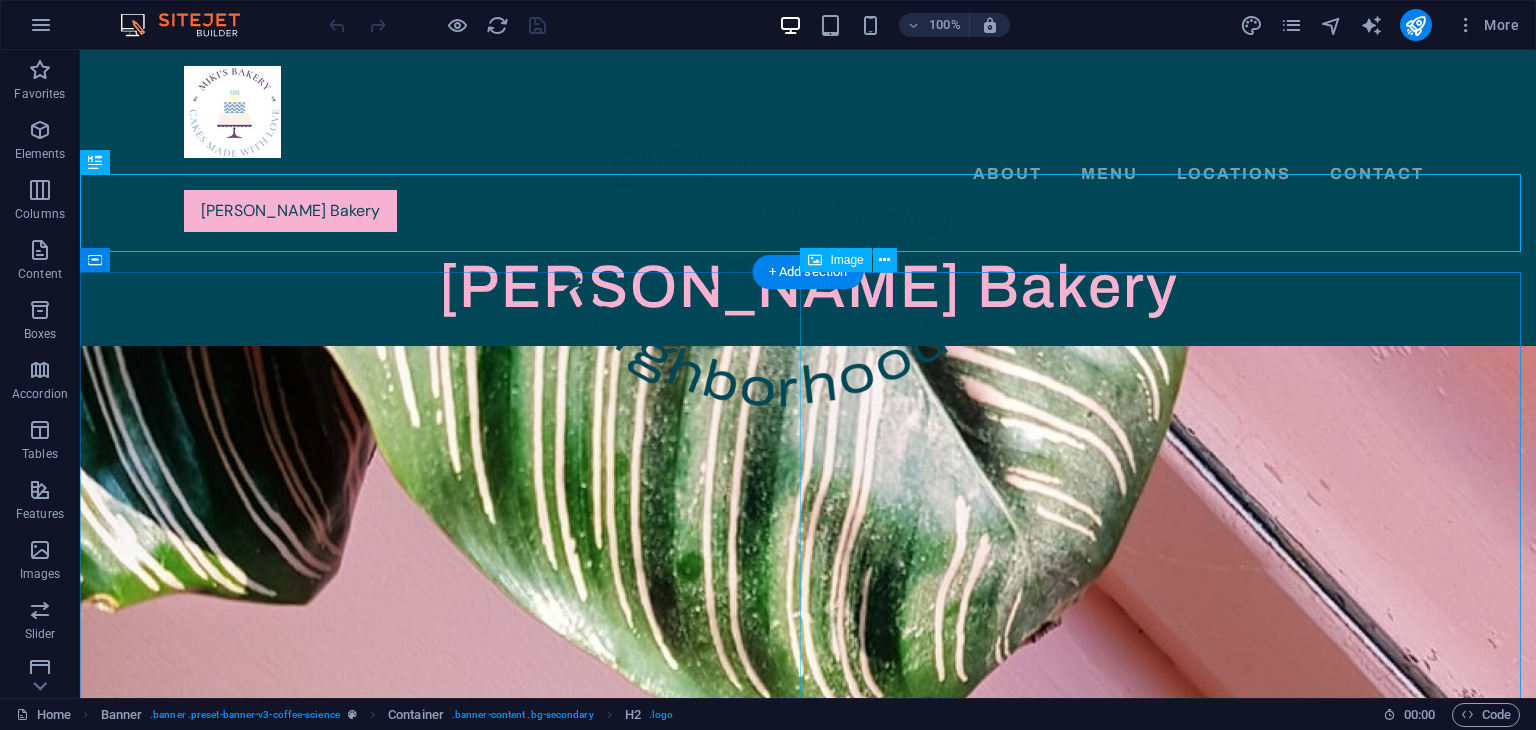 scroll, scrollTop: 0, scrollLeft: 0, axis: both 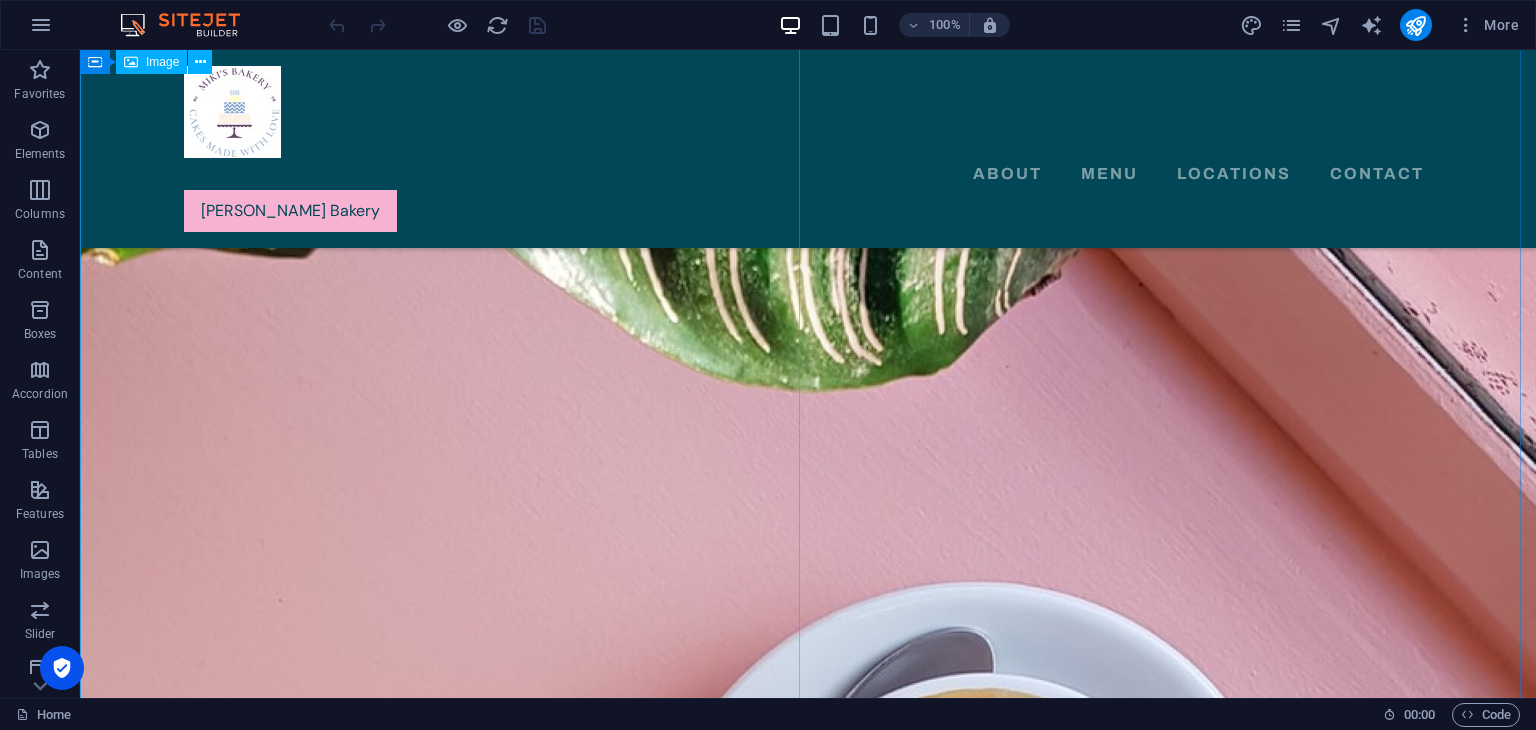 click at bounding box center (808, 727) 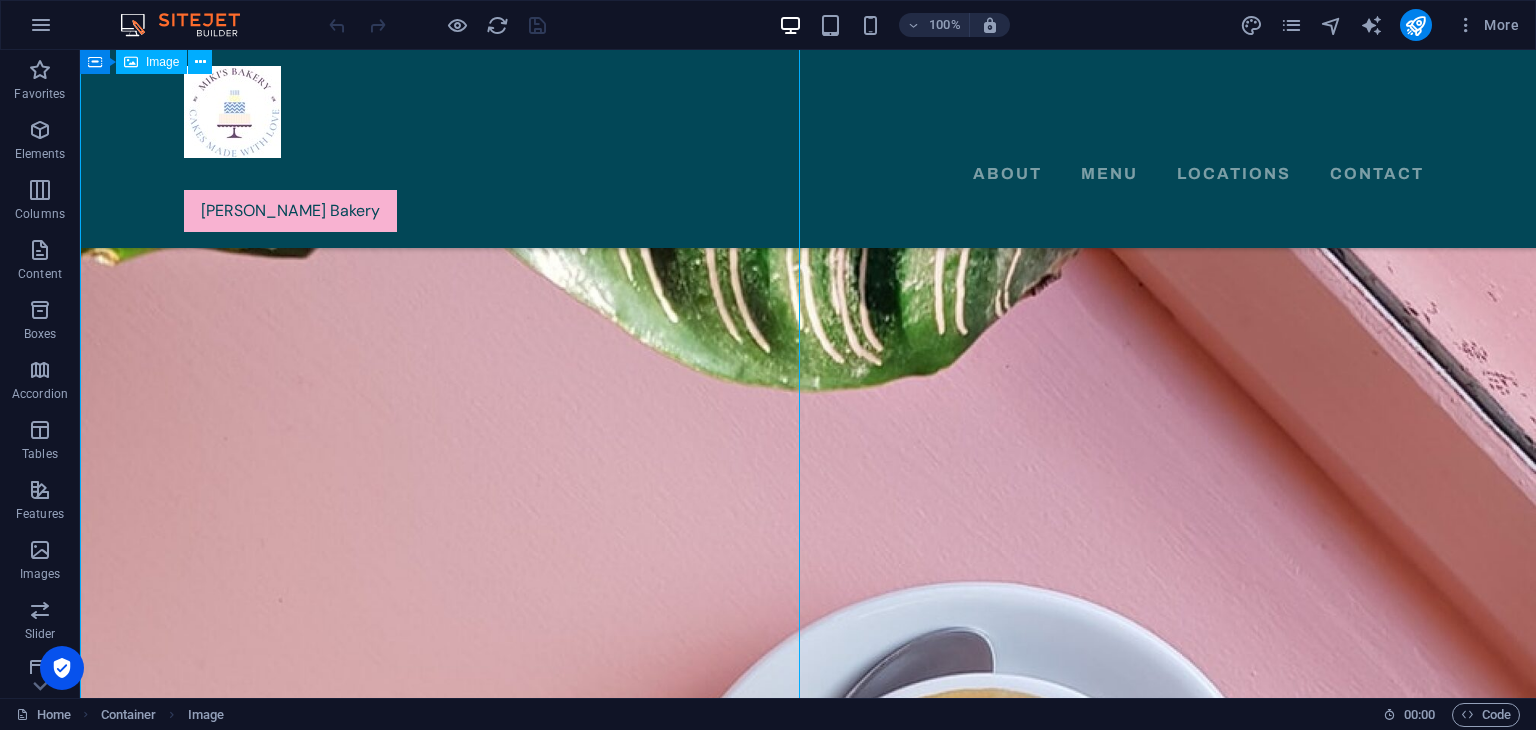 click at bounding box center [808, 727] 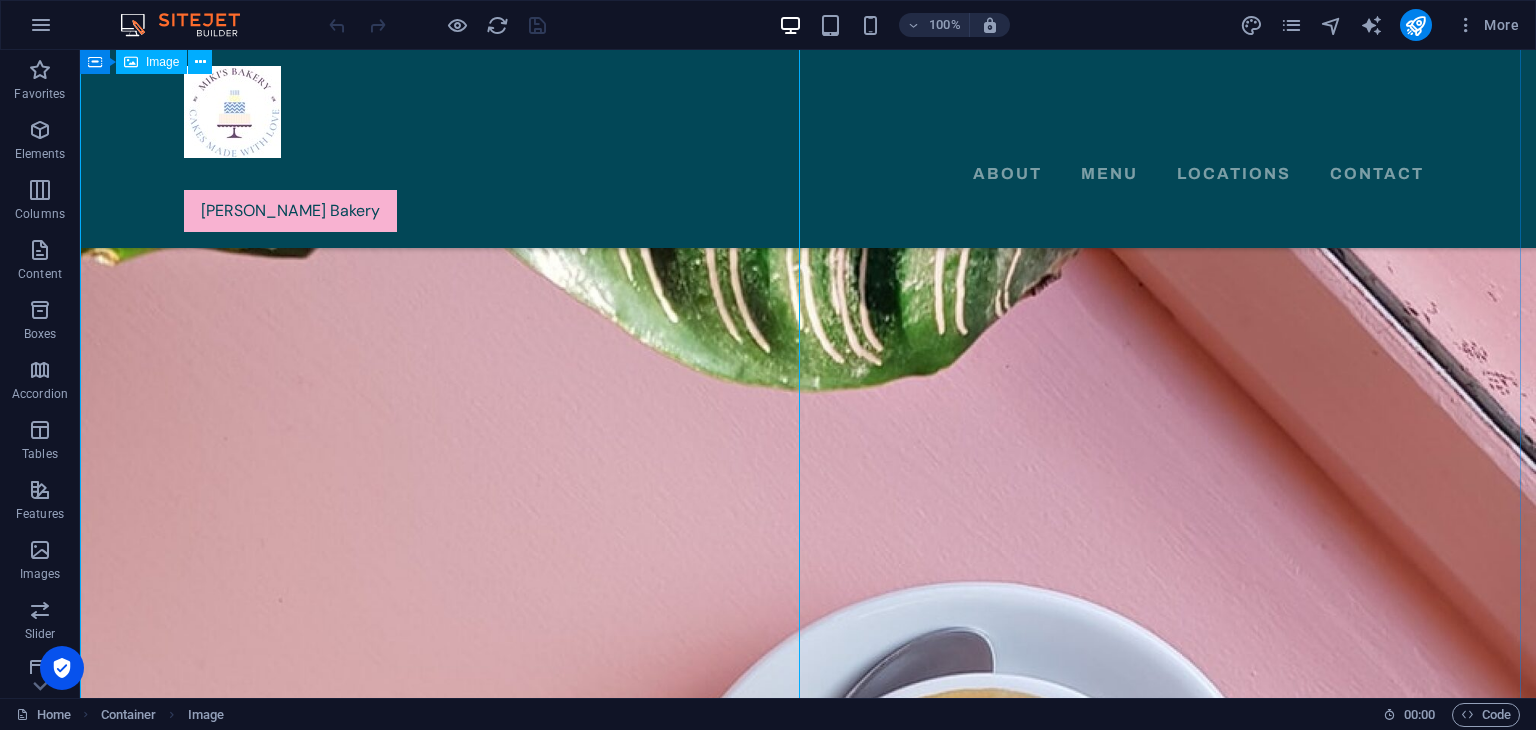 click at bounding box center (808, 727) 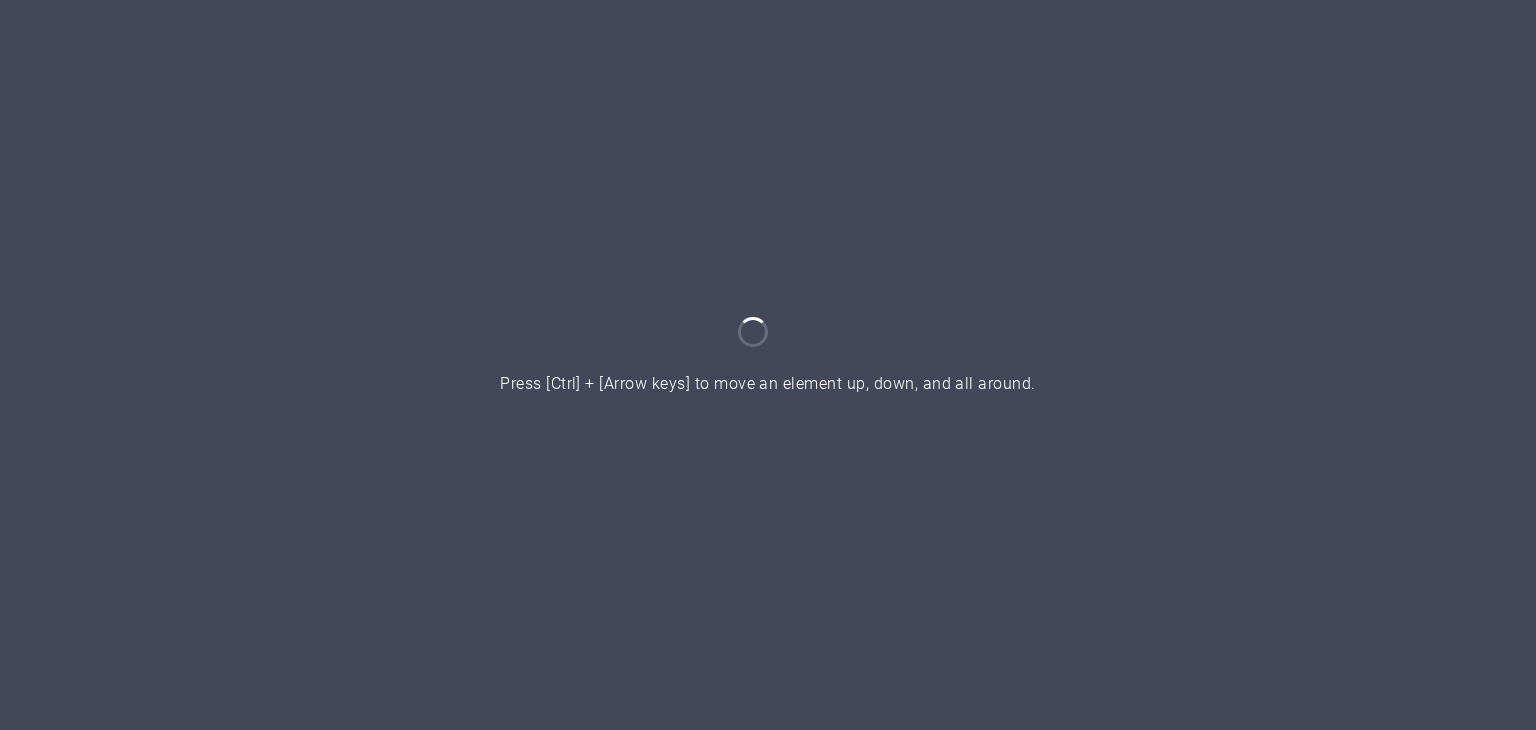 scroll, scrollTop: 0, scrollLeft: 0, axis: both 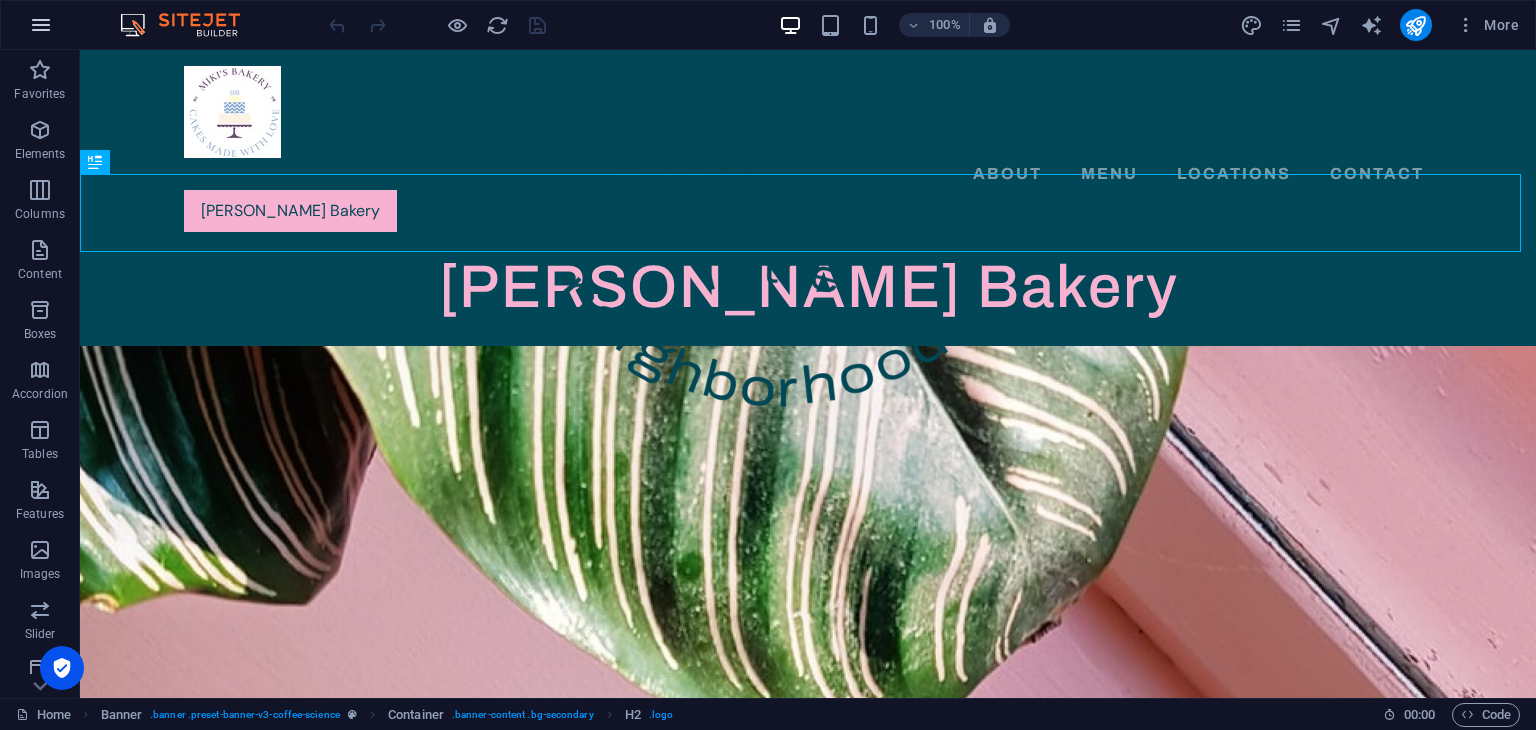 click at bounding box center (41, 25) 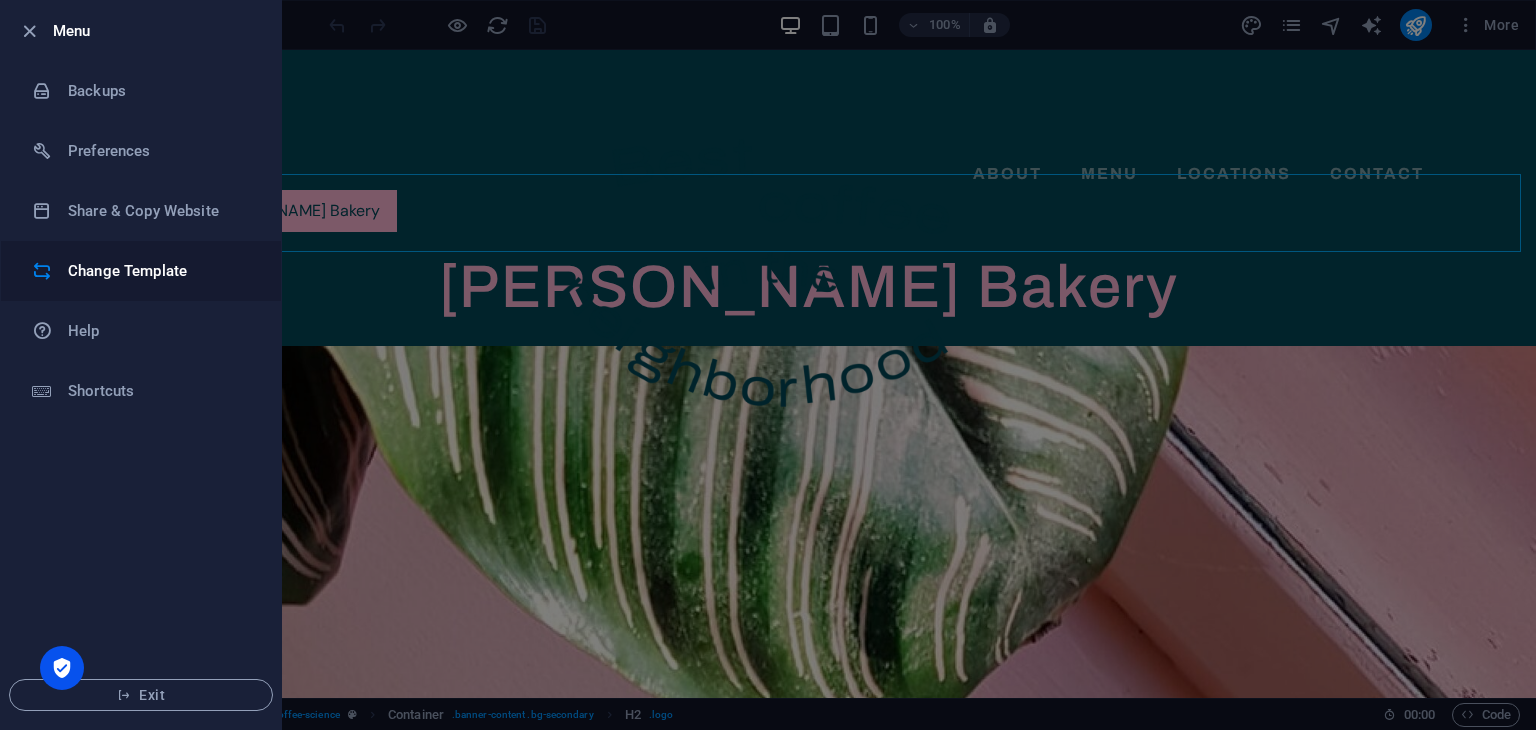 click on "Change Template" at bounding box center [160, 271] 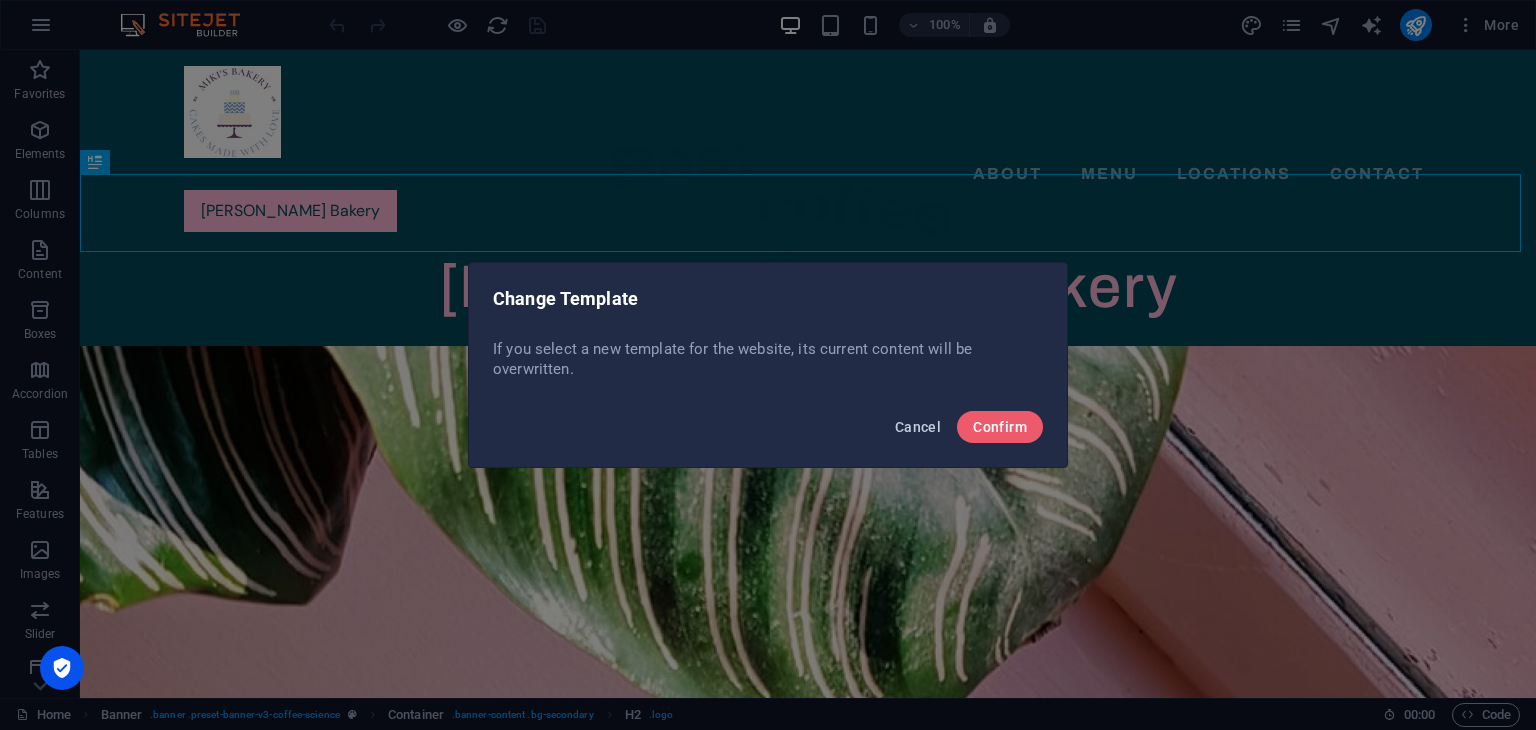 click on "Cancel" at bounding box center (918, 427) 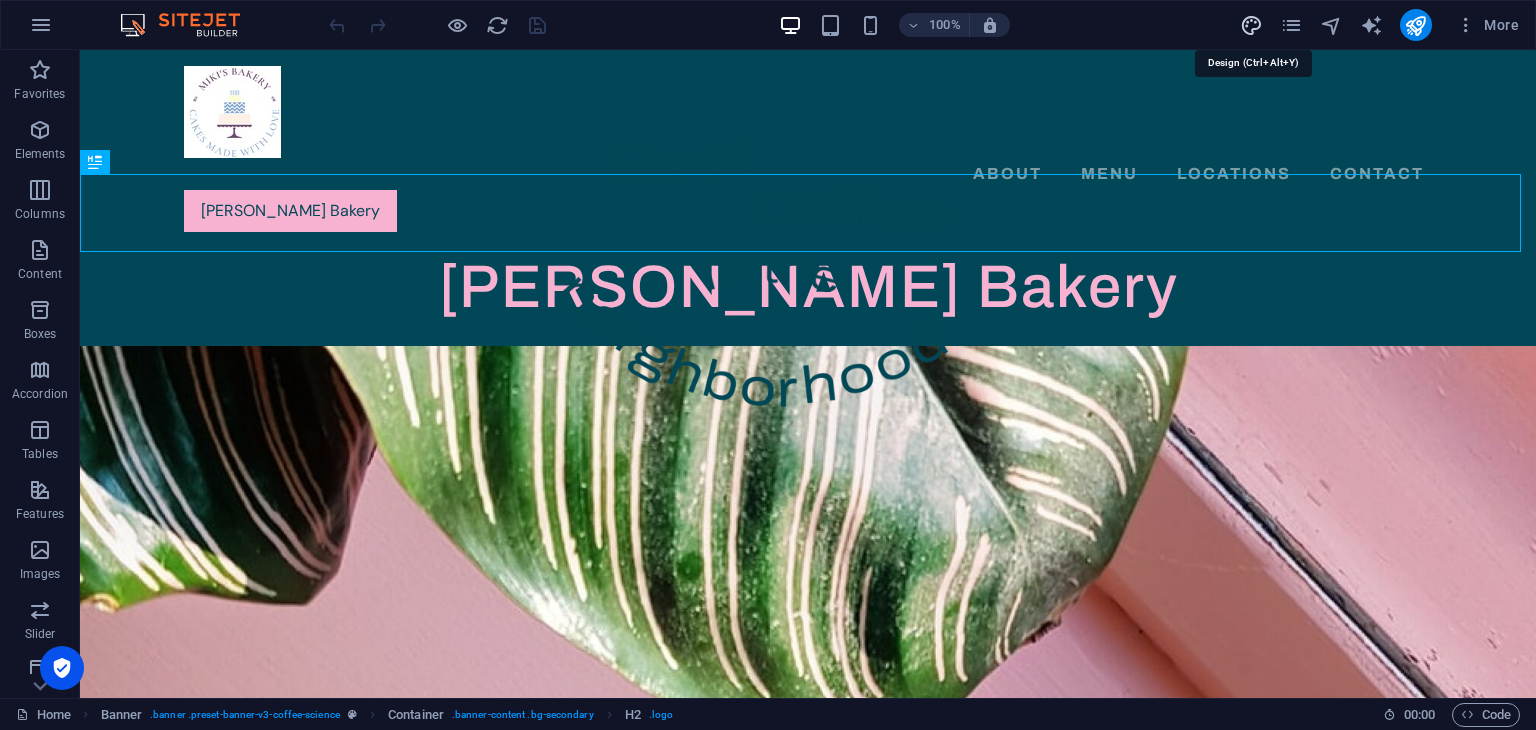 click at bounding box center (1251, 25) 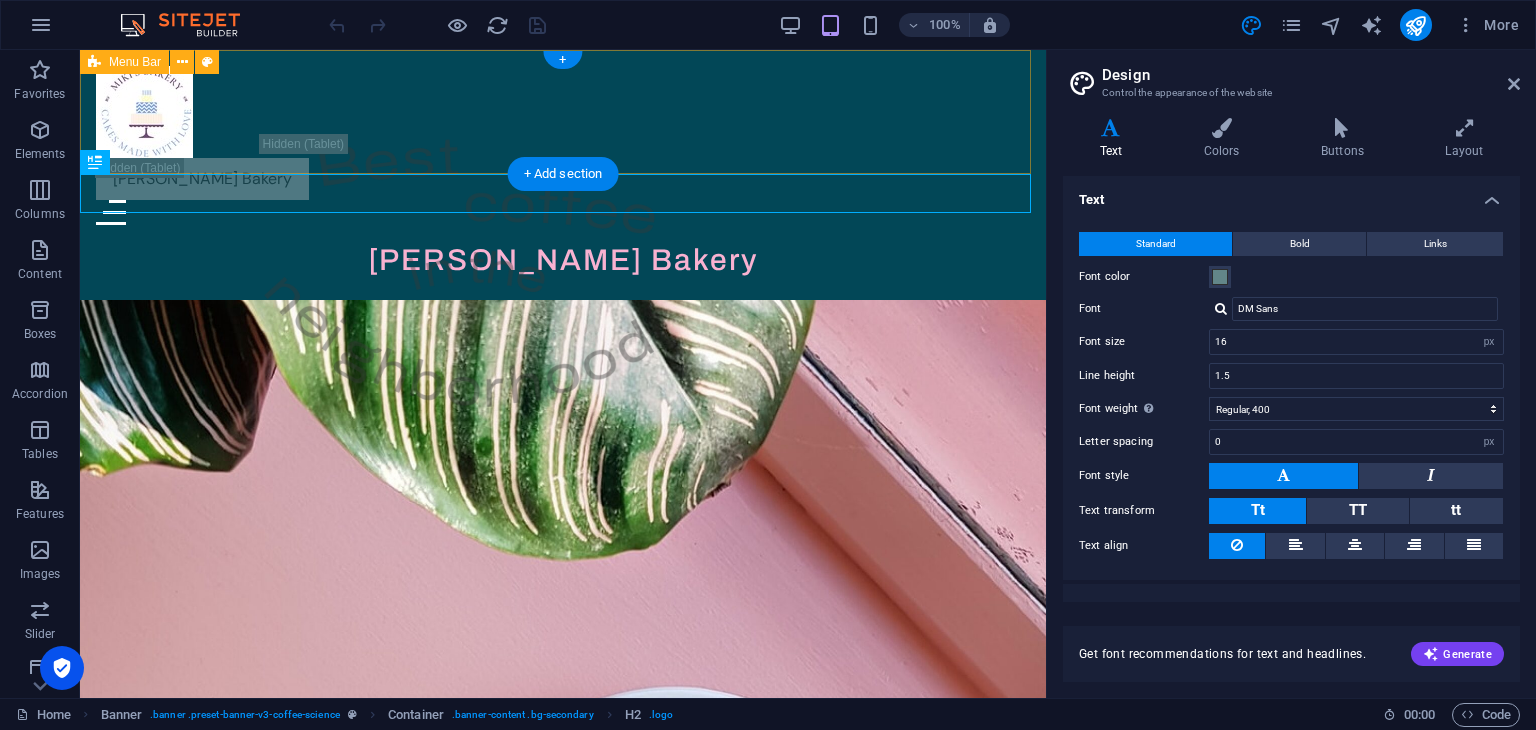 click on "About Menu Locations Contact Miki's Bakery" at bounding box center (563, 145) 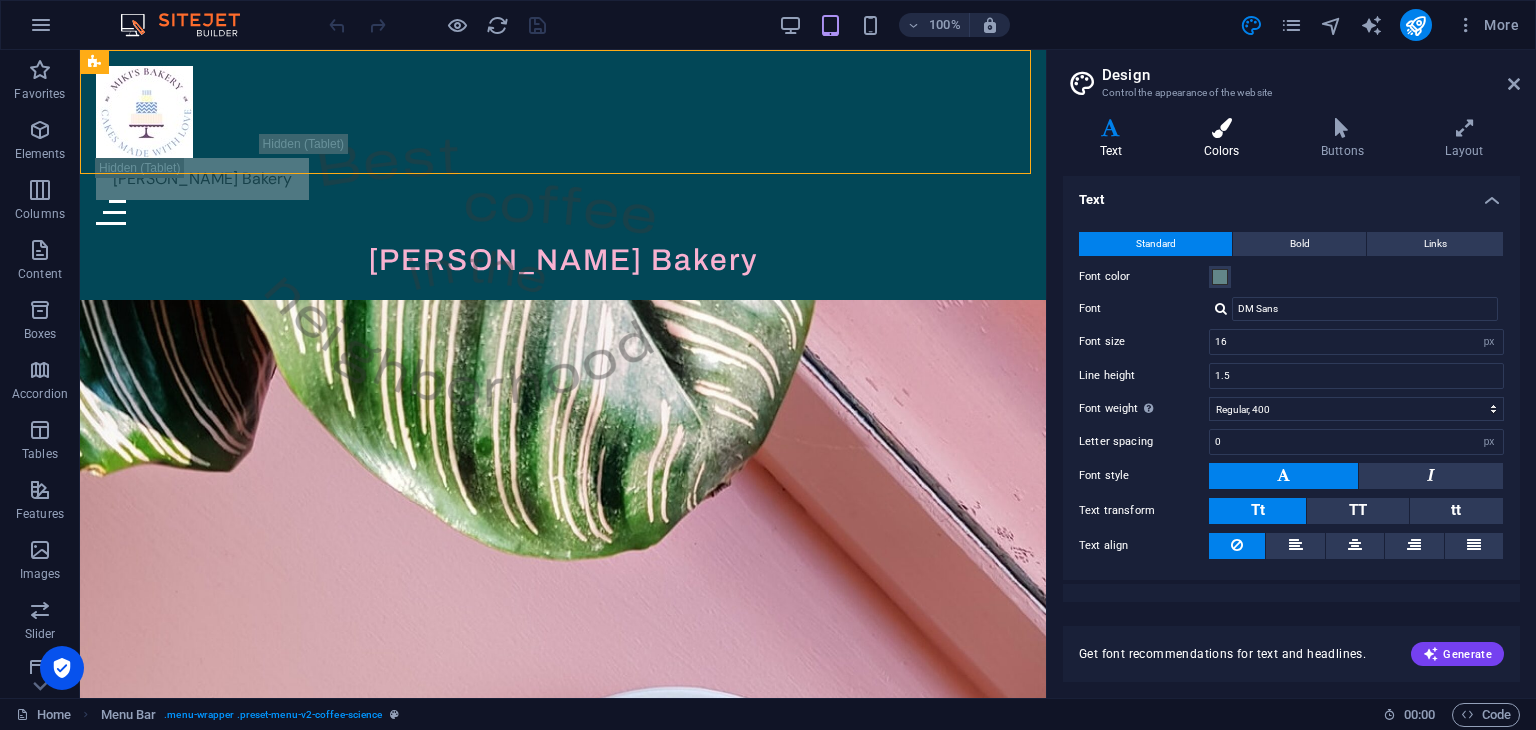 click on "Colors" at bounding box center (1225, 139) 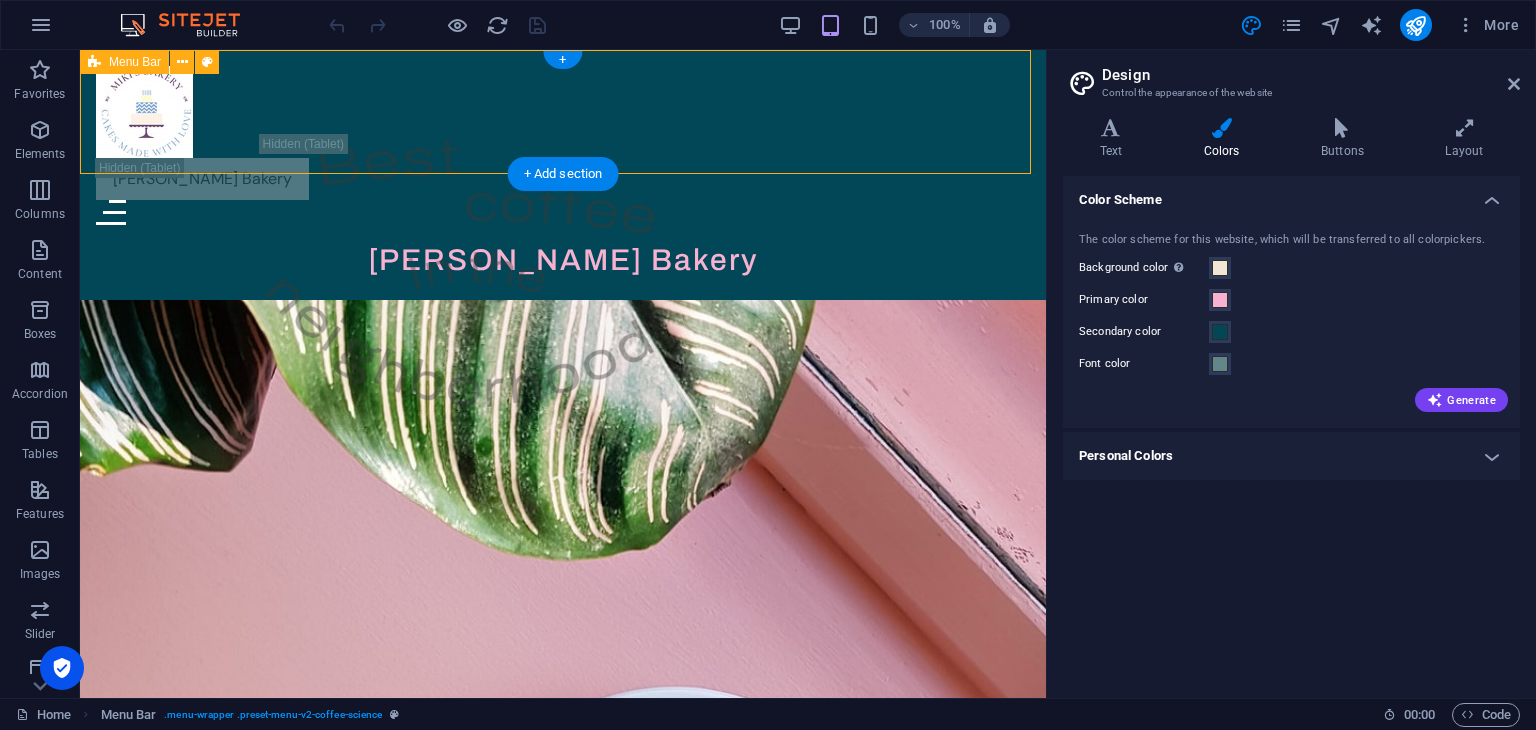 click on "About Menu Locations Contact Miki's Bakery" at bounding box center (563, 145) 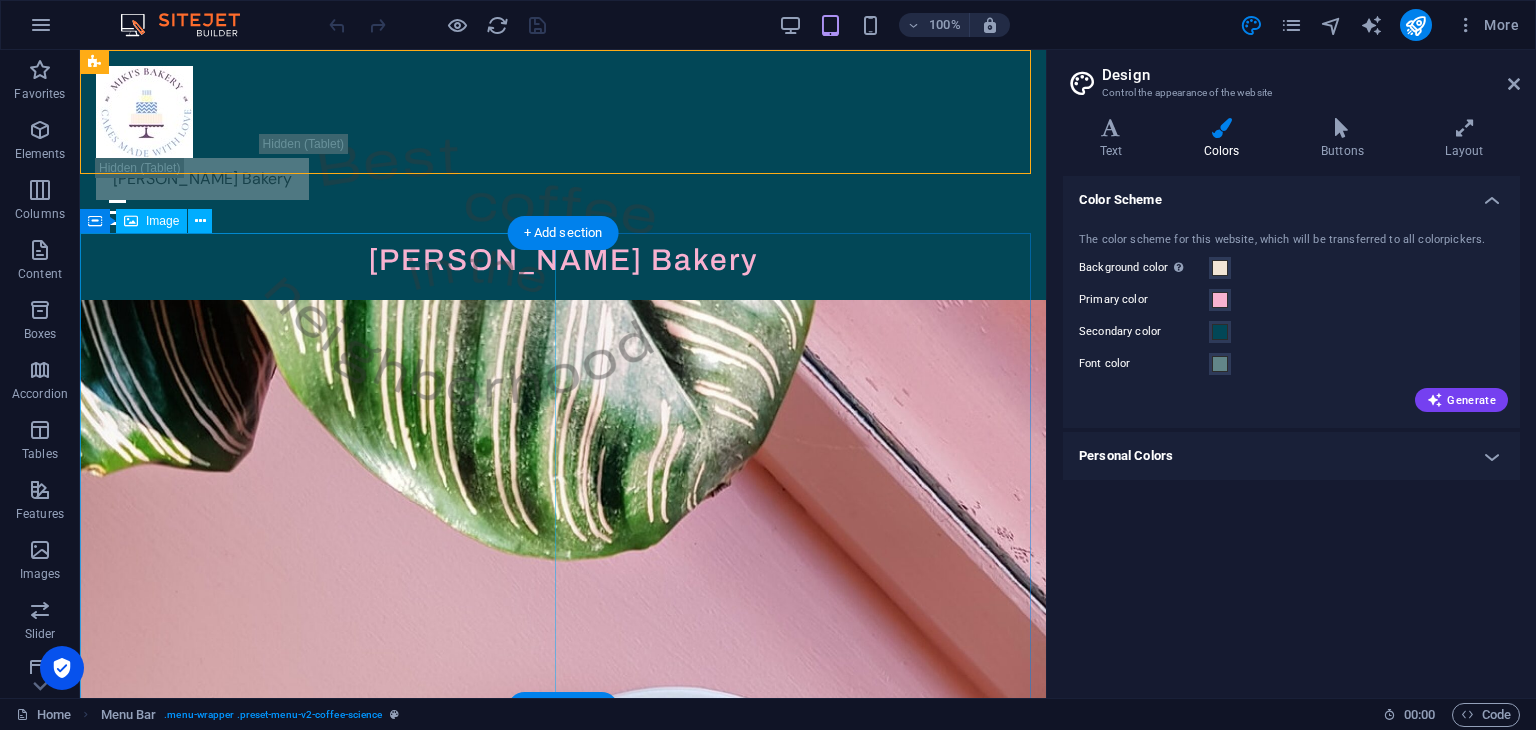 click at bounding box center [563, 783] 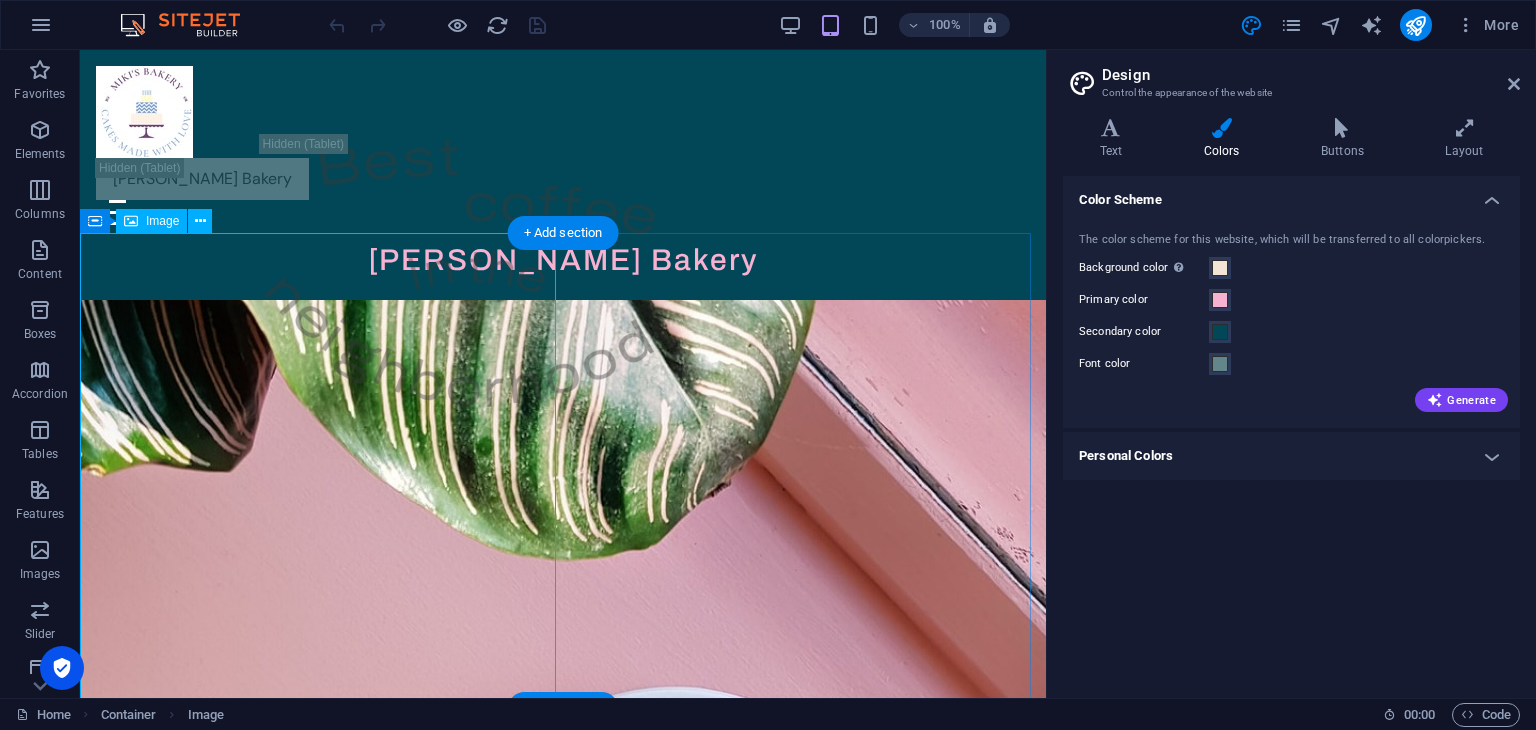 drag, startPoint x: 294, startPoint y: 376, endPoint x: 296, endPoint y: 391, distance: 15.132746 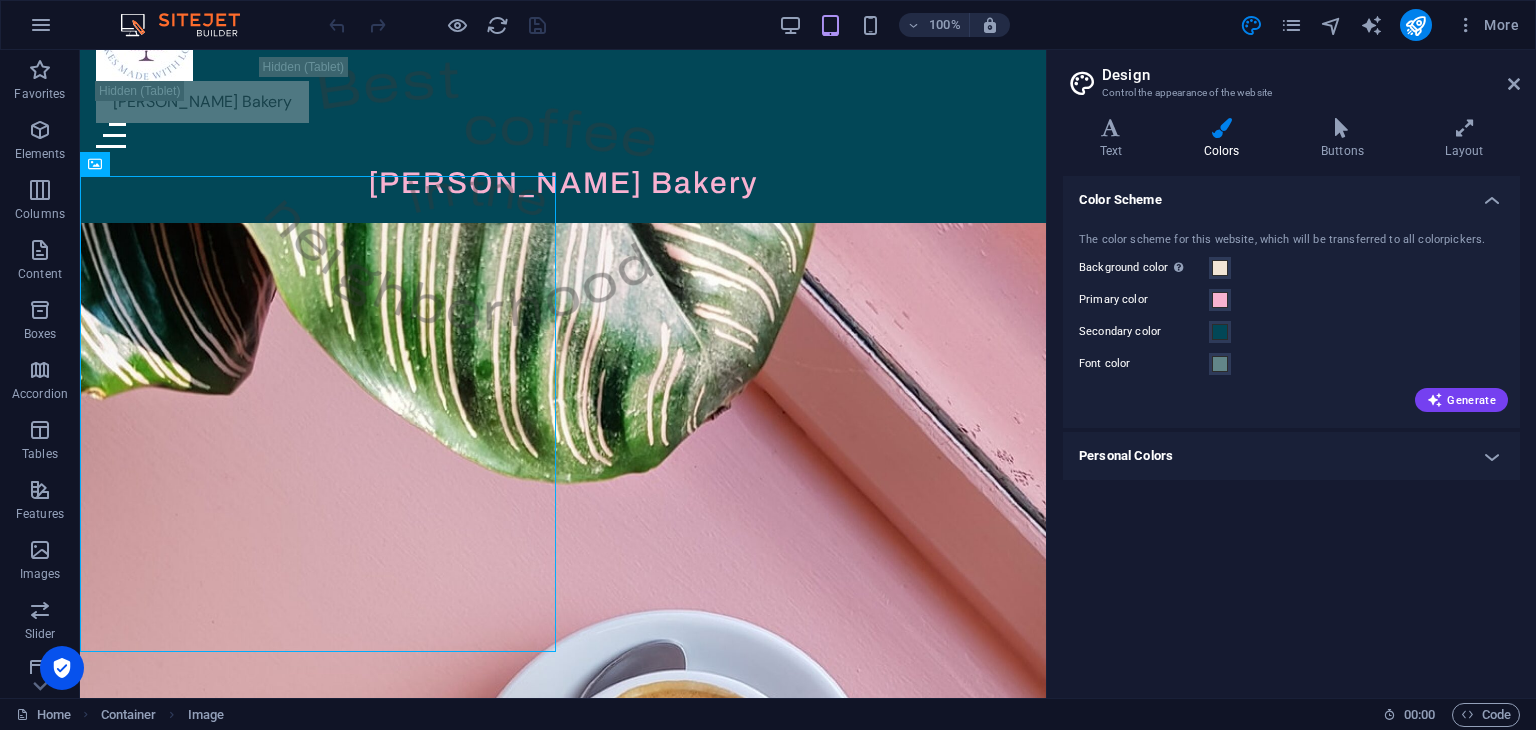scroll, scrollTop: 49, scrollLeft: 0, axis: vertical 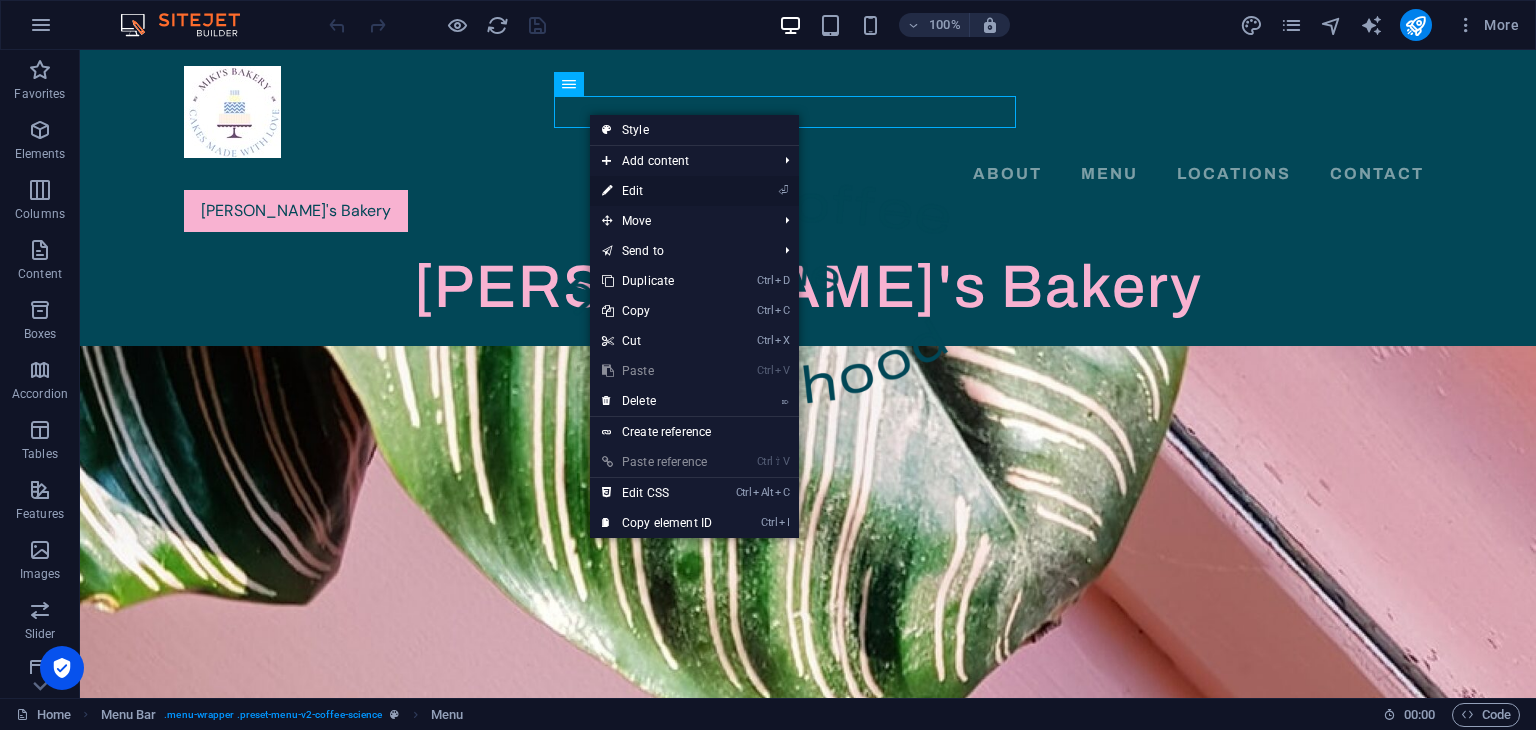 click on "⏎  Edit" at bounding box center (657, 191) 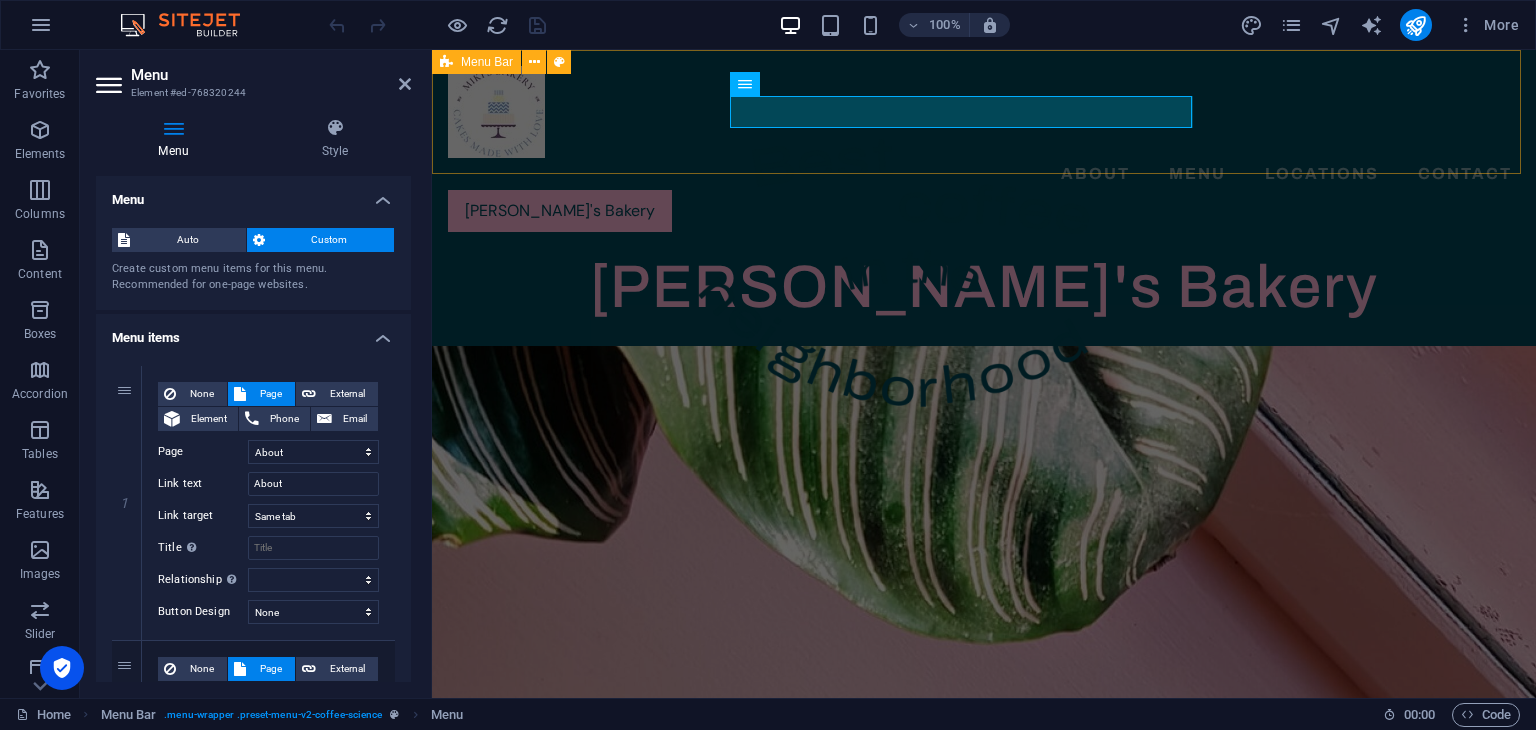 click on "About Menu Locations Contact Miki's Bakery" at bounding box center [984, 149] 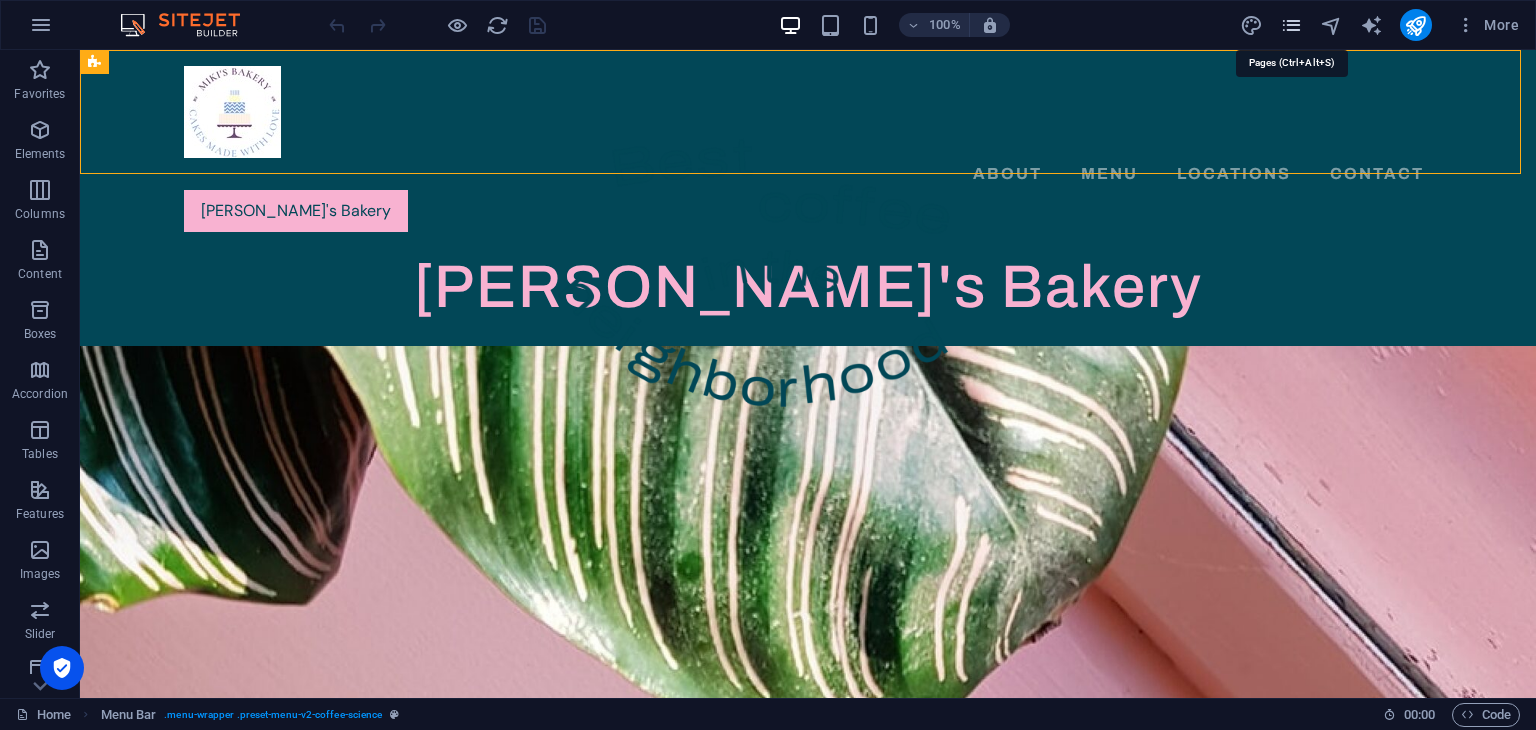click at bounding box center (1291, 25) 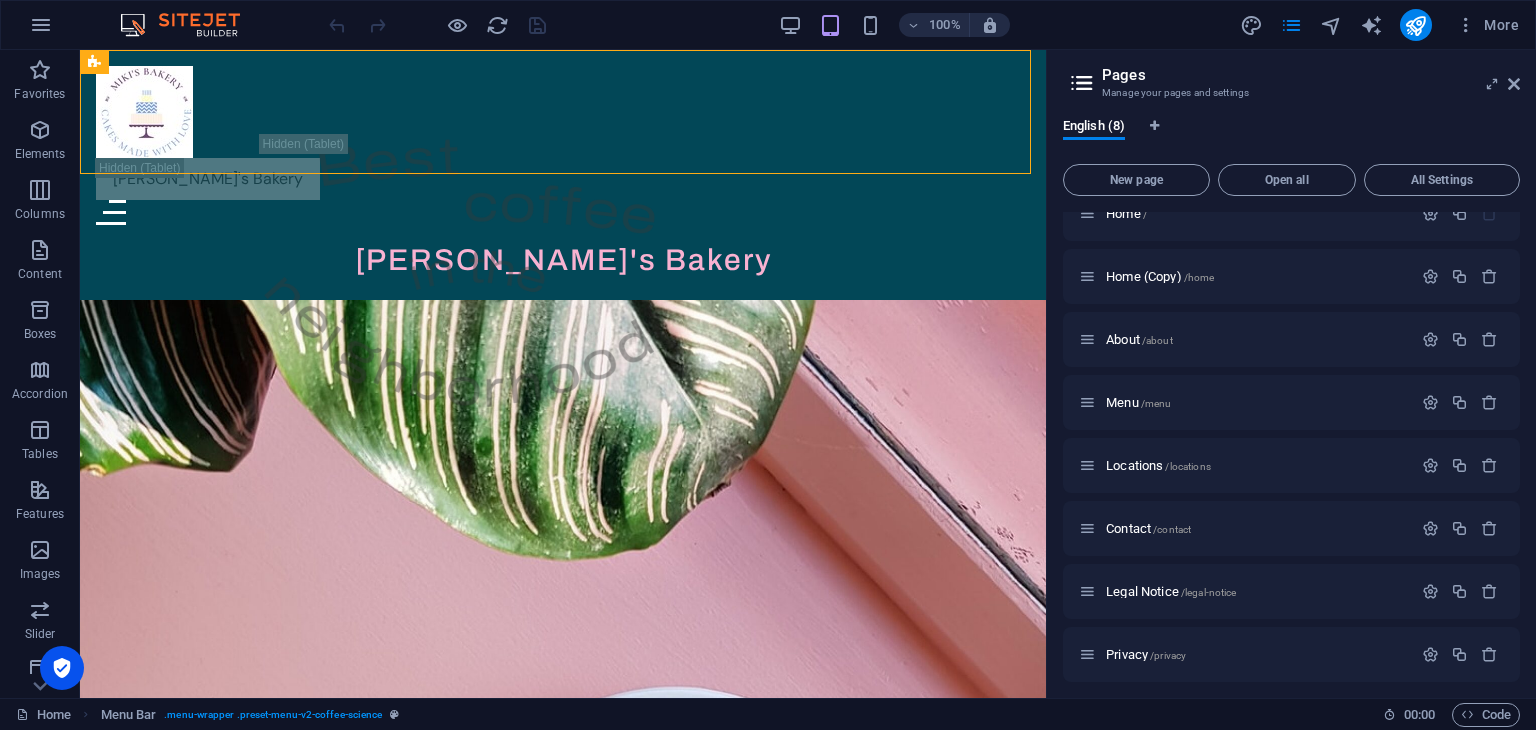 scroll, scrollTop: 34, scrollLeft: 0, axis: vertical 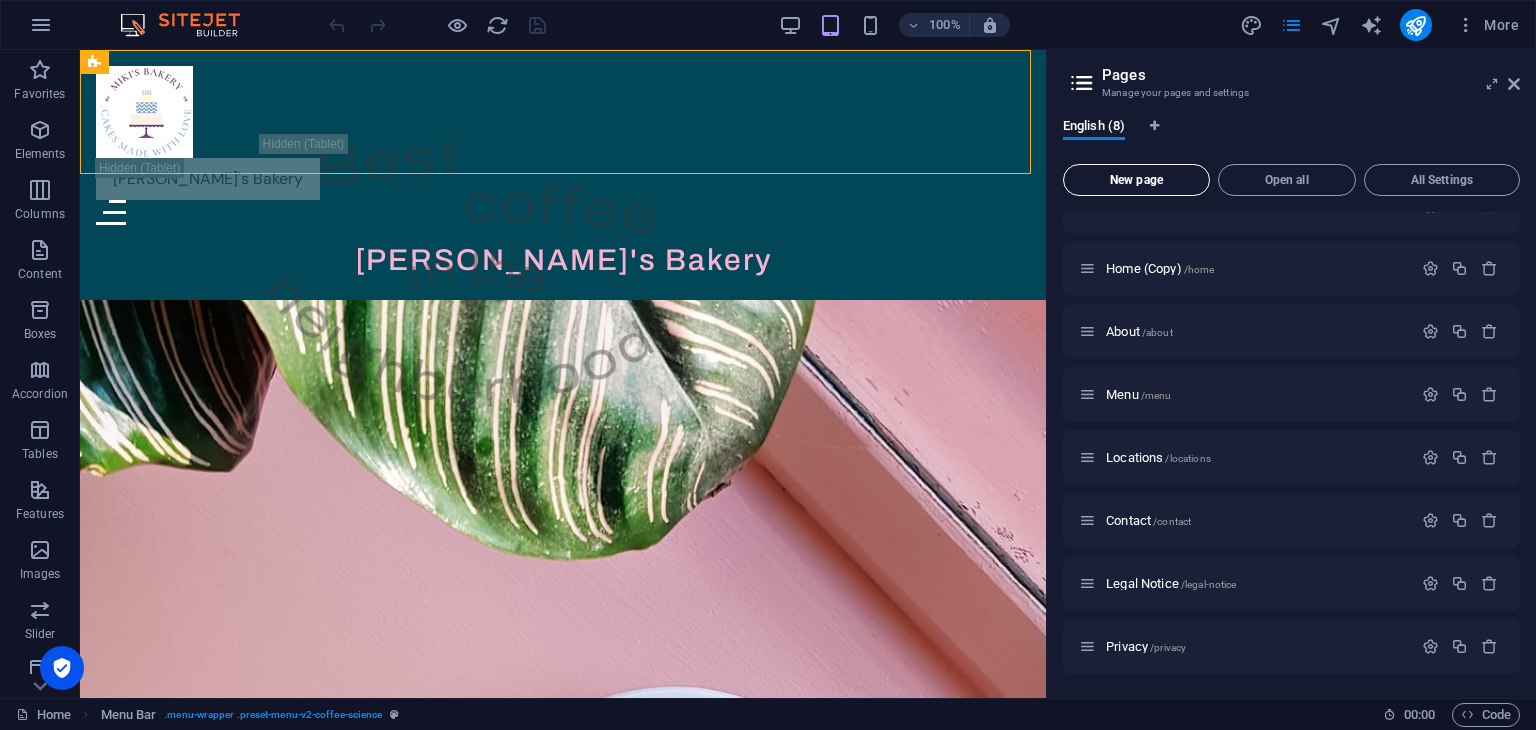 click on "New page" at bounding box center [1136, 180] 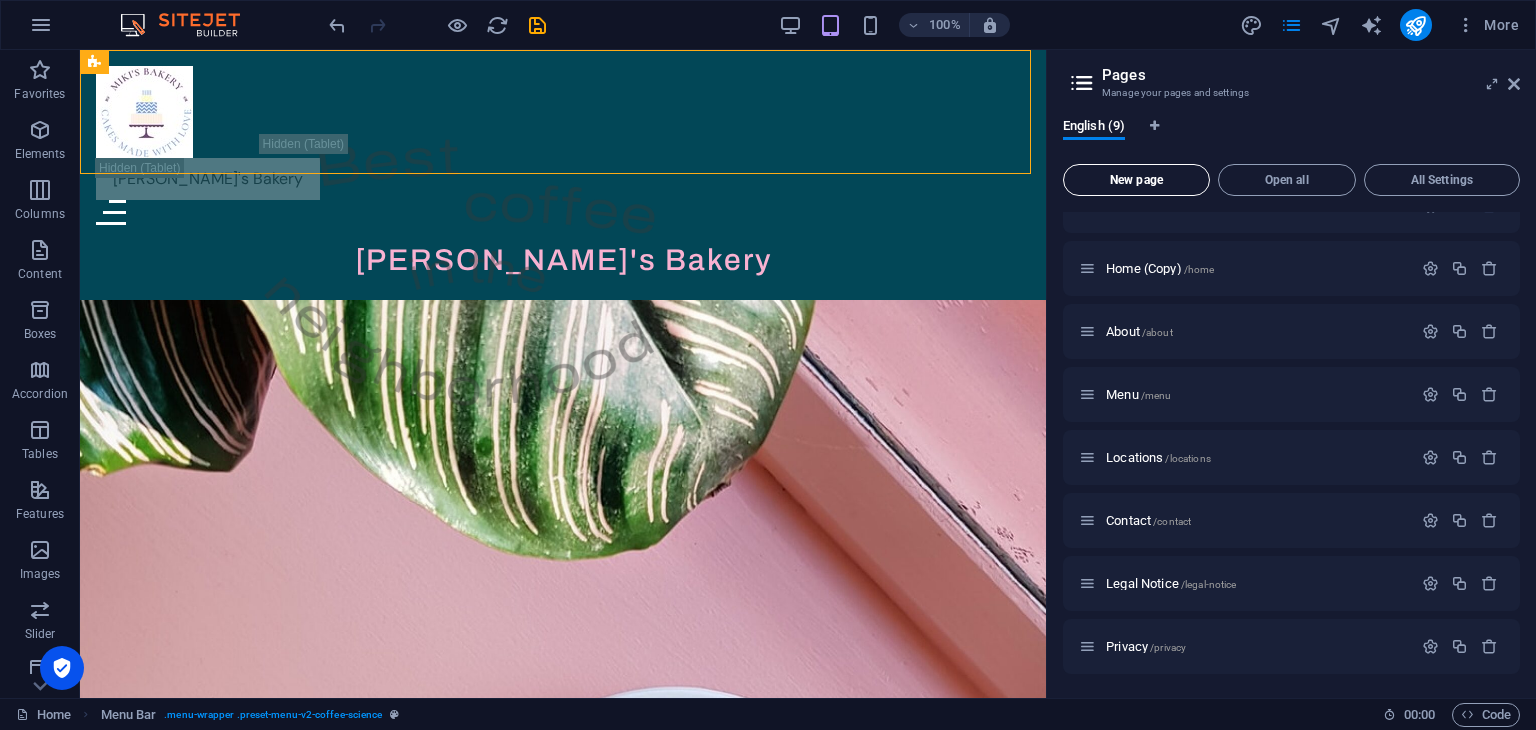 scroll, scrollTop: 372, scrollLeft: 0, axis: vertical 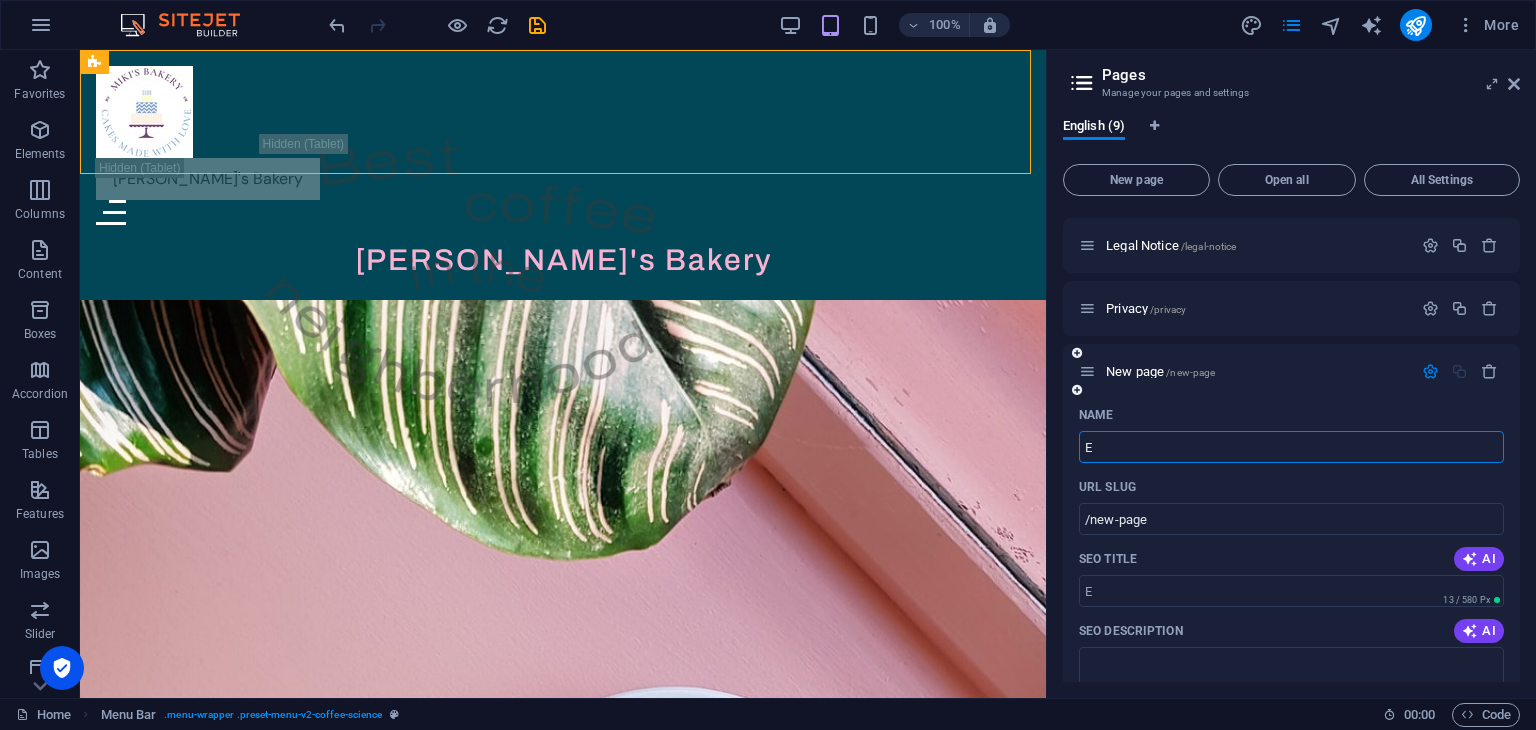 type on "E" 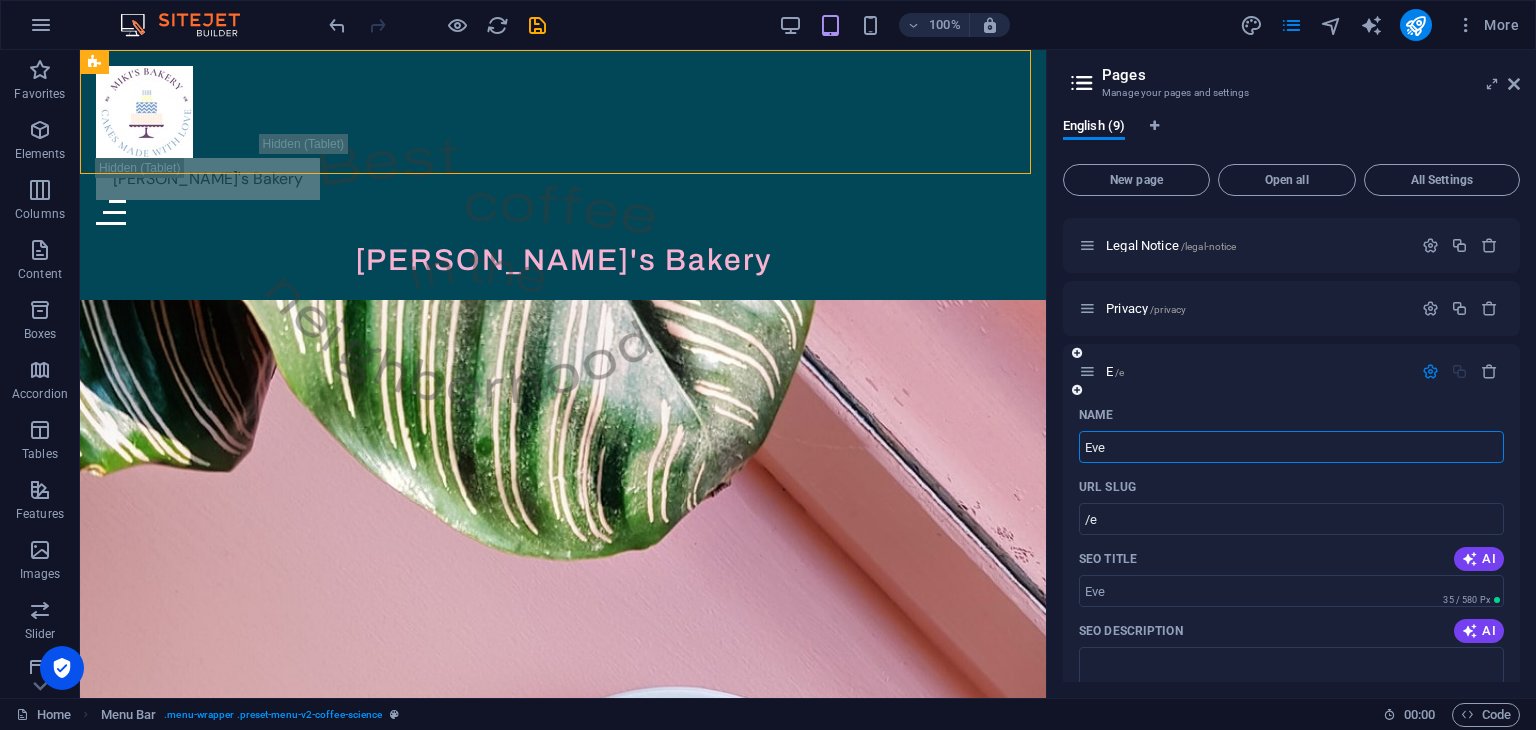 type on "Eve" 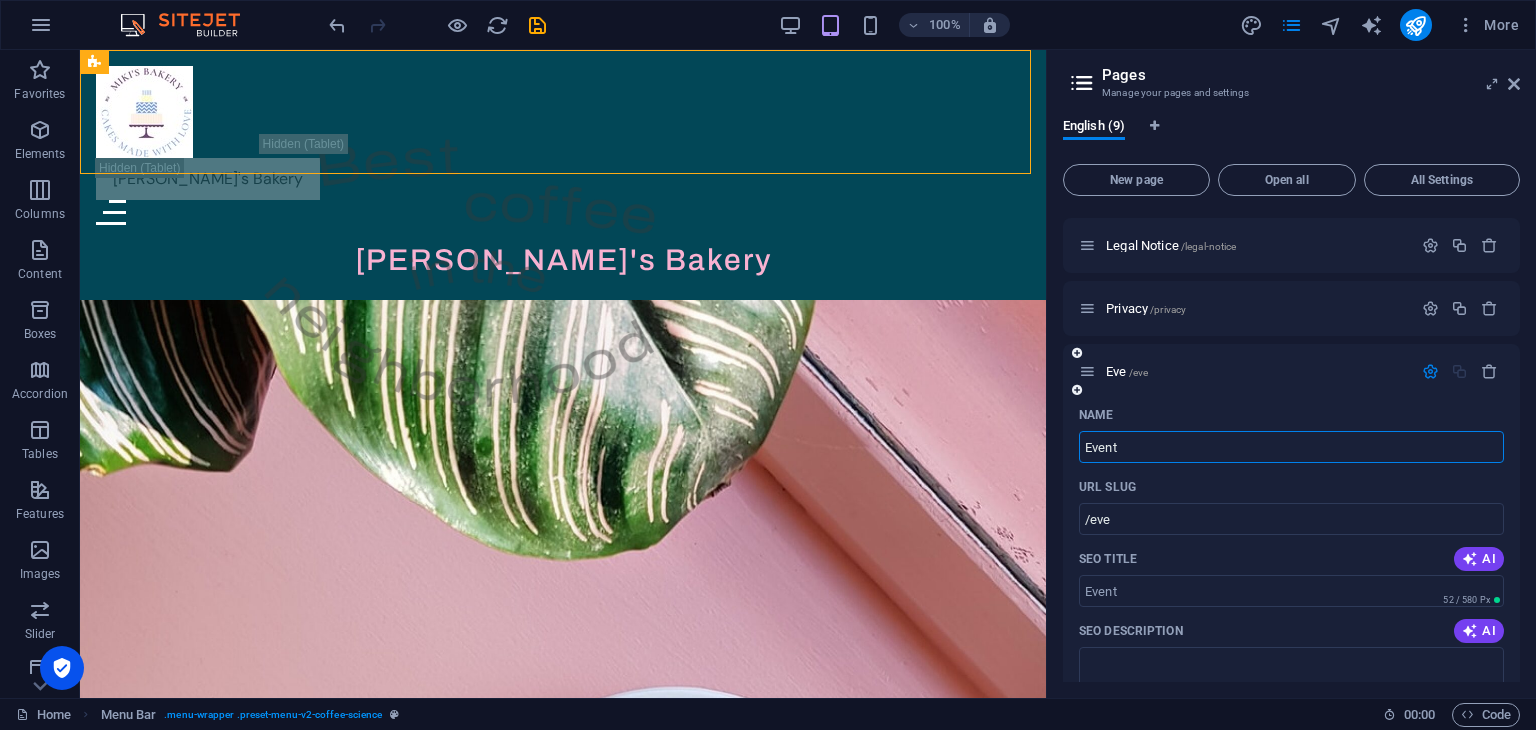 type on "Event" 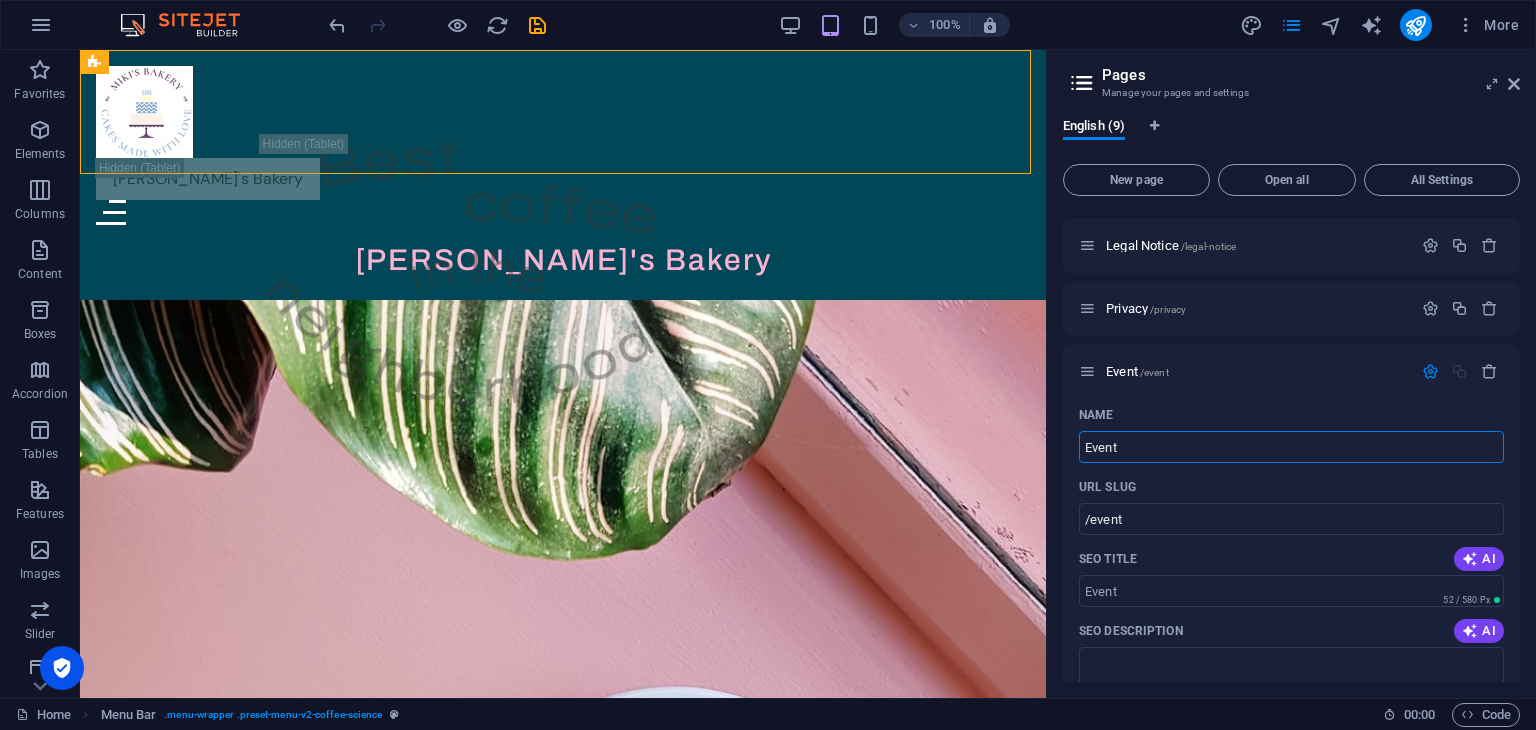 type on "Event" 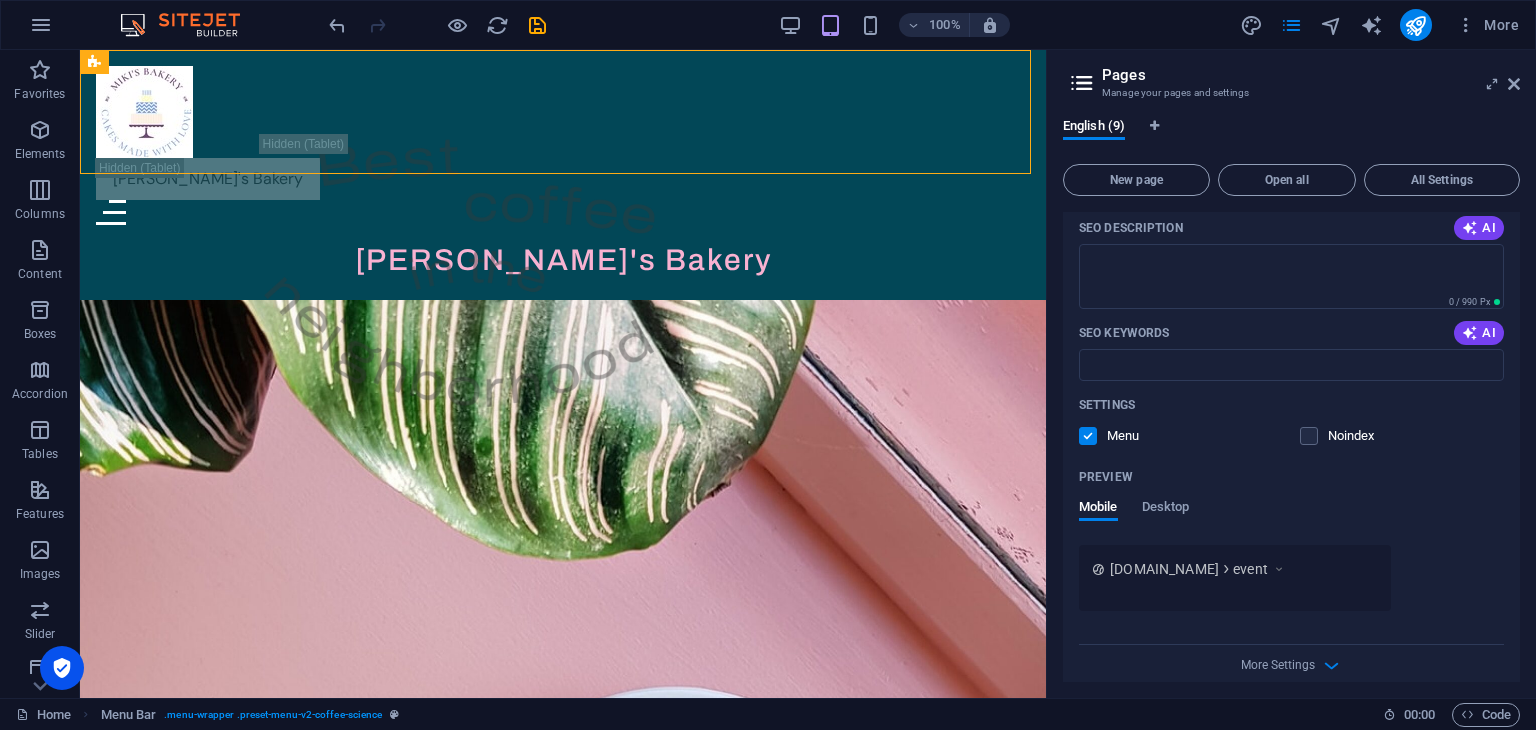 scroll, scrollTop: 794, scrollLeft: 0, axis: vertical 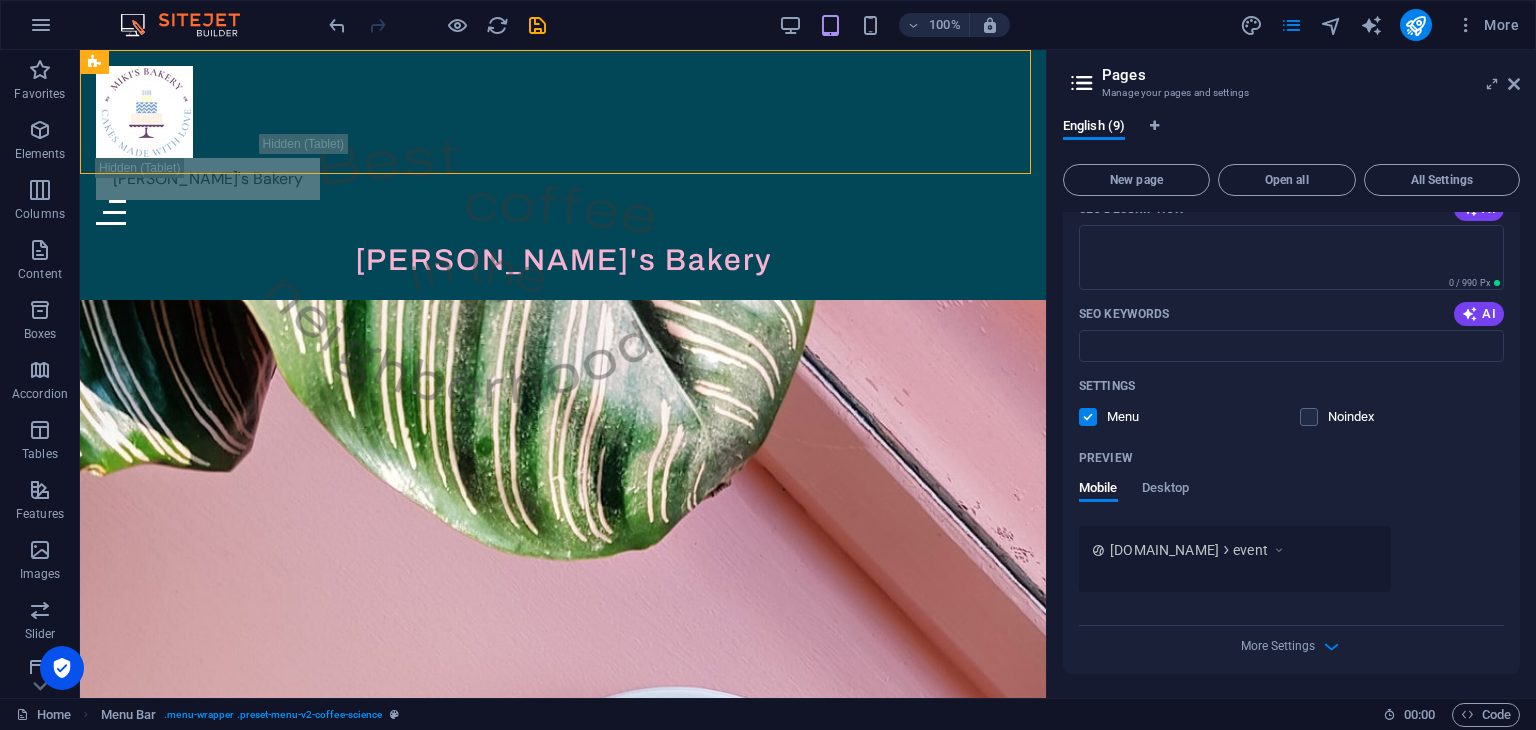drag, startPoint x: 1515, startPoint y: 522, endPoint x: 1508, endPoint y: 420, distance: 102.239914 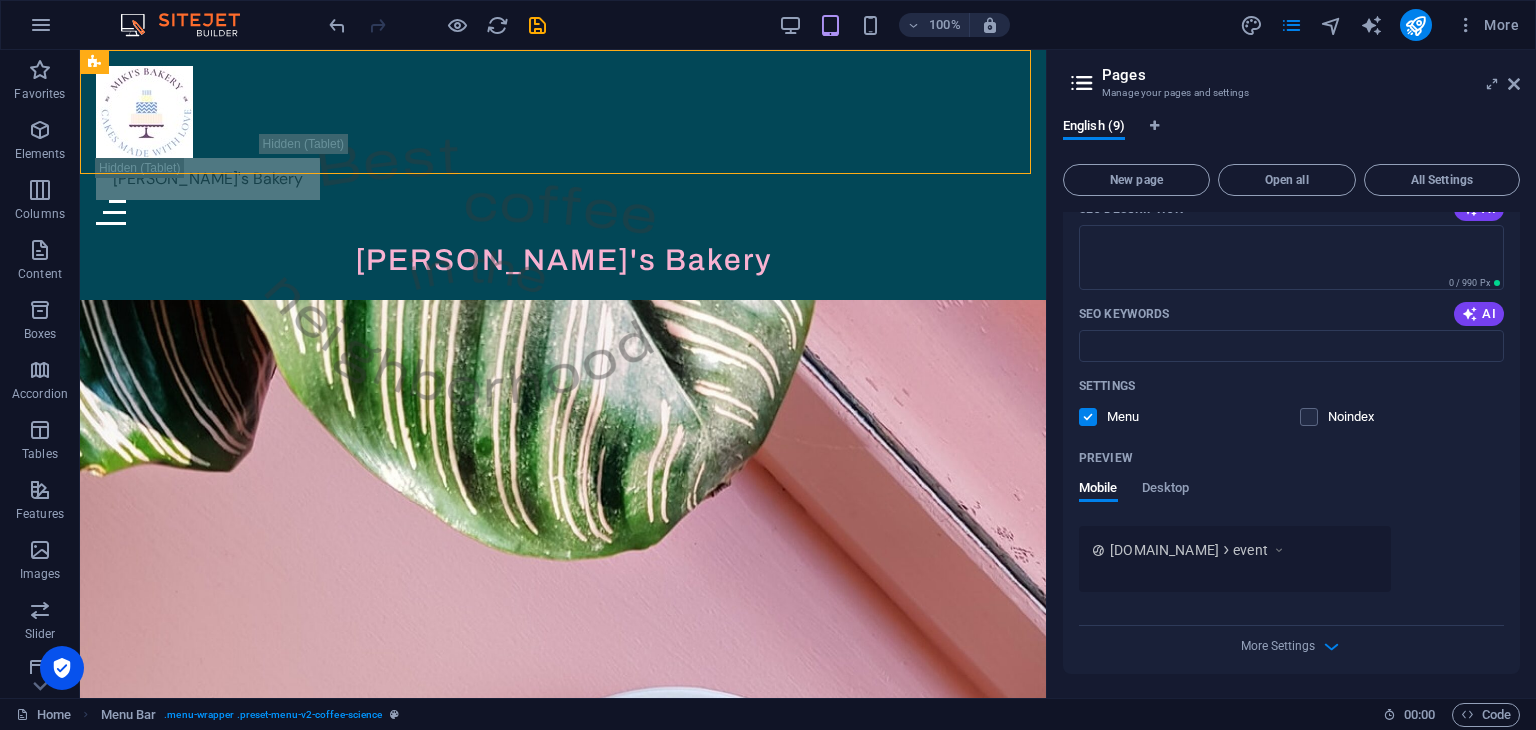 click on "English (9) New page Open all All Settings Home / Home (Copy) /home About /about Menu /menu Locations /locations Contact /contact Legal Notice /legal-notice Privacy /privacy Event /event Name Event ​ URL SLUG /event ​ SEO Title AI ​ 52 / 580 Px SEO Description AI ​ 0 / 990 Px SEO Keywords AI ​ Settings Menu Noindex Preview Mobile Desktop www.example.com event Meta tags ​ Preview Image (Open Graph) Drag files here, click to choose files or select files from Files or our free stock photos & videos More Settings" at bounding box center [1291, 400] 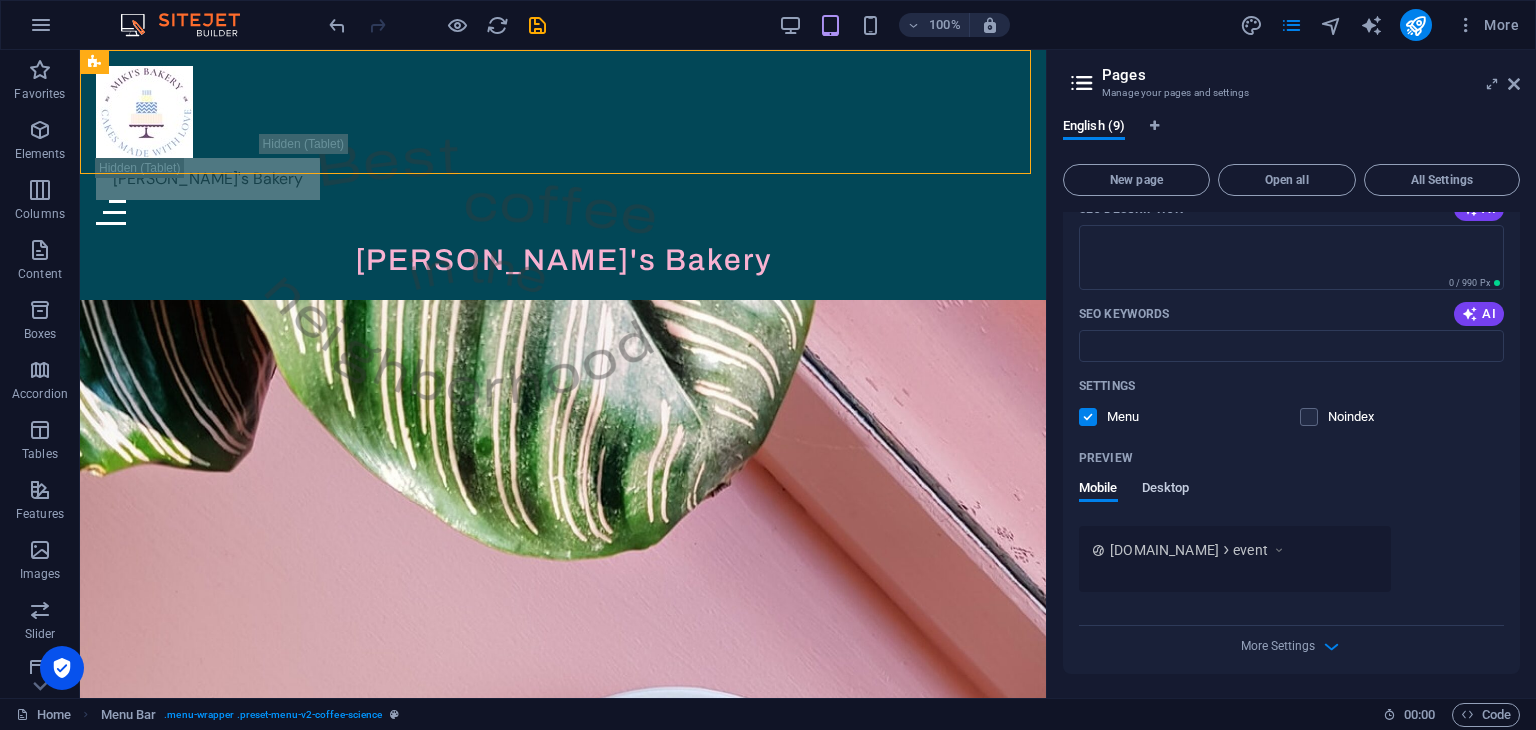 click on "Desktop" at bounding box center [1166, 490] 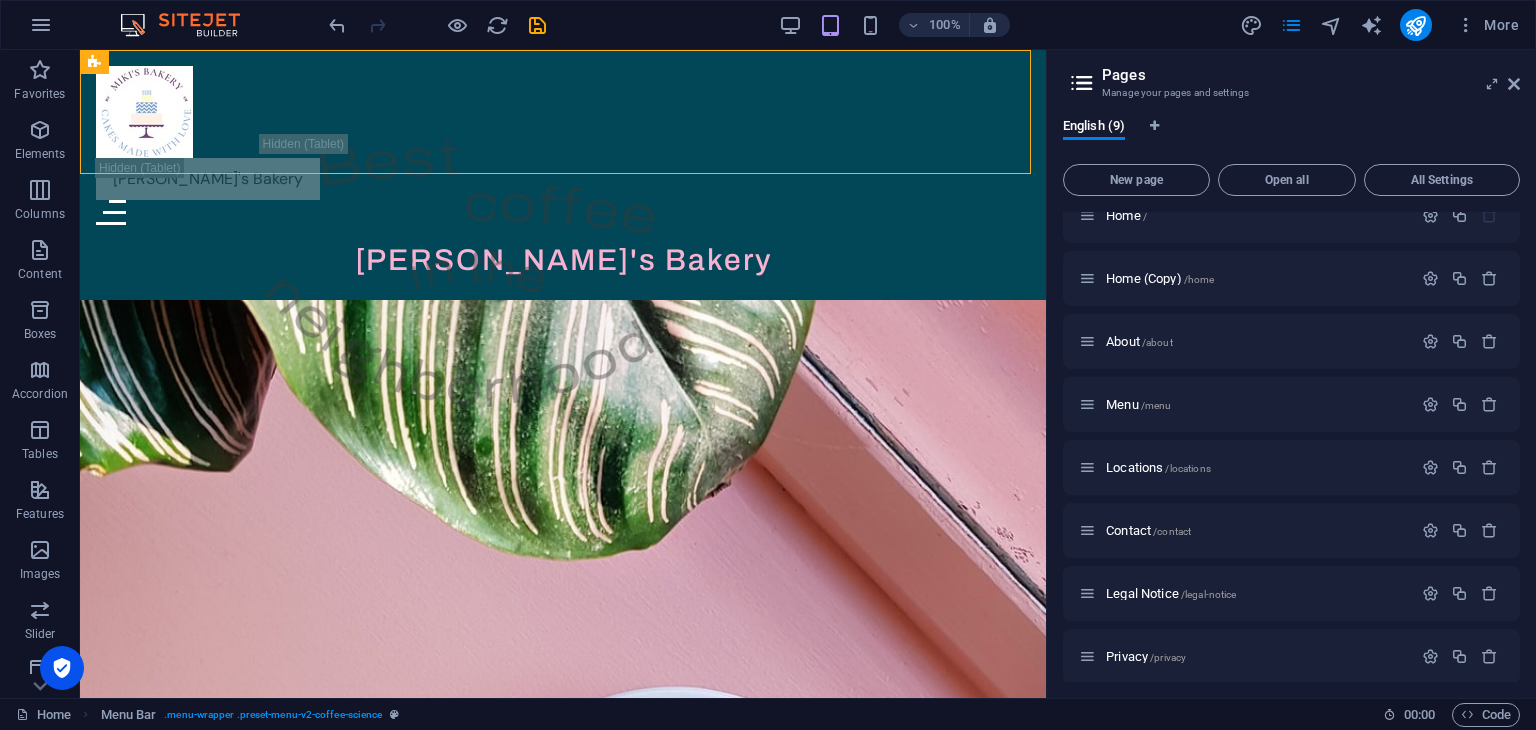 scroll, scrollTop: 0, scrollLeft: 0, axis: both 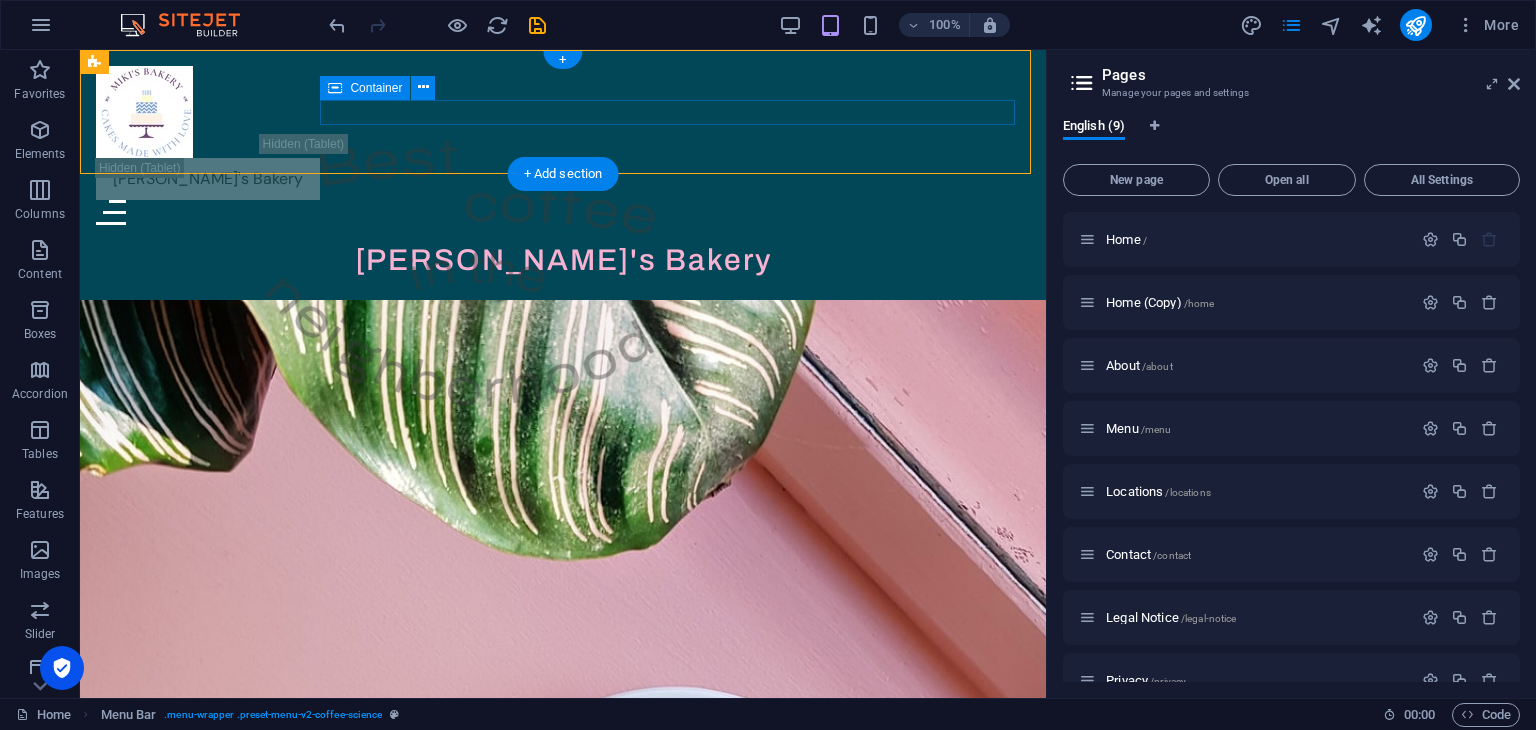 click at bounding box center (563, 212) 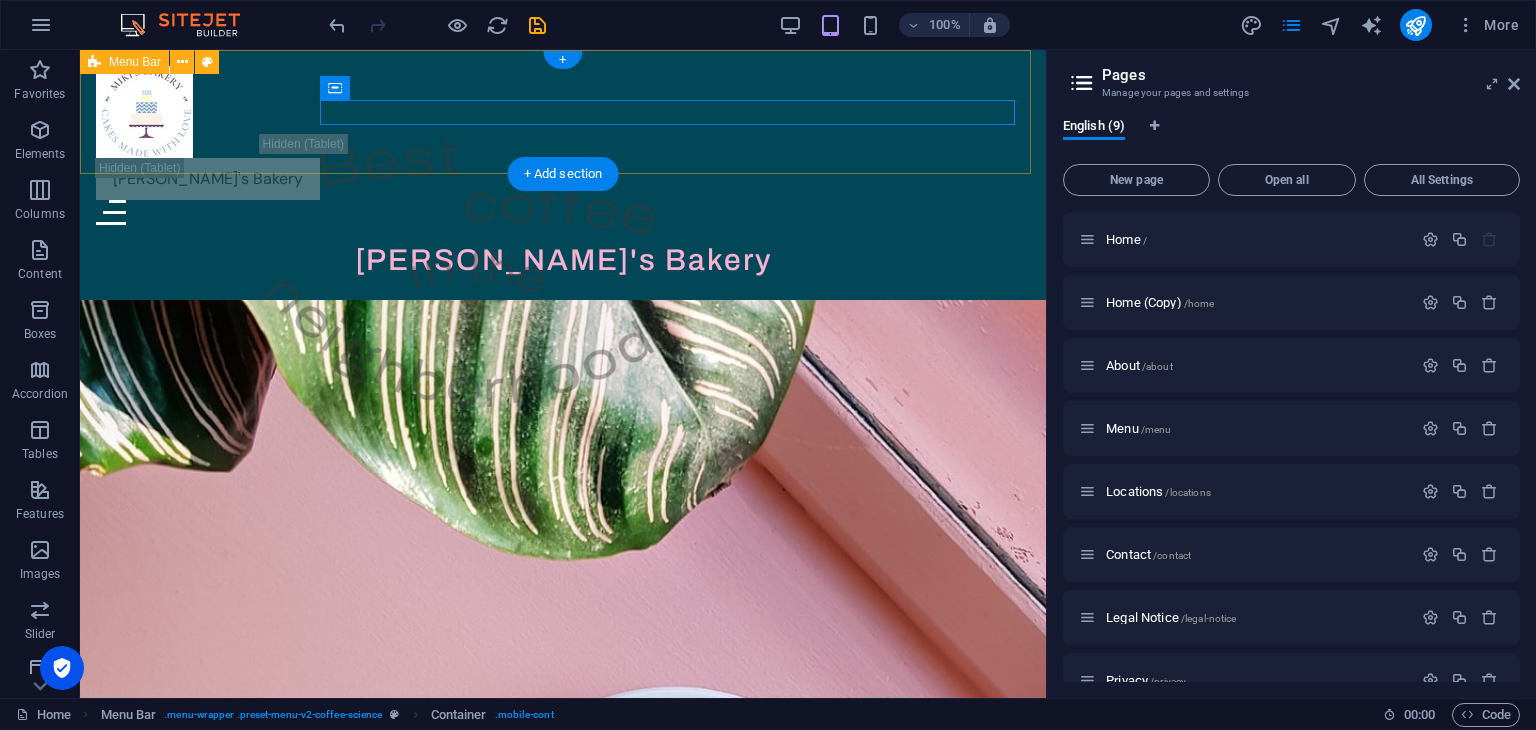 click on "About Menu Locations Contact Miki's Bakery" at bounding box center [563, 145] 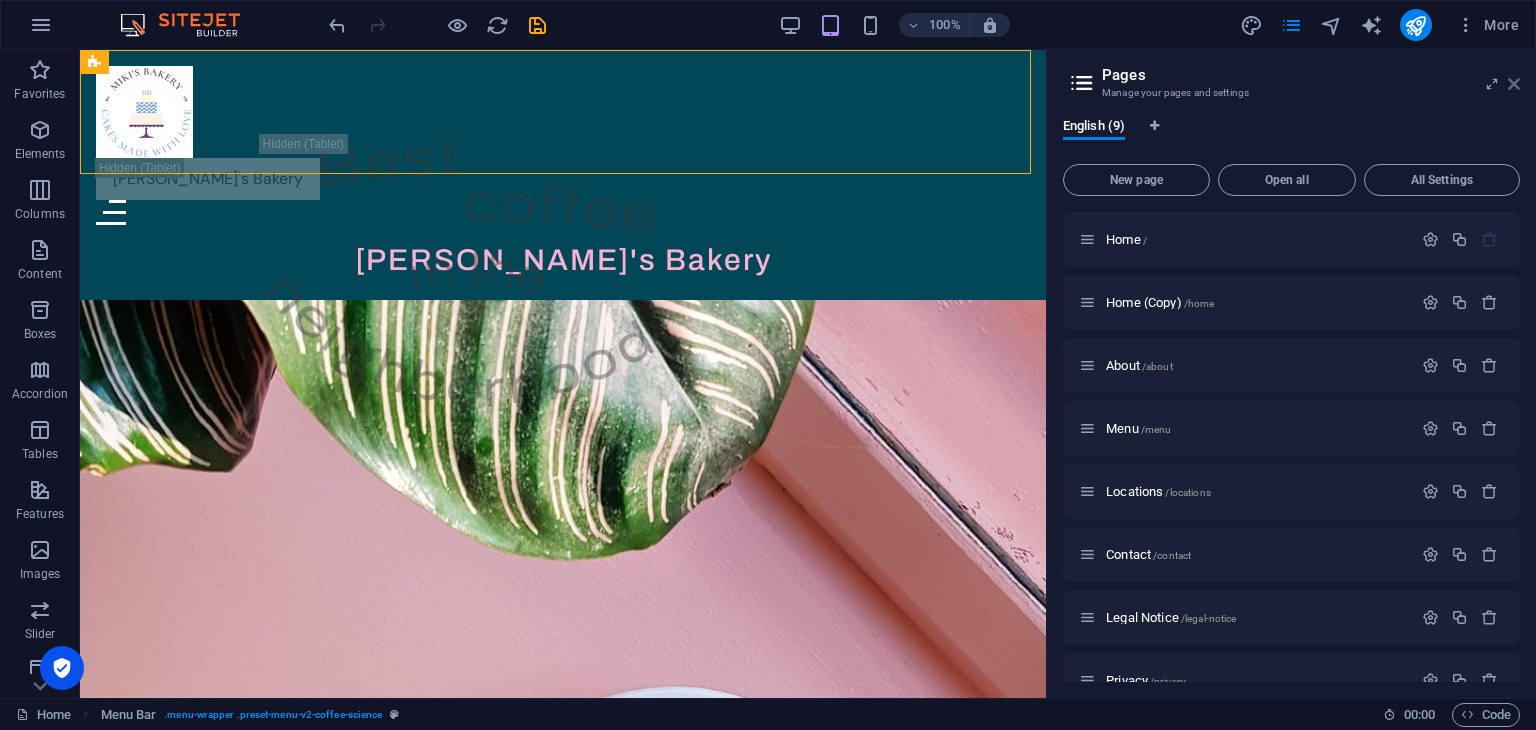 click at bounding box center [1514, 84] 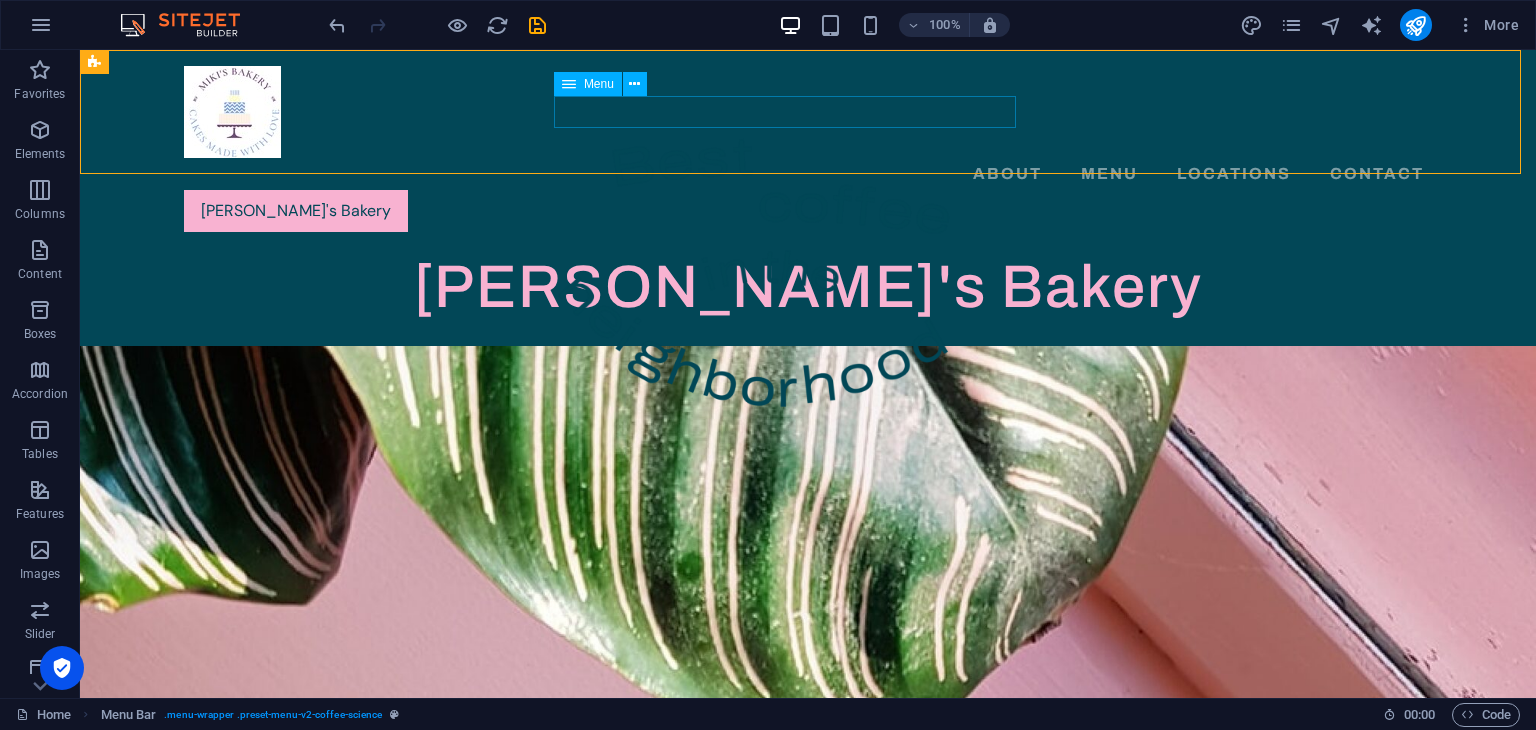 click on "Menu" at bounding box center (599, 84) 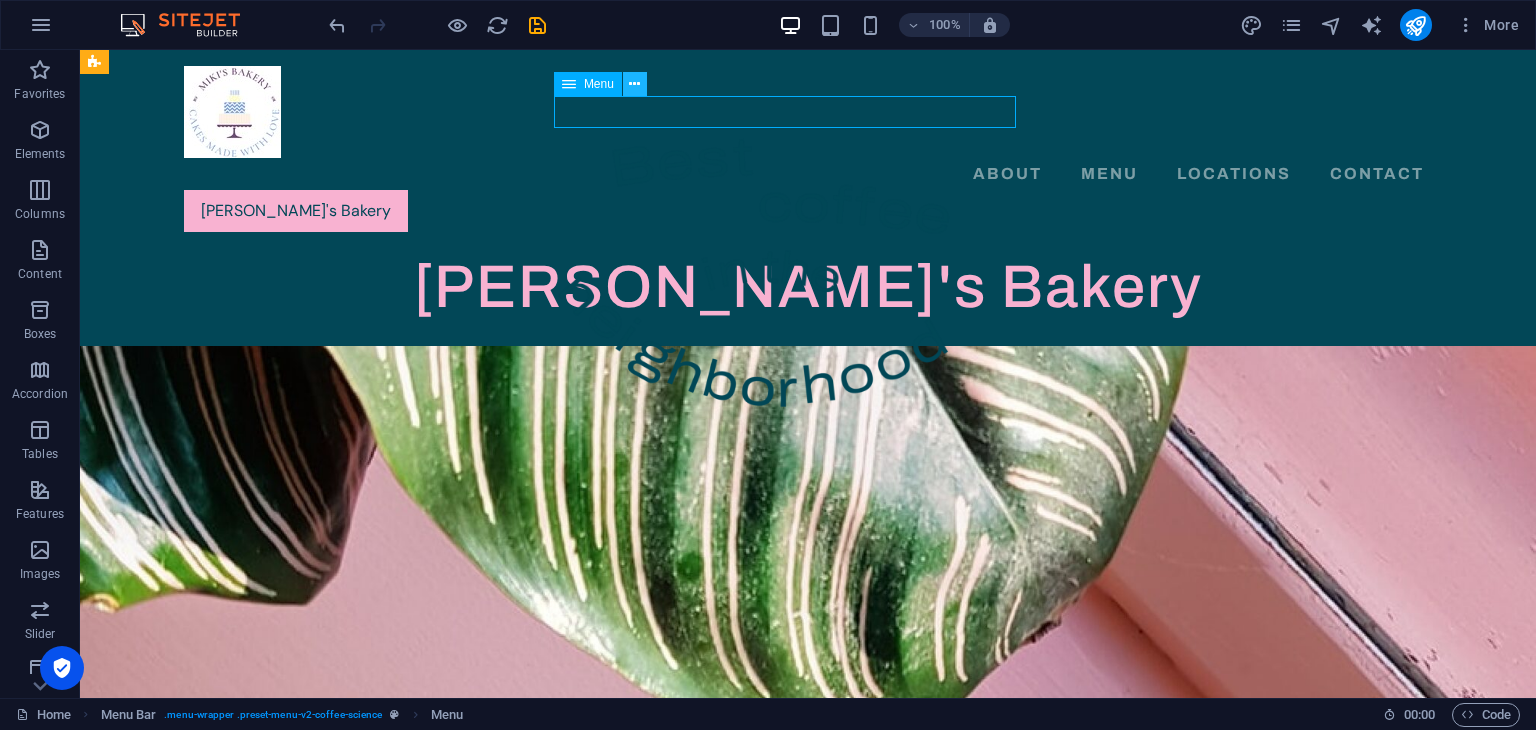 click at bounding box center (634, 84) 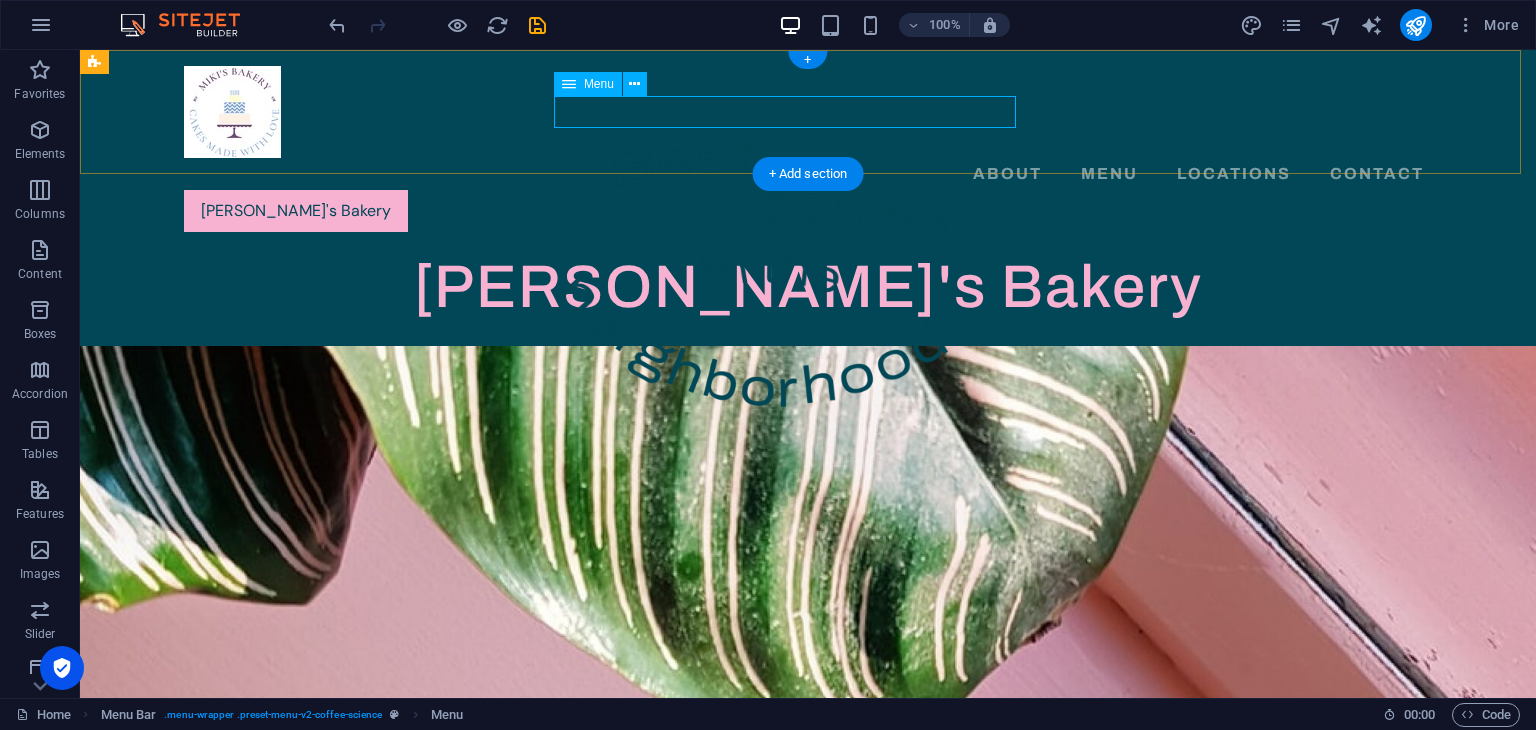 click on "About Menu Locations Contact" at bounding box center [808, 174] 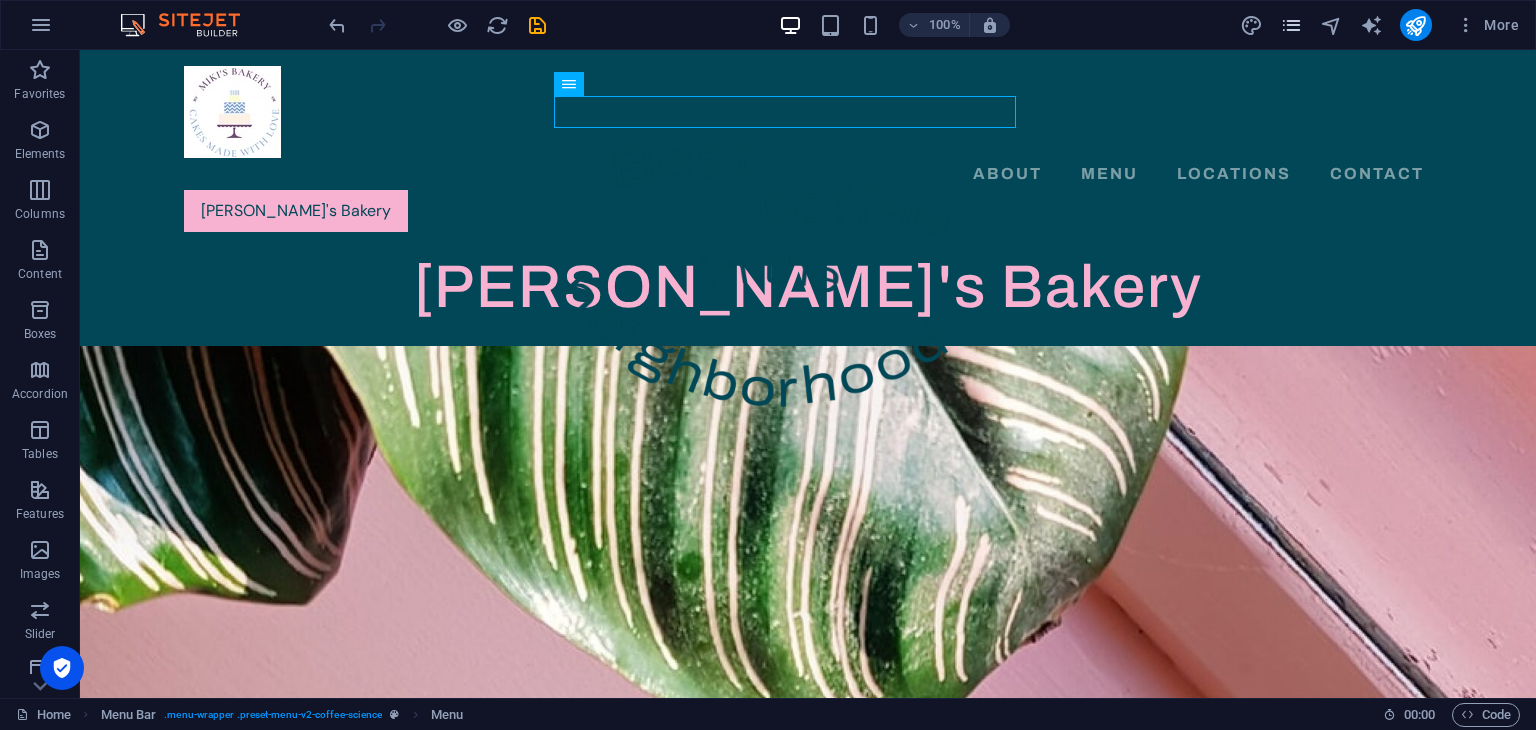 click on "More" at bounding box center [1383, 25] 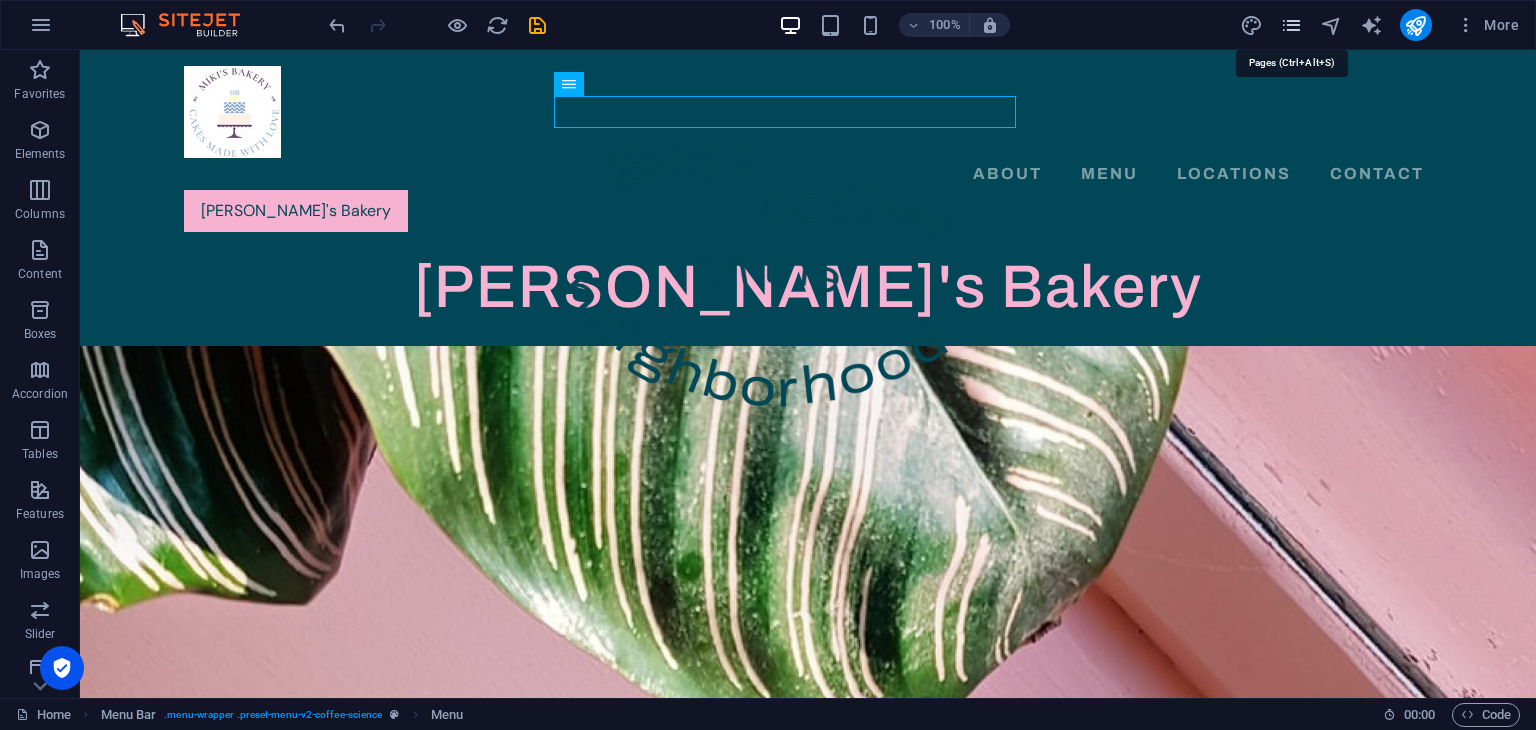 click at bounding box center [1291, 25] 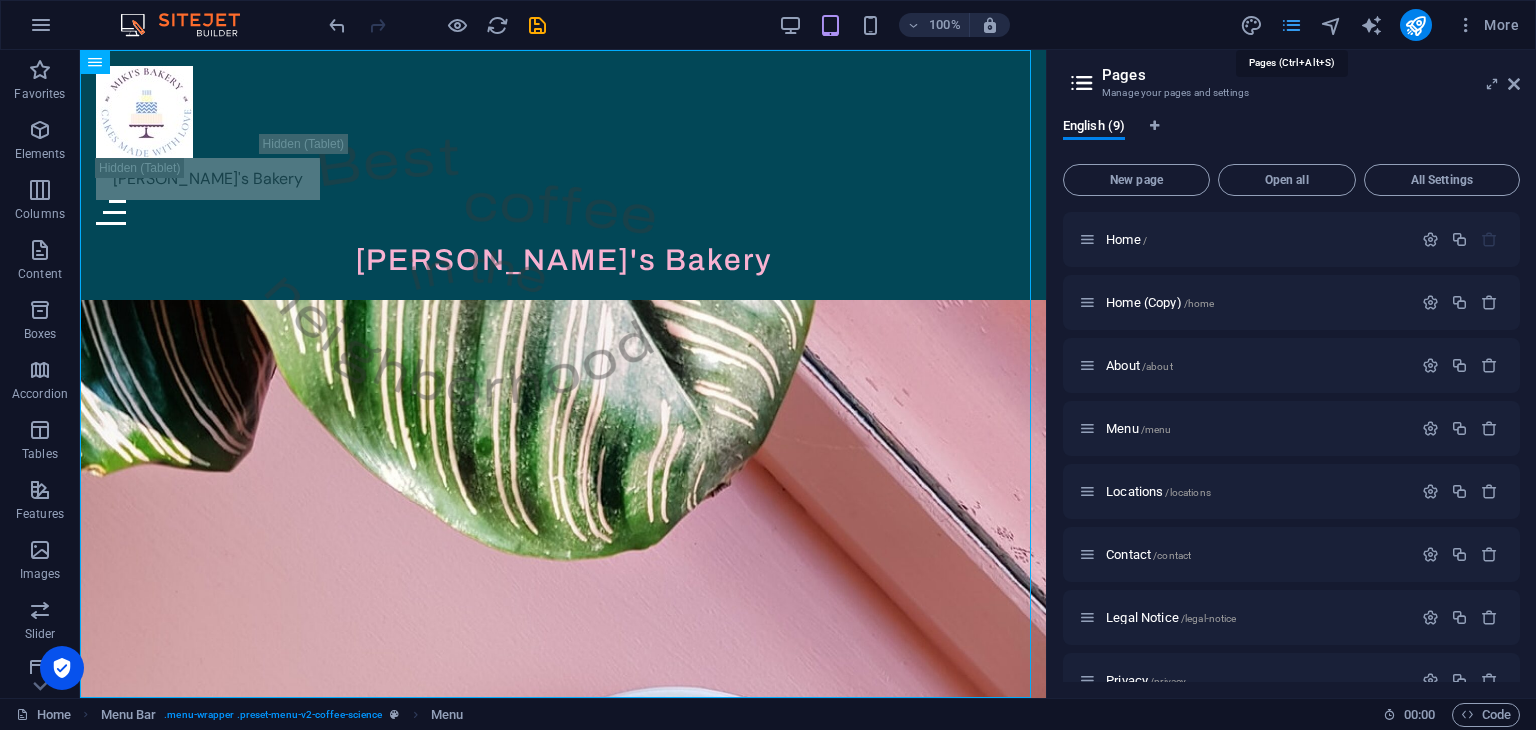 scroll, scrollTop: 372, scrollLeft: 0, axis: vertical 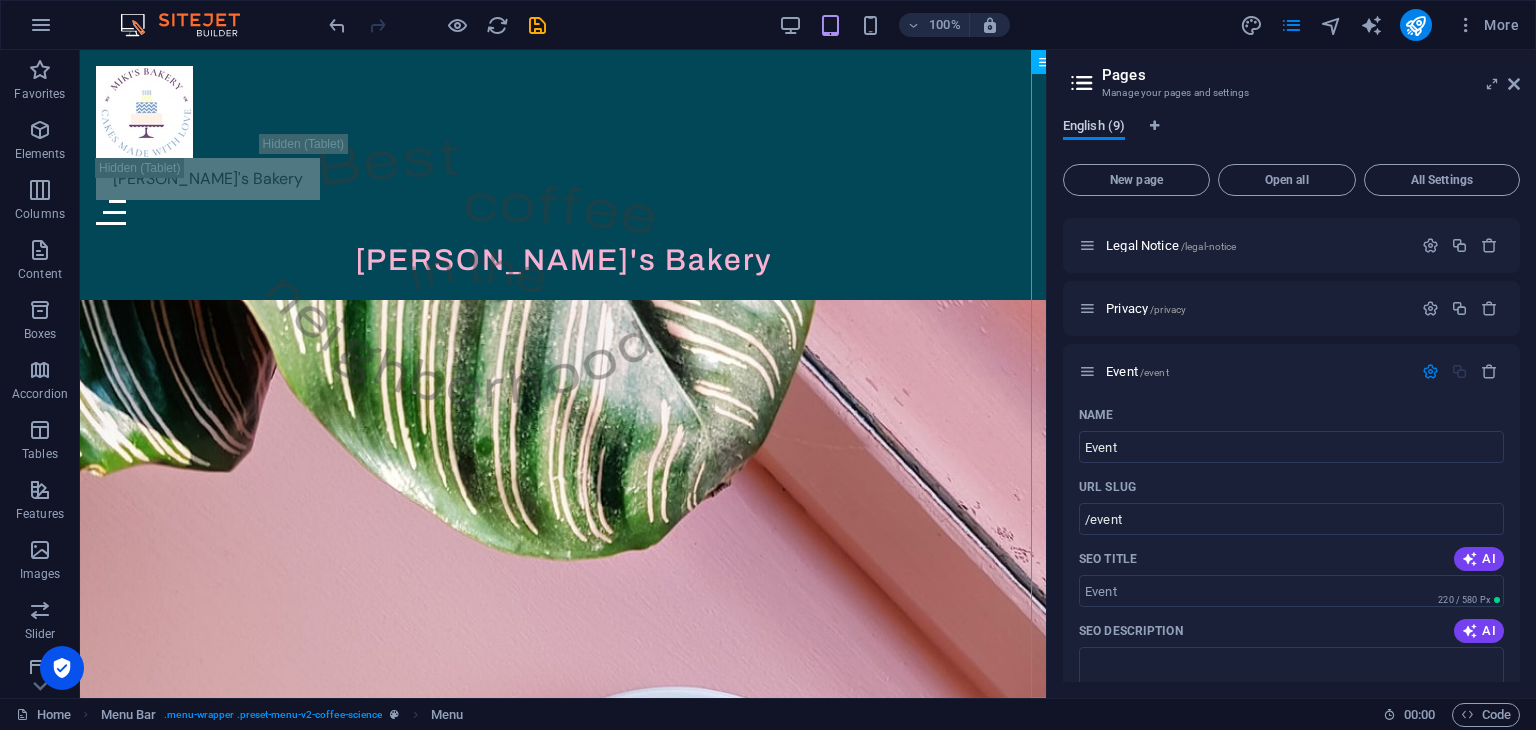 click on "English (9)" at bounding box center [1094, 128] 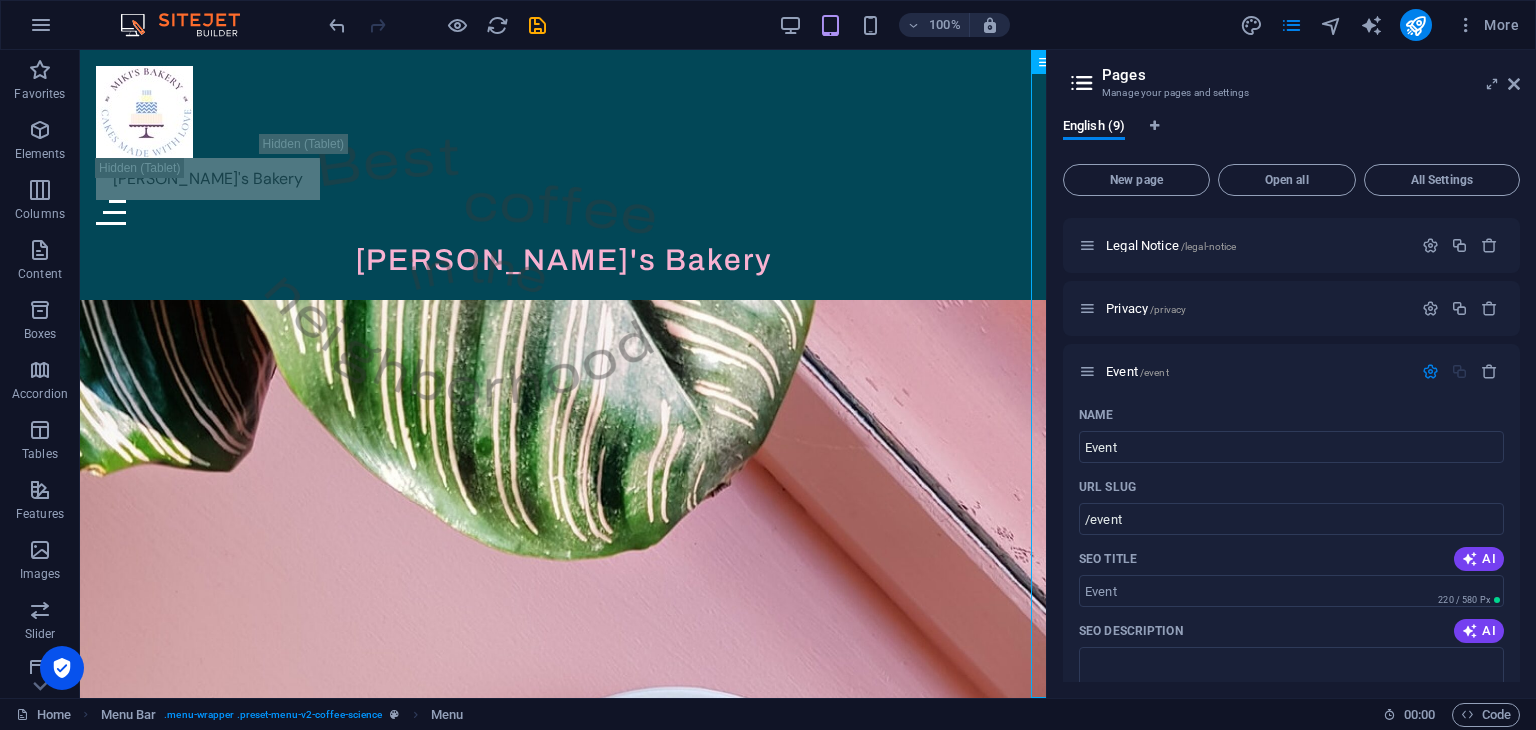 drag, startPoint x: 1520, startPoint y: 381, endPoint x: 1519, endPoint y: 430, distance: 49.010204 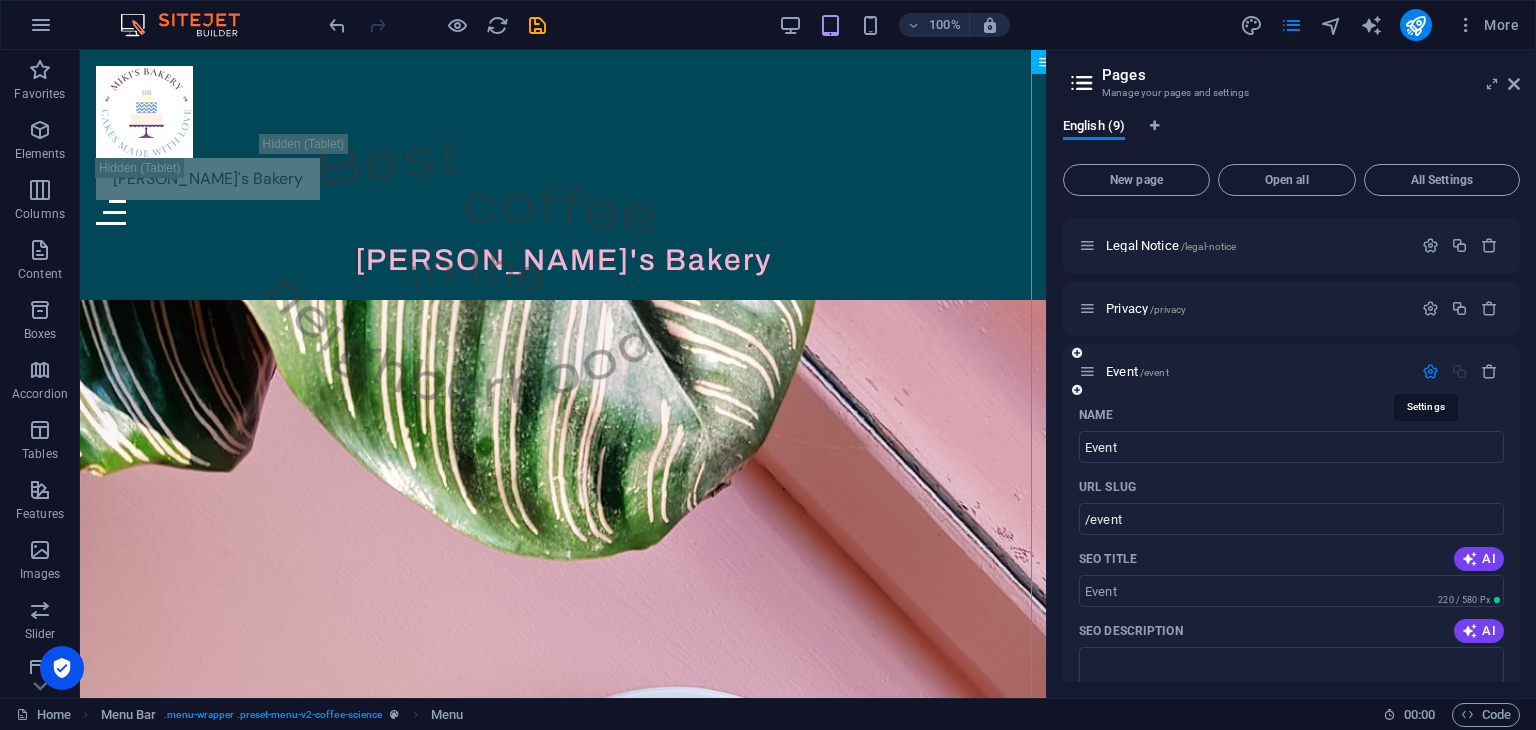 click at bounding box center (1430, 371) 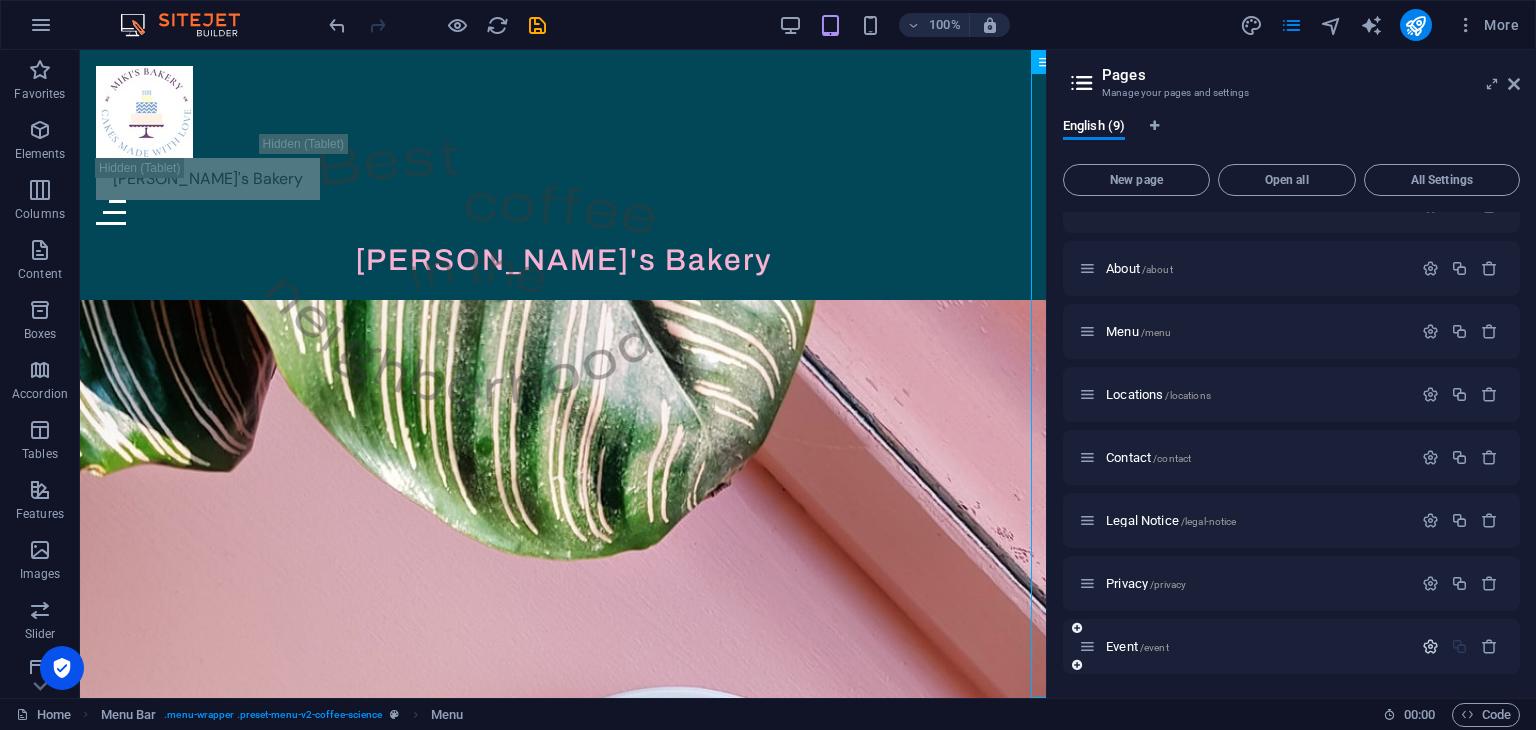 scroll, scrollTop: 97, scrollLeft: 0, axis: vertical 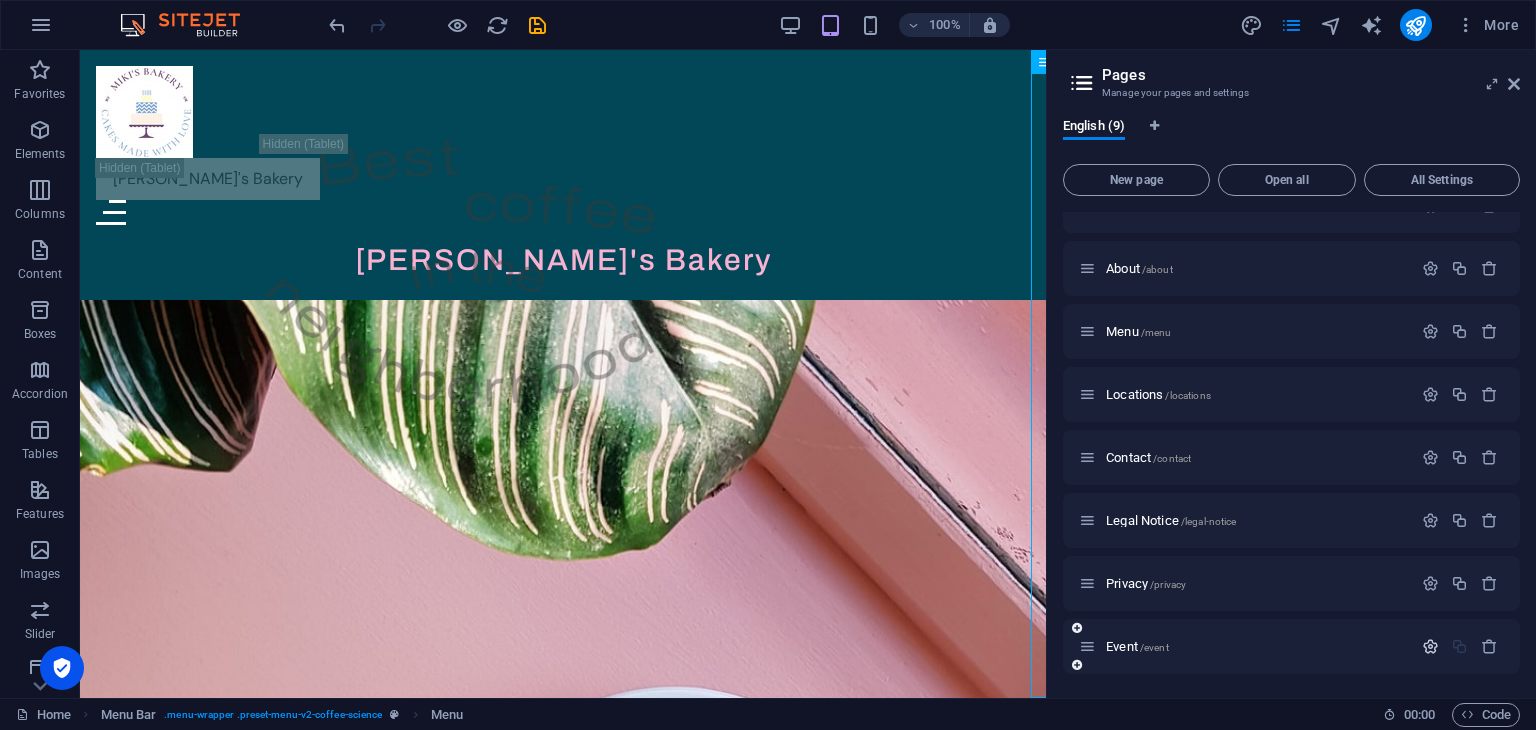 click at bounding box center (1430, 646) 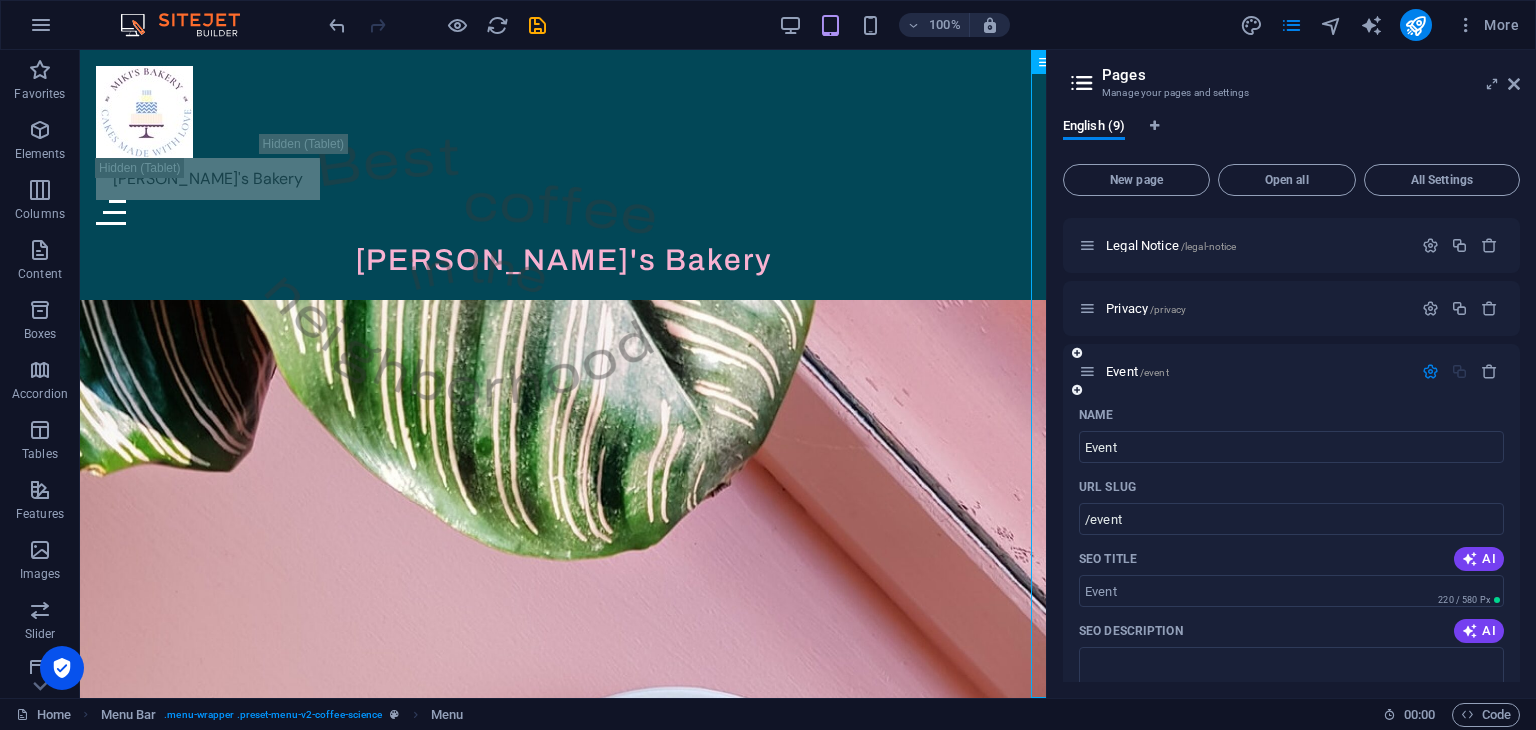 click at bounding box center (1077, 390) 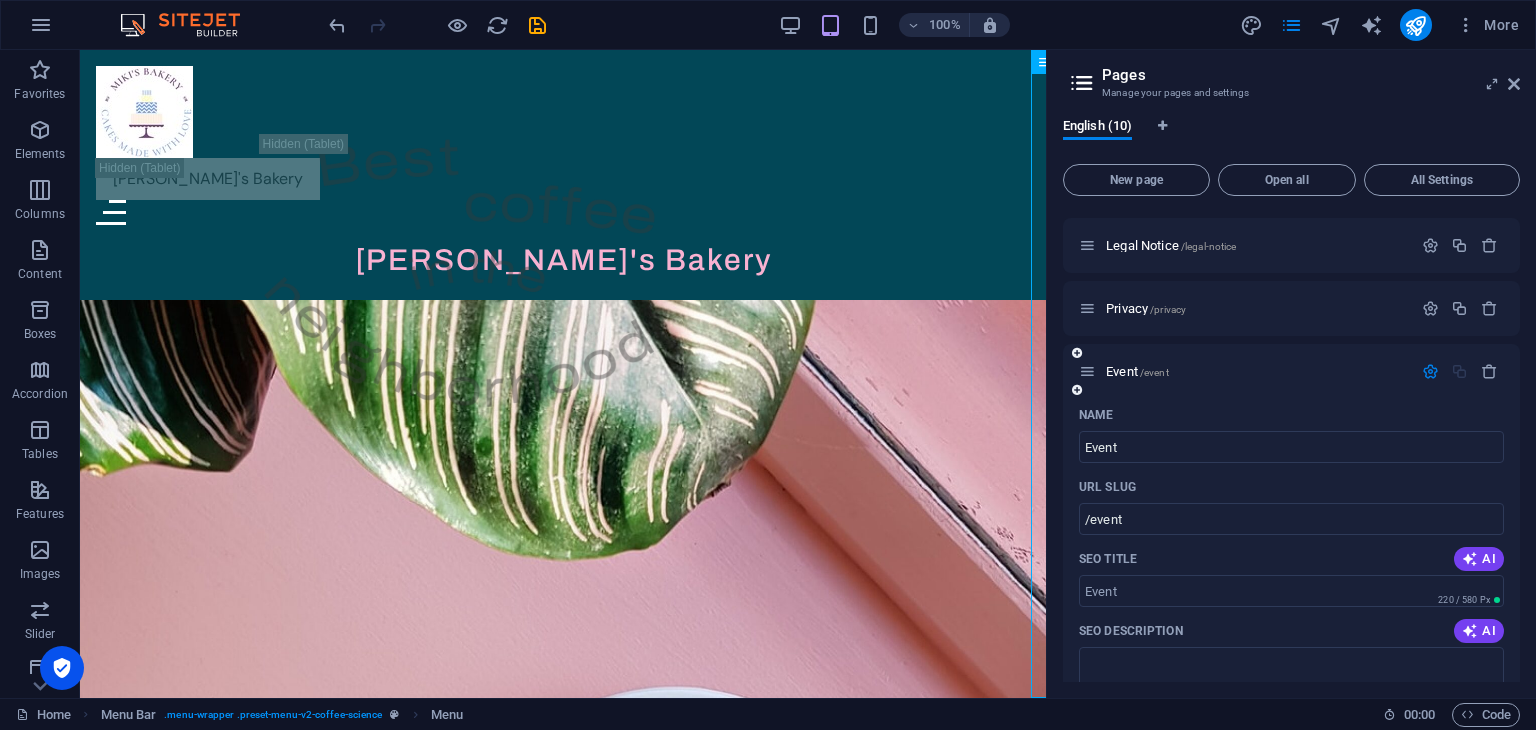 scroll, scrollTop: 1180, scrollLeft: 0, axis: vertical 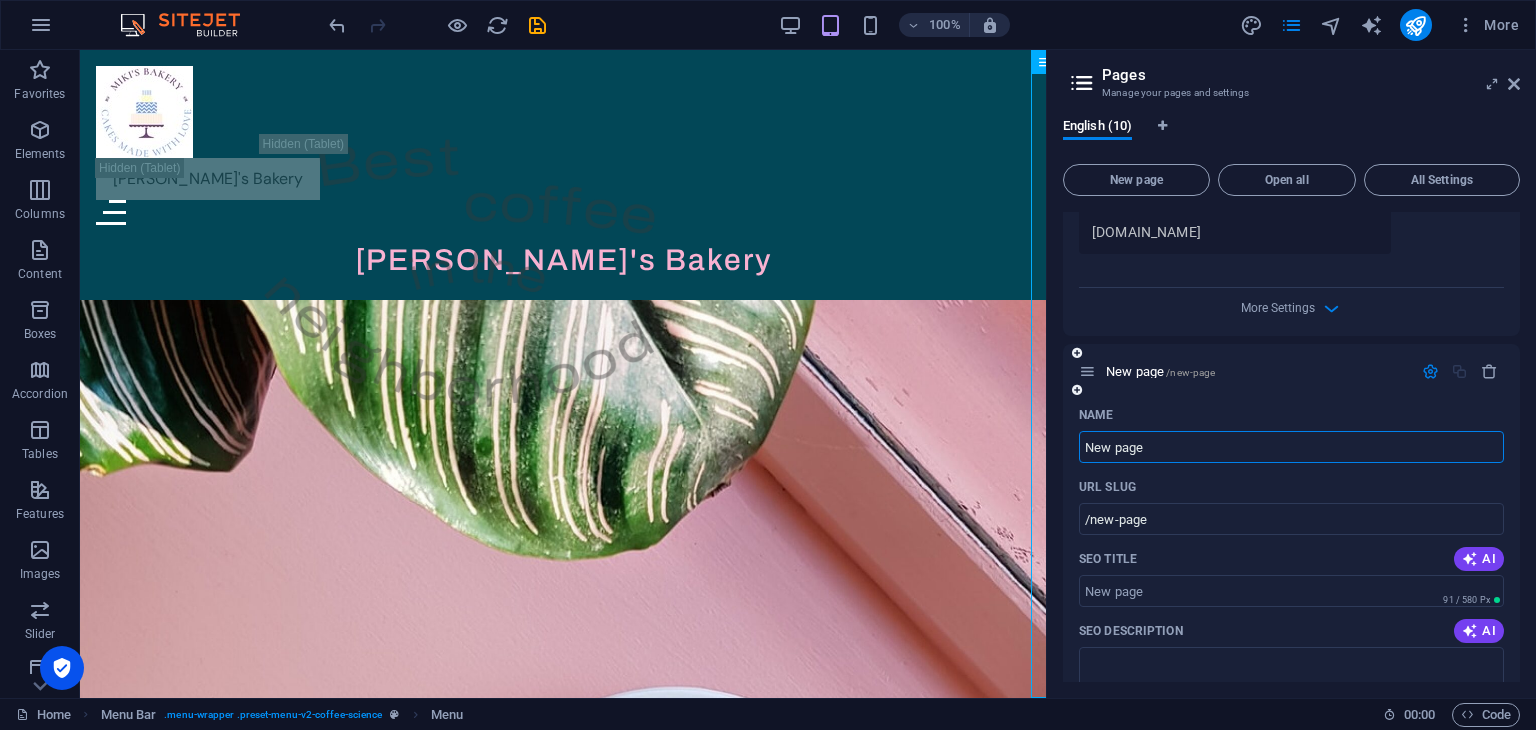click at bounding box center [1077, 353] 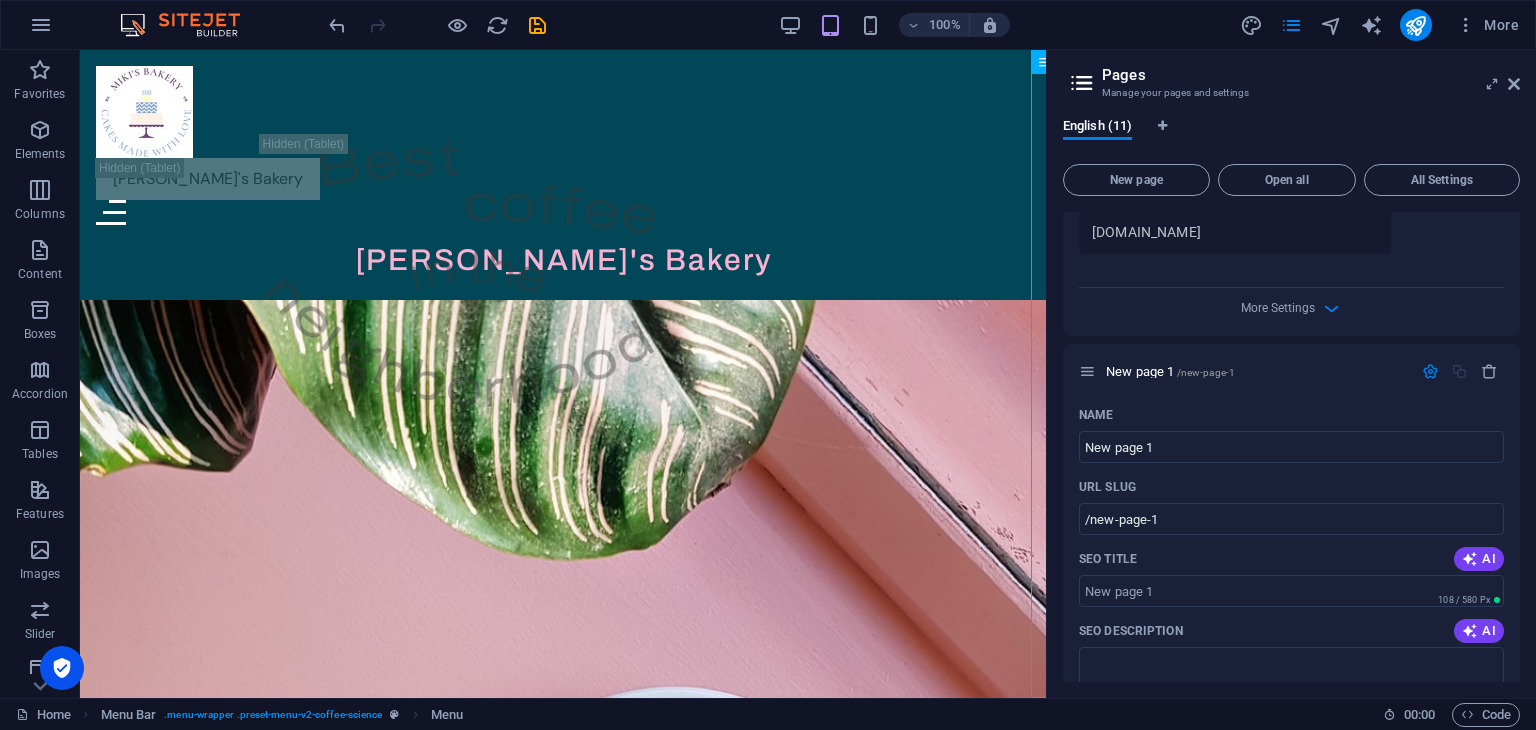 click at bounding box center [0, 0] 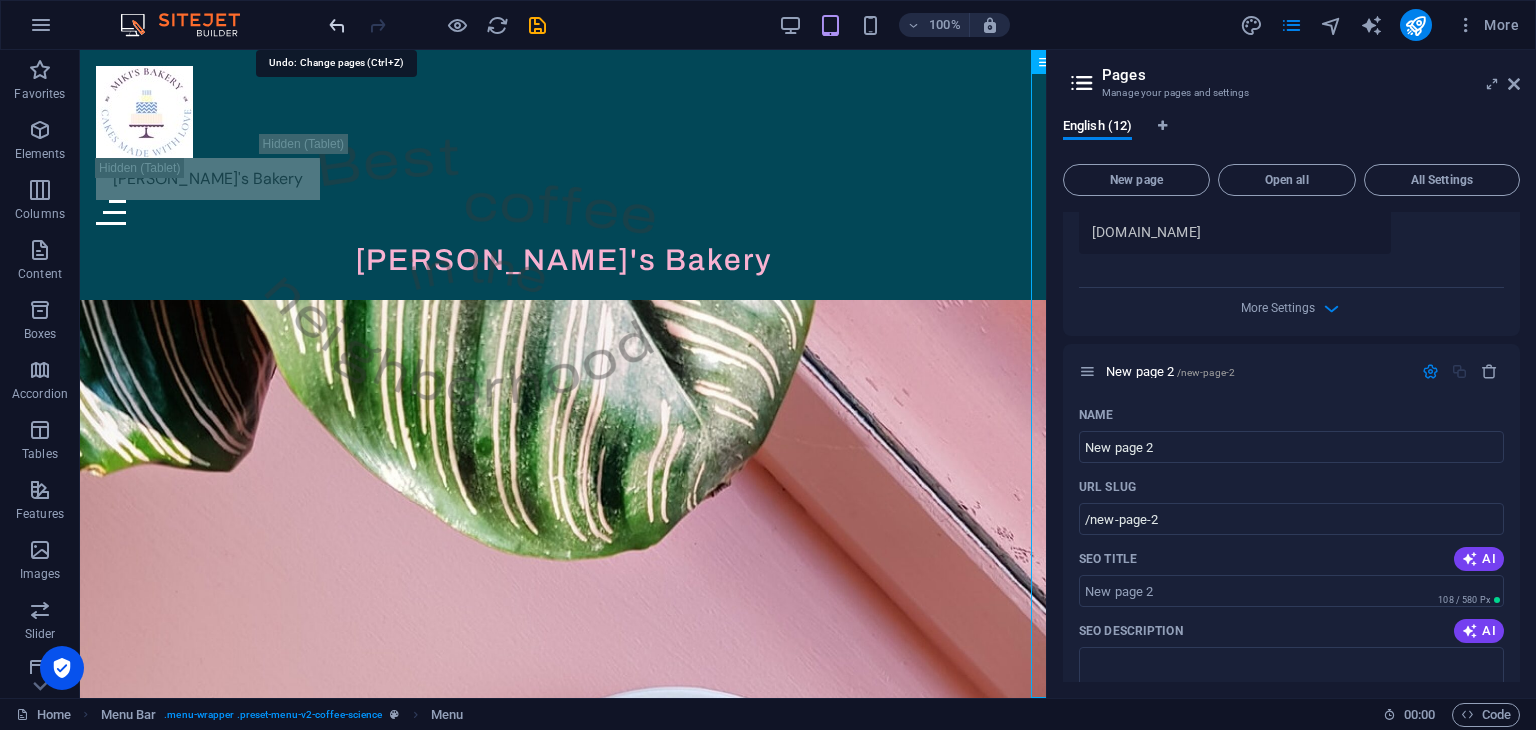 click at bounding box center [337, 25] 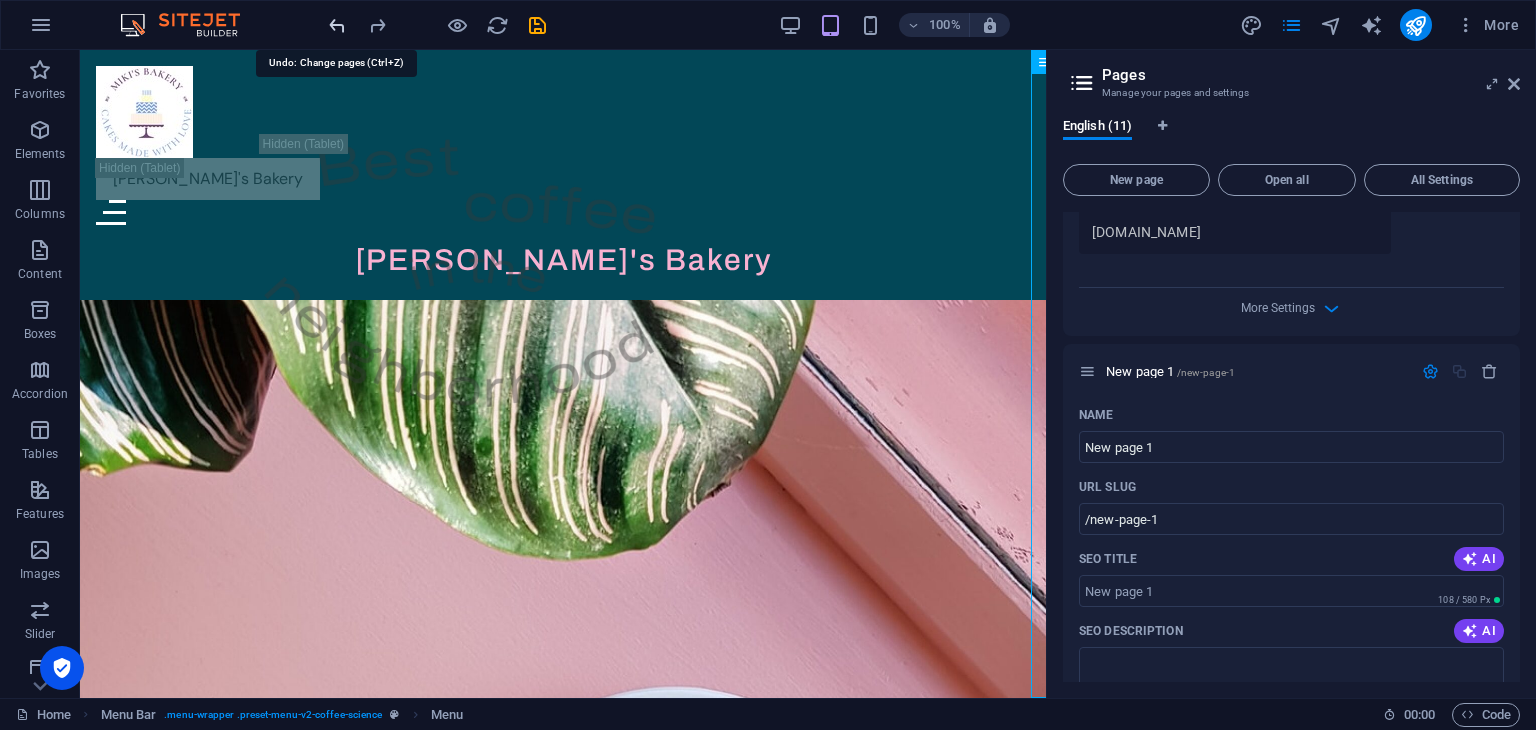 click at bounding box center [337, 25] 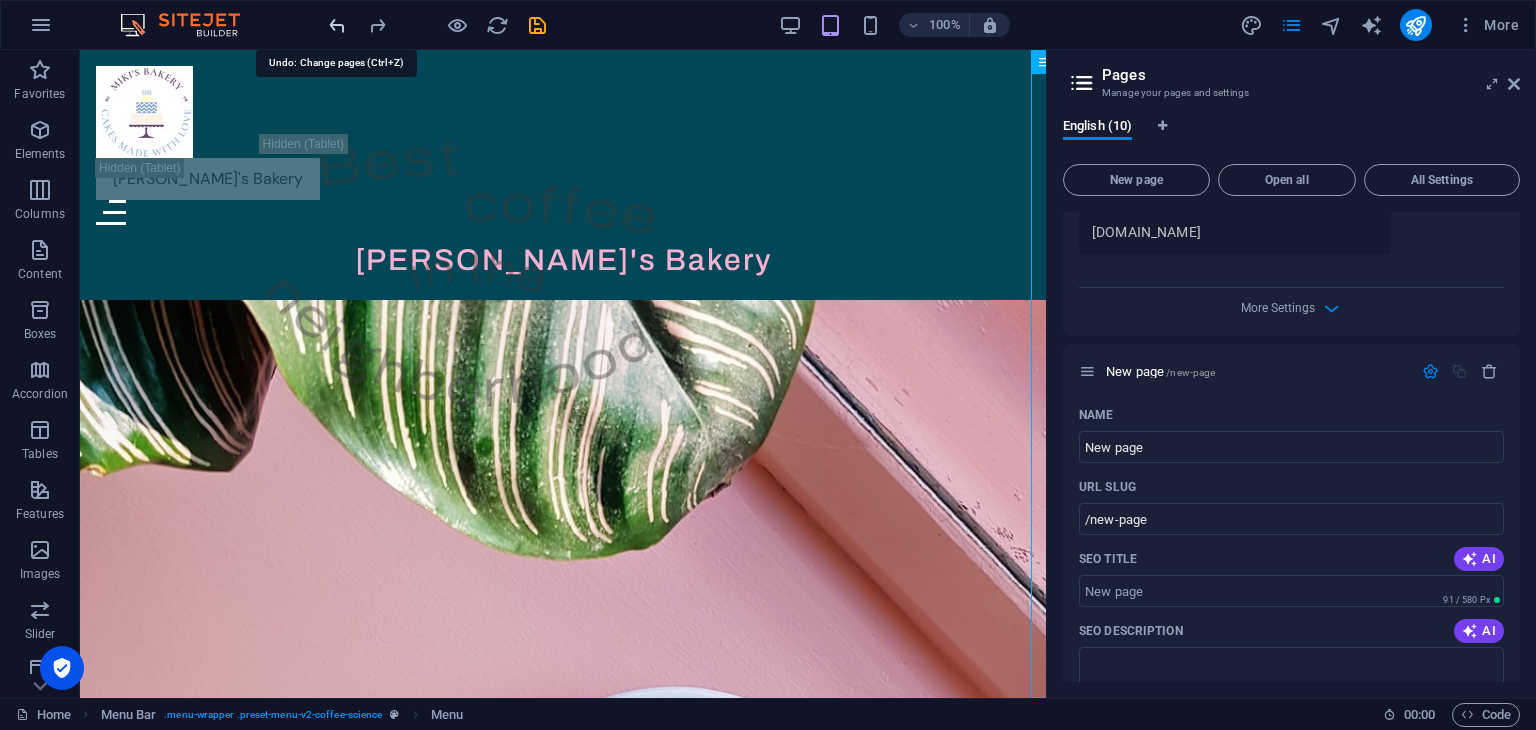 click at bounding box center (337, 25) 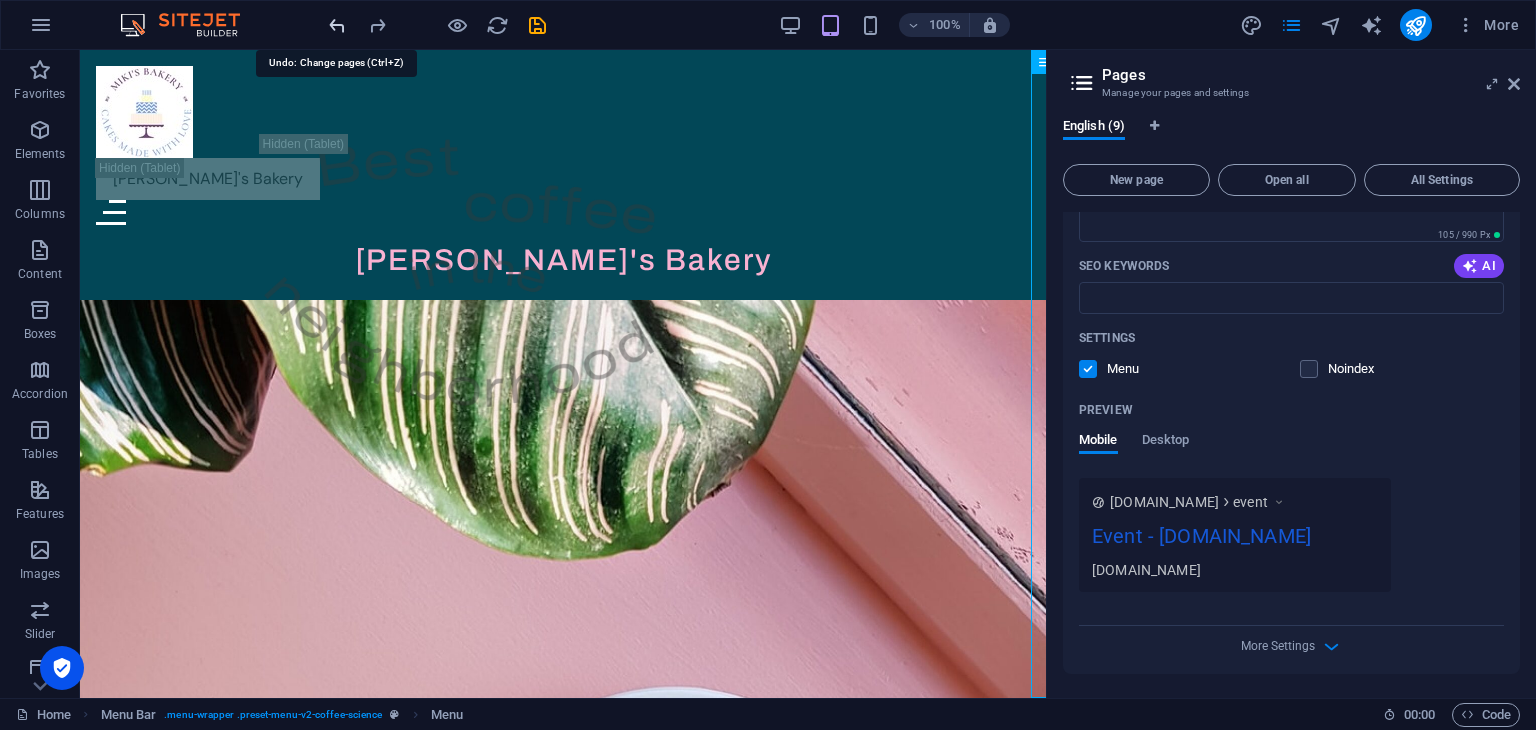scroll, scrollTop: 842, scrollLeft: 0, axis: vertical 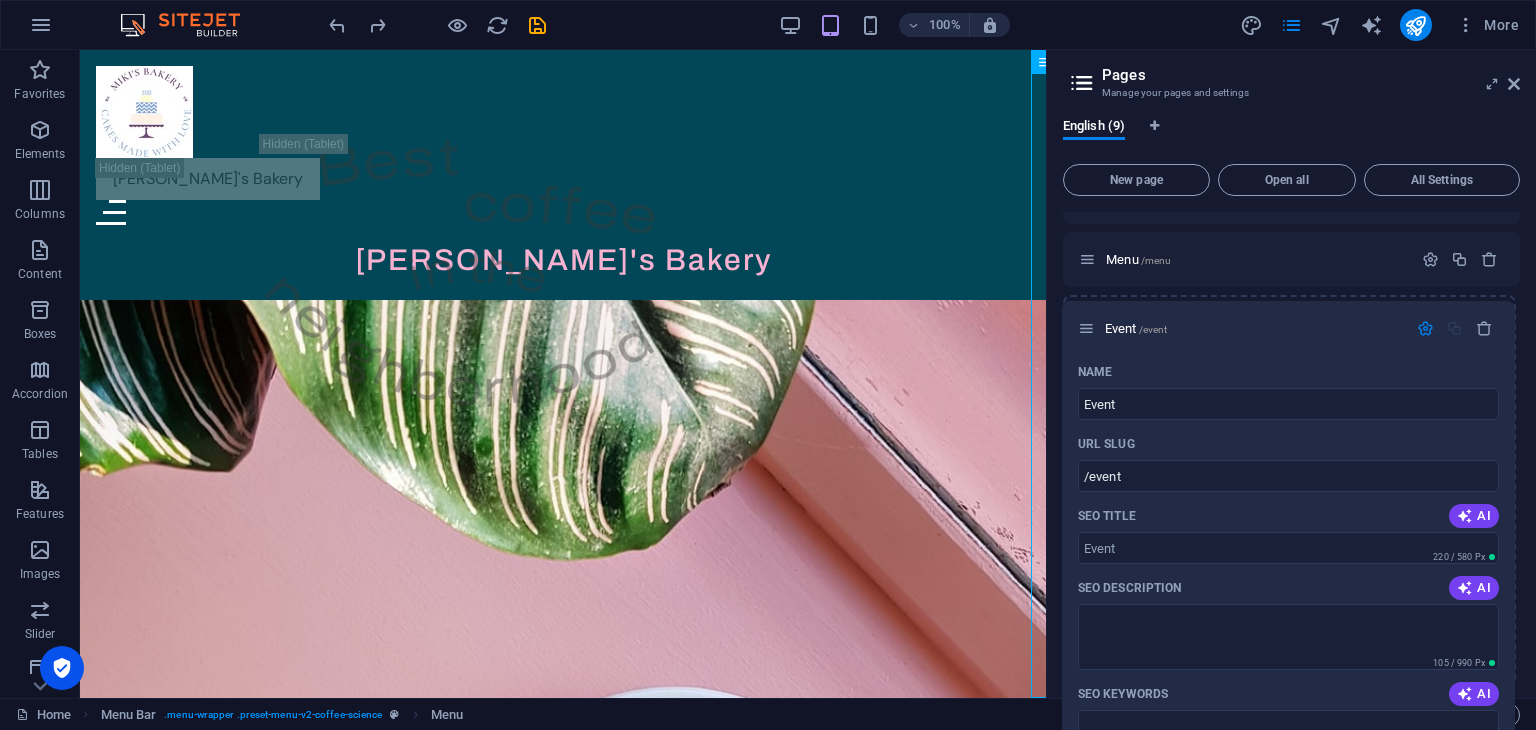 drag, startPoint x: 1084, startPoint y: 574, endPoint x: 1083, endPoint y: 321, distance: 253.00198 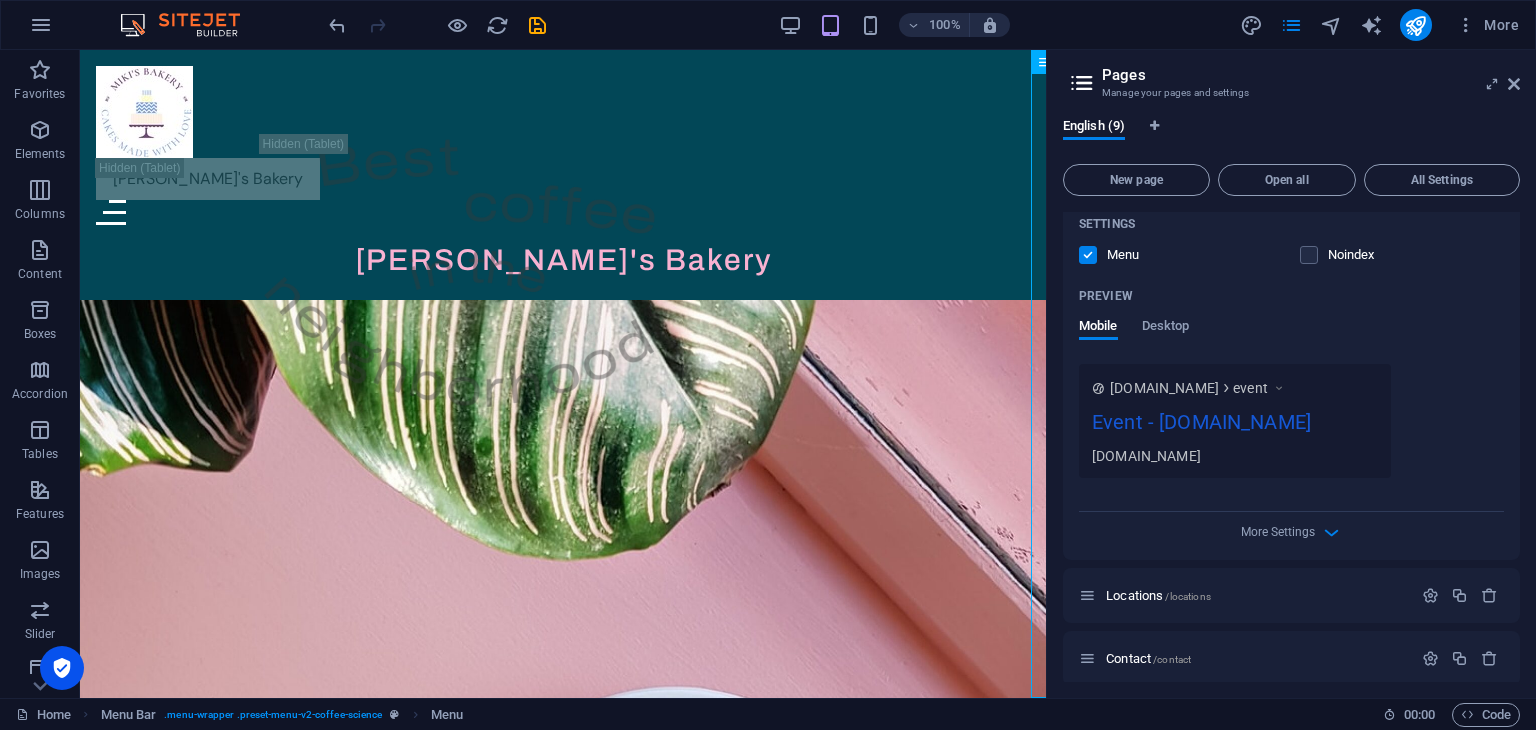 scroll, scrollTop: 744, scrollLeft: 0, axis: vertical 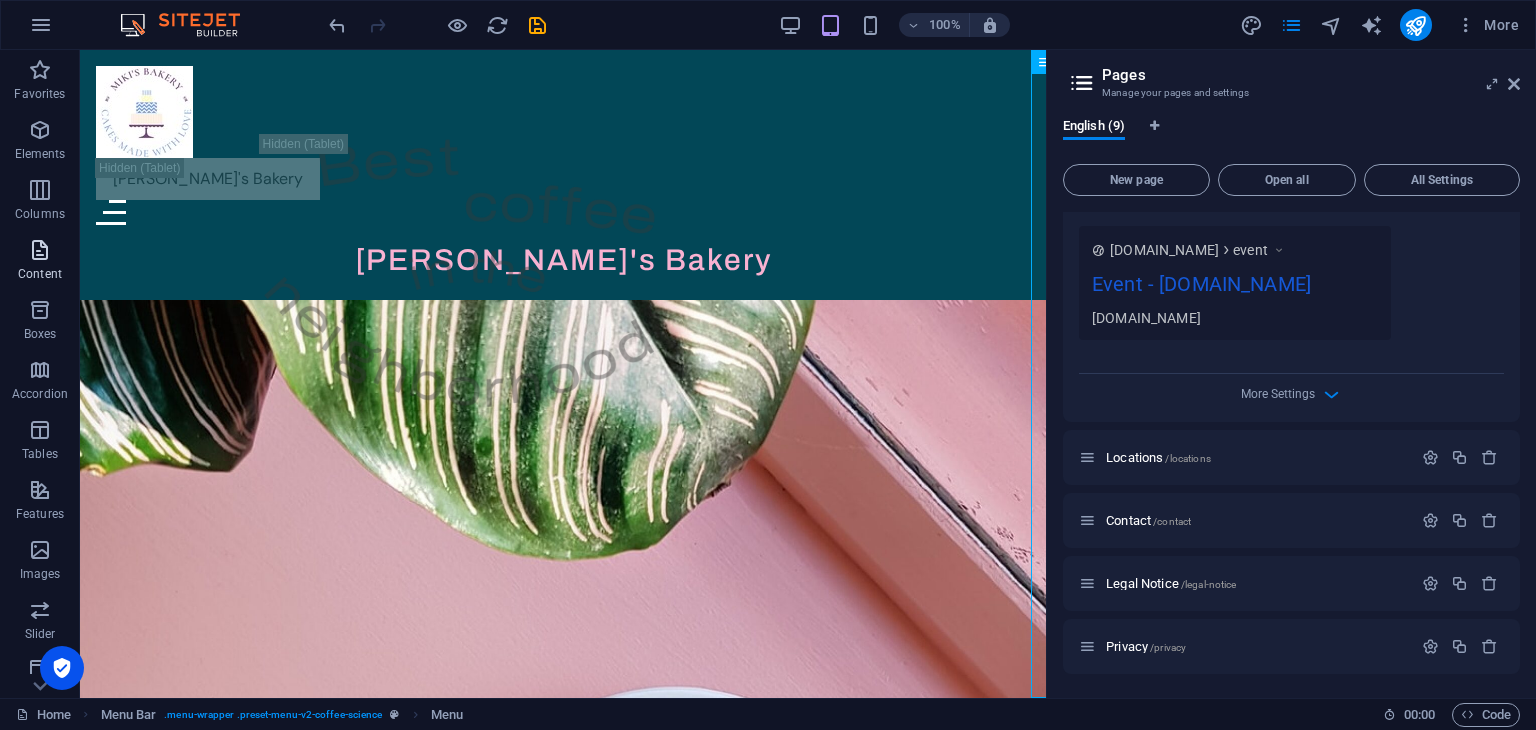 click at bounding box center (40, 250) 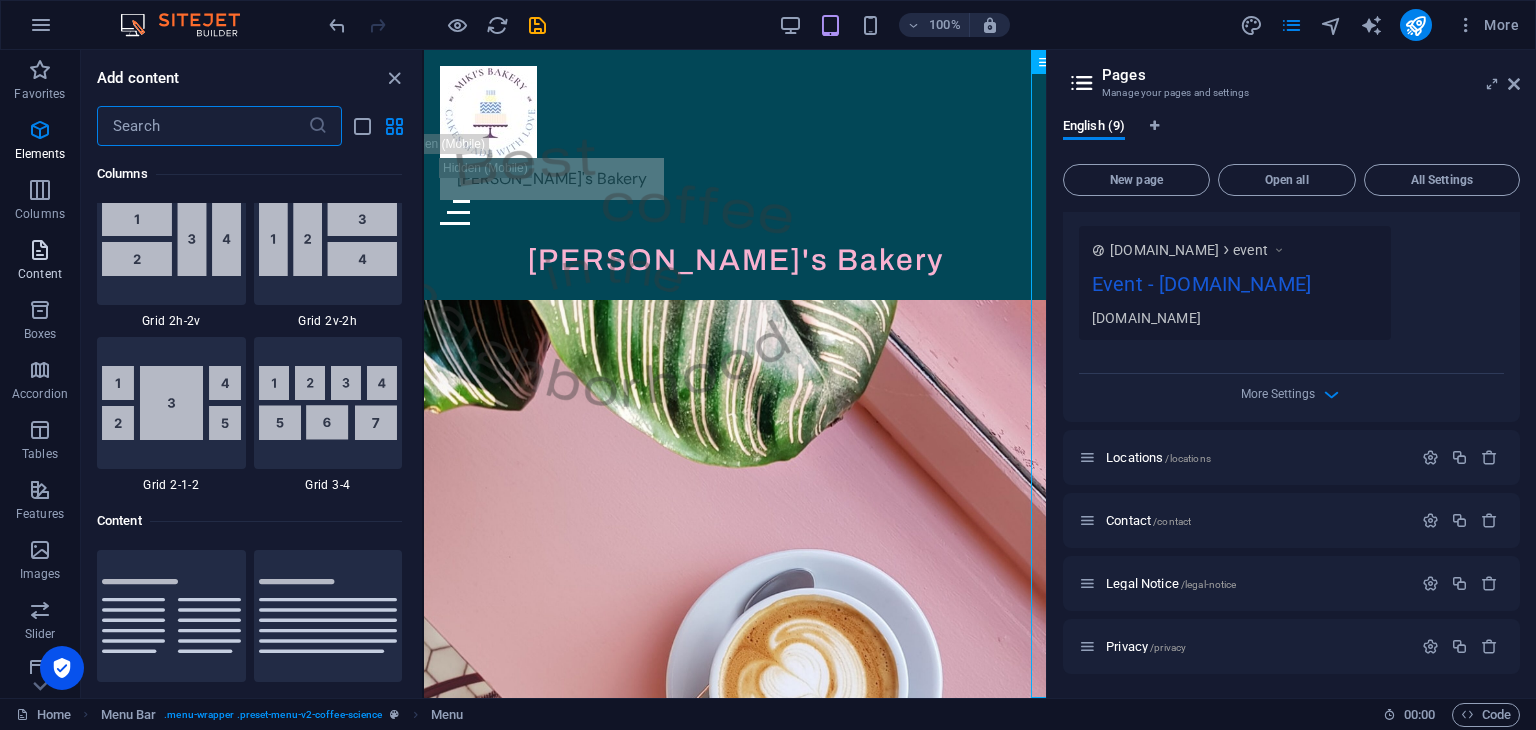 scroll, scrollTop: 3499, scrollLeft: 0, axis: vertical 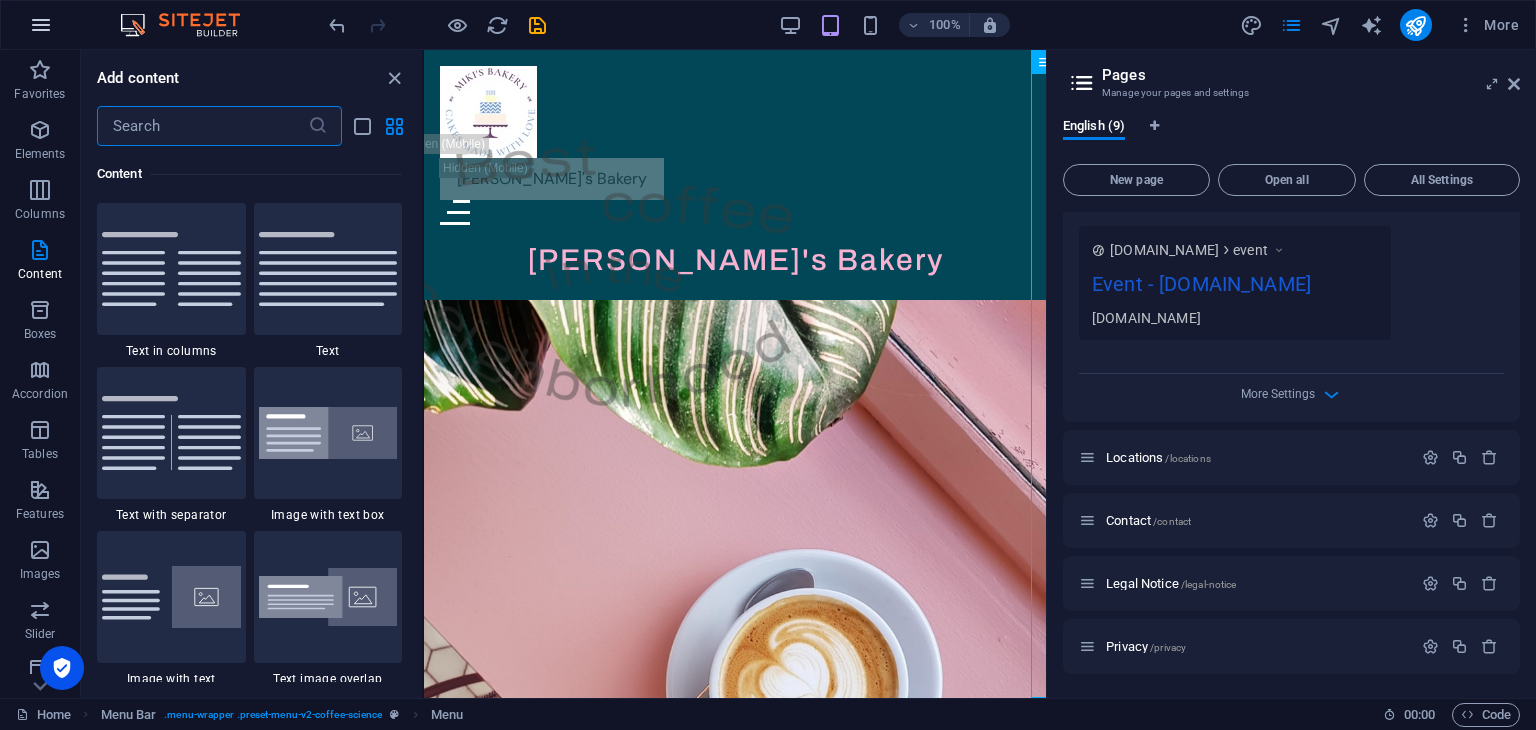click at bounding box center [41, 25] 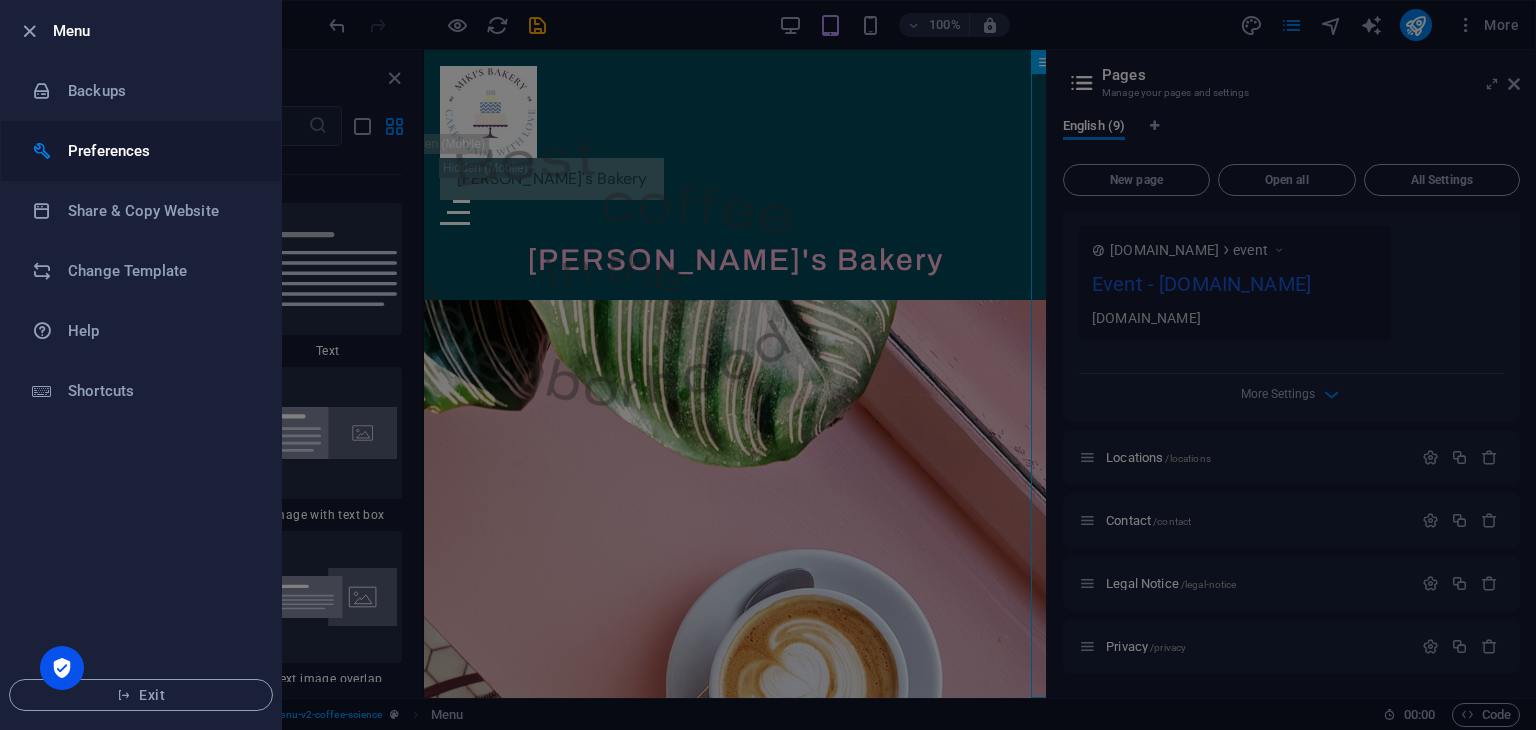 click on "Preferences" at bounding box center [160, 151] 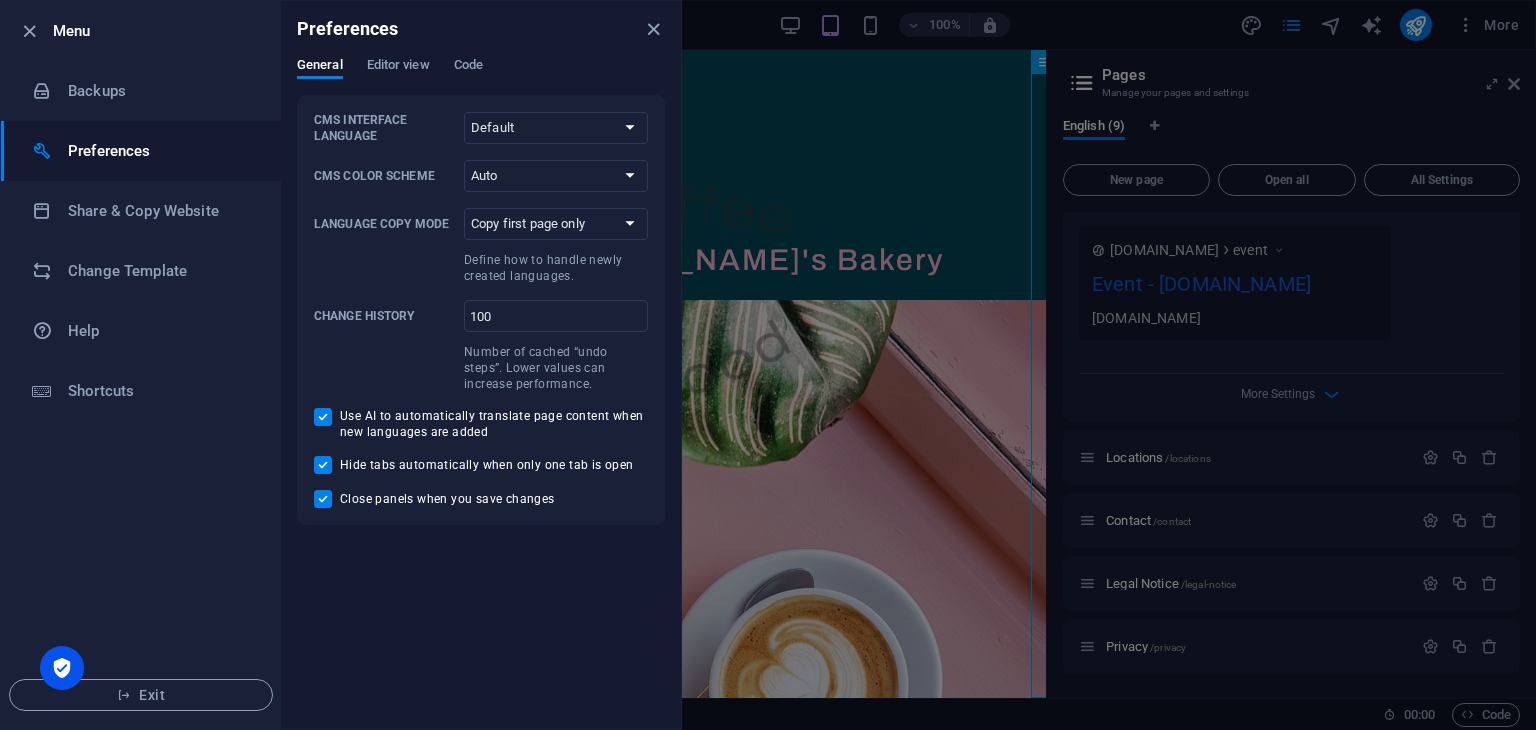 click on "Preferences General Editor view Code CMS Interface Language Default Deutsch English Español Français Magyar Italiano Nederlands Polski Português русский язык Svenska Türkçe 日本語 CMS Color Scheme Auto Dark Light Language Copy Mode Copy first page only Copy all pages Define how to handle newly created languages. Change history 100 ​ Number of cached “undo steps”. Lower values can increase performance. Use AI to automatically translate page content when new languages are added Hide tabs automatically when only one tab is open Close panels when you save changes Show labels in content sidebar Focus elements that are currently being edited by darkening the rest of the page On resize automatically adjust zoom level to fit chosen device Show dialogs when adding elements to collections Compile SCSS automatically after the last keystroke Compile trigger (SCSS) Semicolon (”;”) Closing bracket (“}”) Enter Tab Prevent auto-compilation errors from being displayed Clean up unused CSS code" at bounding box center [481, 365] 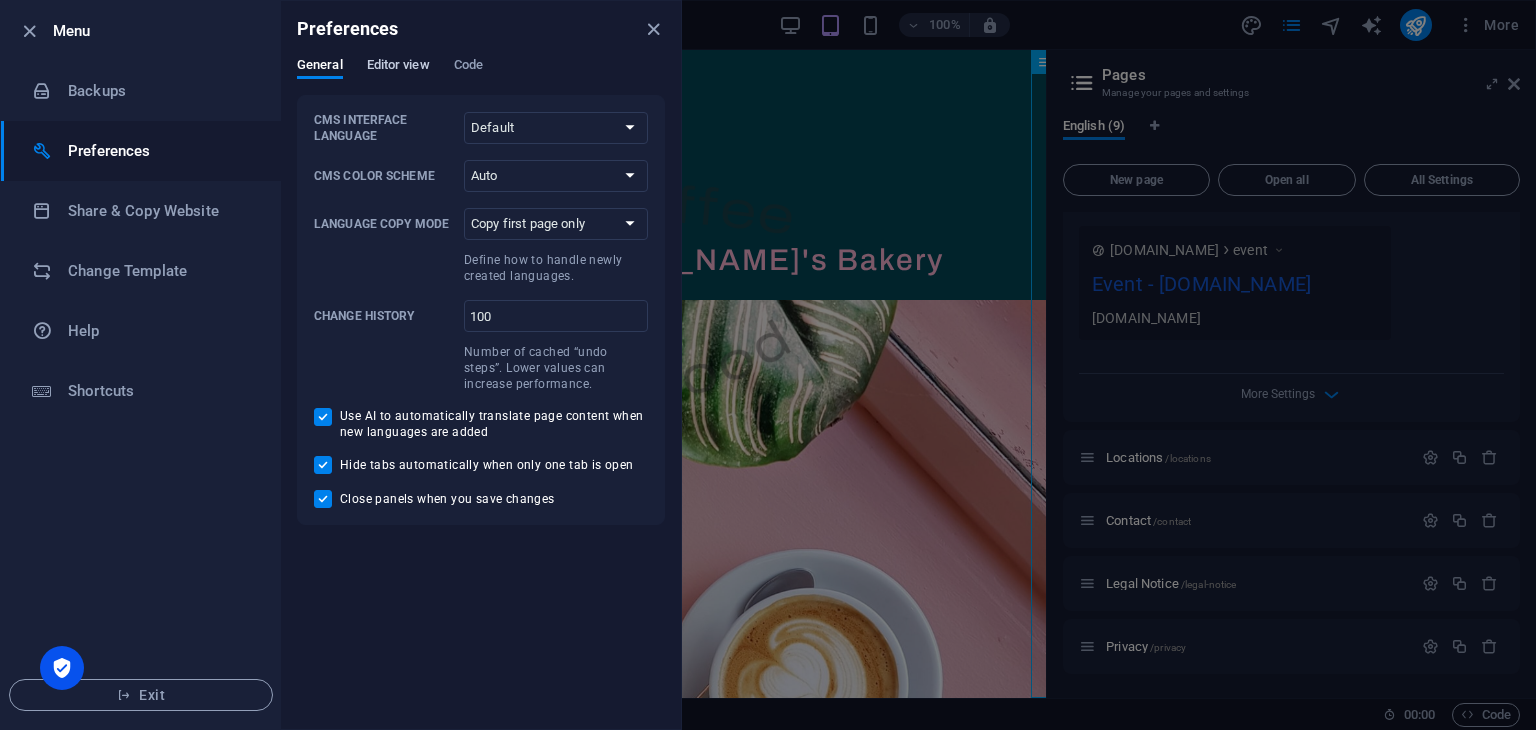 click on "Editor view" at bounding box center (398, 67) 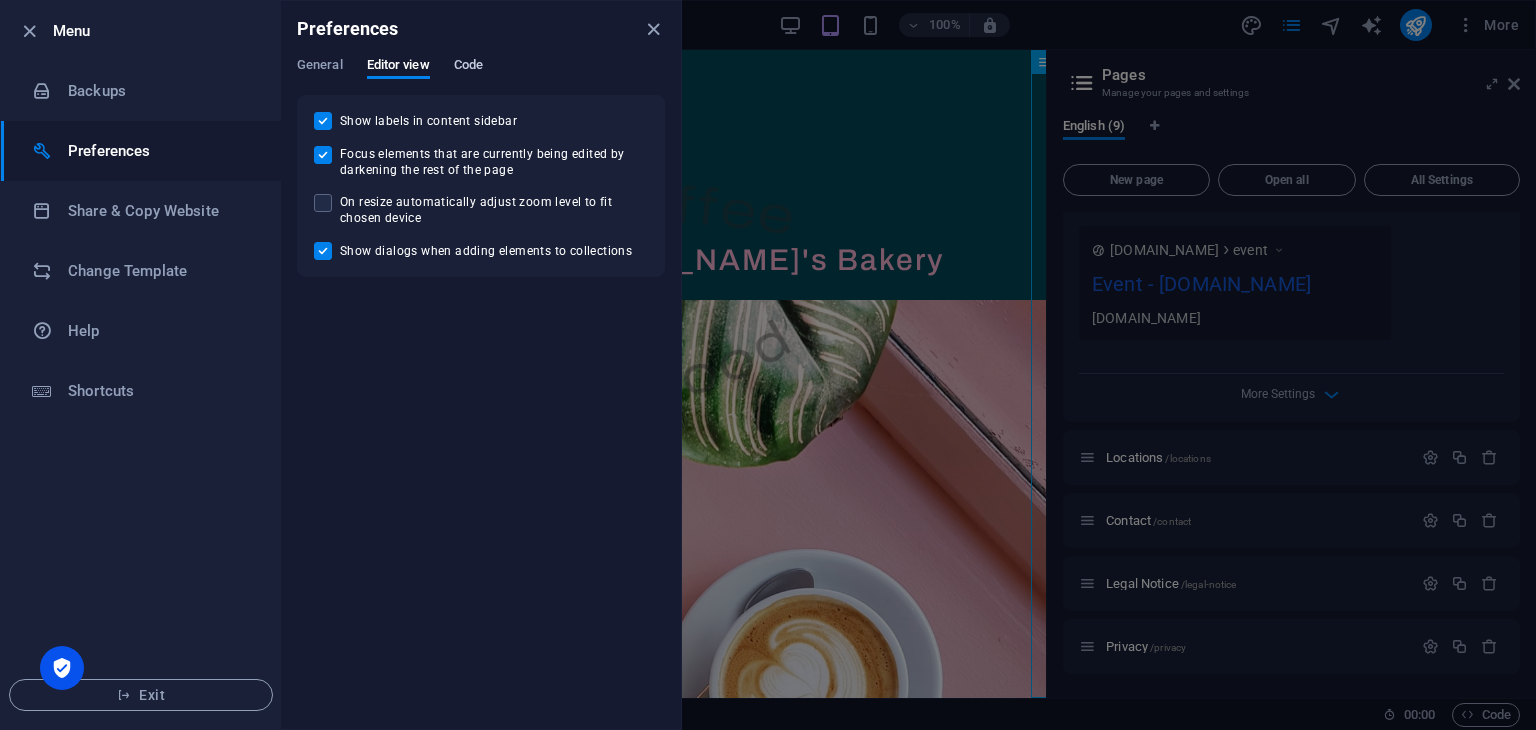 click on "Code" at bounding box center (468, 67) 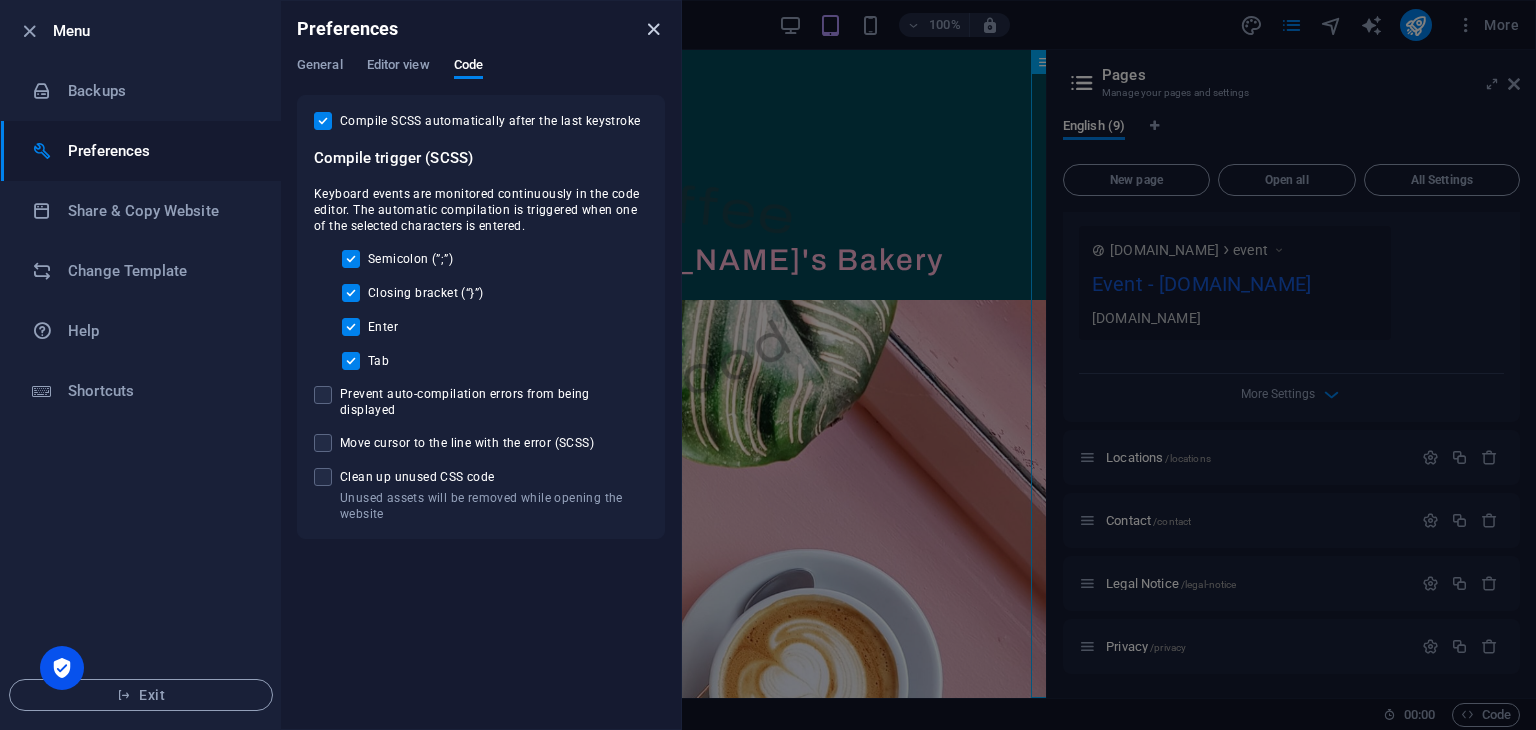 click at bounding box center (653, 29) 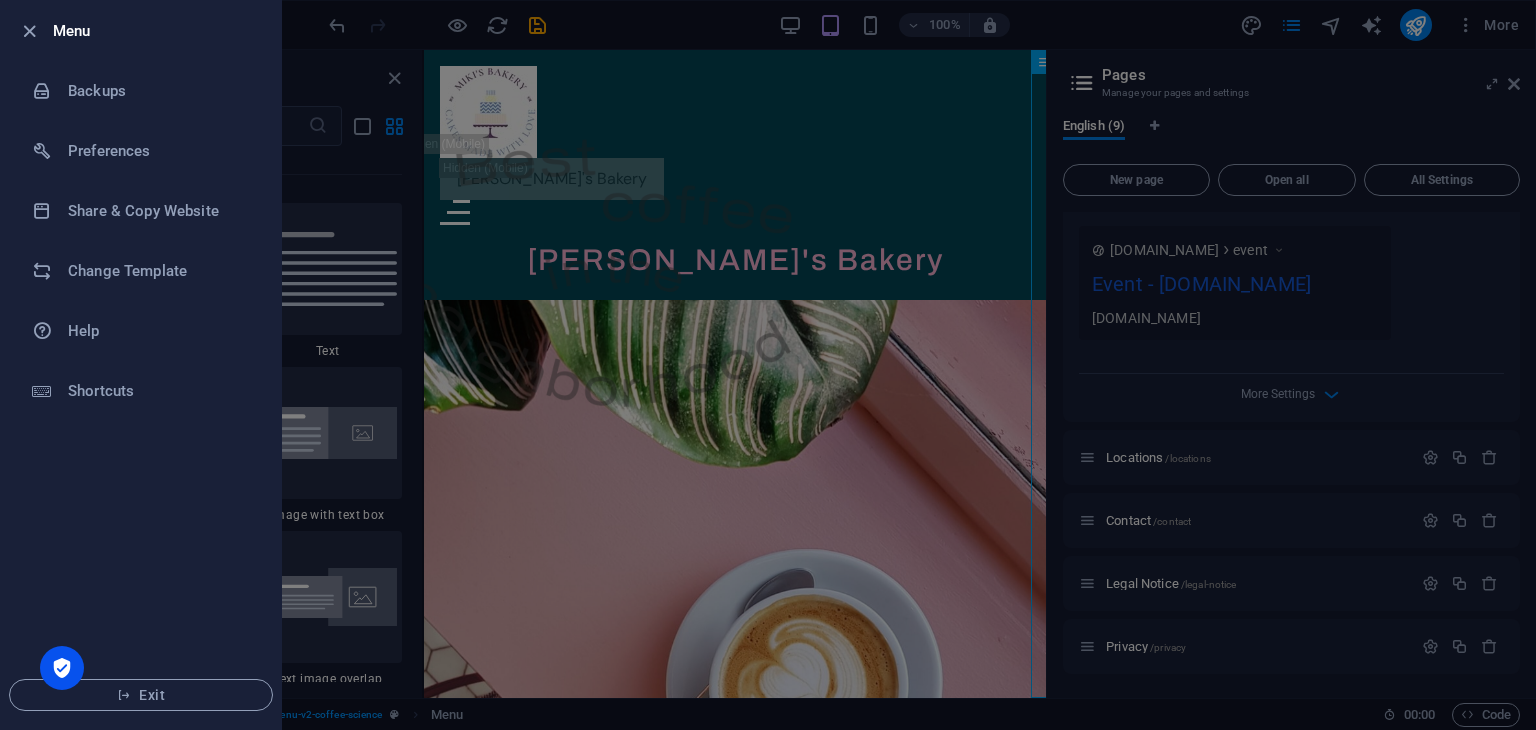 click at bounding box center [768, 365] 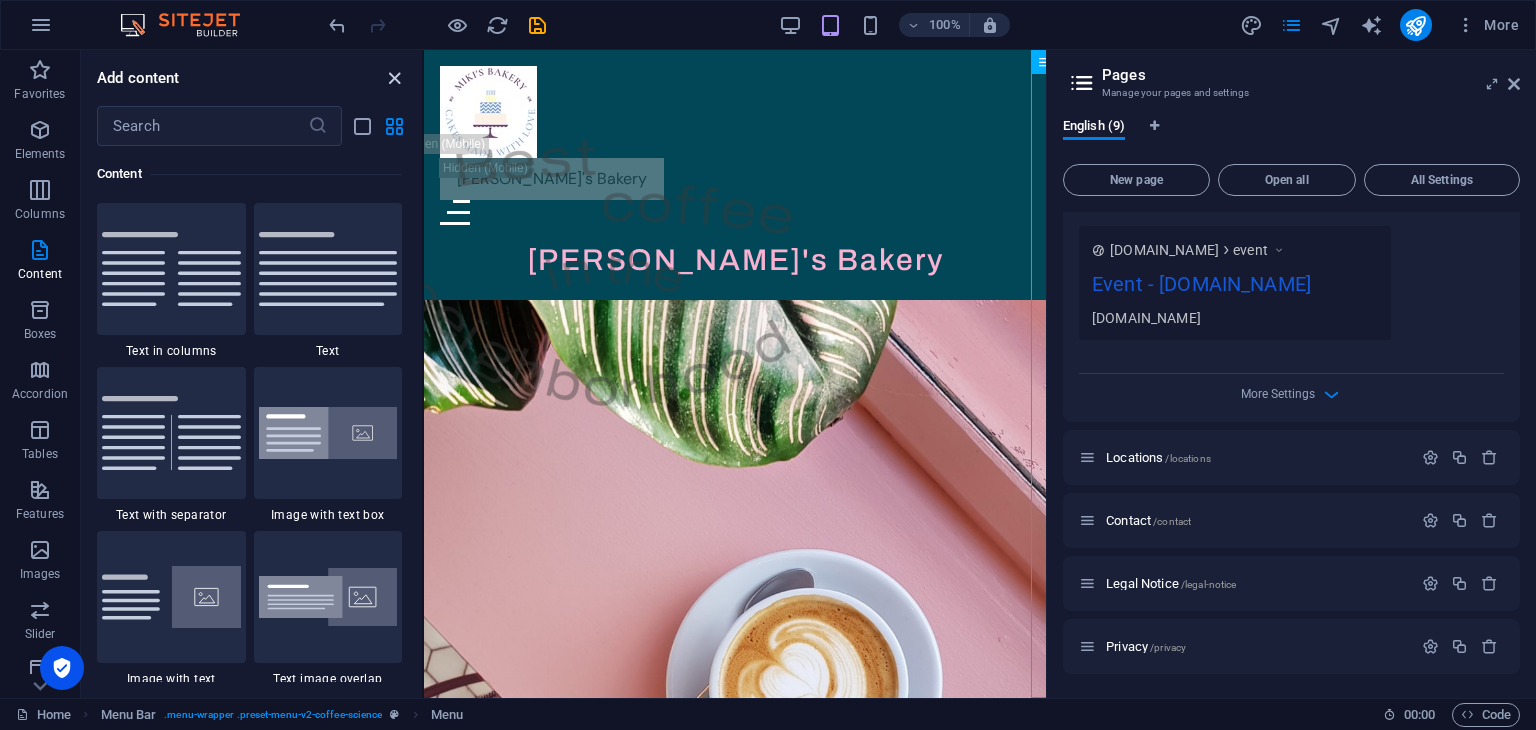 click at bounding box center [394, 78] 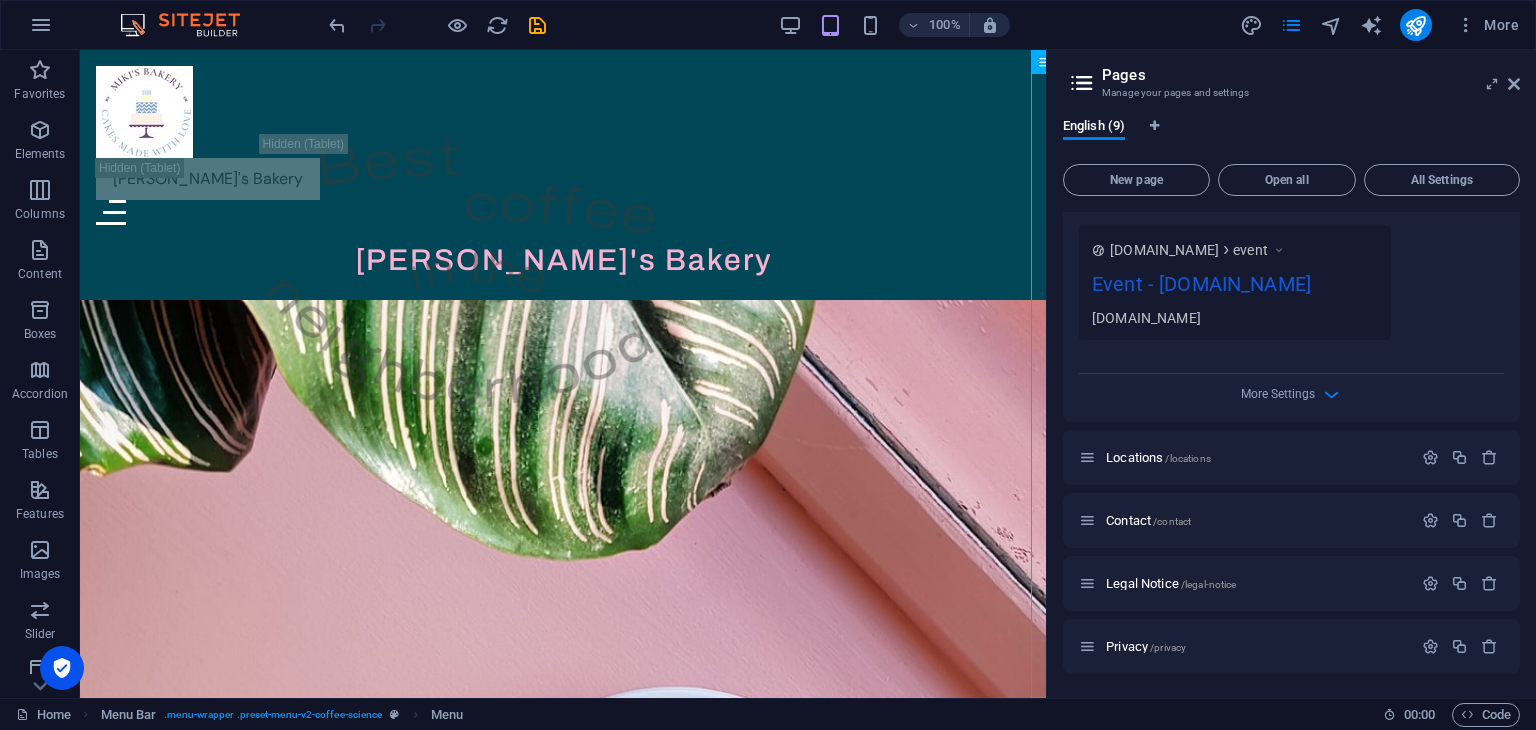 click at bounding box center (1082, 83) 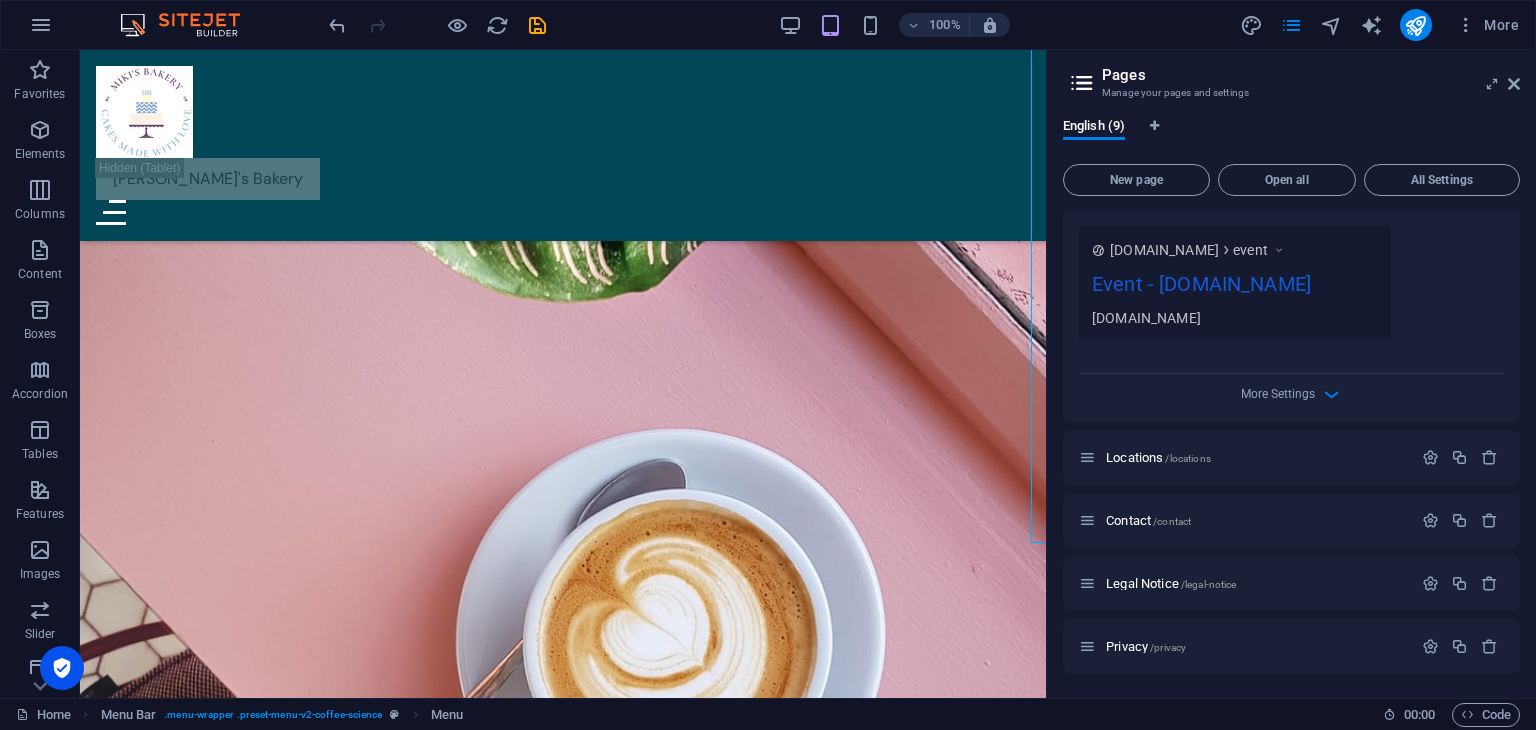 scroll, scrollTop: 198, scrollLeft: 0, axis: vertical 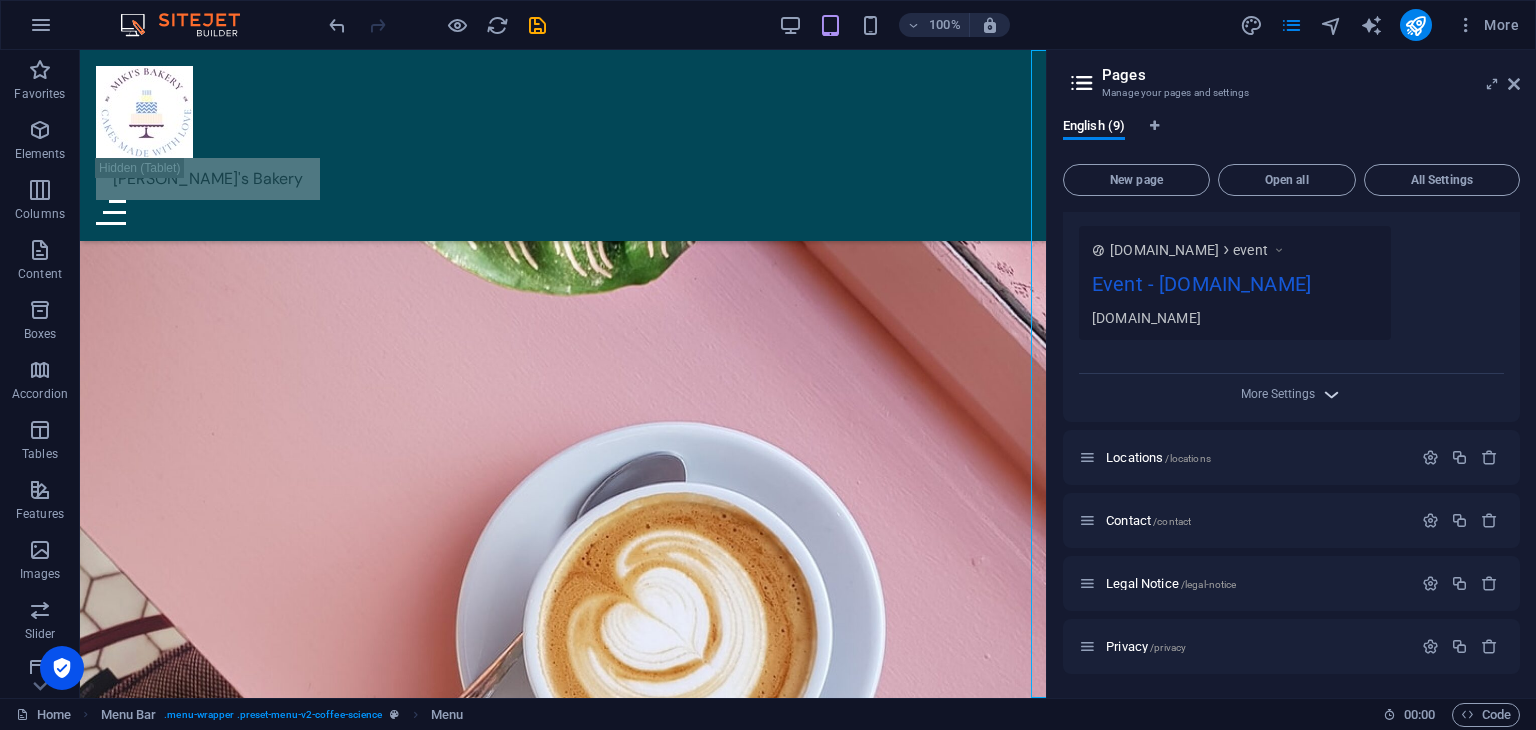 click at bounding box center [1331, 394] 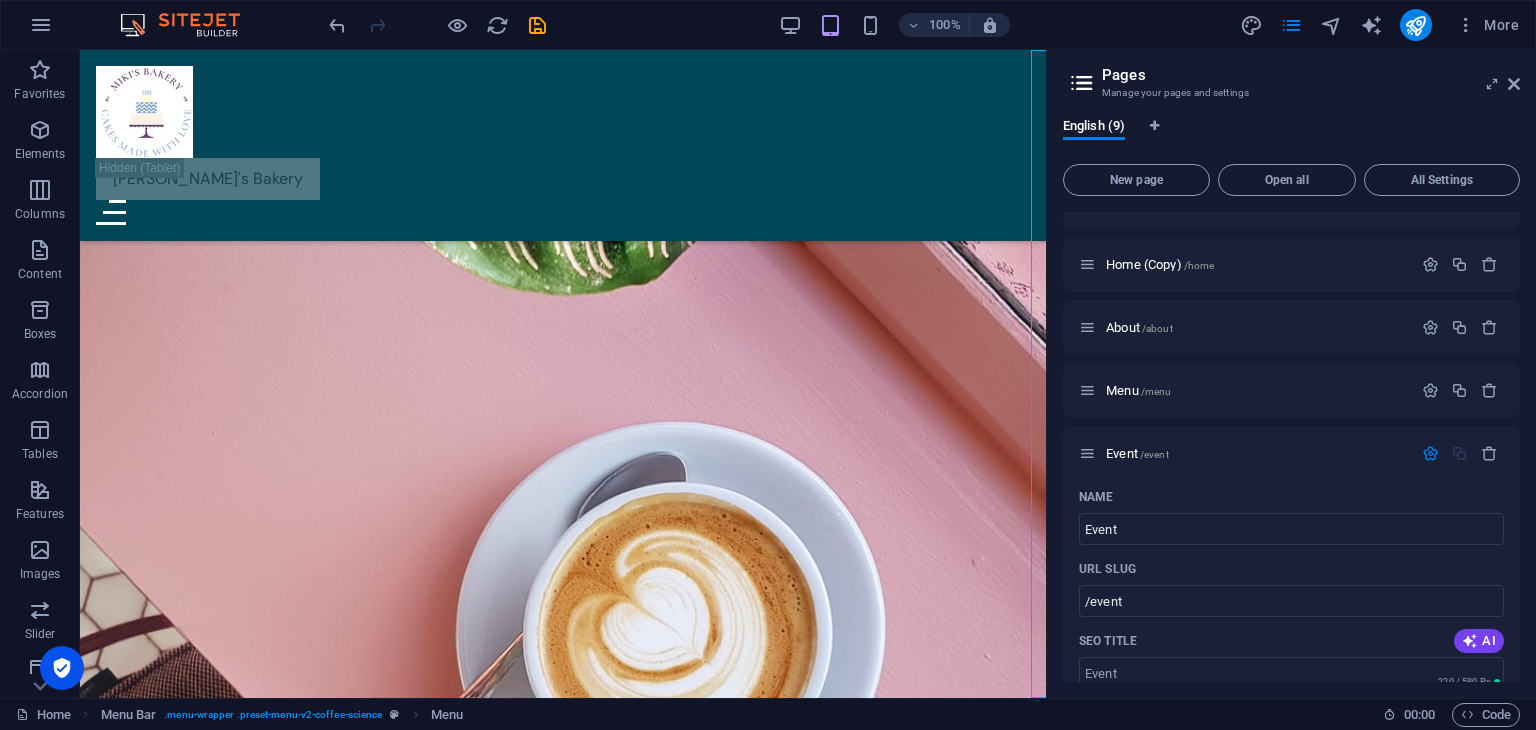 scroll, scrollTop: 29, scrollLeft: 0, axis: vertical 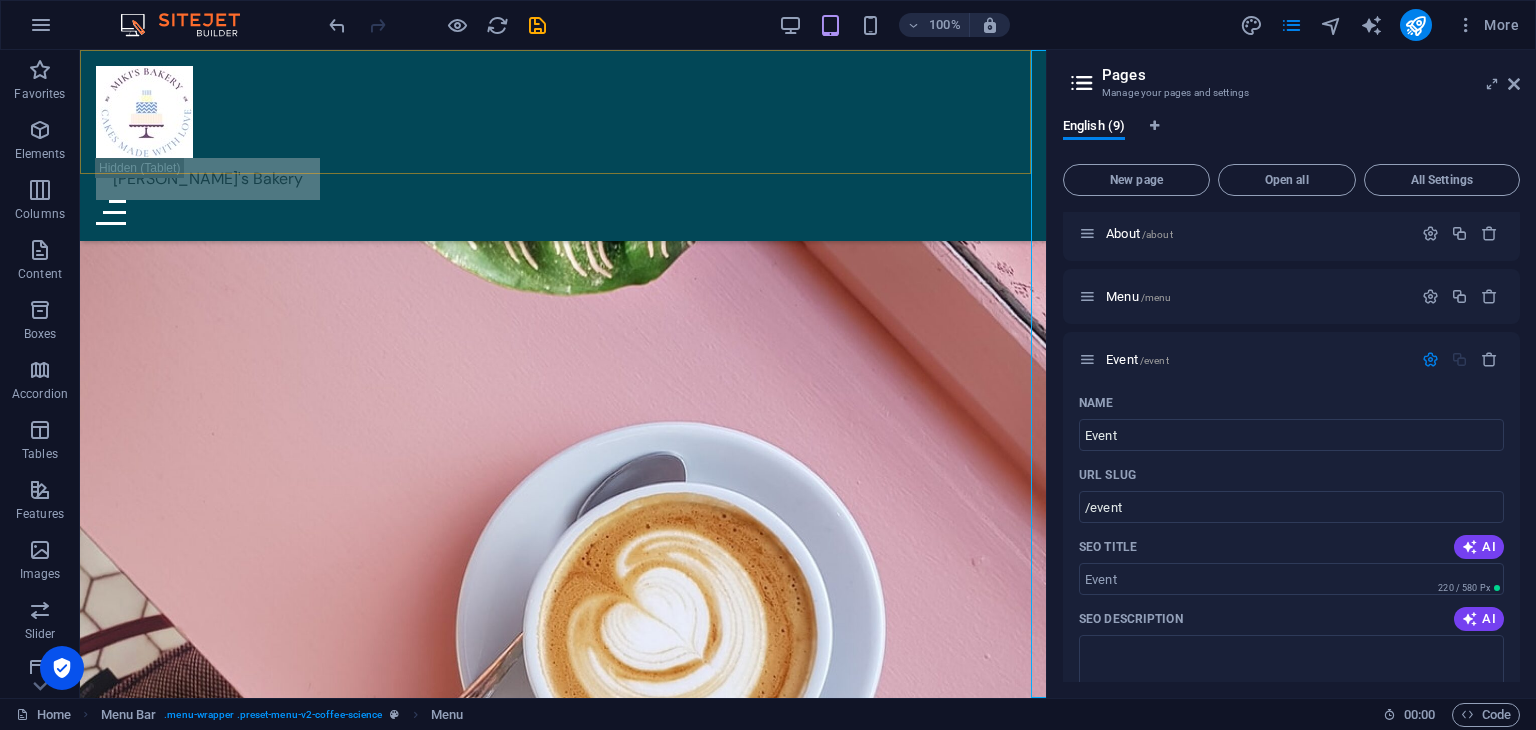 drag, startPoint x: 696, startPoint y: 104, endPoint x: 697, endPoint y: 70, distance: 34.0147 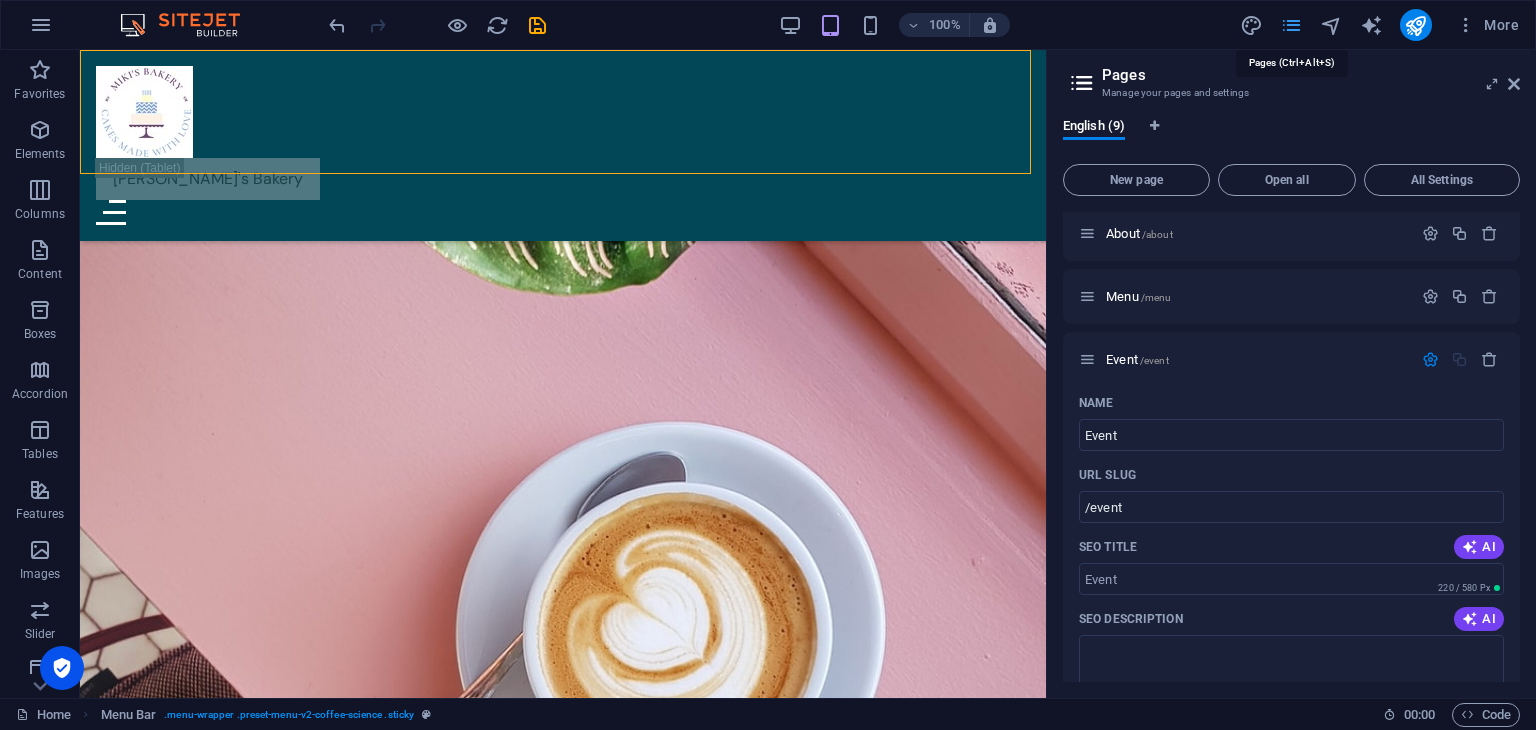 click at bounding box center (1291, 25) 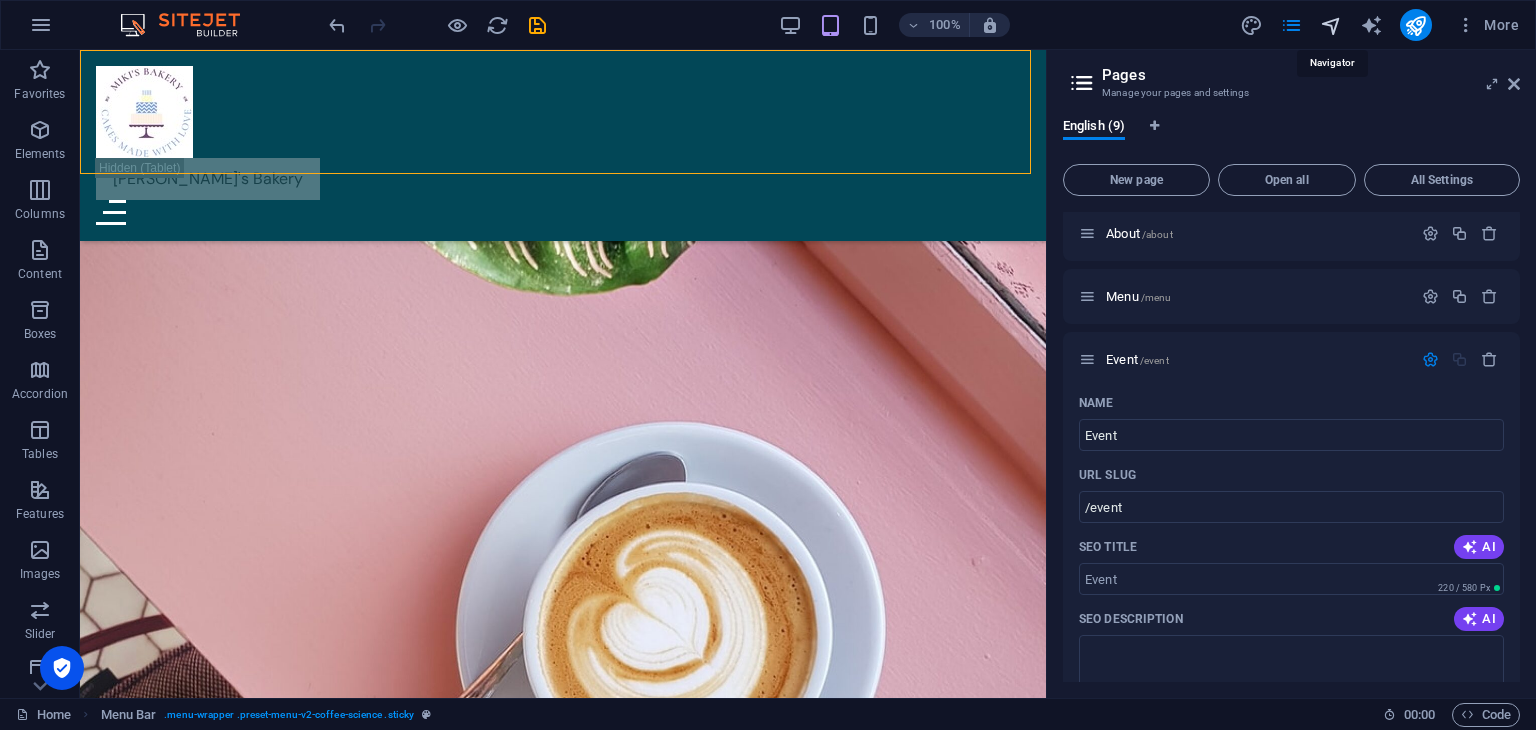 click at bounding box center (1331, 25) 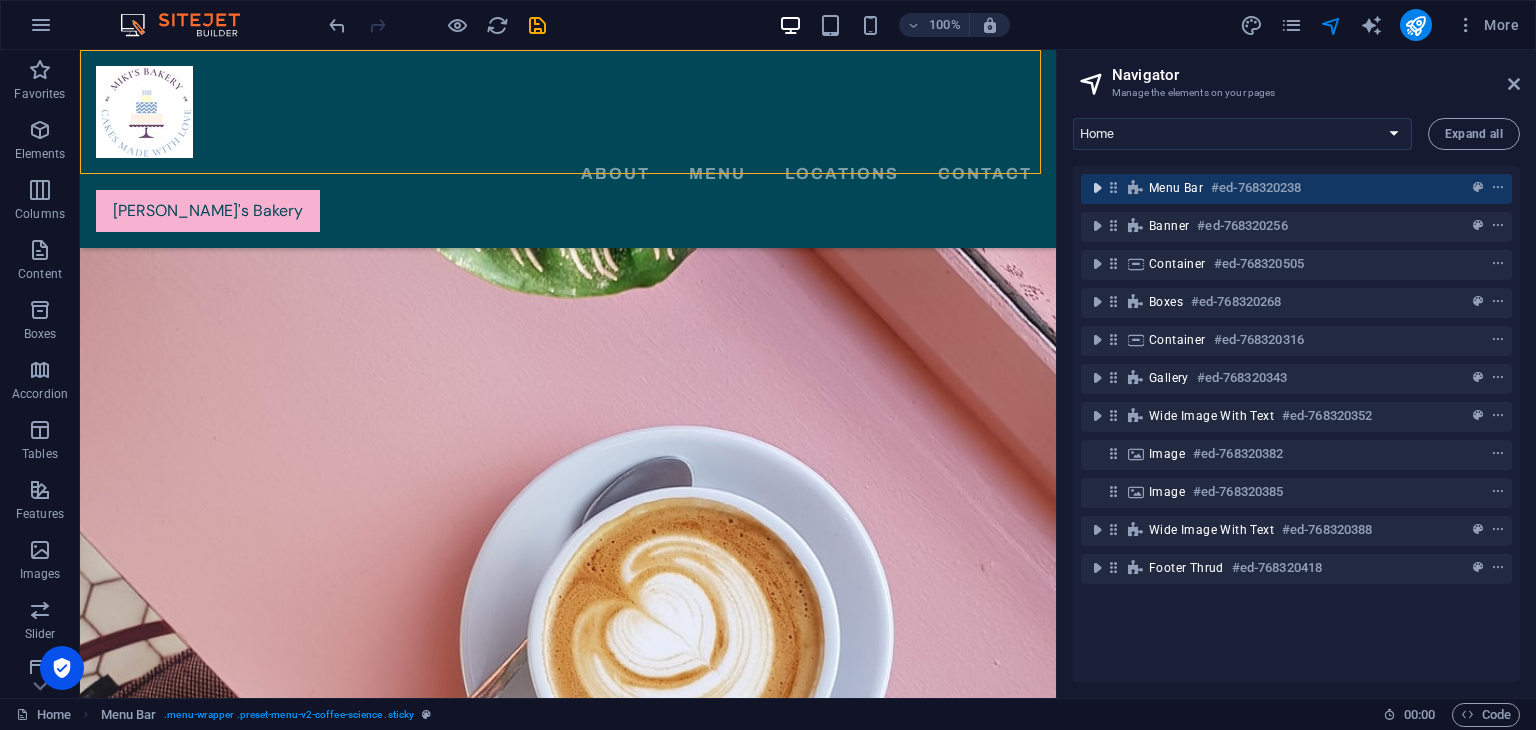 click at bounding box center (1097, 188) 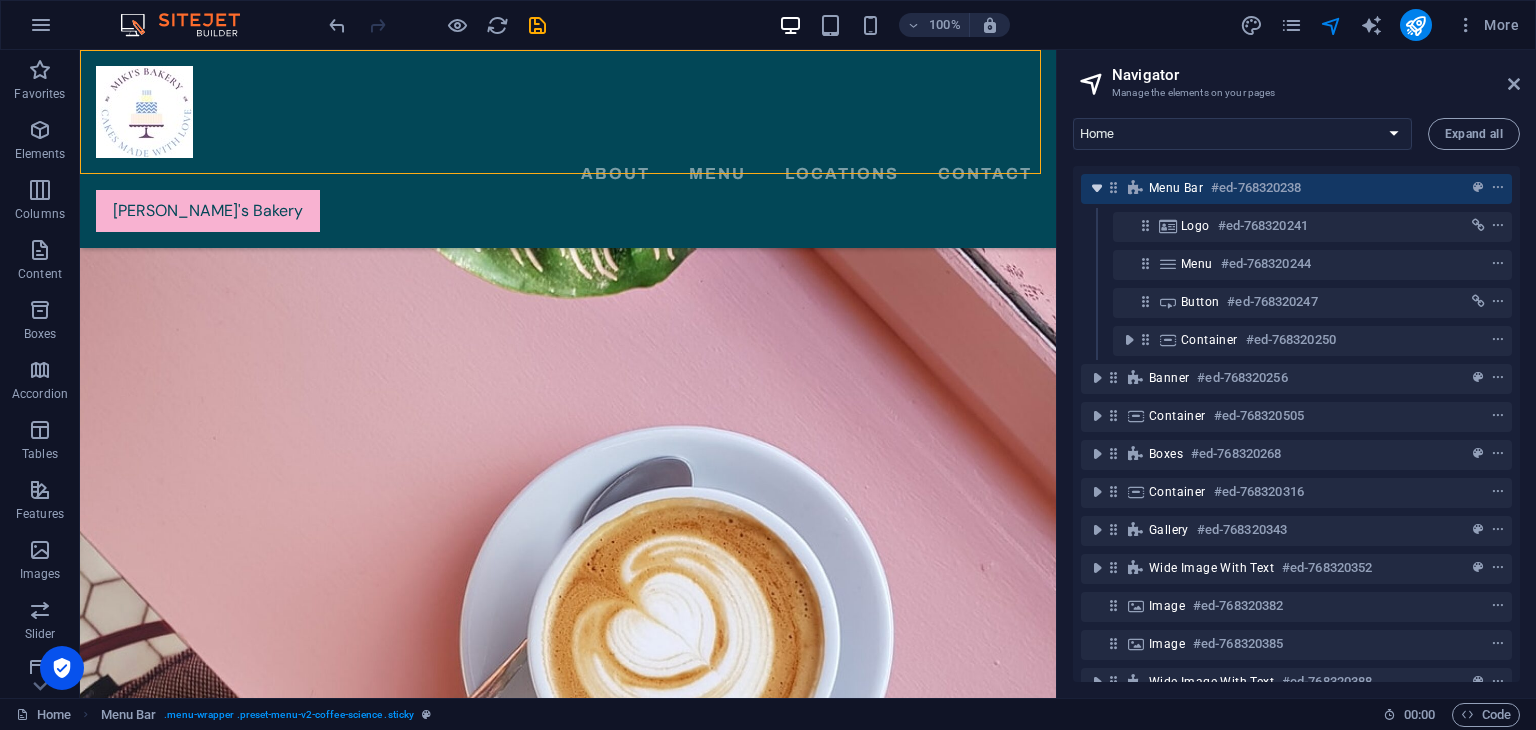 click at bounding box center [1097, 188] 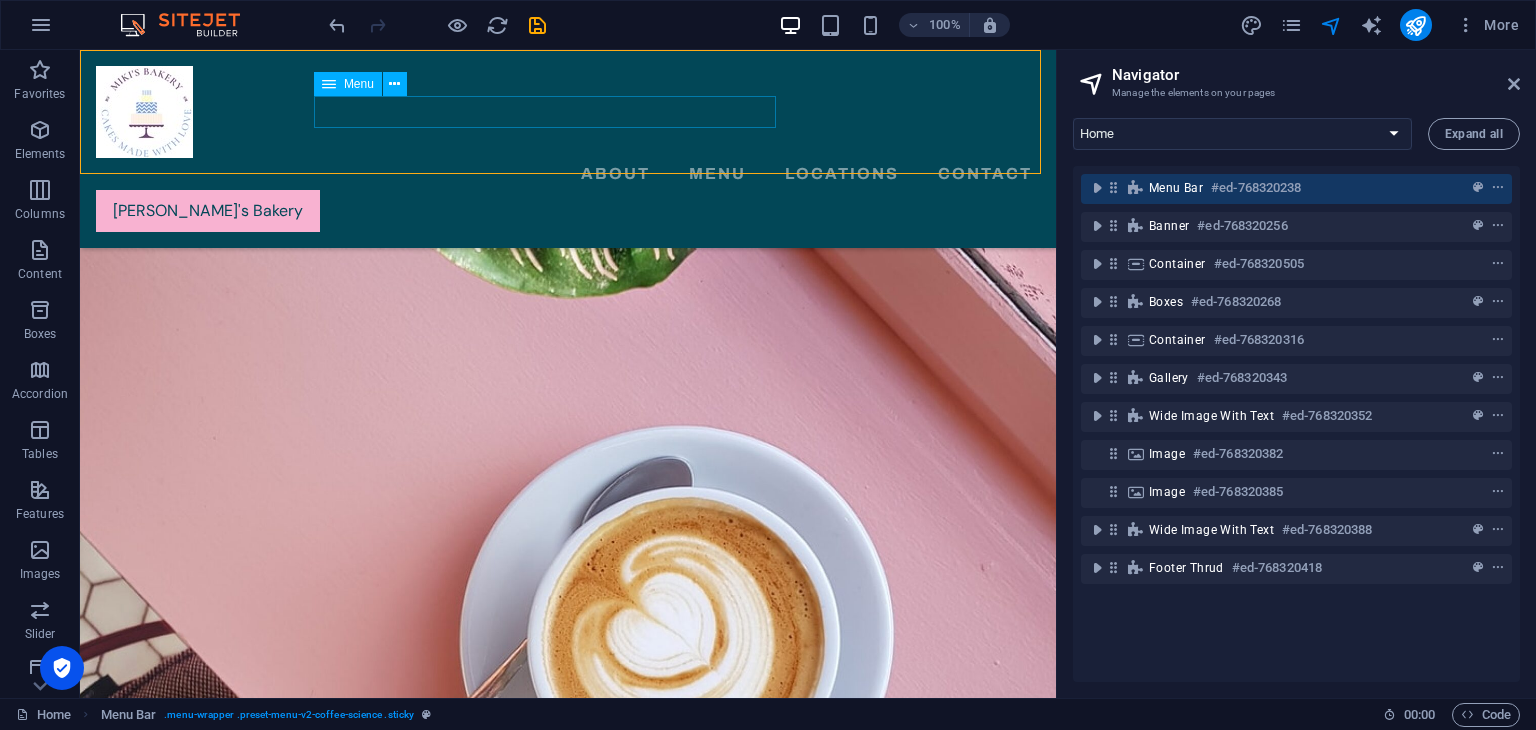click on "Menu" at bounding box center [359, 84] 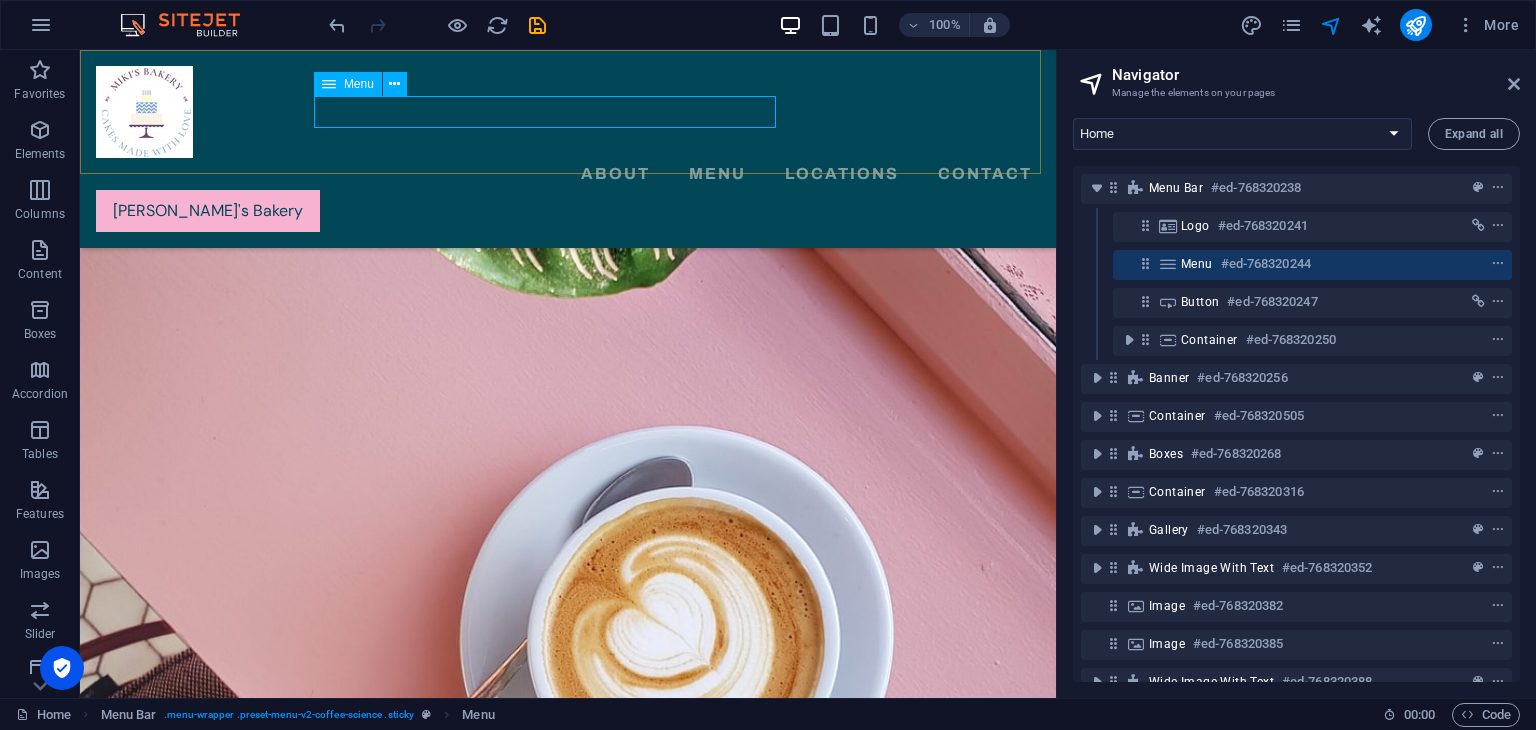 click on "About Menu Locations Contact" at bounding box center (568, 174) 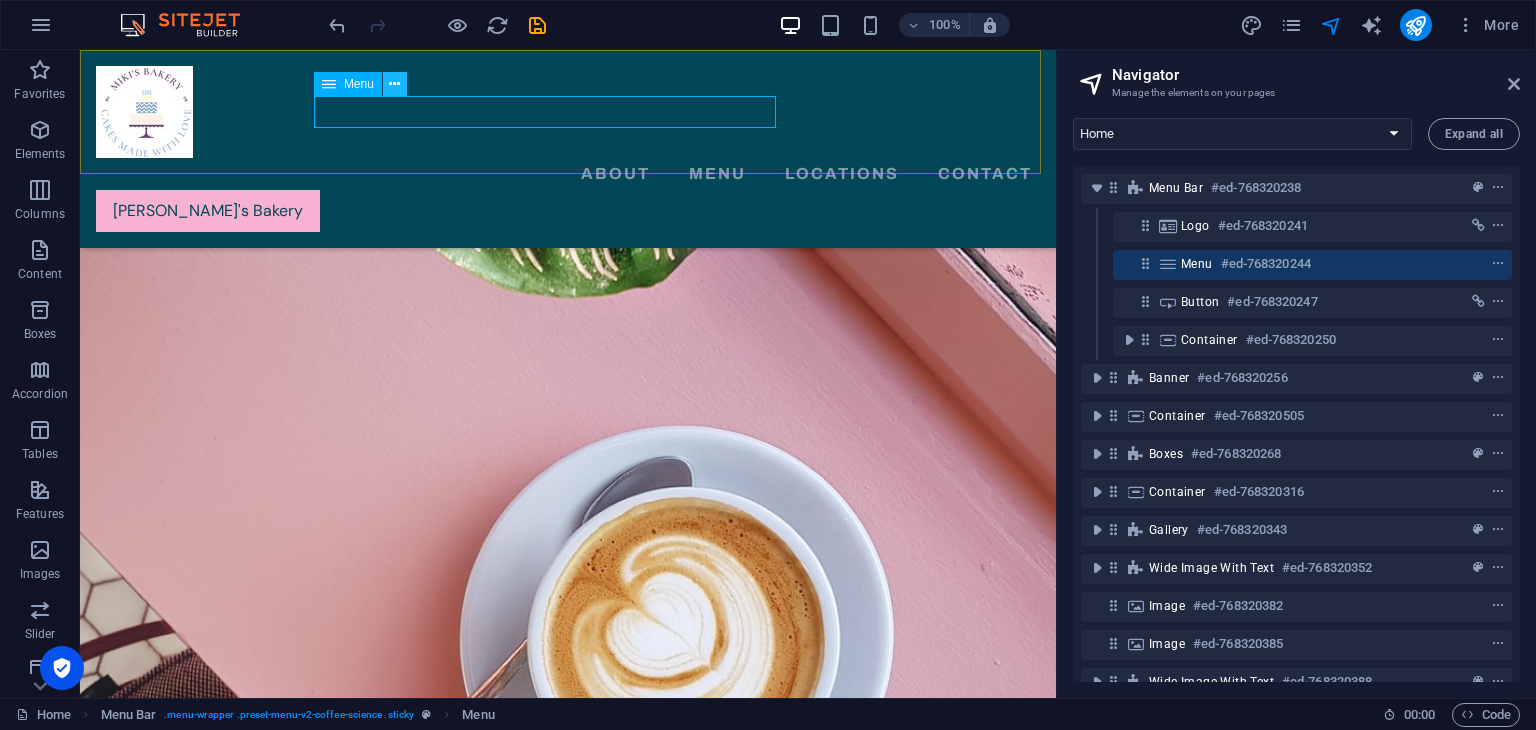 click at bounding box center (394, 84) 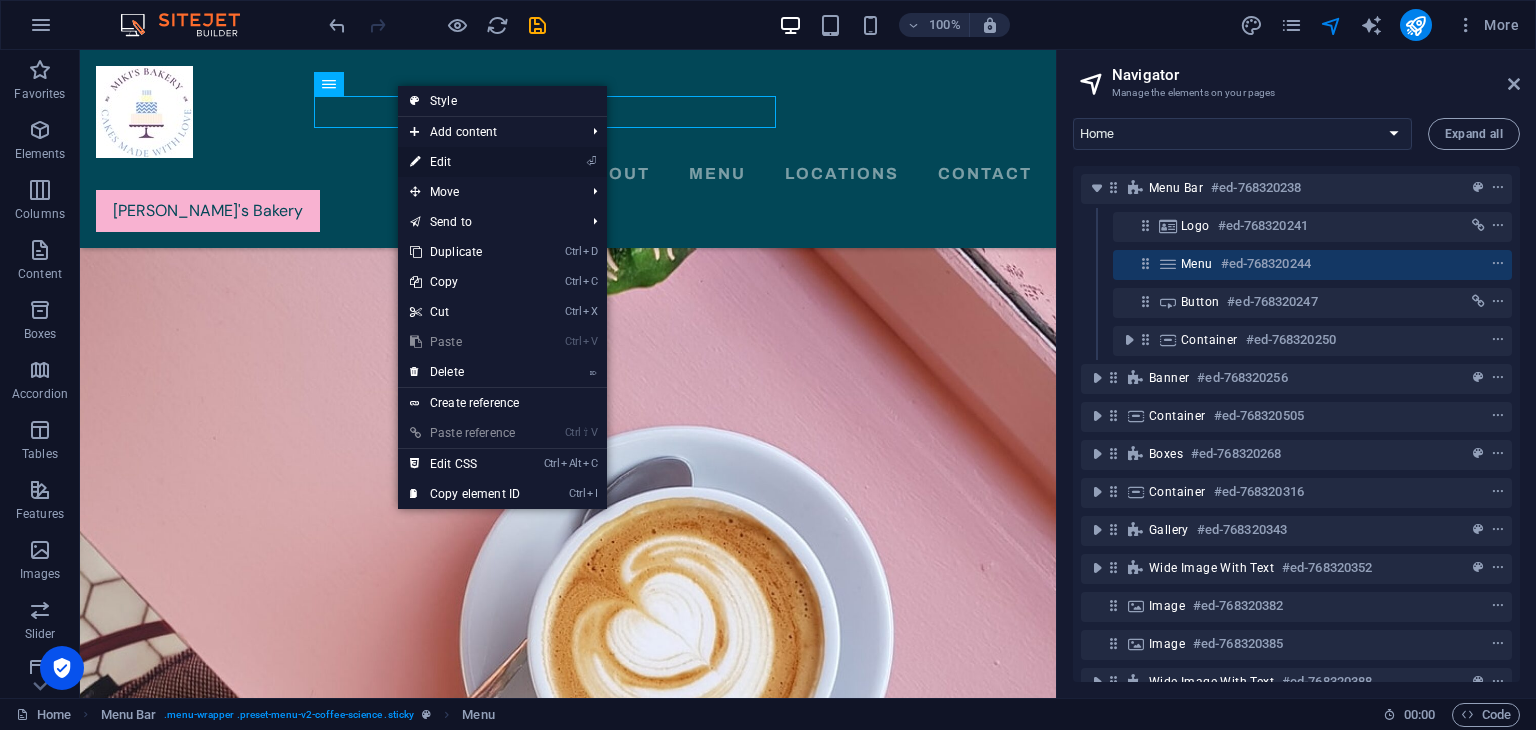 click on "⏎  Edit" at bounding box center (465, 162) 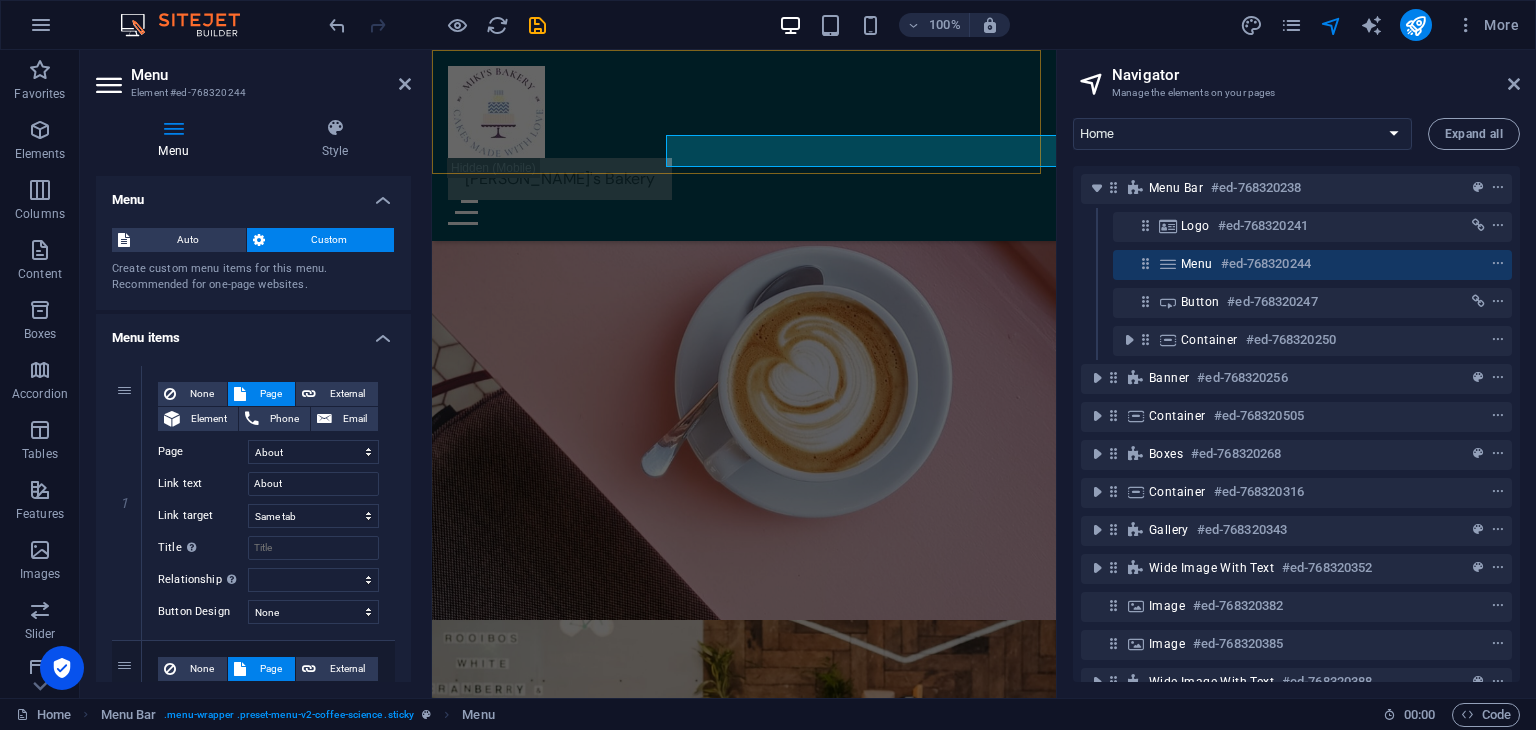 scroll, scrollTop: 198, scrollLeft: 0, axis: vertical 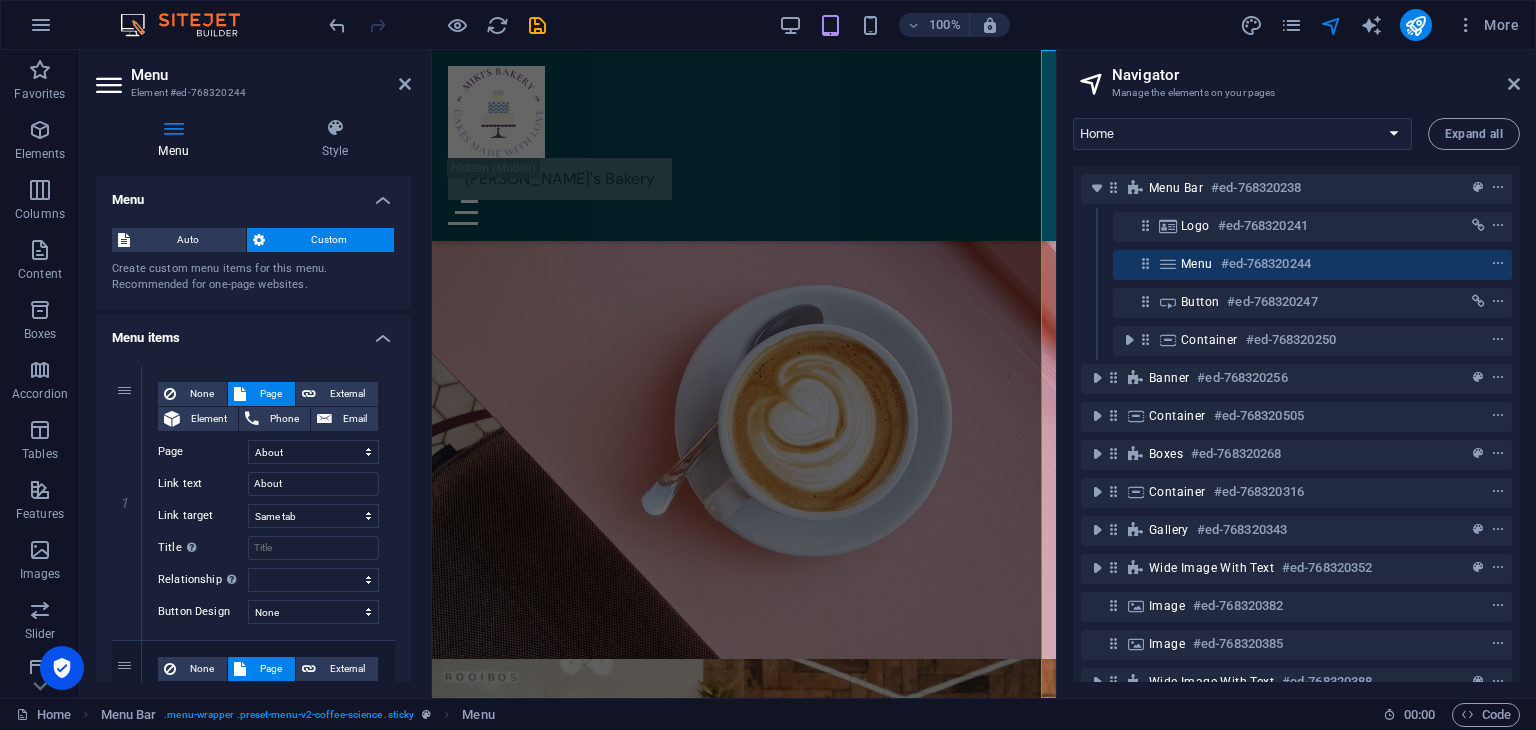 drag, startPoint x: 405, startPoint y: 277, endPoint x: 415, endPoint y: 330, distance: 53.935146 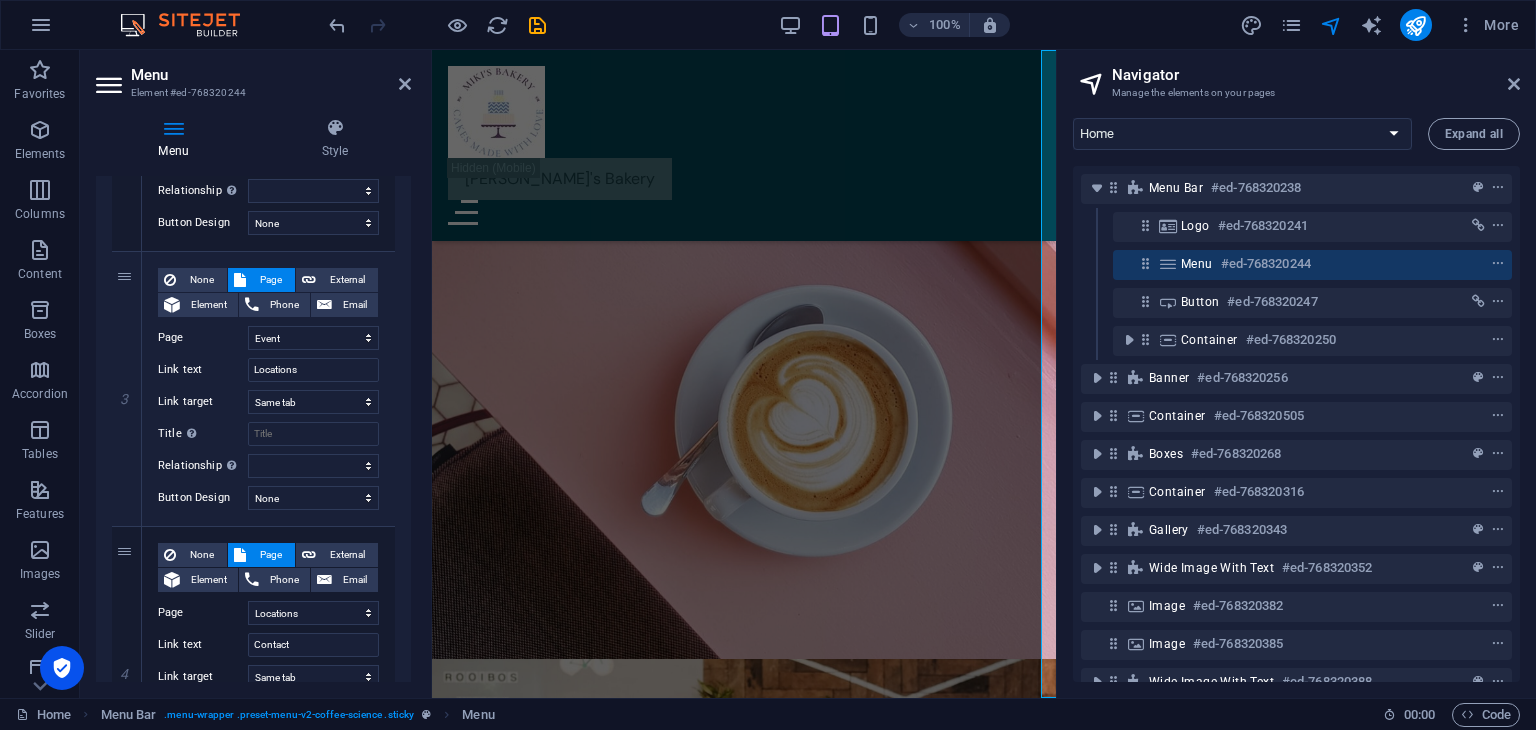 scroll, scrollTop: 659, scrollLeft: 0, axis: vertical 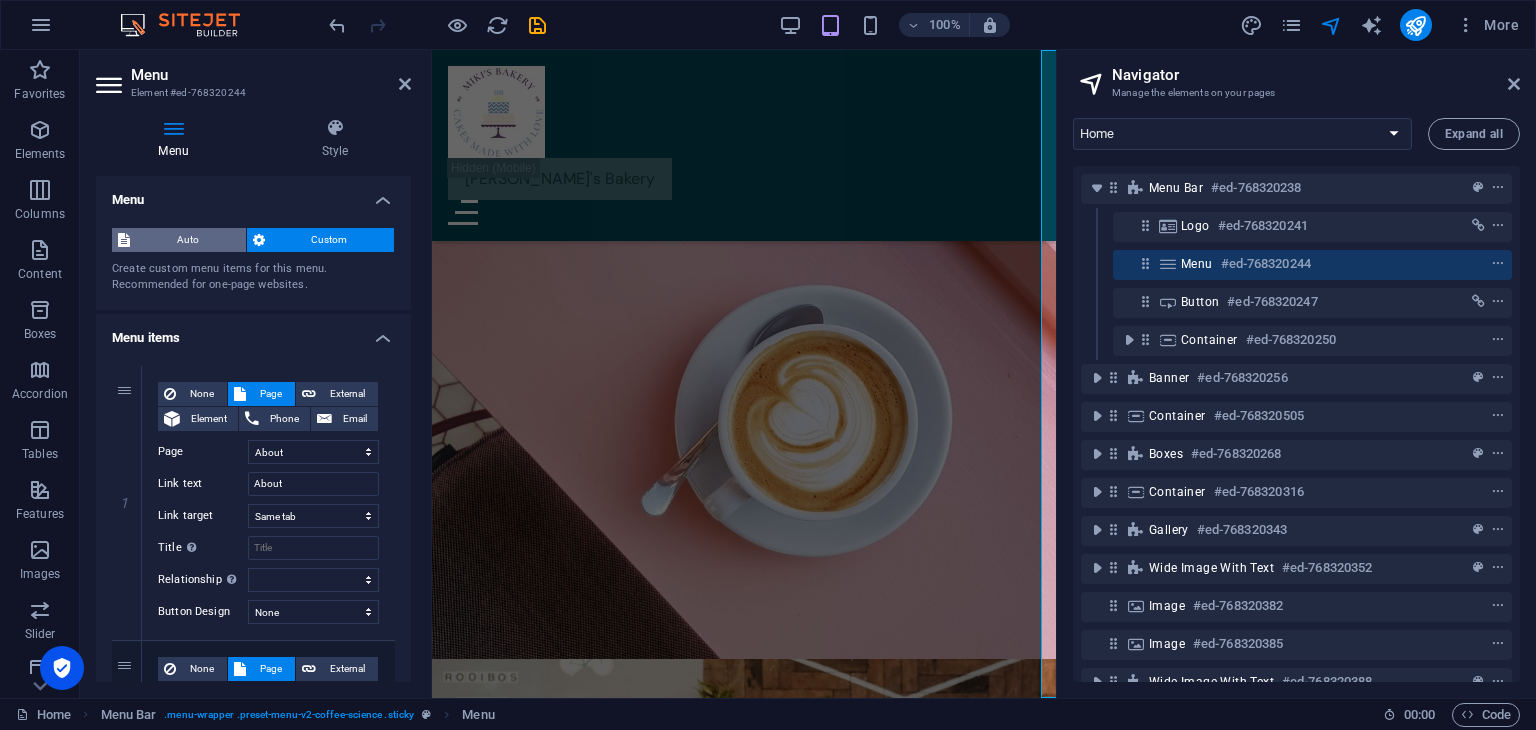 click on "Auto" at bounding box center (188, 240) 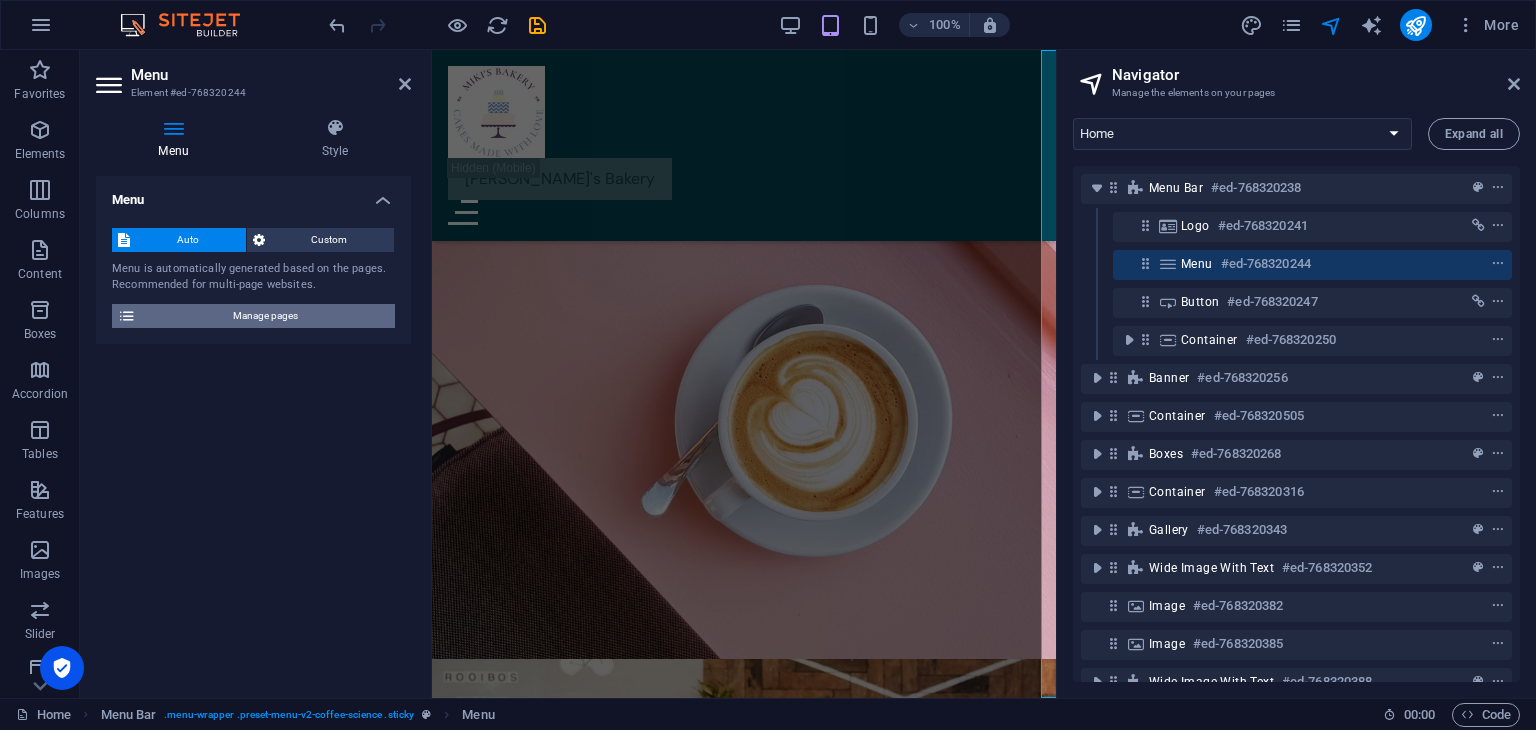 click on "Manage pages" at bounding box center (265, 316) 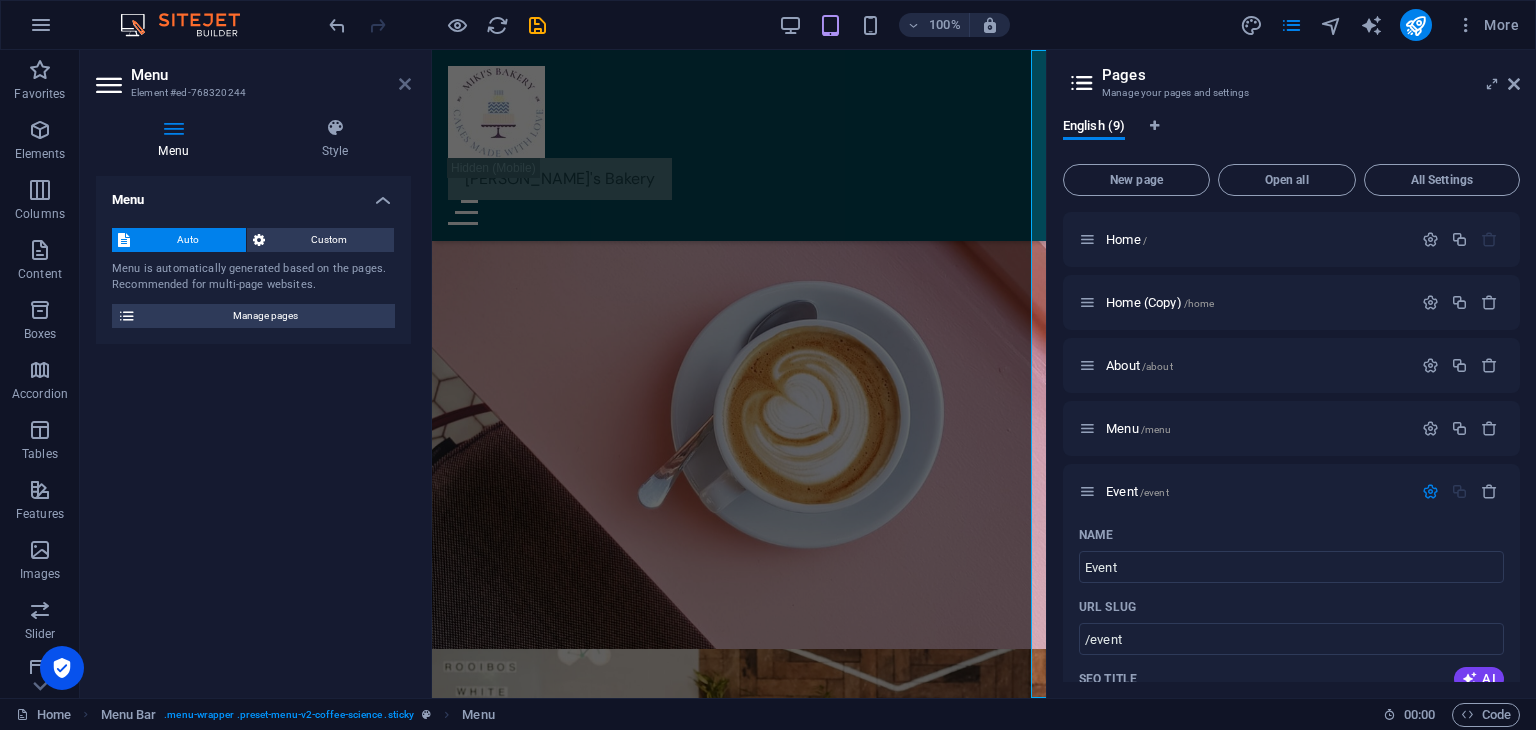 click at bounding box center (405, 84) 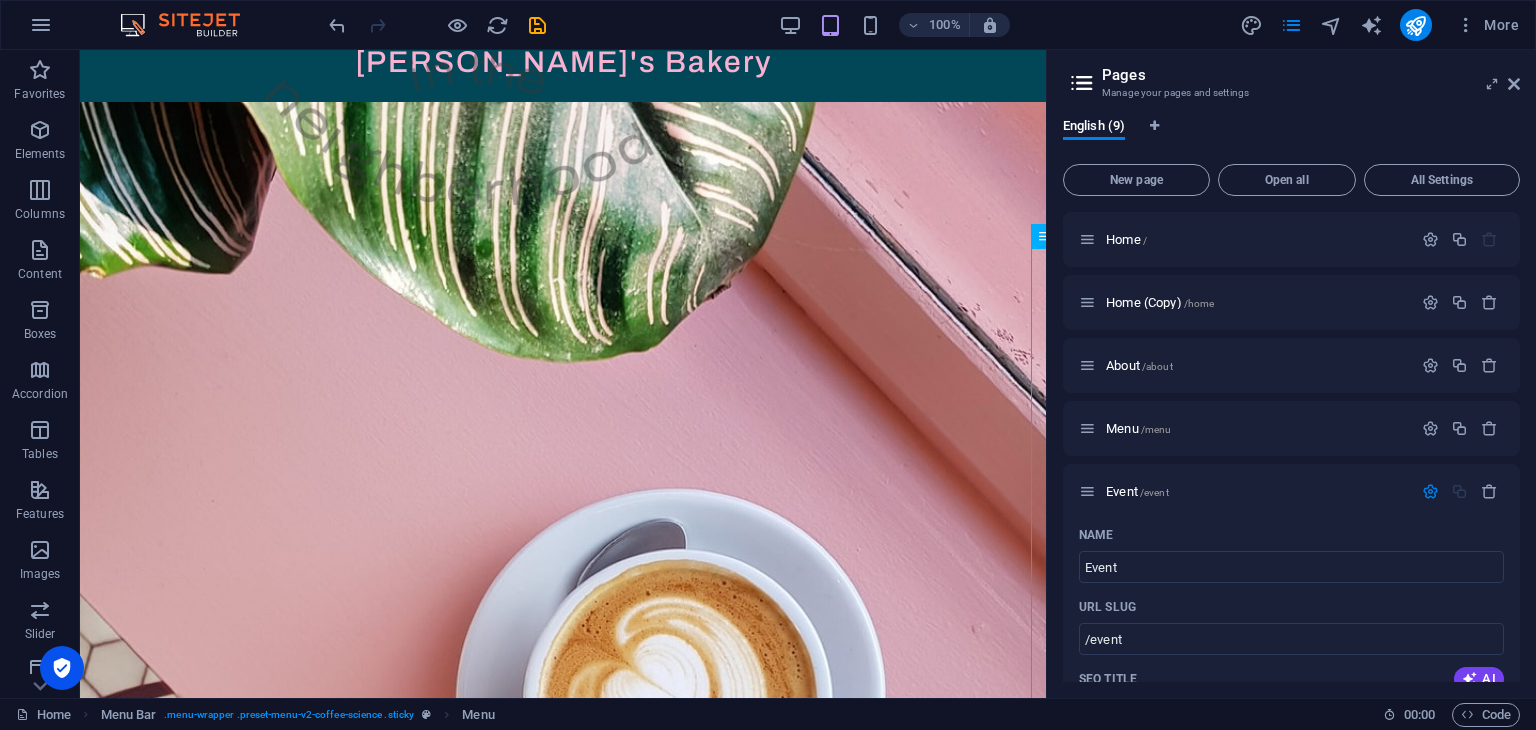 scroll, scrollTop: 0, scrollLeft: 0, axis: both 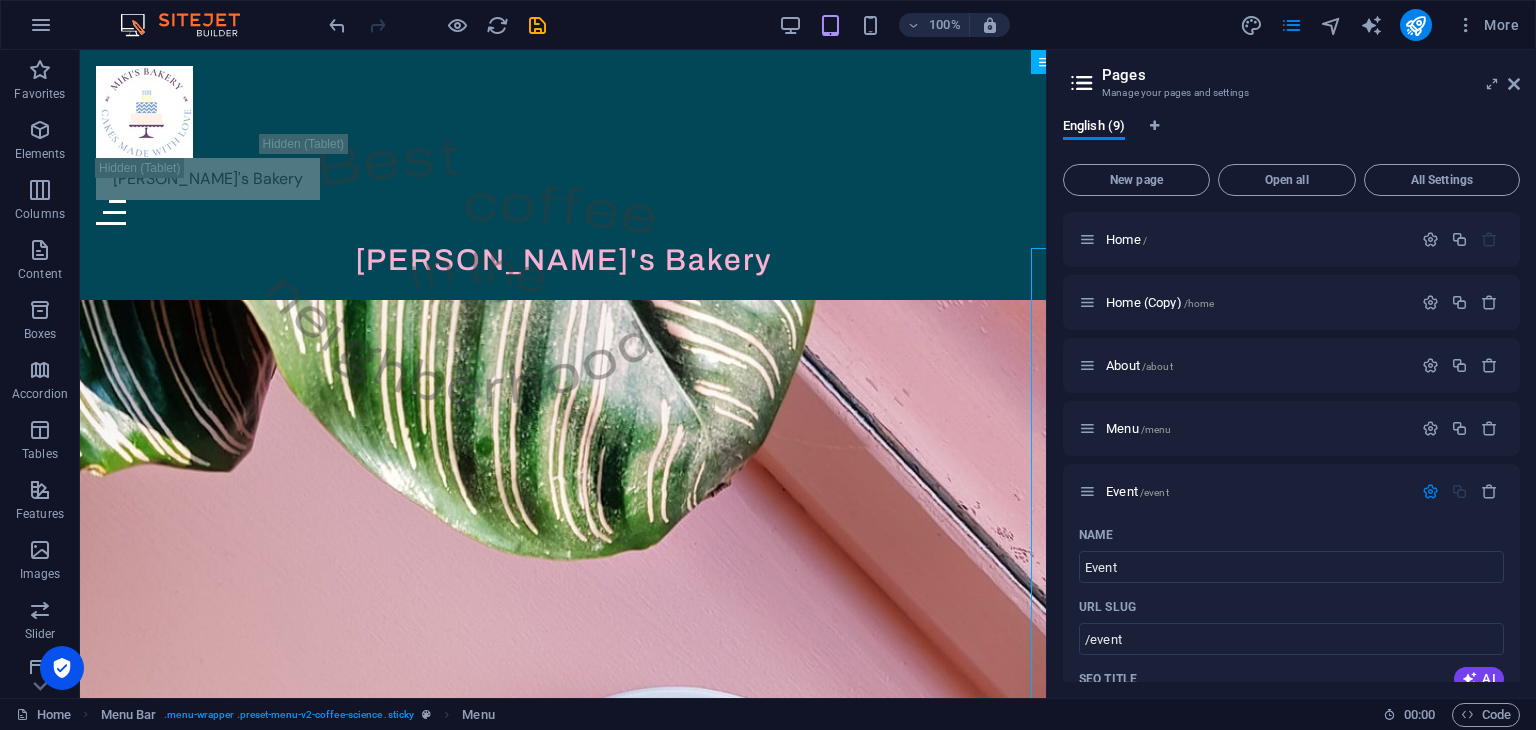 drag, startPoint x: 1037, startPoint y: 129, endPoint x: 1123, endPoint y: 95, distance: 92.47703 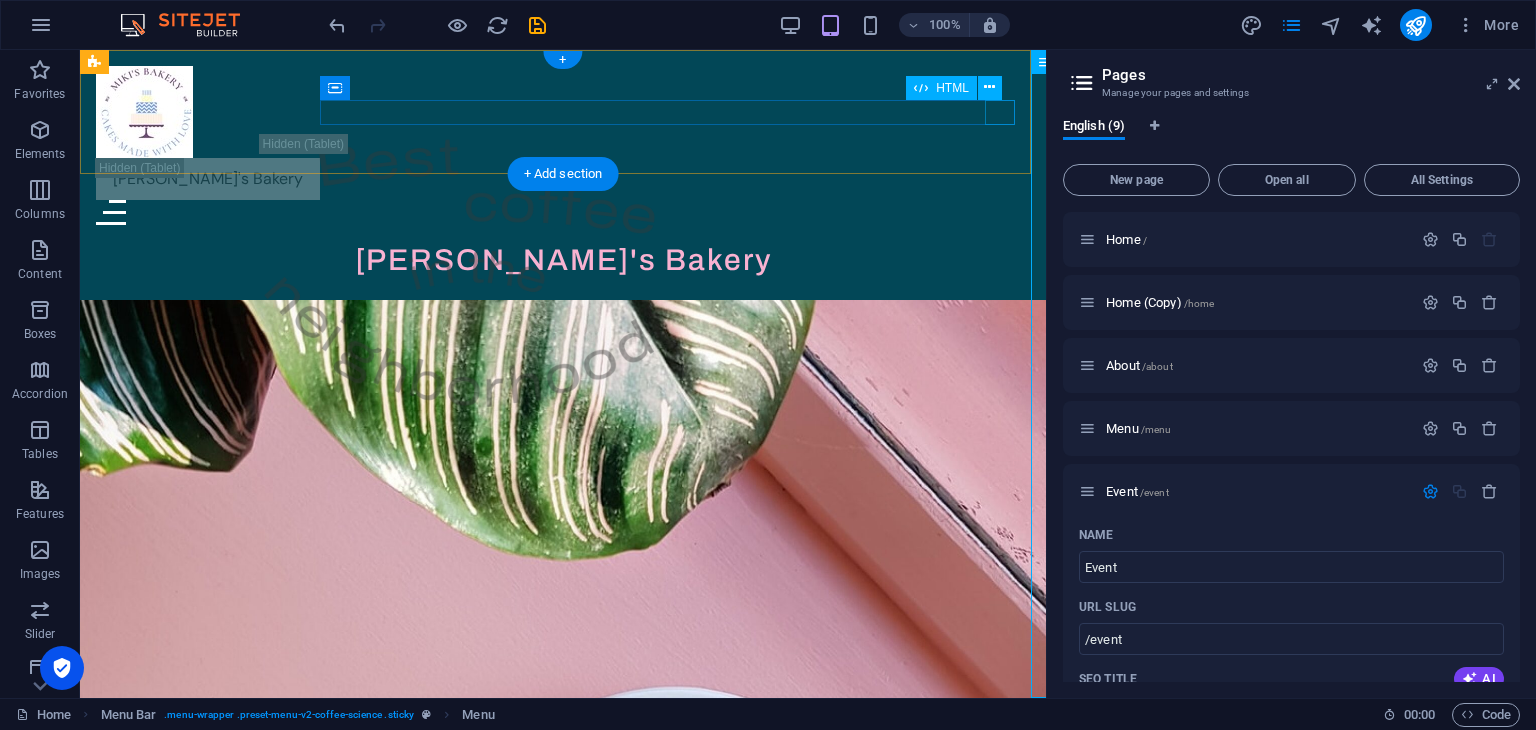 click at bounding box center [563, 212] 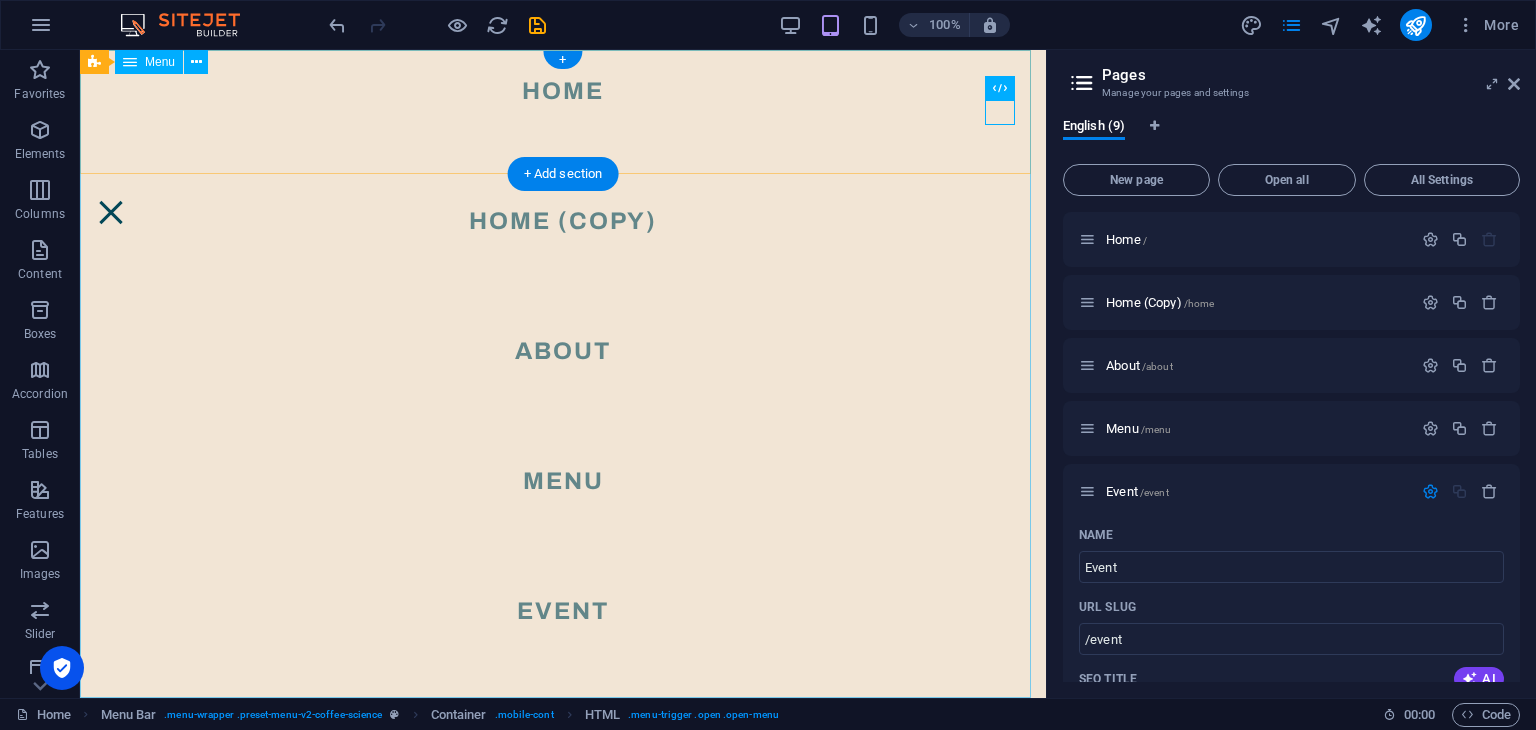 click on "Home Home (Copy) About Menu Event Locations Contact Legal Notice Privacy" at bounding box center [563, 374] 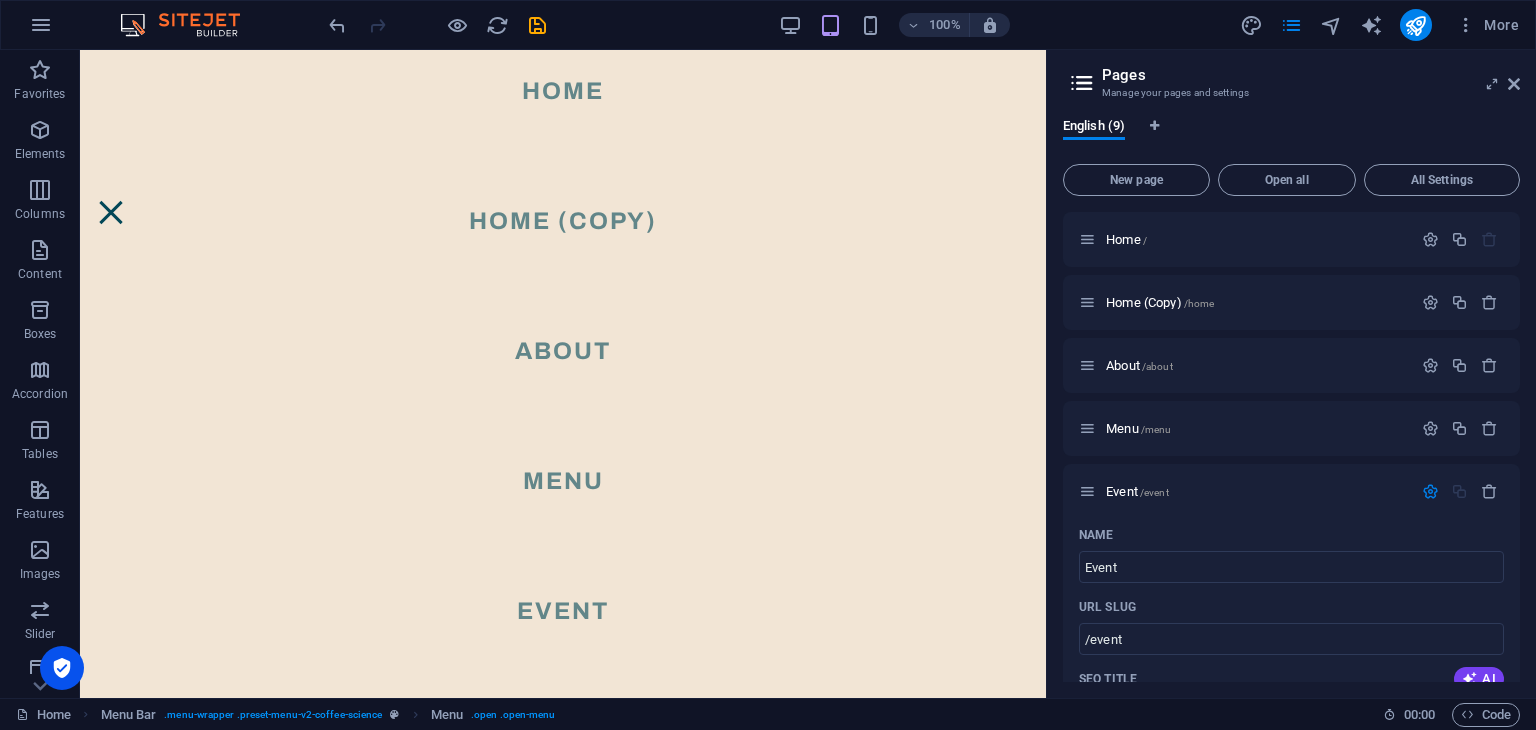 scroll, scrollTop: 1104, scrollLeft: 0, axis: vertical 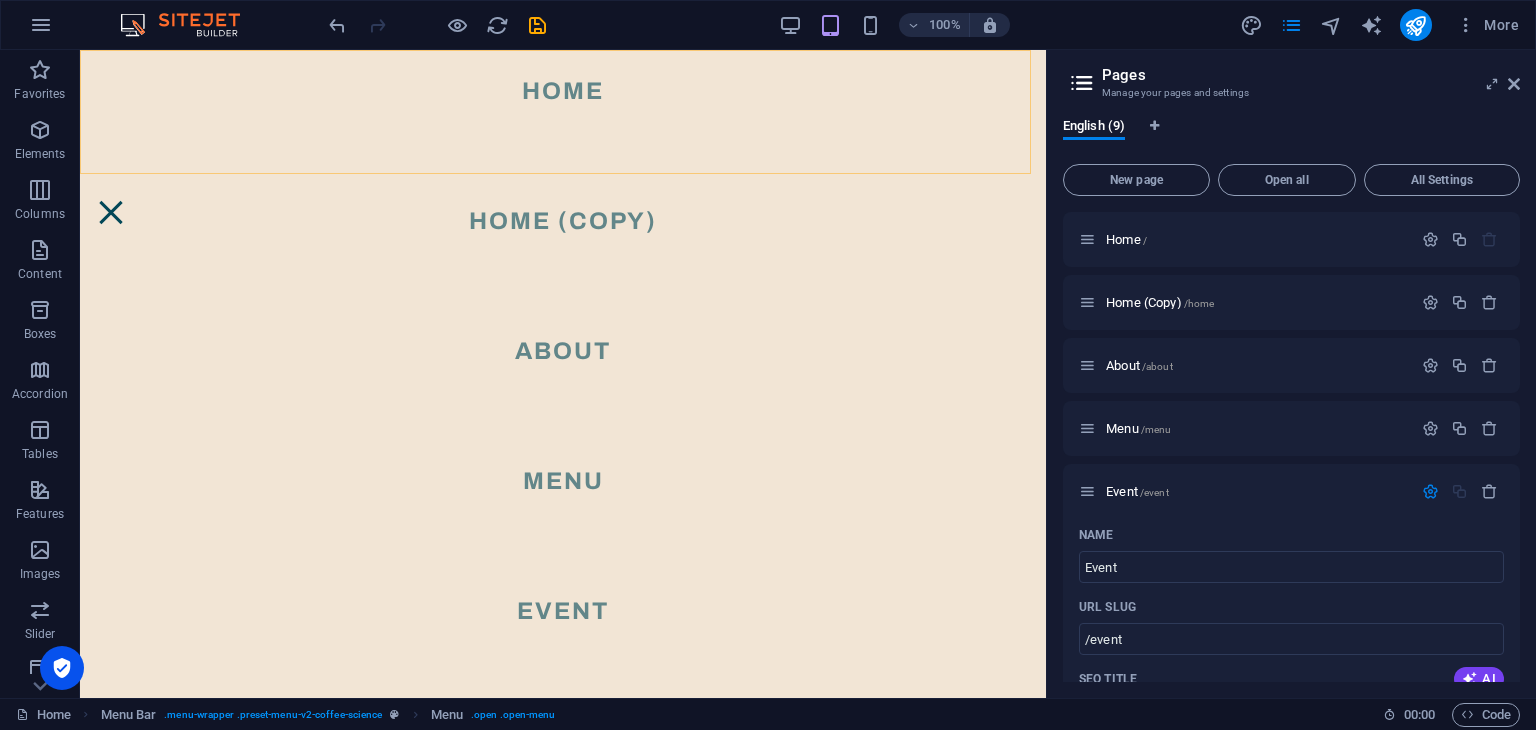 click on "Home Home (Copy) About Menu Event Locations Contact Legal Notice Privacy" at bounding box center (563, 374) 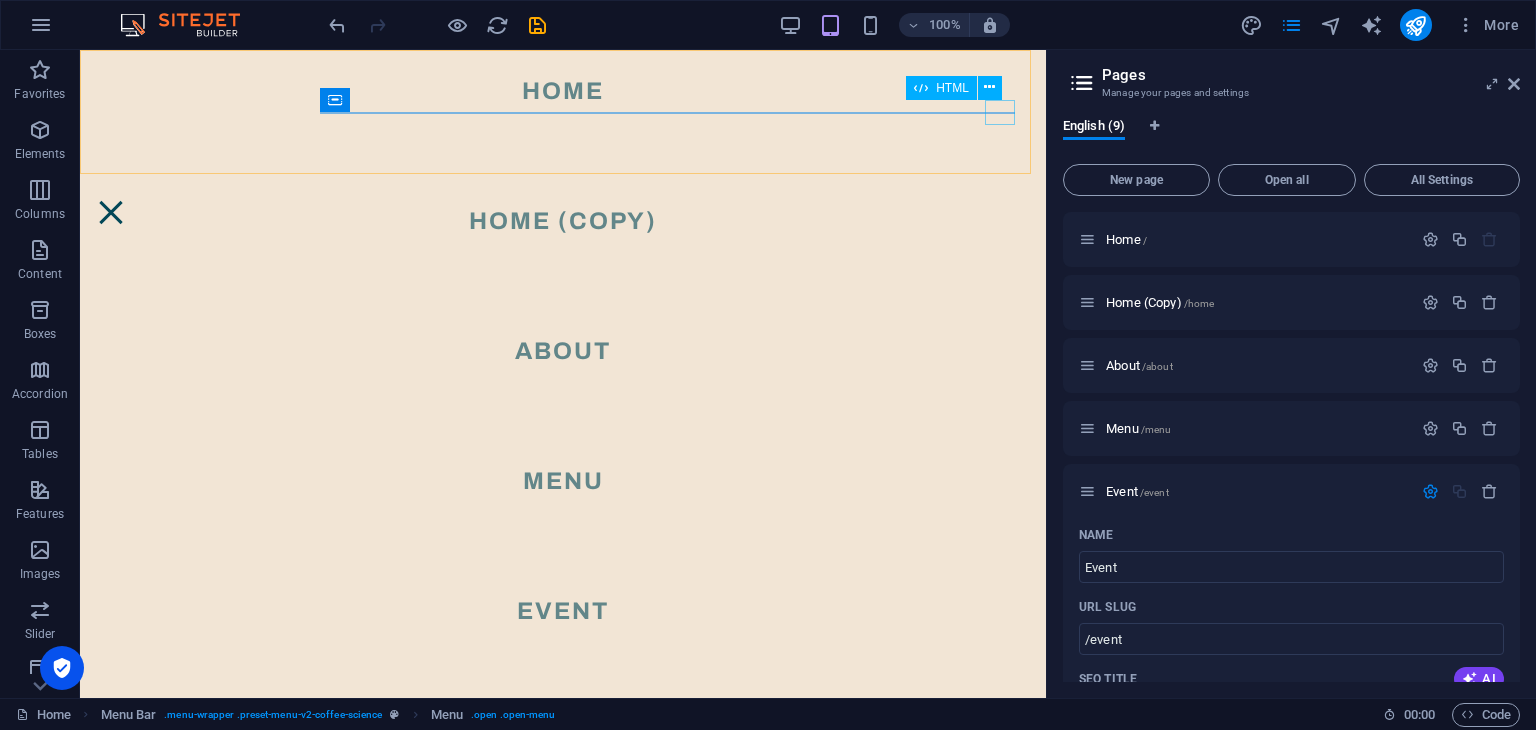 click at bounding box center (111, 212) 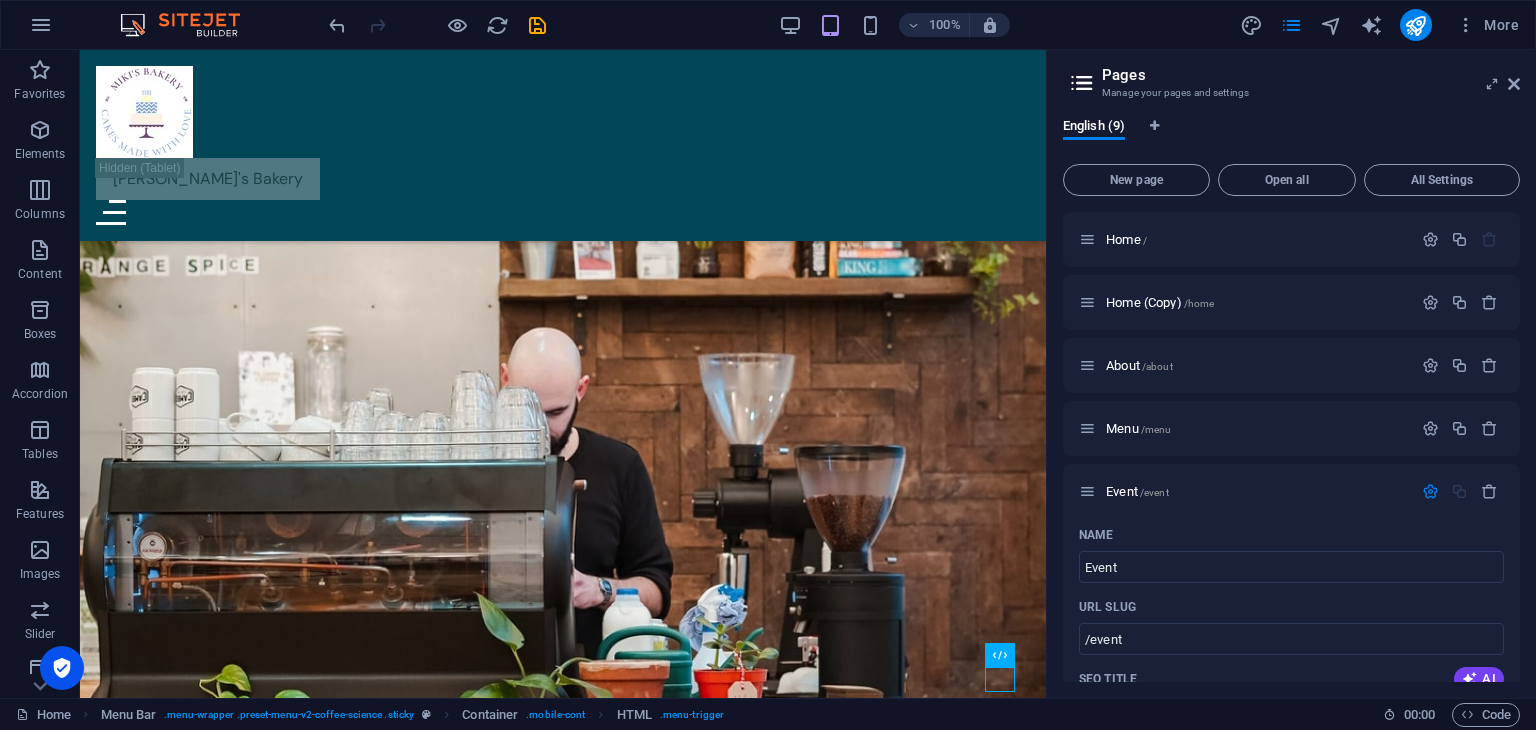 scroll, scrollTop: 537, scrollLeft: 0, axis: vertical 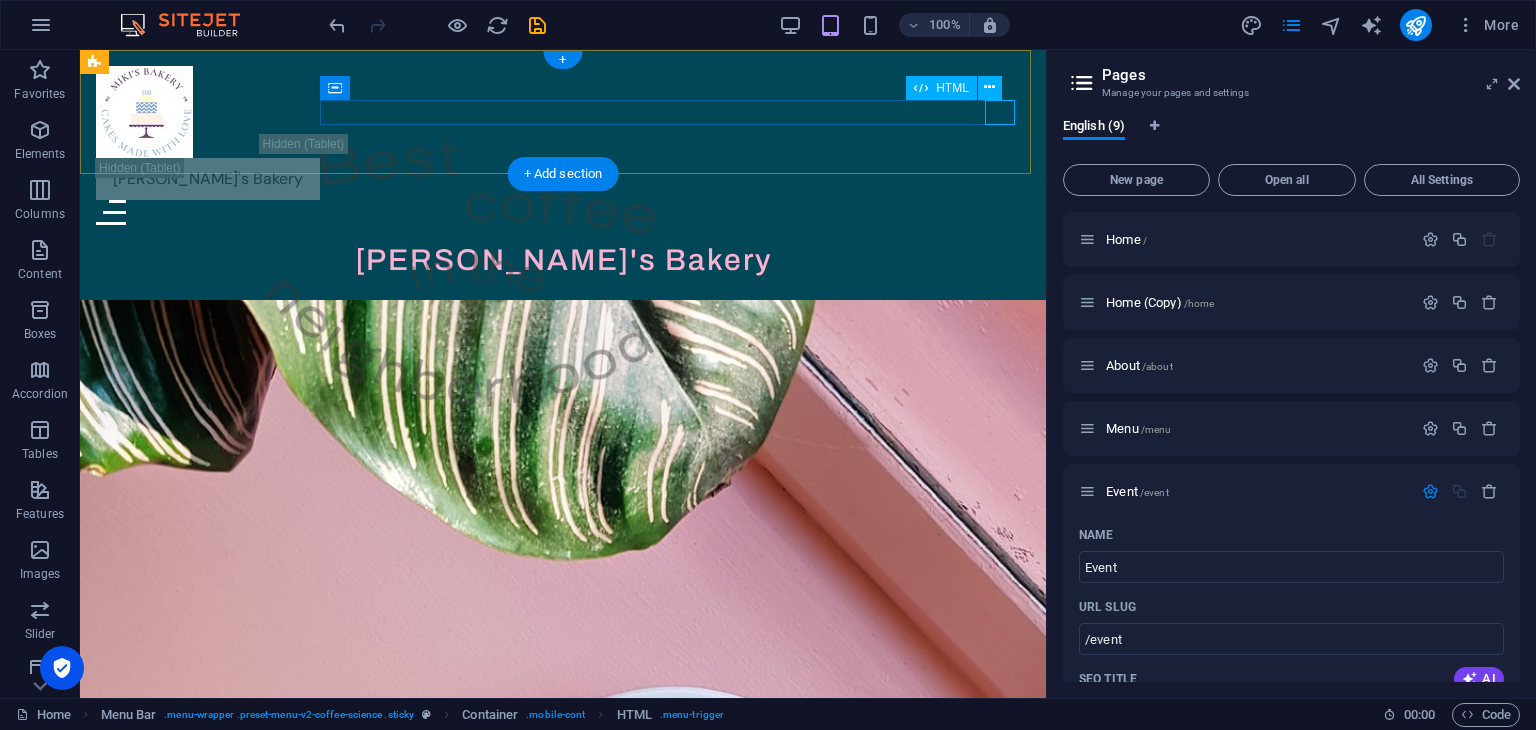 click at bounding box center (563, 212) 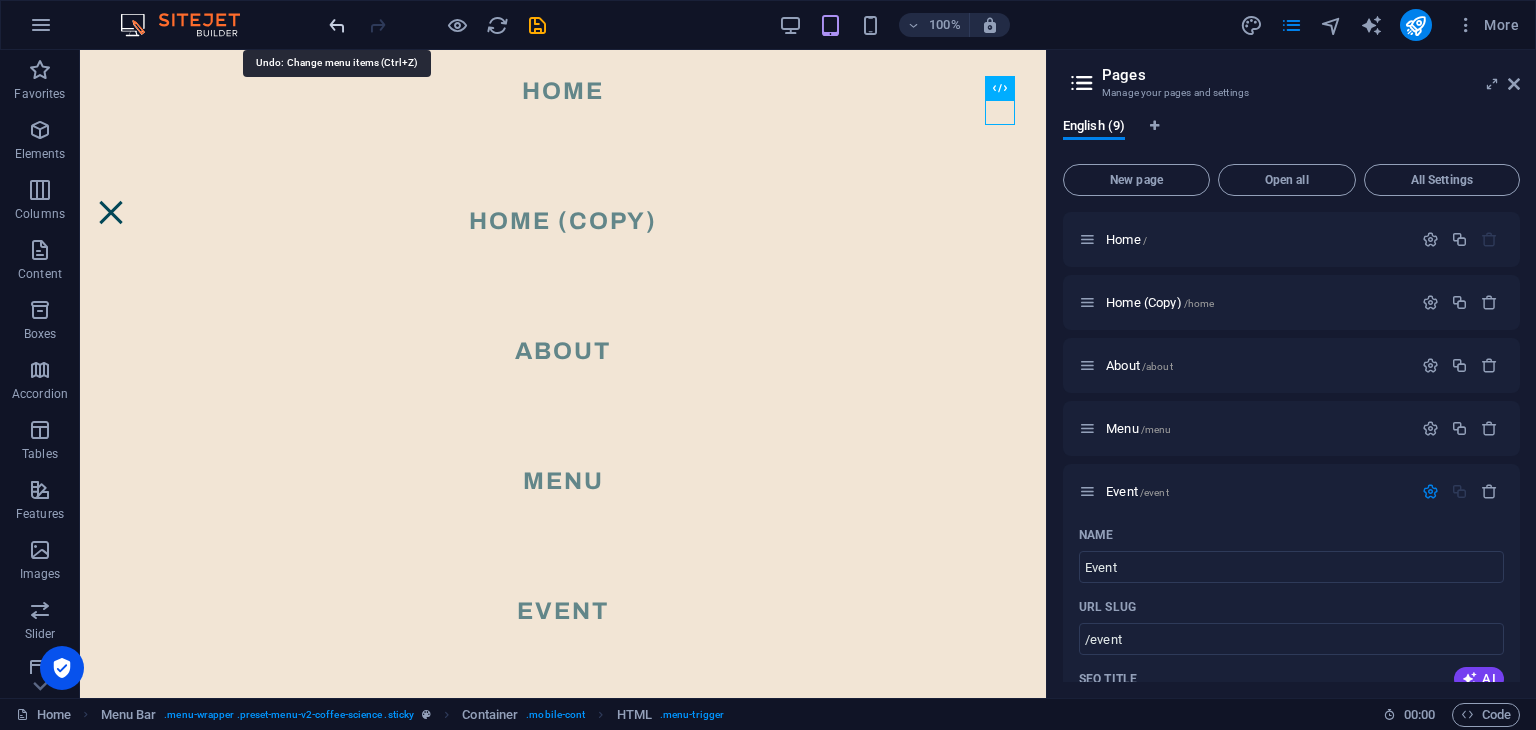 click at bounding box center [337, 25] 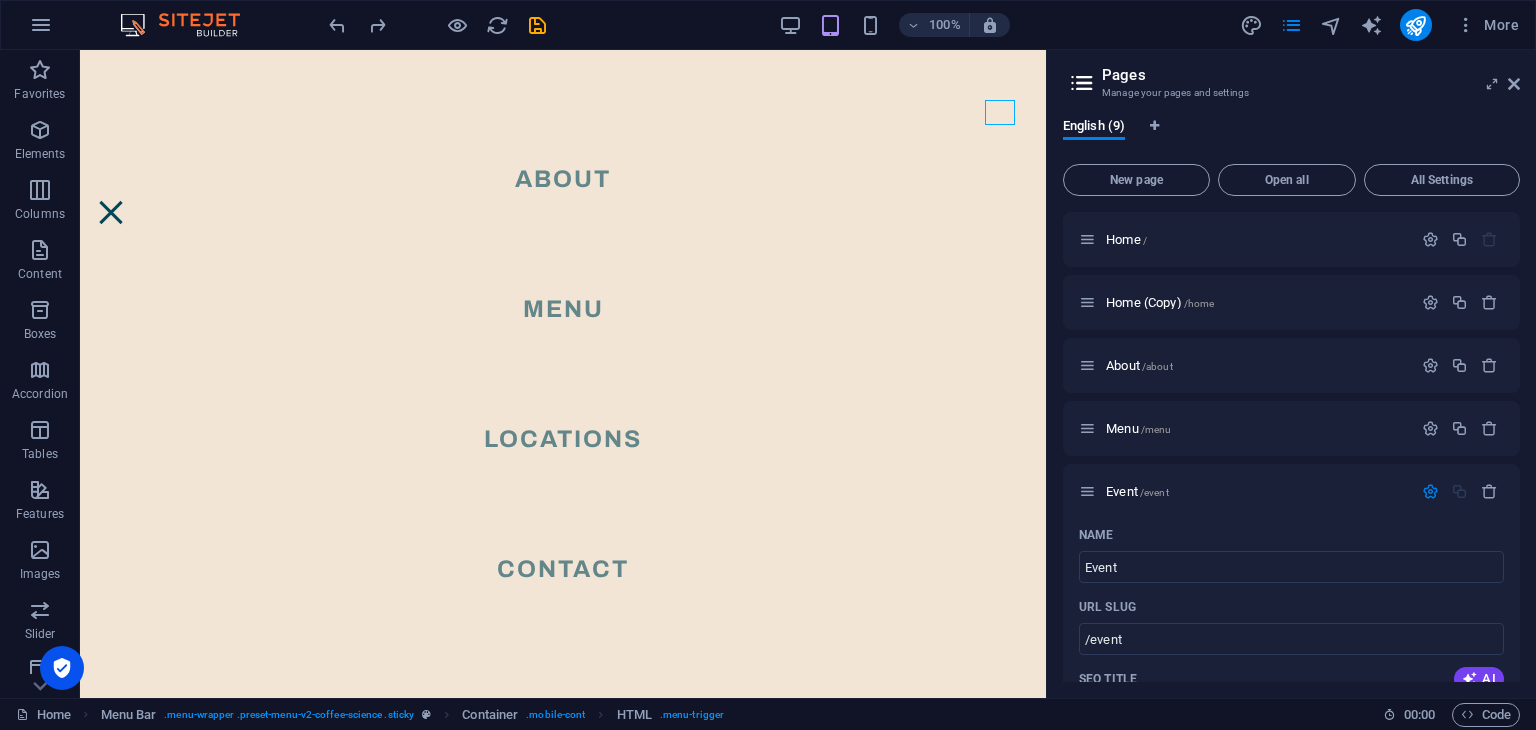 scroll, scrollTop: 0, scrollLeft: 0, axis: both 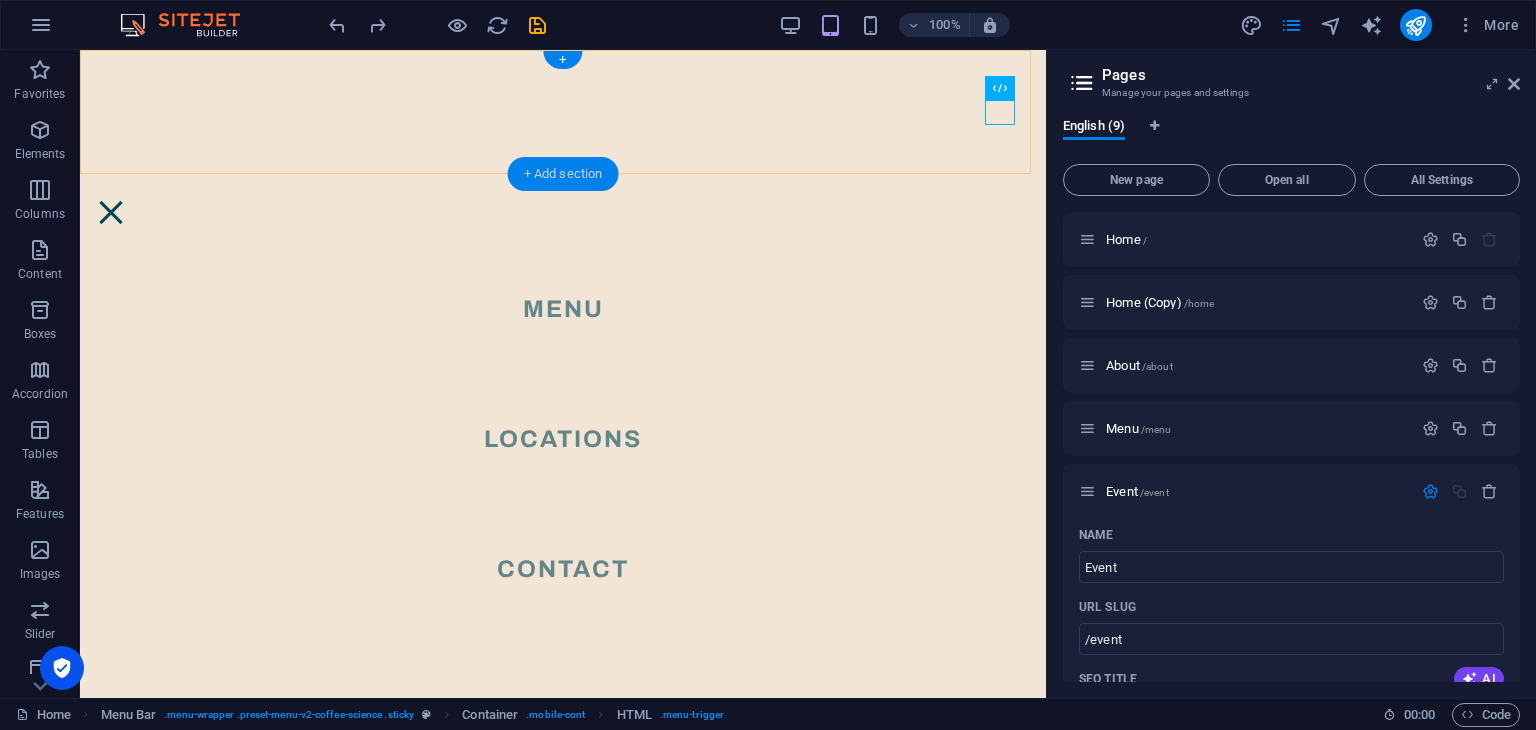 click on "+ Add section" at bounding box center (563, 174) 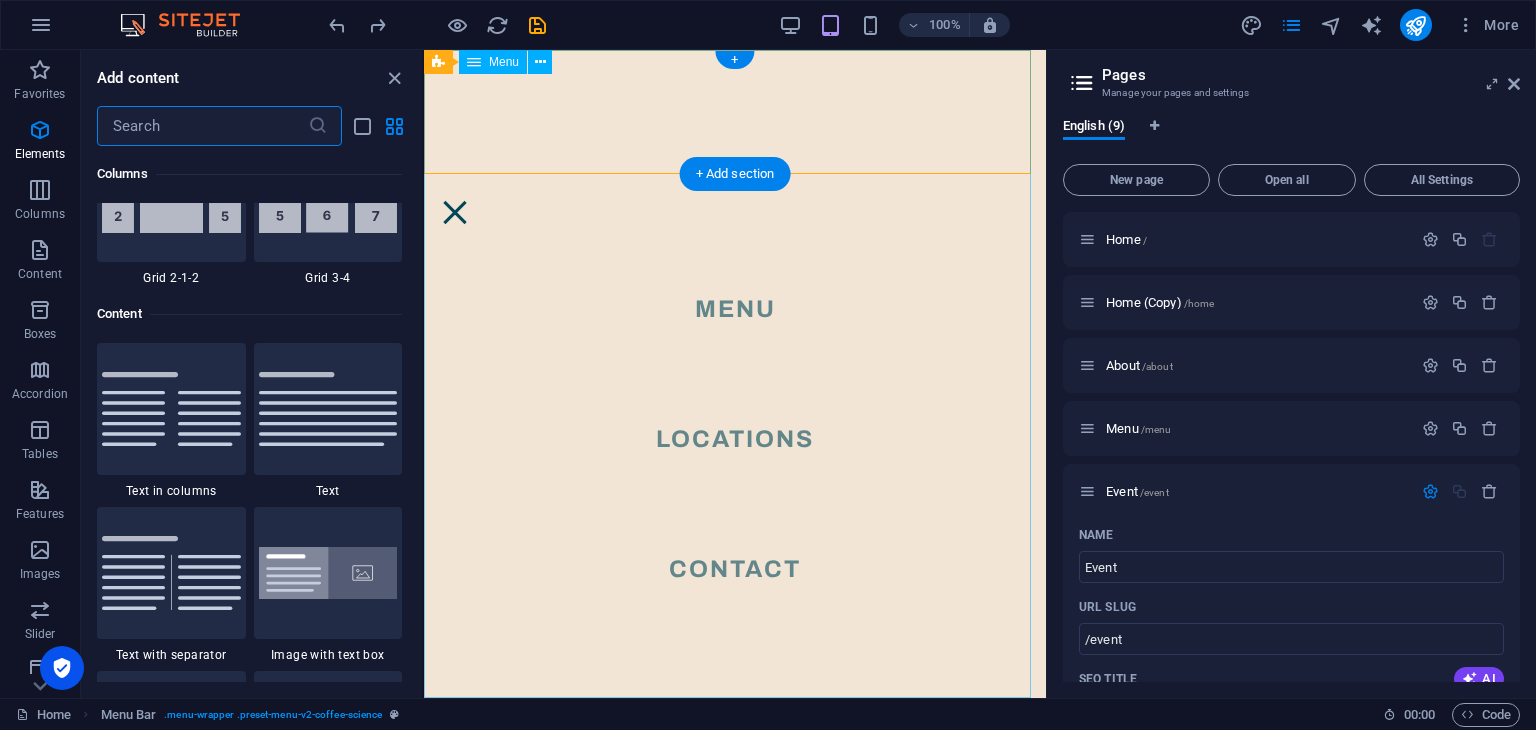 scroll, scrollTop: 3499, scrollLeft: 0, axis: vertical 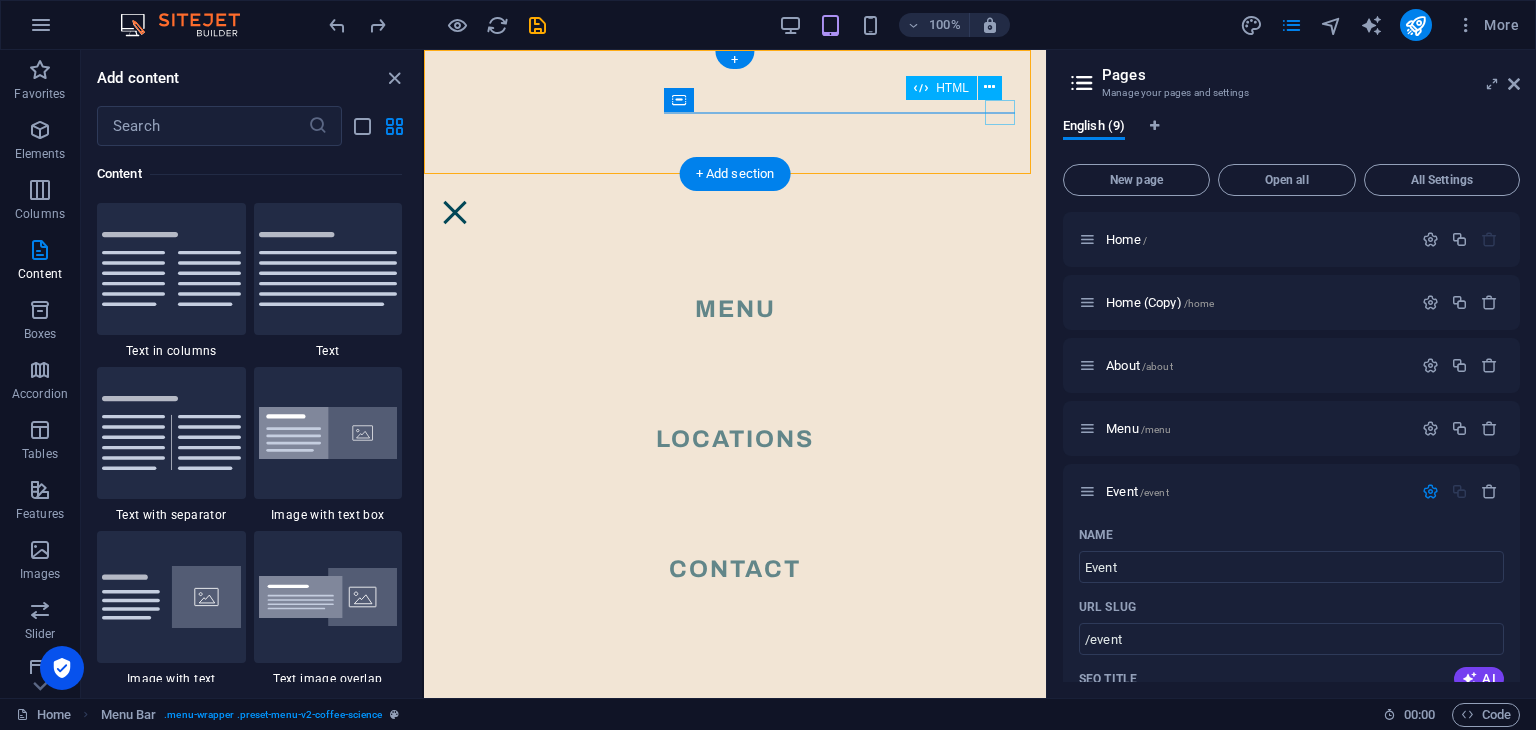 click at bounding box center (455, 212) 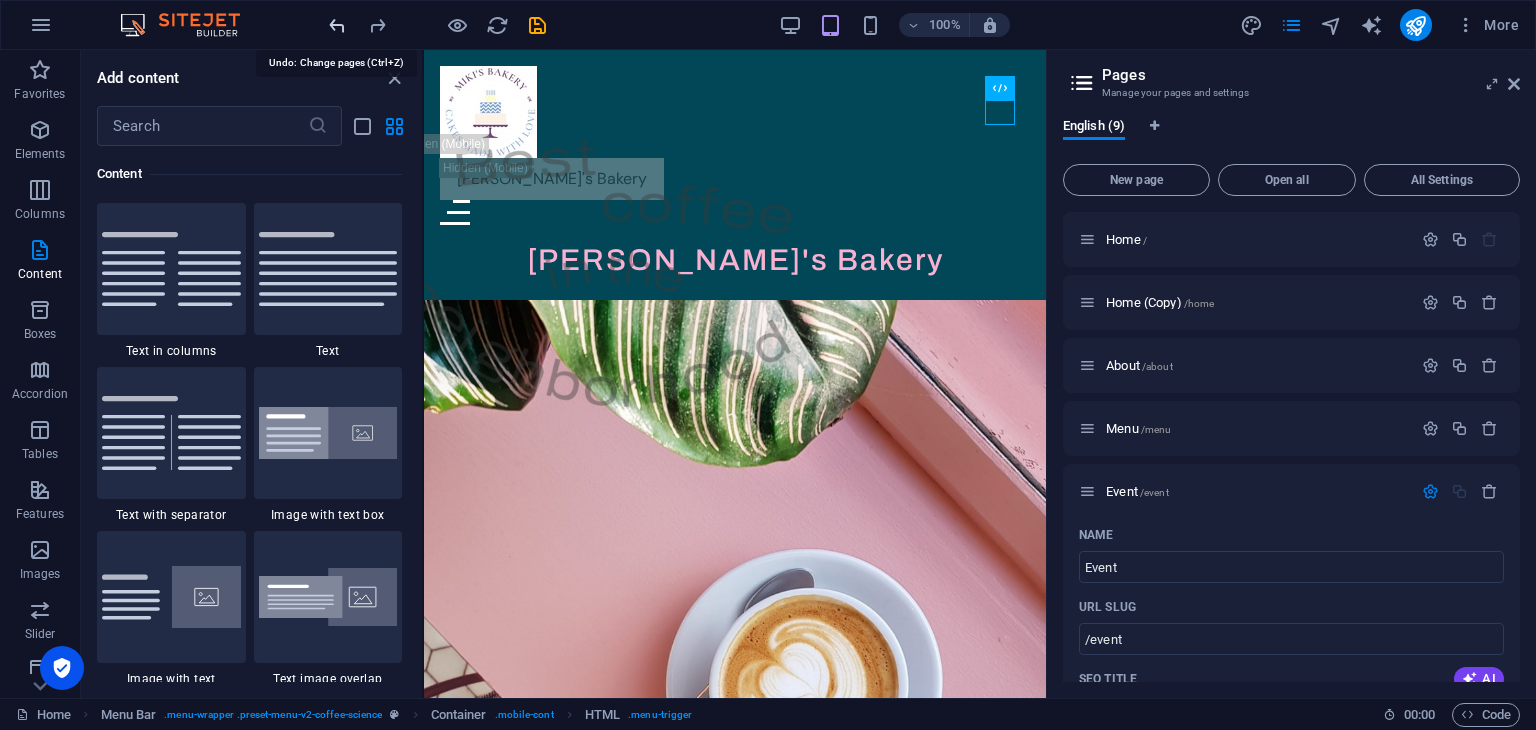 click at bounding box center [337, 25] 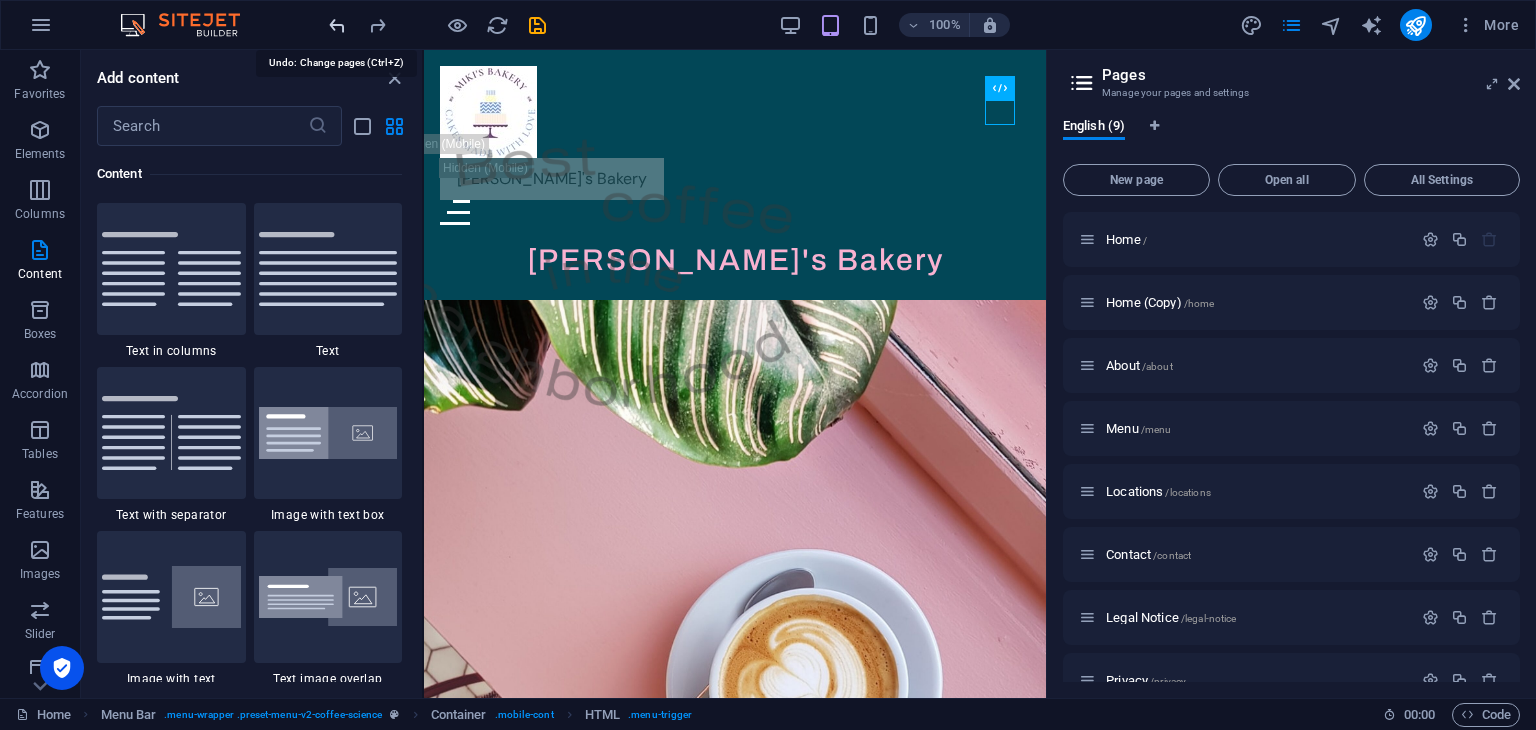 click at bounding box center (337, 25) 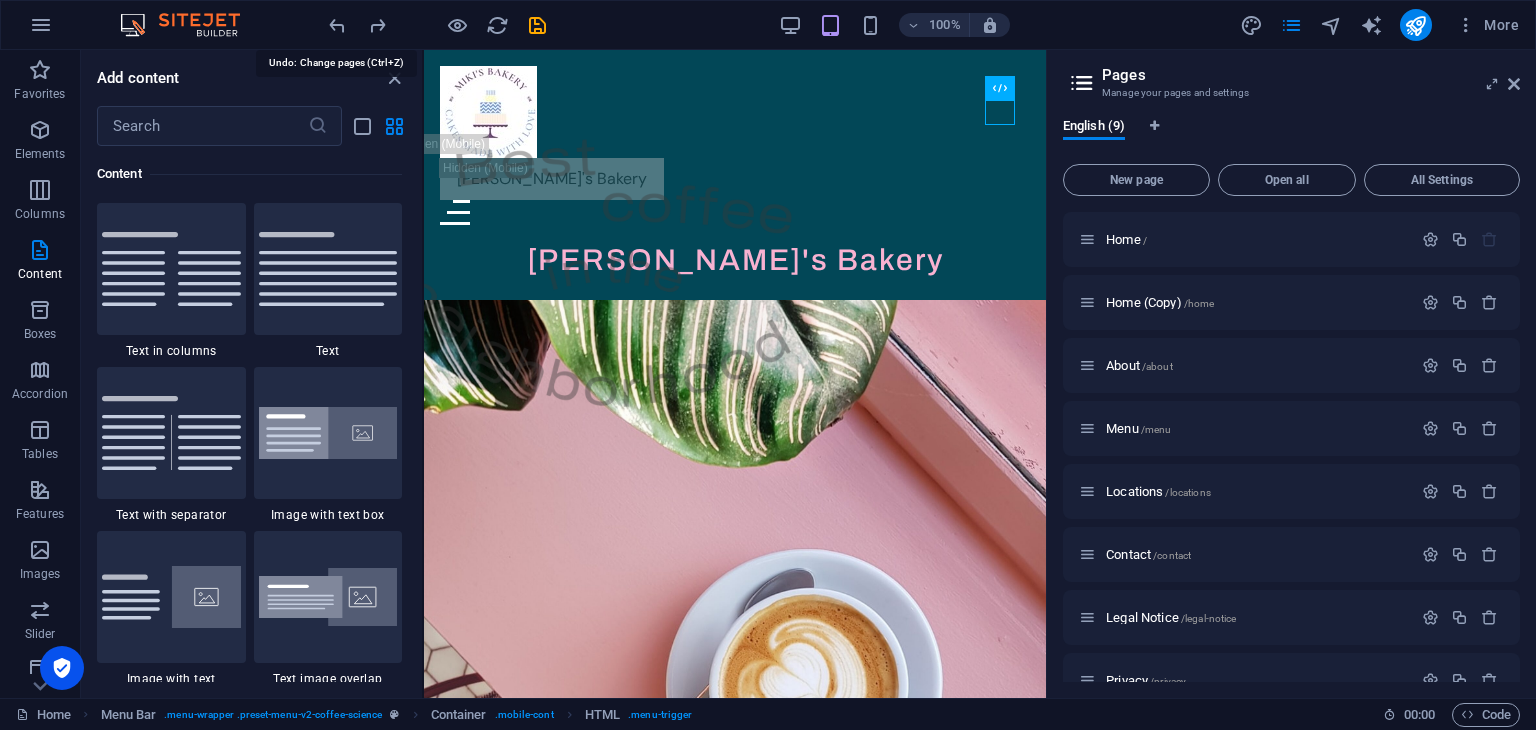 drag, startPoint x: 340, startPoint y: 21, endPoint x: 312, endPoint y: 17, distance: 28.284271 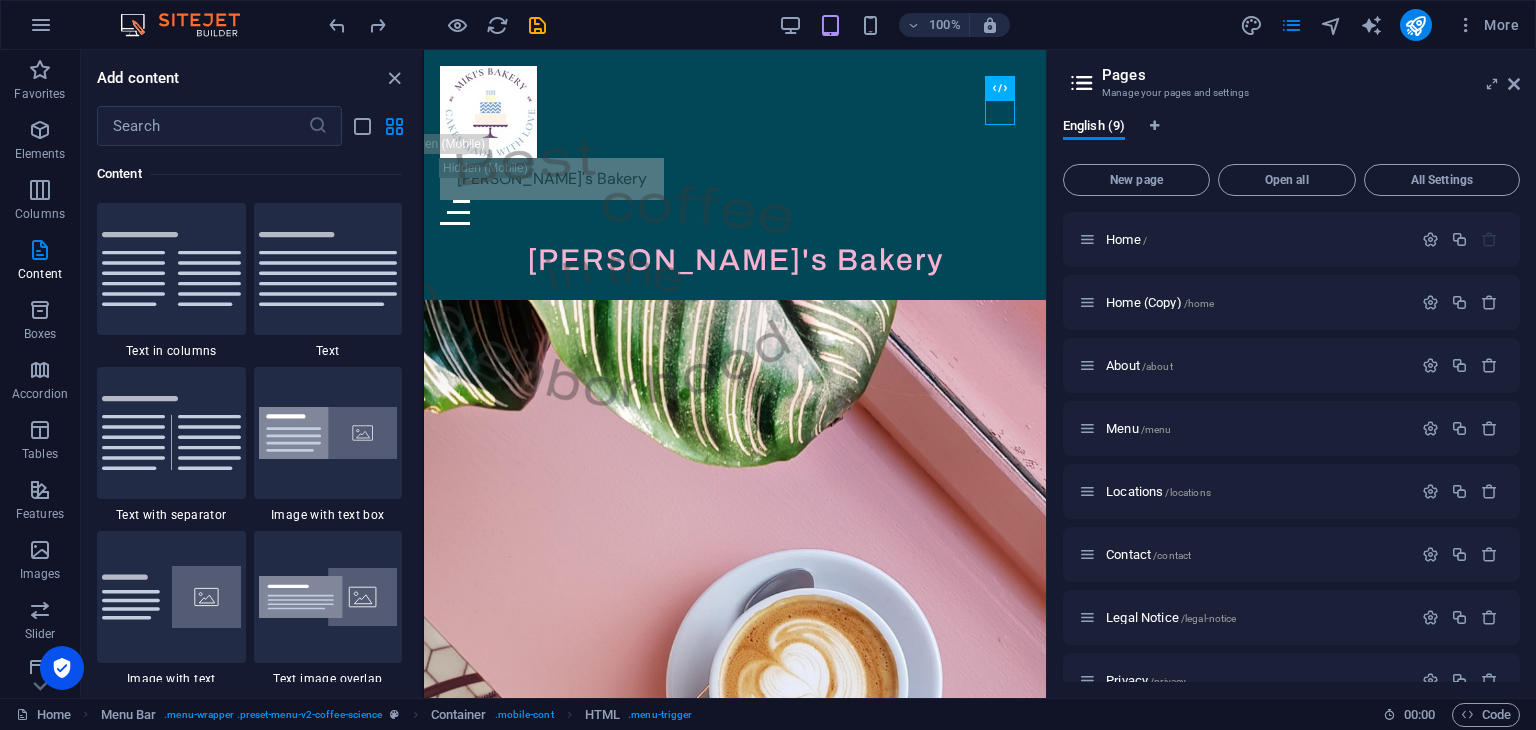 click on "100% More" at bounding box center (768, 25) 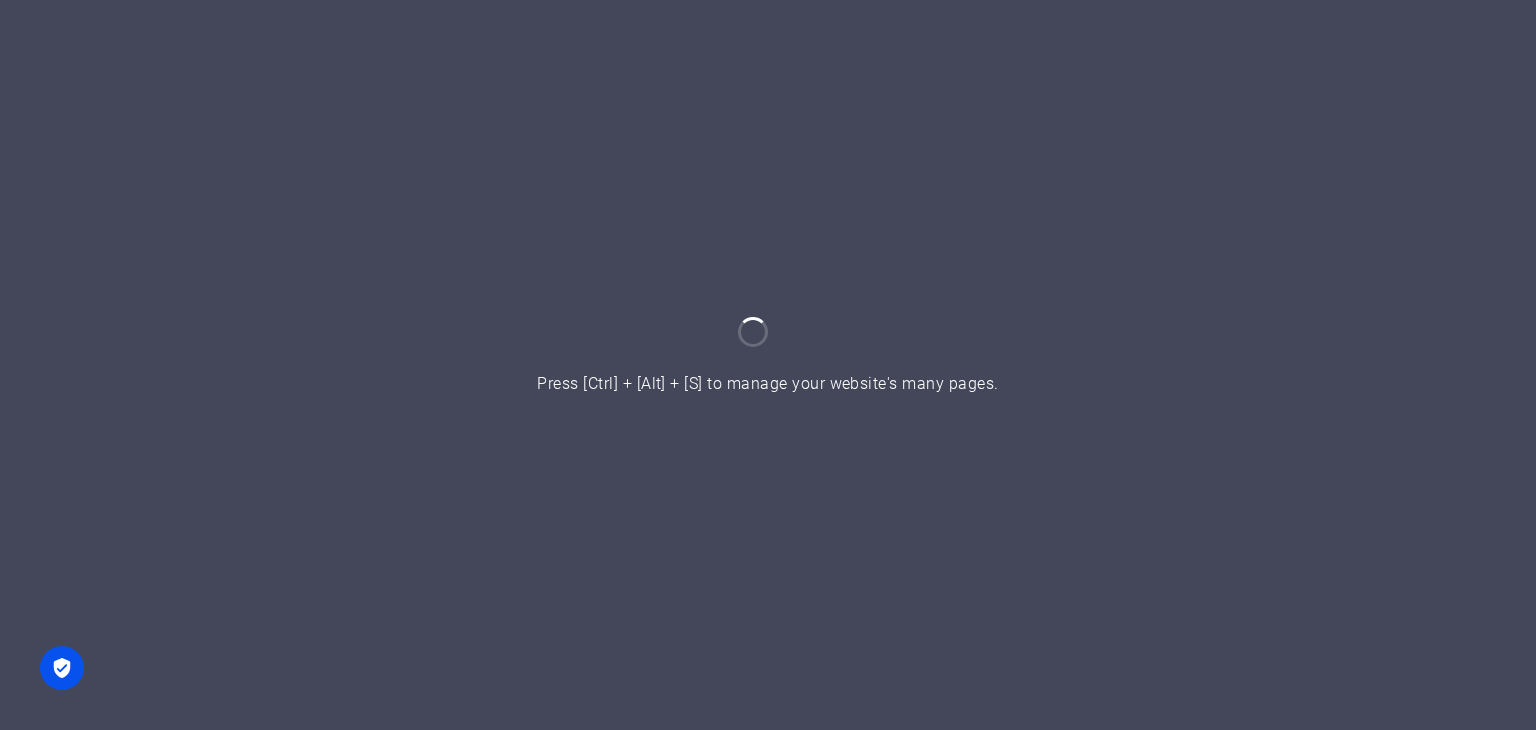 scroll, scrollTop: 0, scrollLeft: 0, axis: both 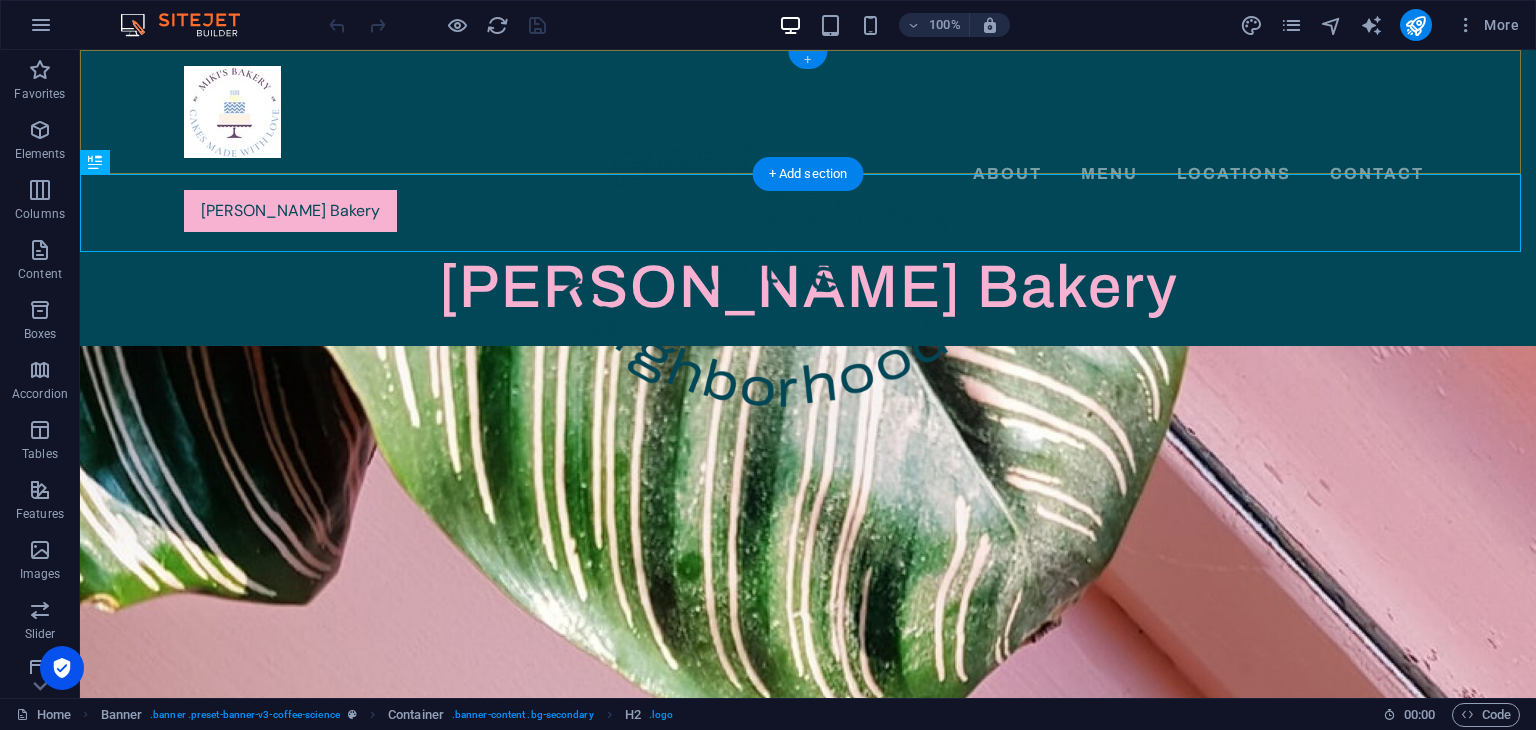 click on "+" at bounding box center (807, 60) 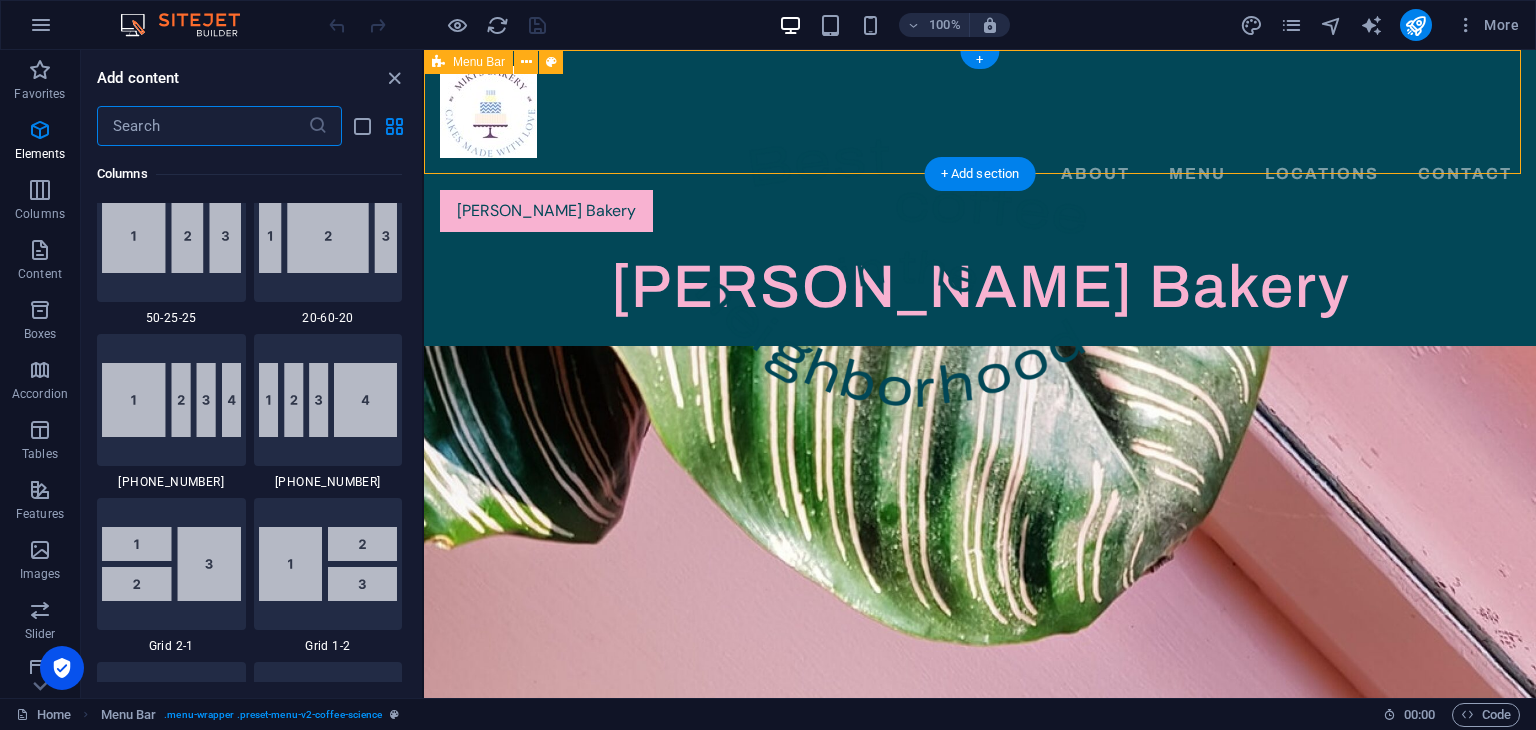 scroll, scrollTop: 3499, scrollLeft: 0, axis: vertical 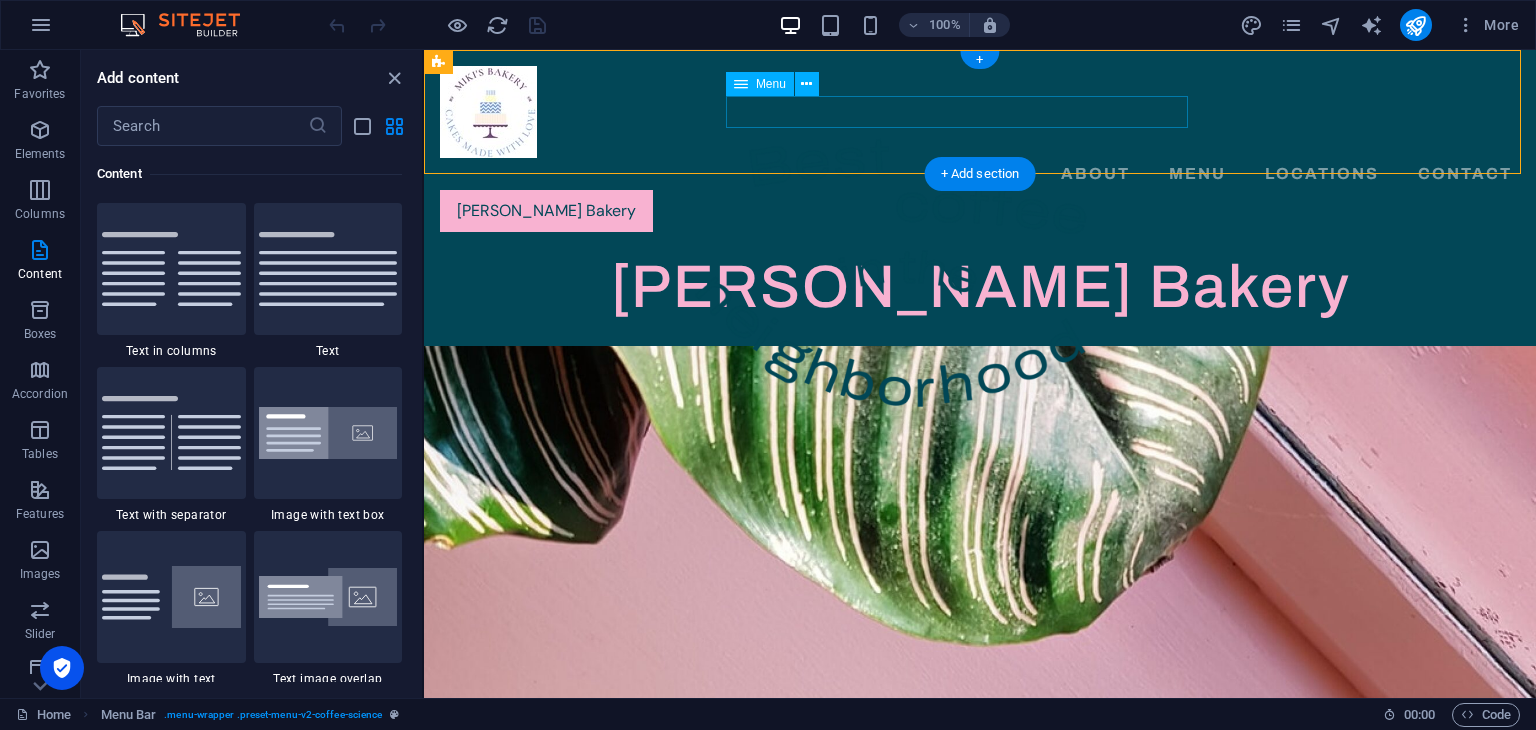 click on "About Menu Locations Contact" at bounding box center (980, 174) 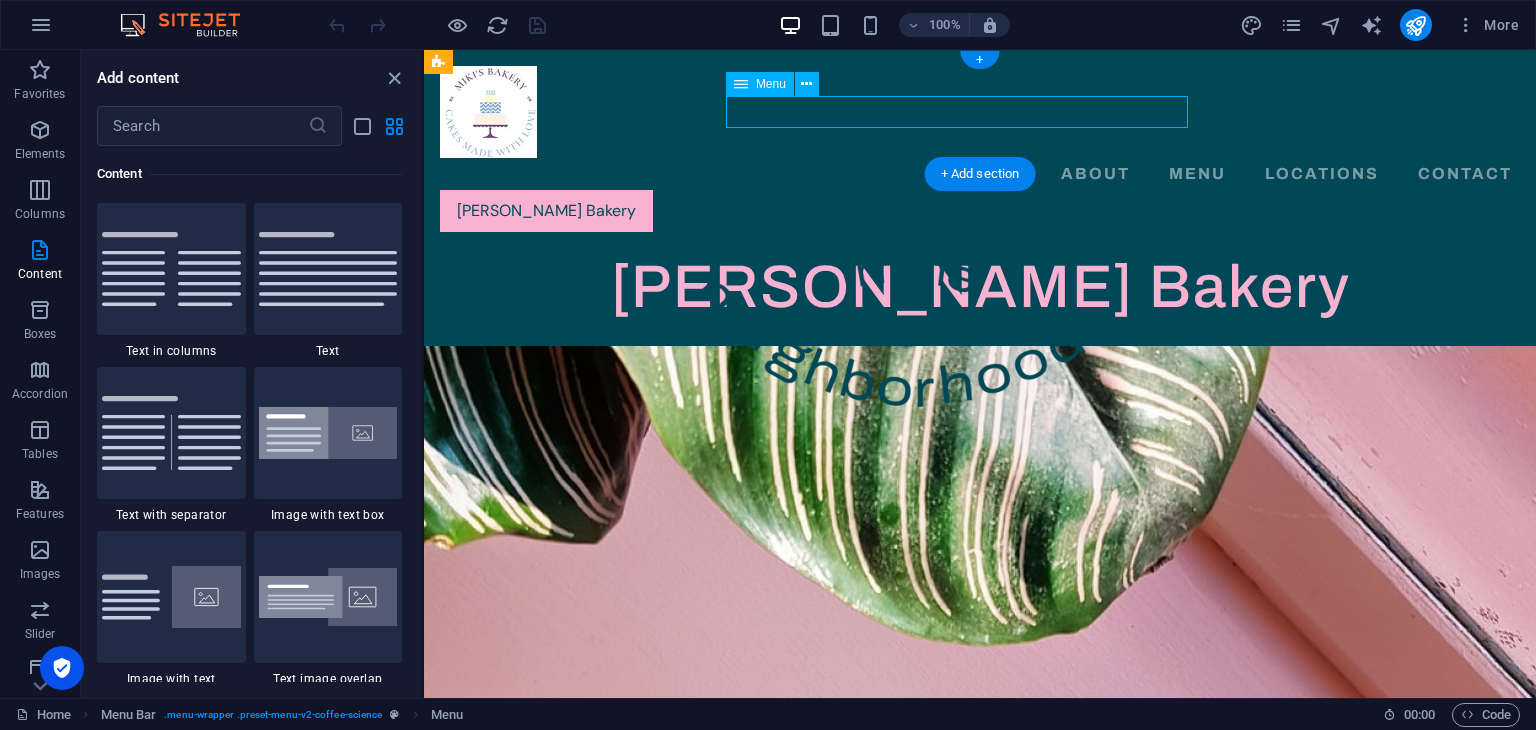 click on "About Menu Locations Contact" at bounding box center [980, 174] 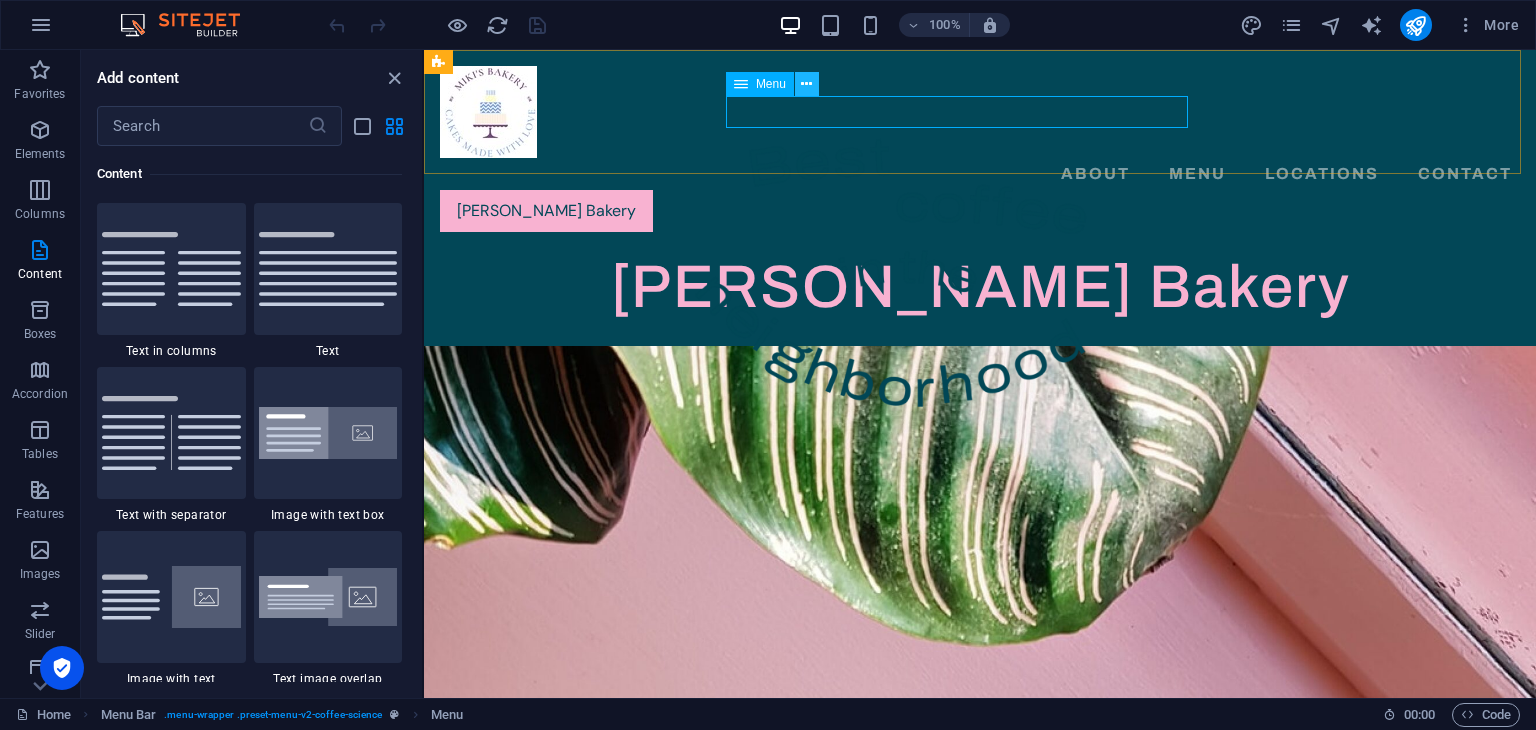 click at bounding box center [806, 84] 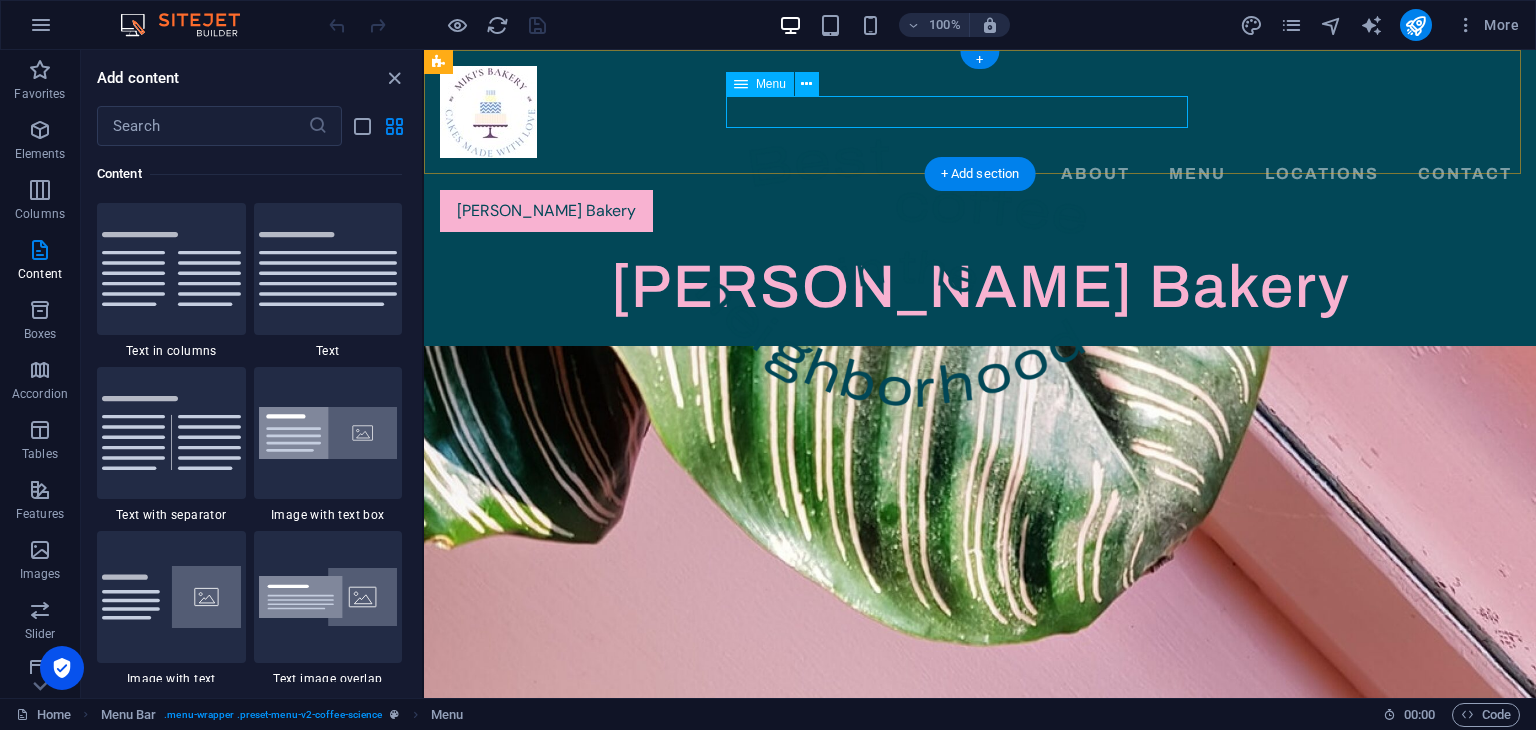 click on "About Menu Locations Contact" at bounding box center (980, 174) 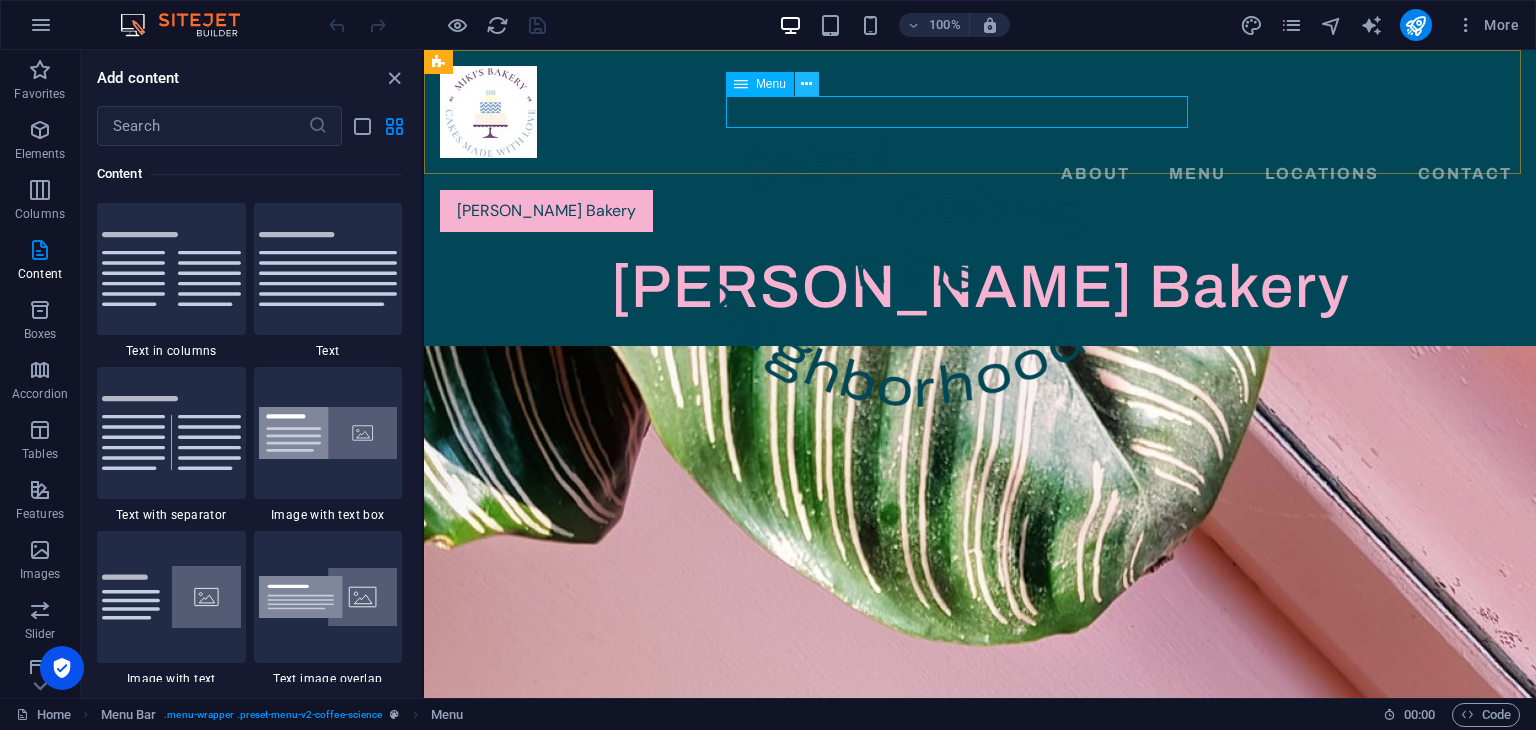 click at bounding box center [806, 84] 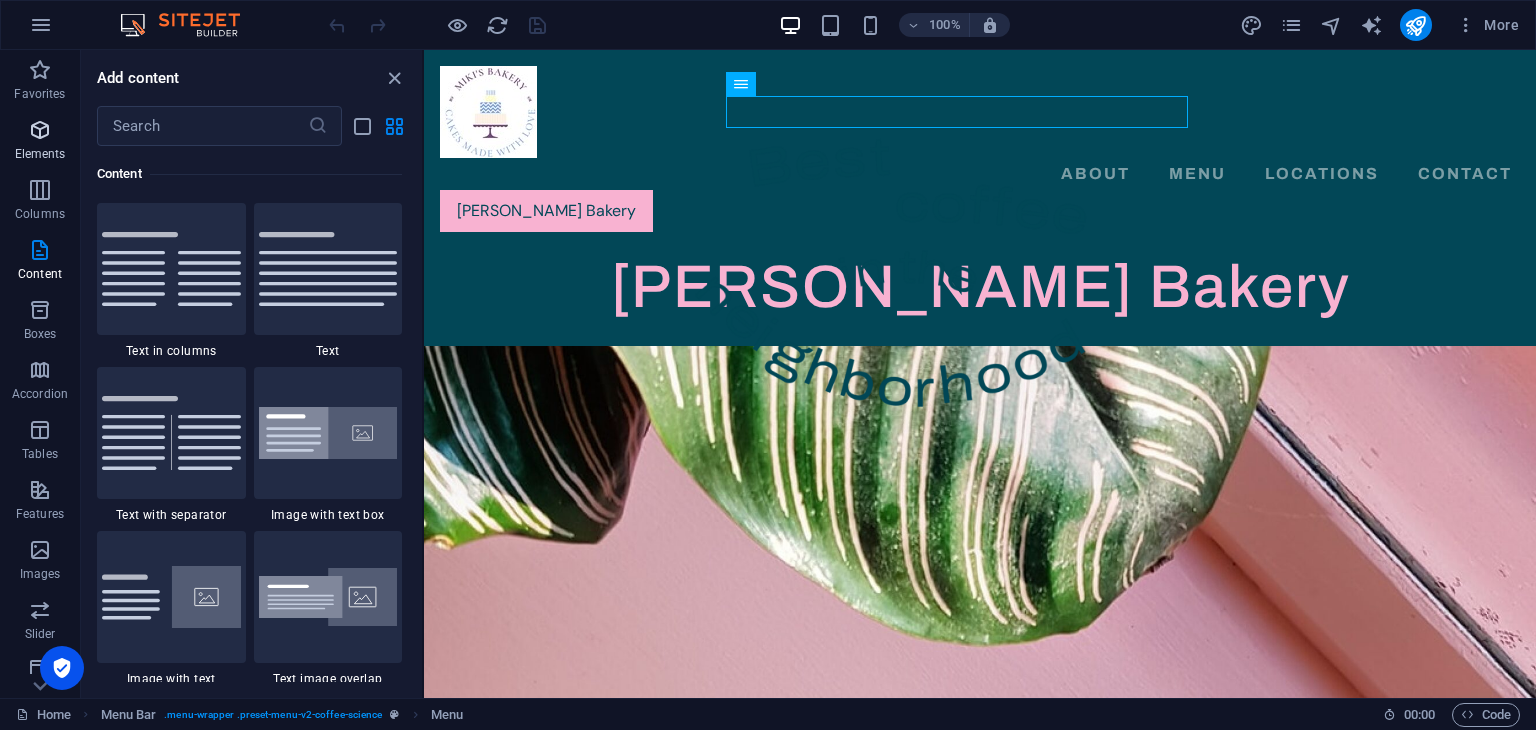 click at bounding box center [40, 130] 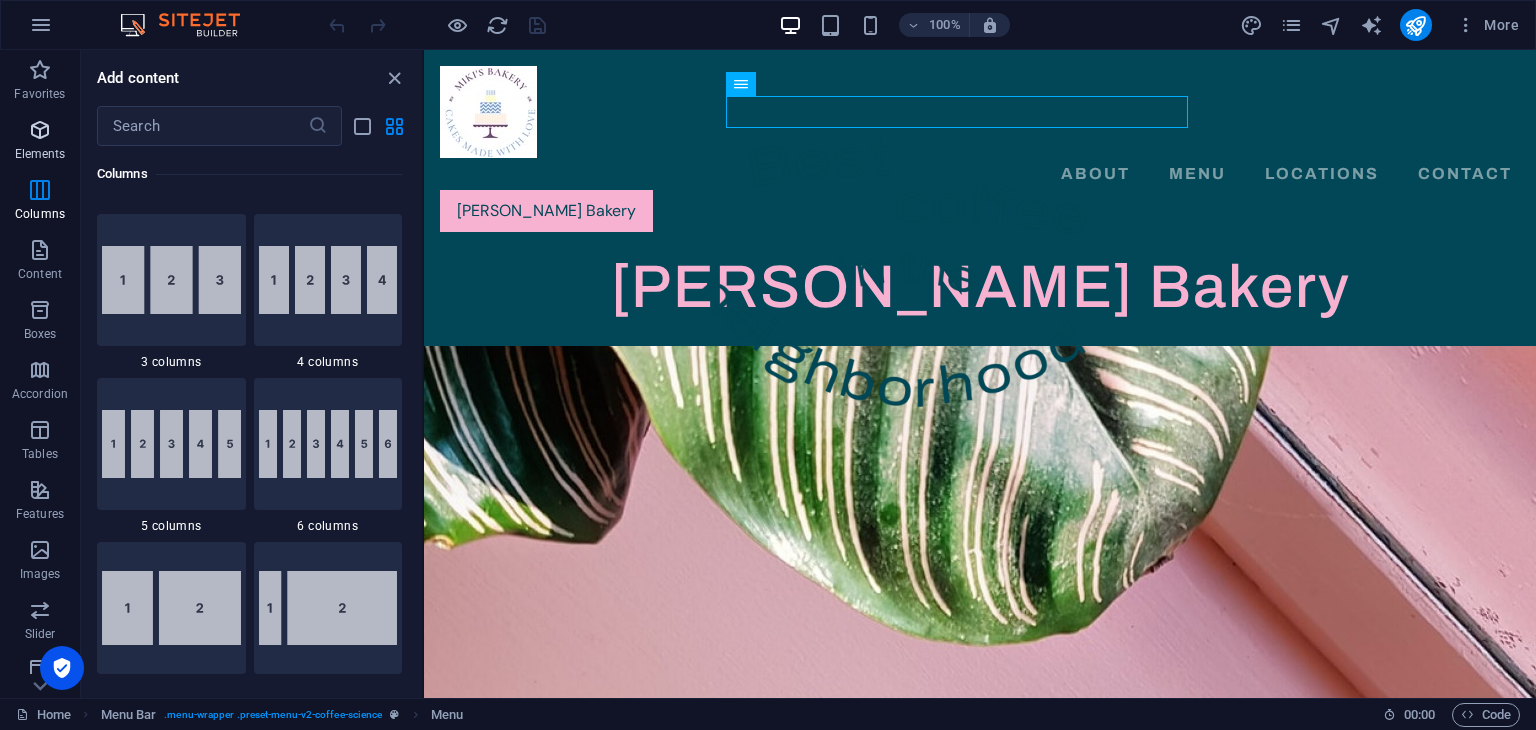 scroll, scrollTop: 212, scrollLeft: 0, axis: vertical 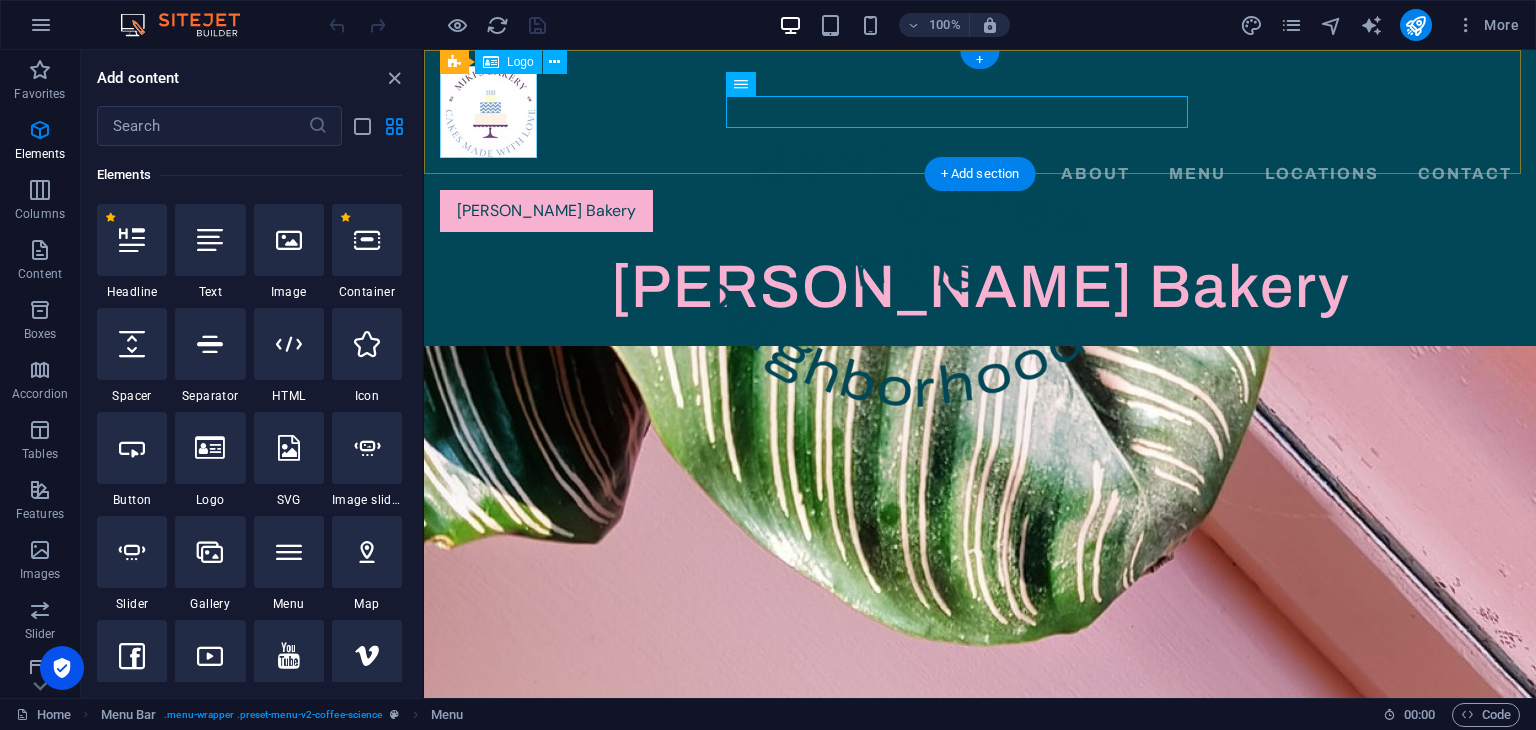 click at bounding box center [980, 112] 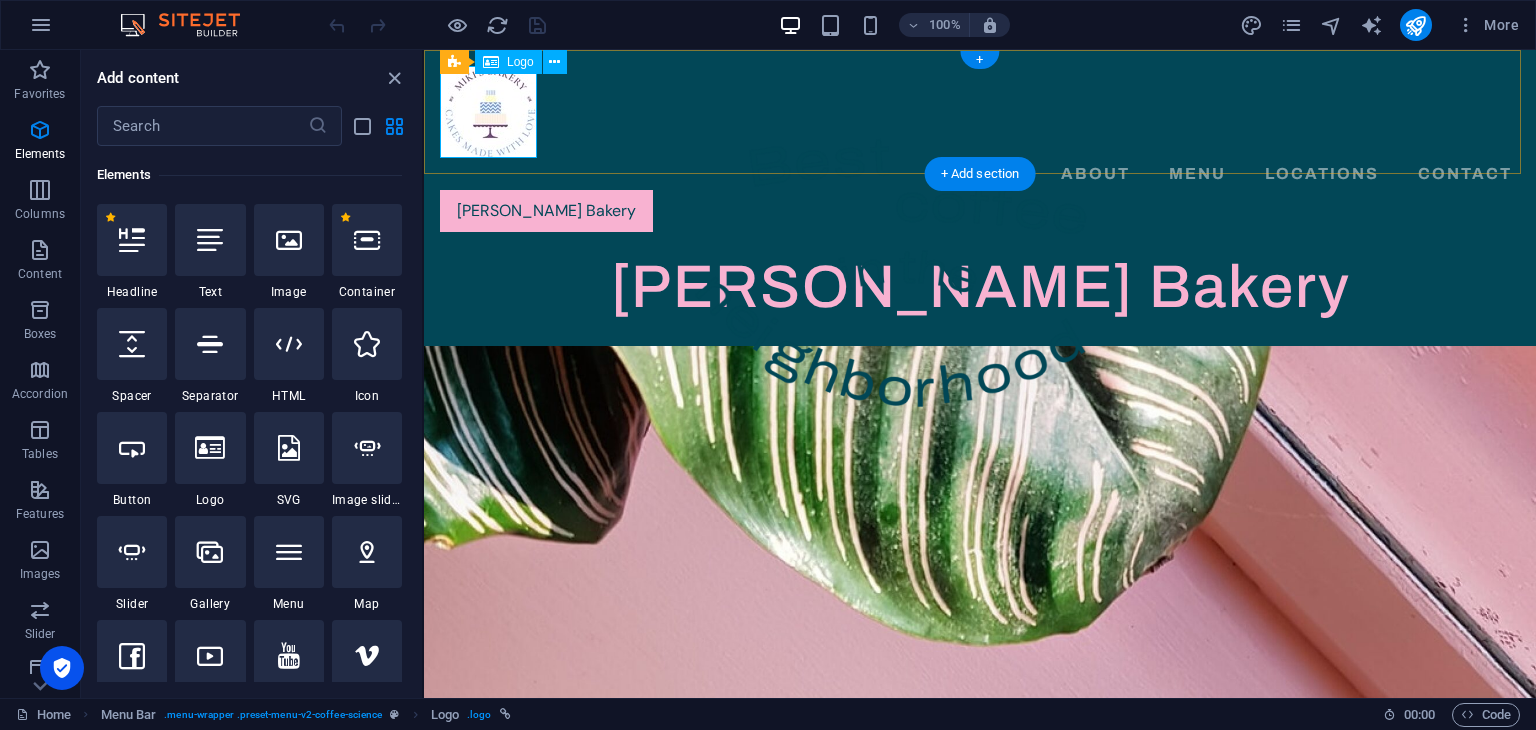 click at bounding box center [980, 112] 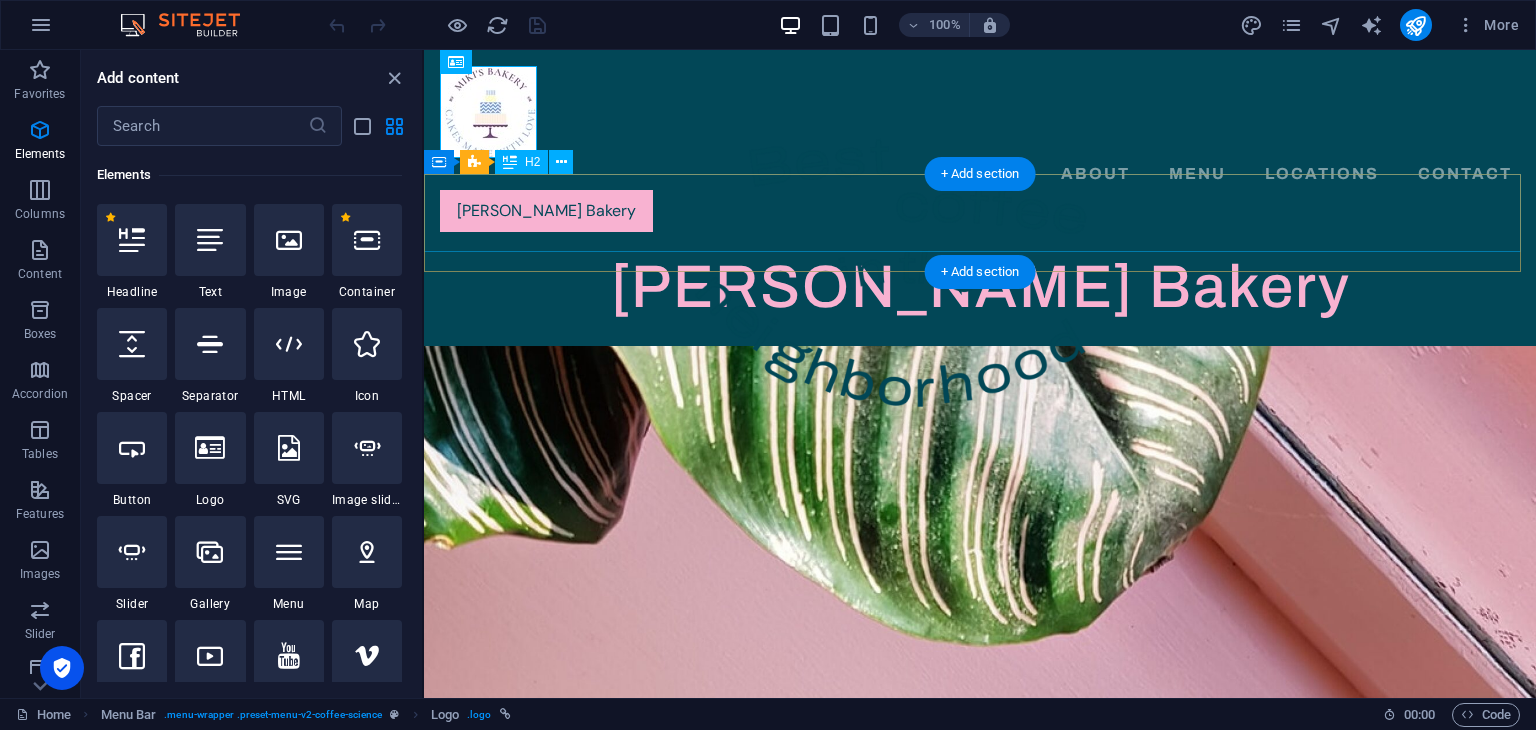 click on "[PERSON_NAME]'s Bakery" at bounding box center (980, 287) 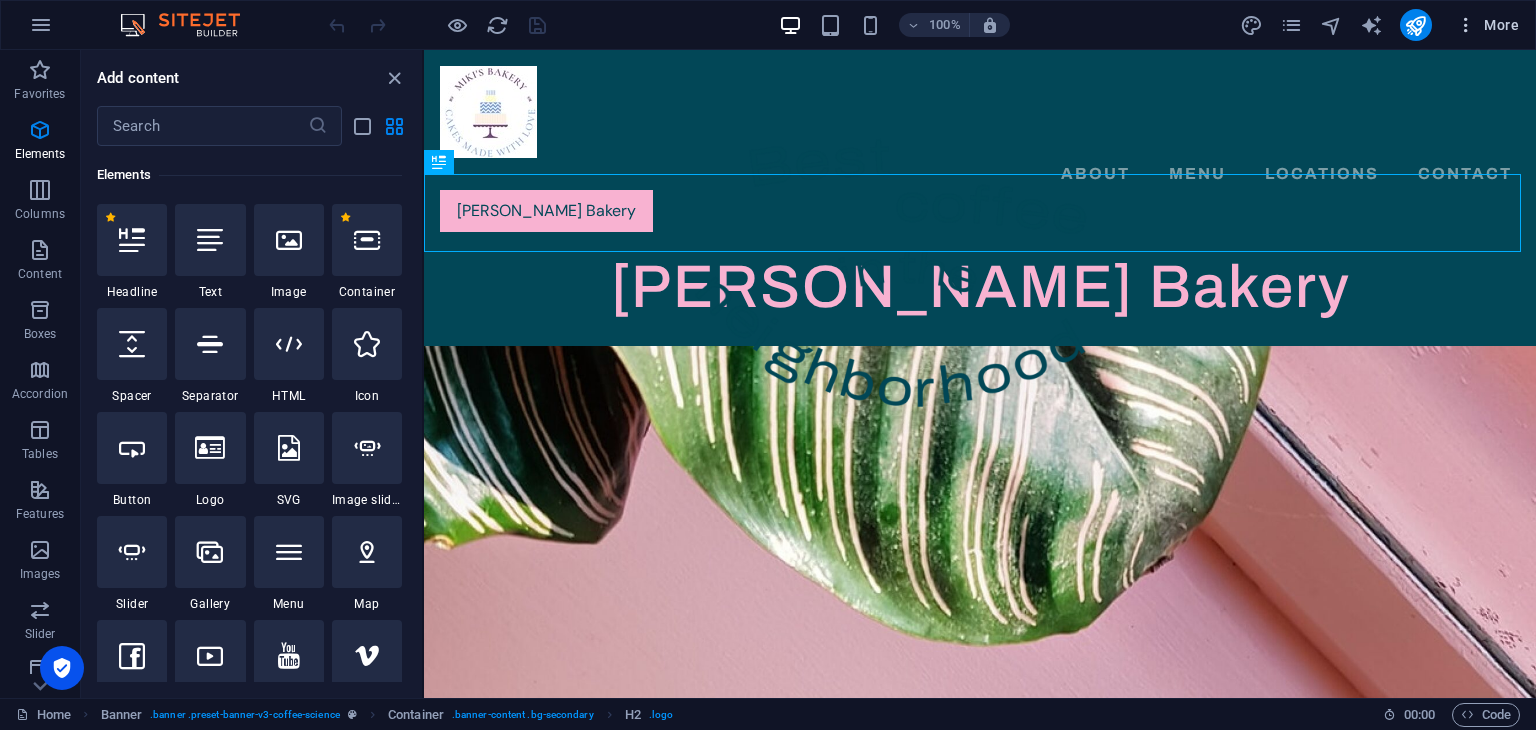 click on "More" at bounding box center (1487, 25) 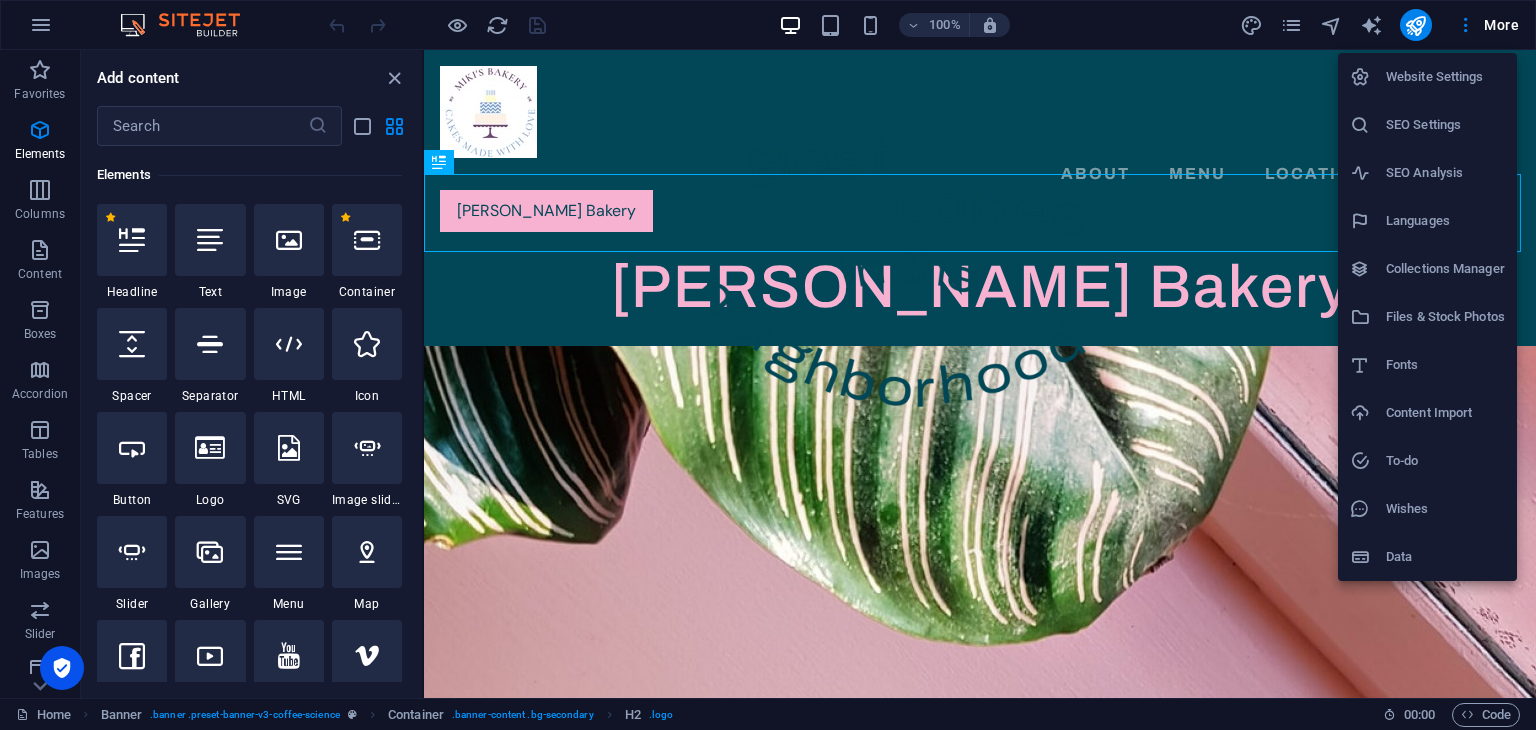 click on "Website Settings" at bounding box center (1445, 77) 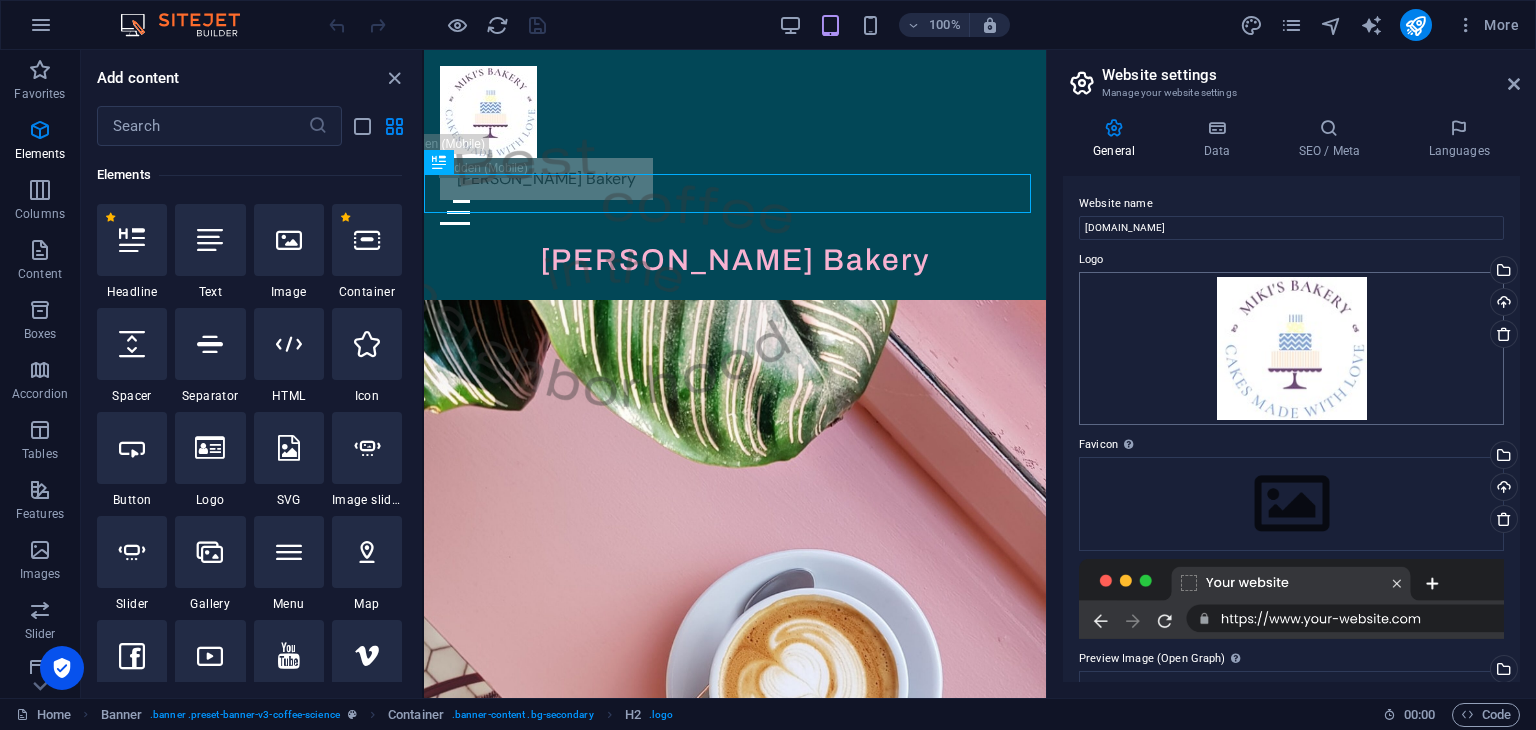 drag, startPoint x: 1521, startPoint y: 260, endPoint x: 1498, endPoint y: 387, distance: 129.06587 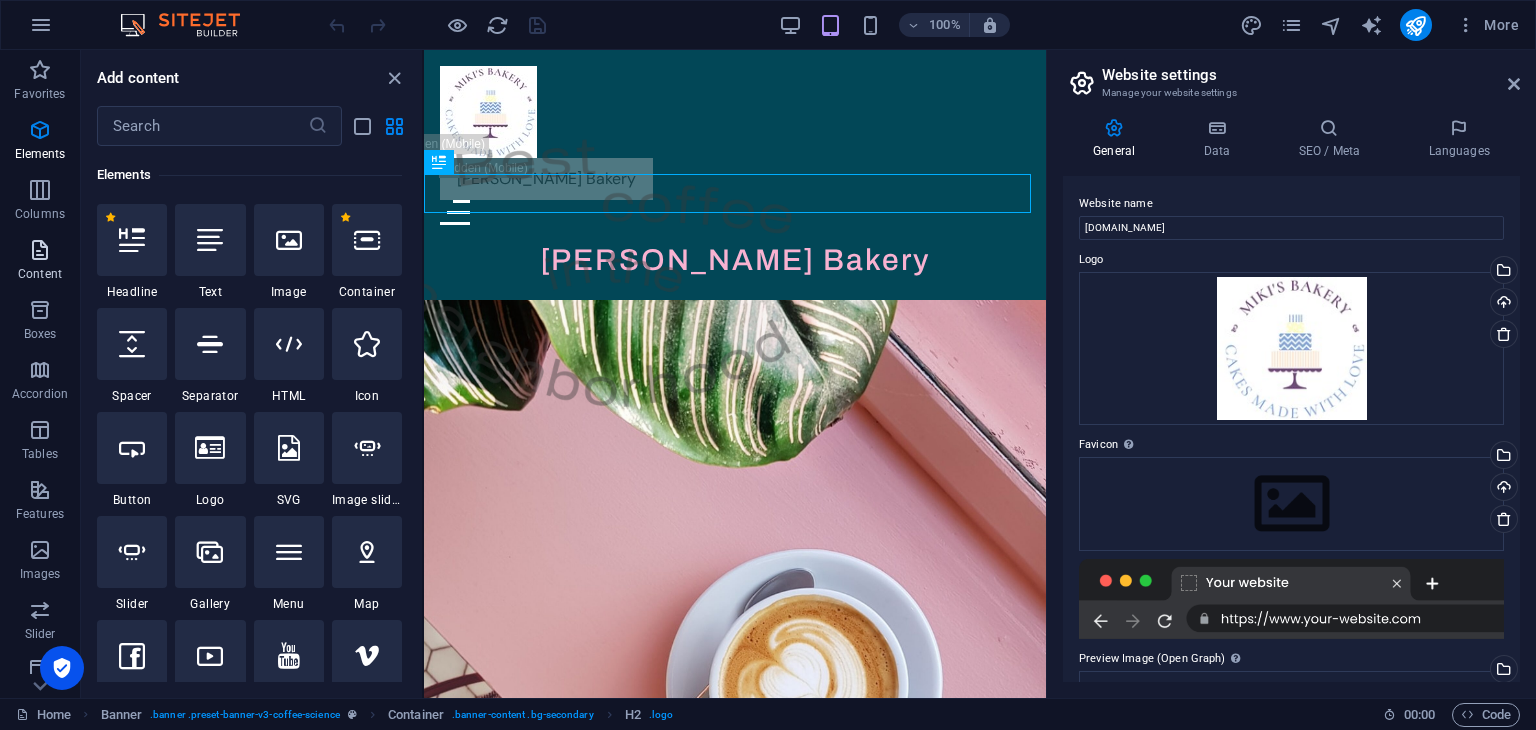 click at bounding box center (40, 250) 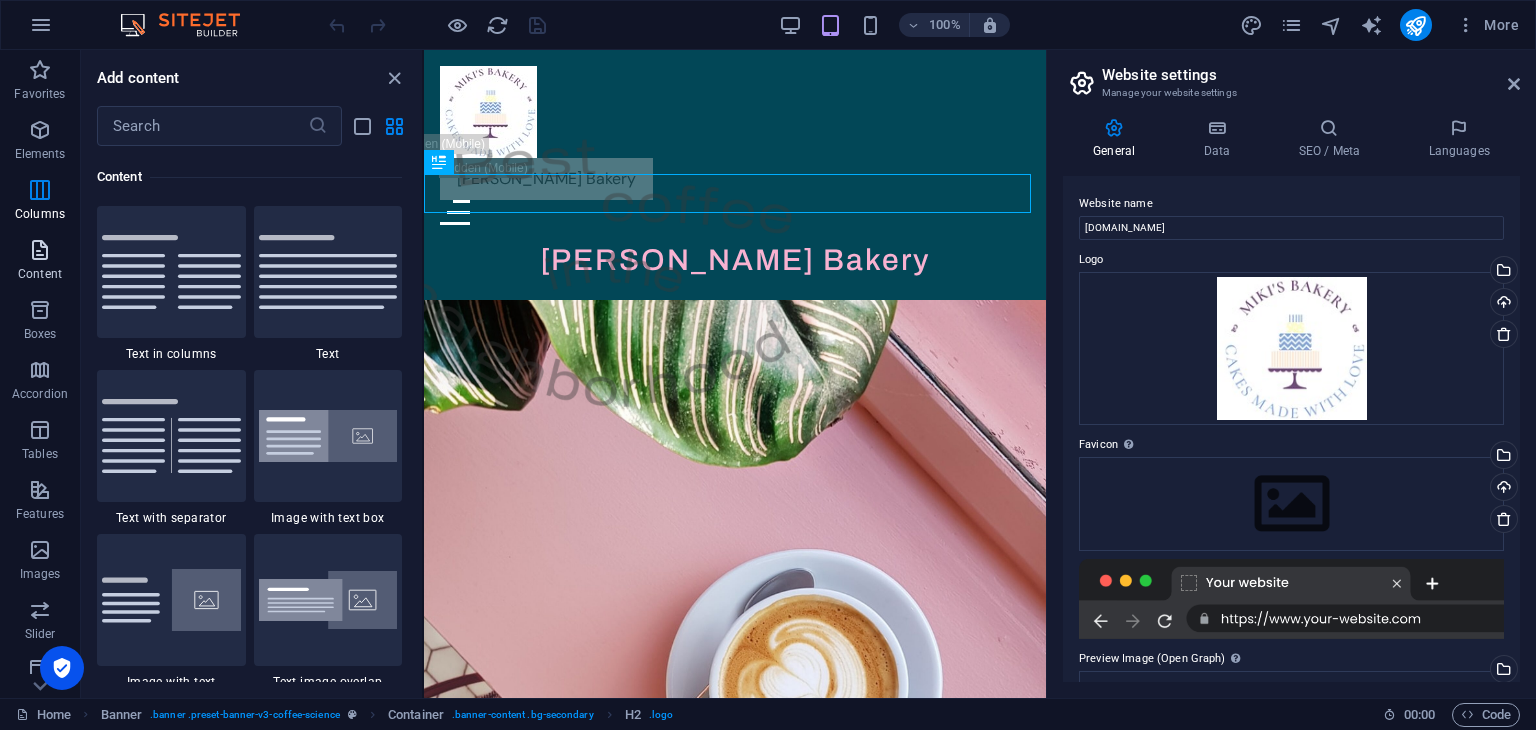 scroll, scrollTop: 3499, scrollLeft: 0, axis: vertical 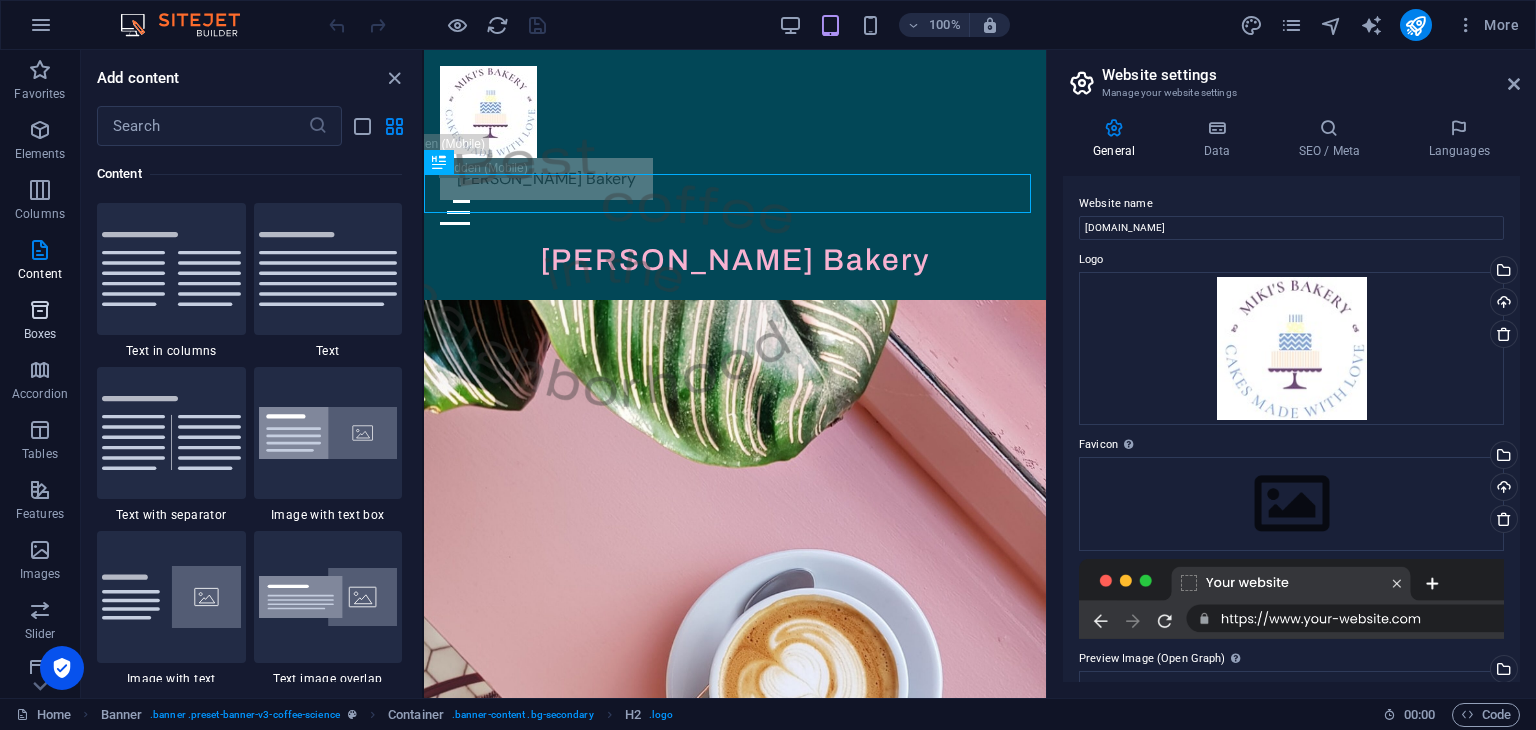 click at bounding box center [40, 310] 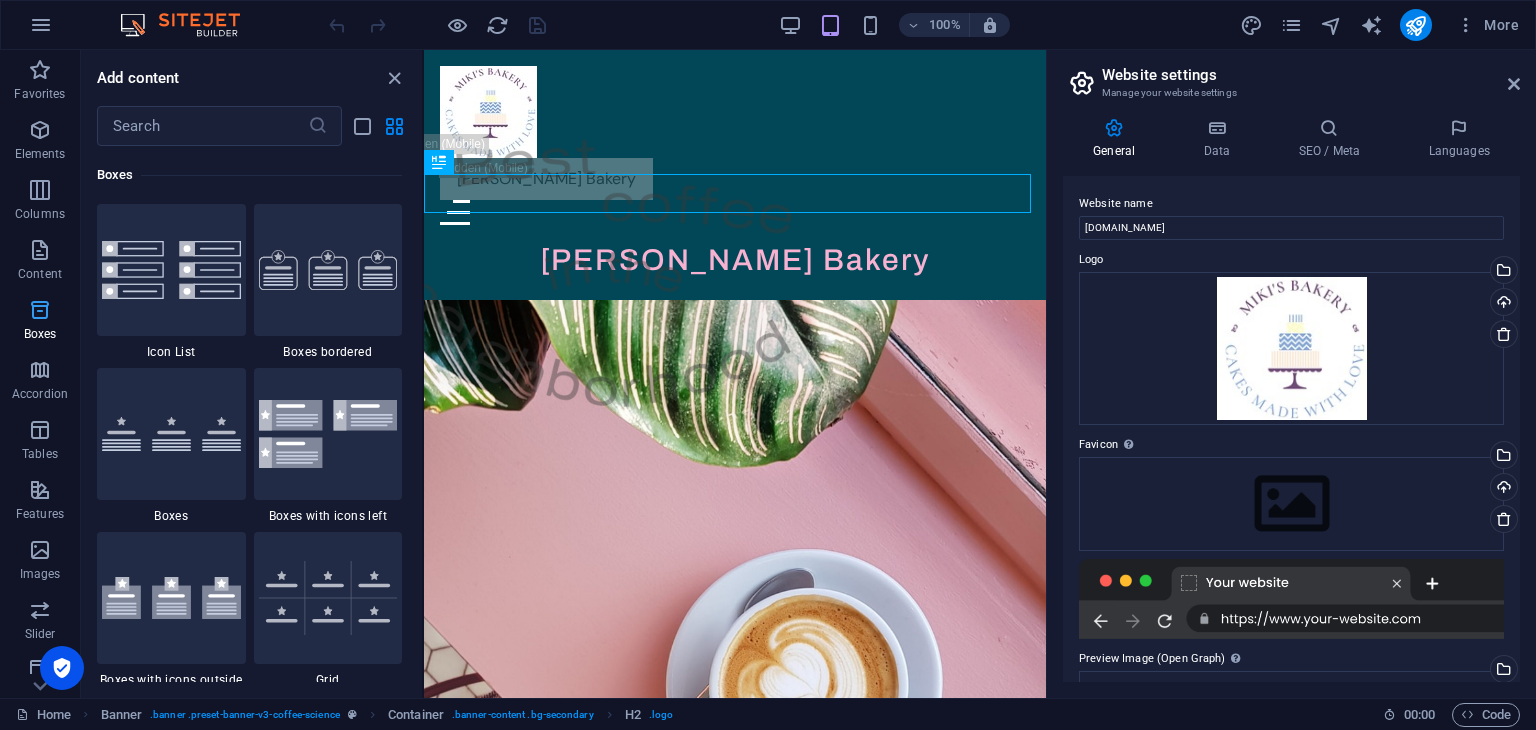 scroll, scrollTop: 5352, scrollLeft: 0, axis: vertical 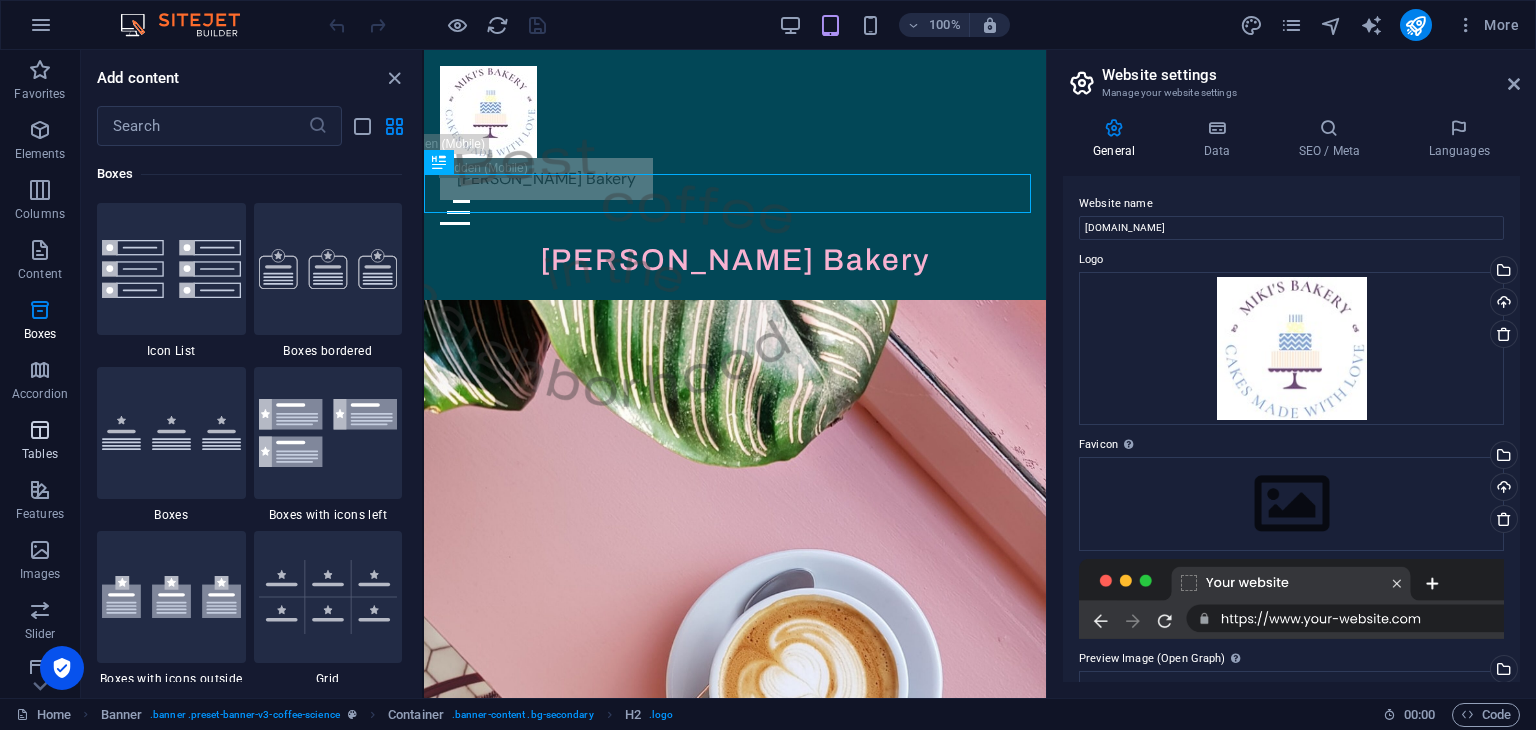 click at bounding box center (40, 430) 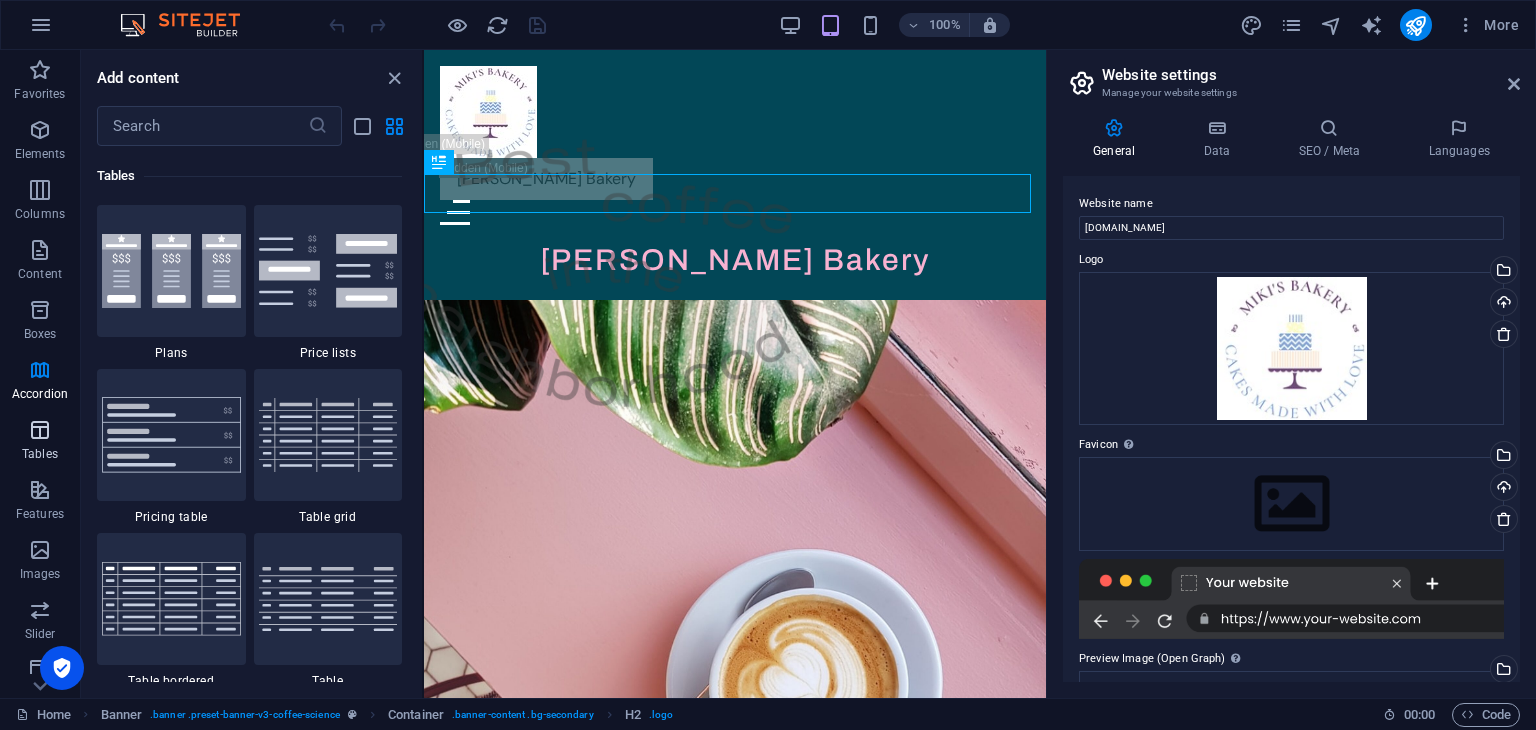 scroll, scrollTop: 6762, scrollLeft: 0, axis: vertical 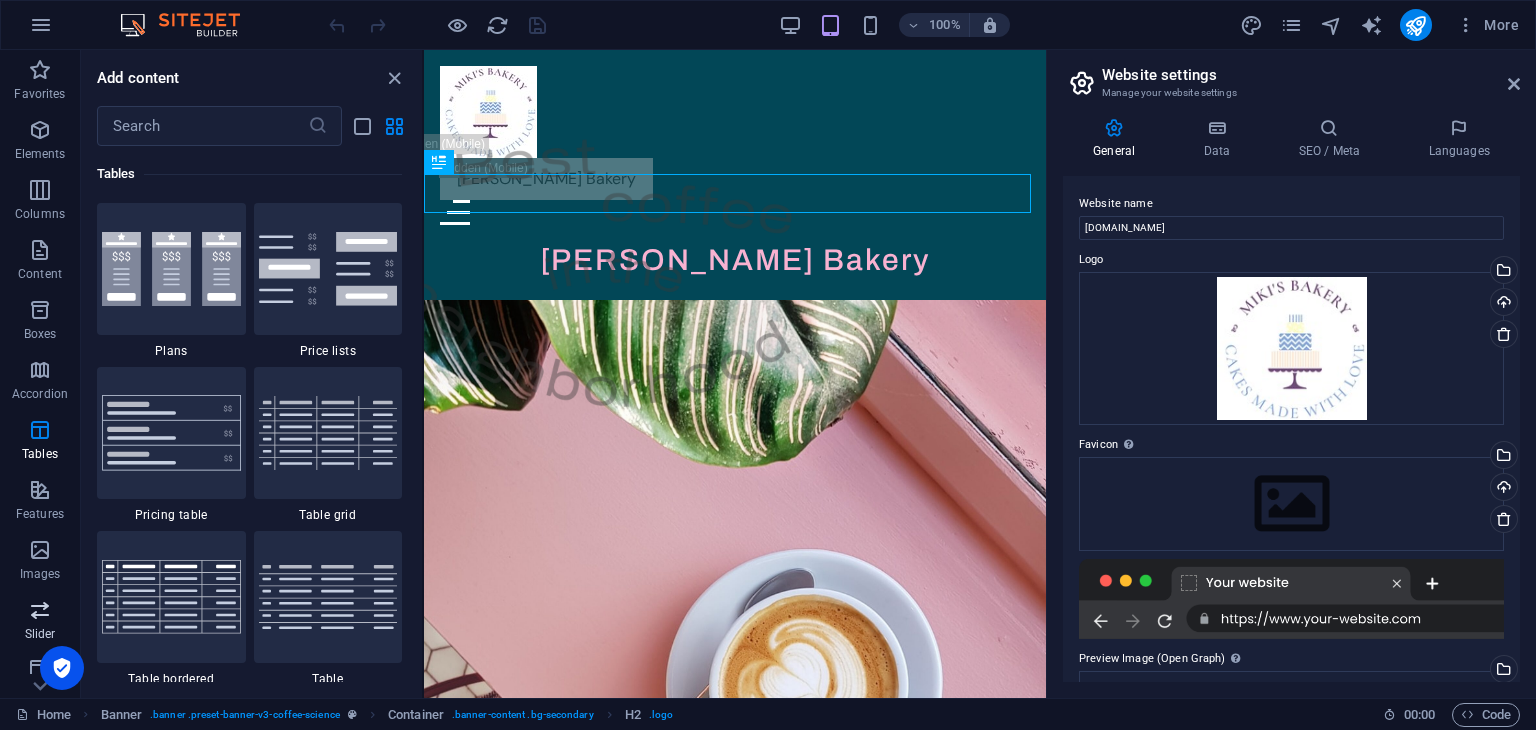 click at bounding box center [40, 610] 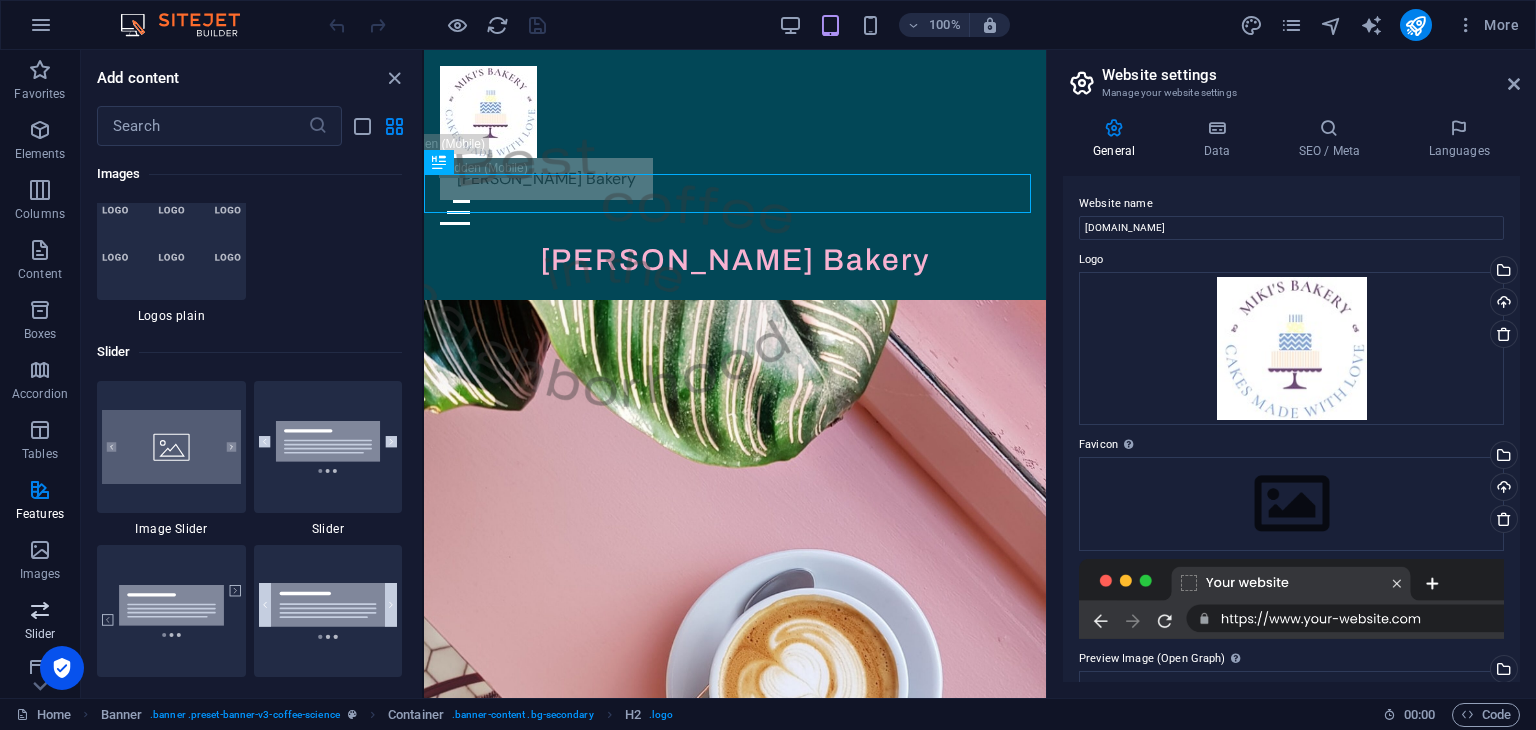 scroll, scrollTop: 11173, scrollLeft: 0, axis: vertical 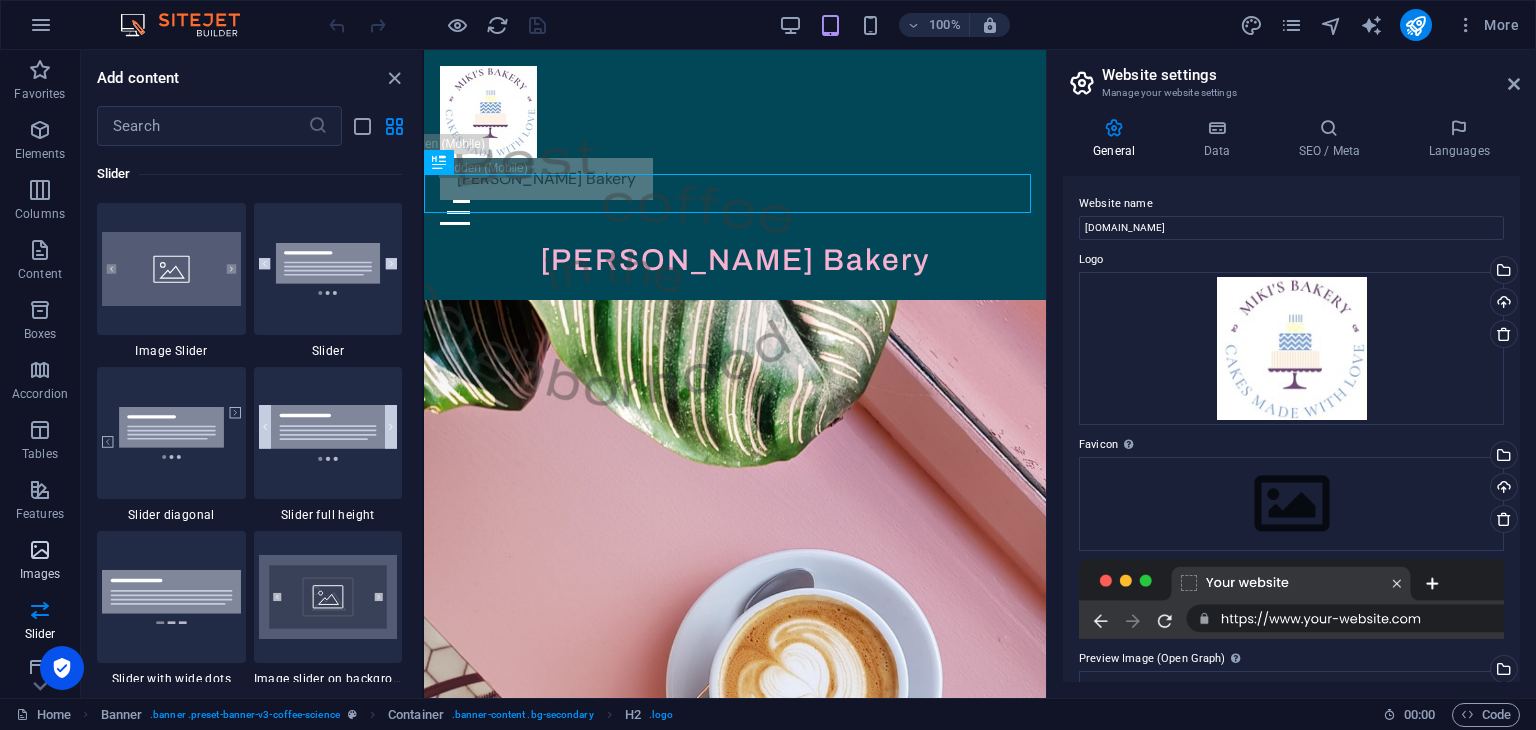 click at bounding box center [40, 550] 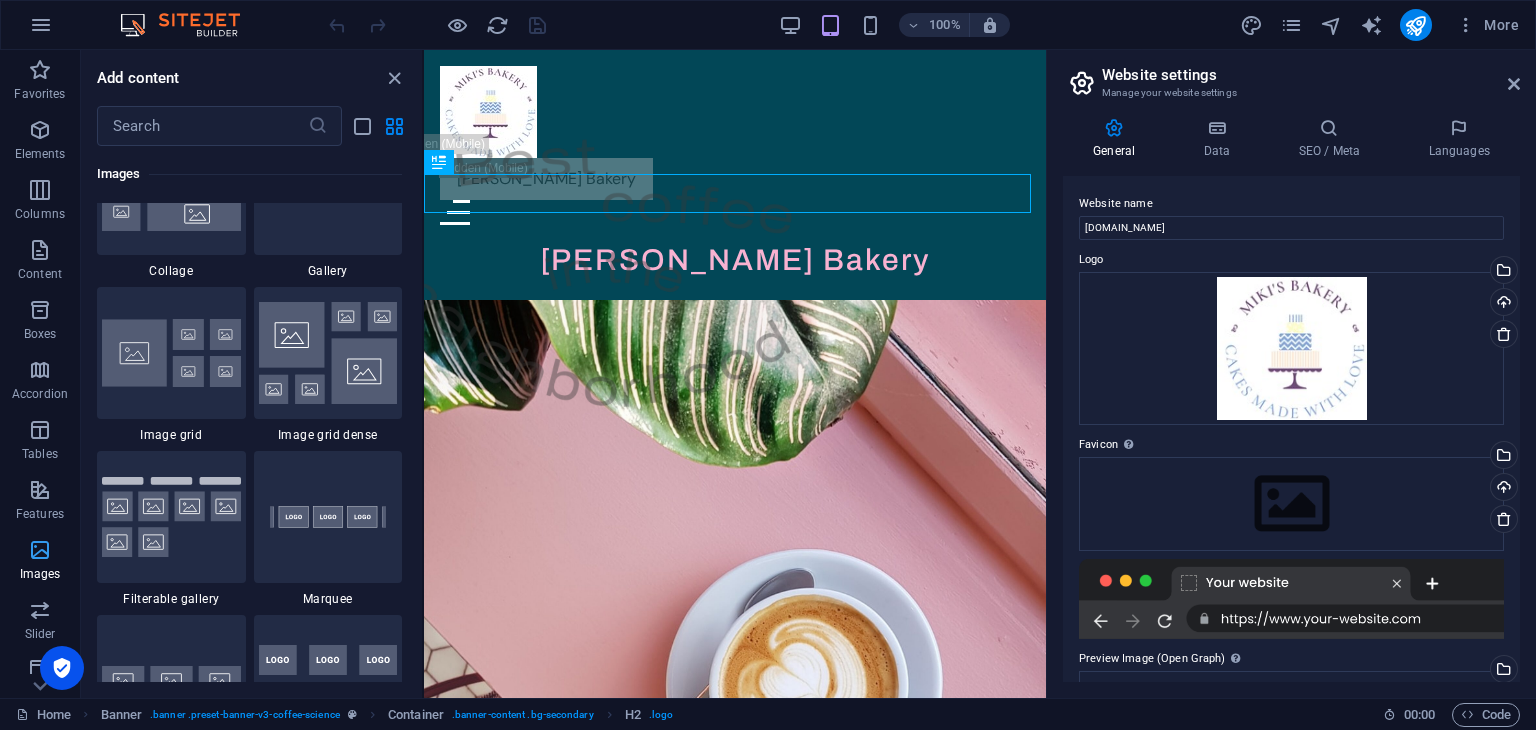 scroll, scrollTop: 9976, scrollLeft: 0, axis: vertical 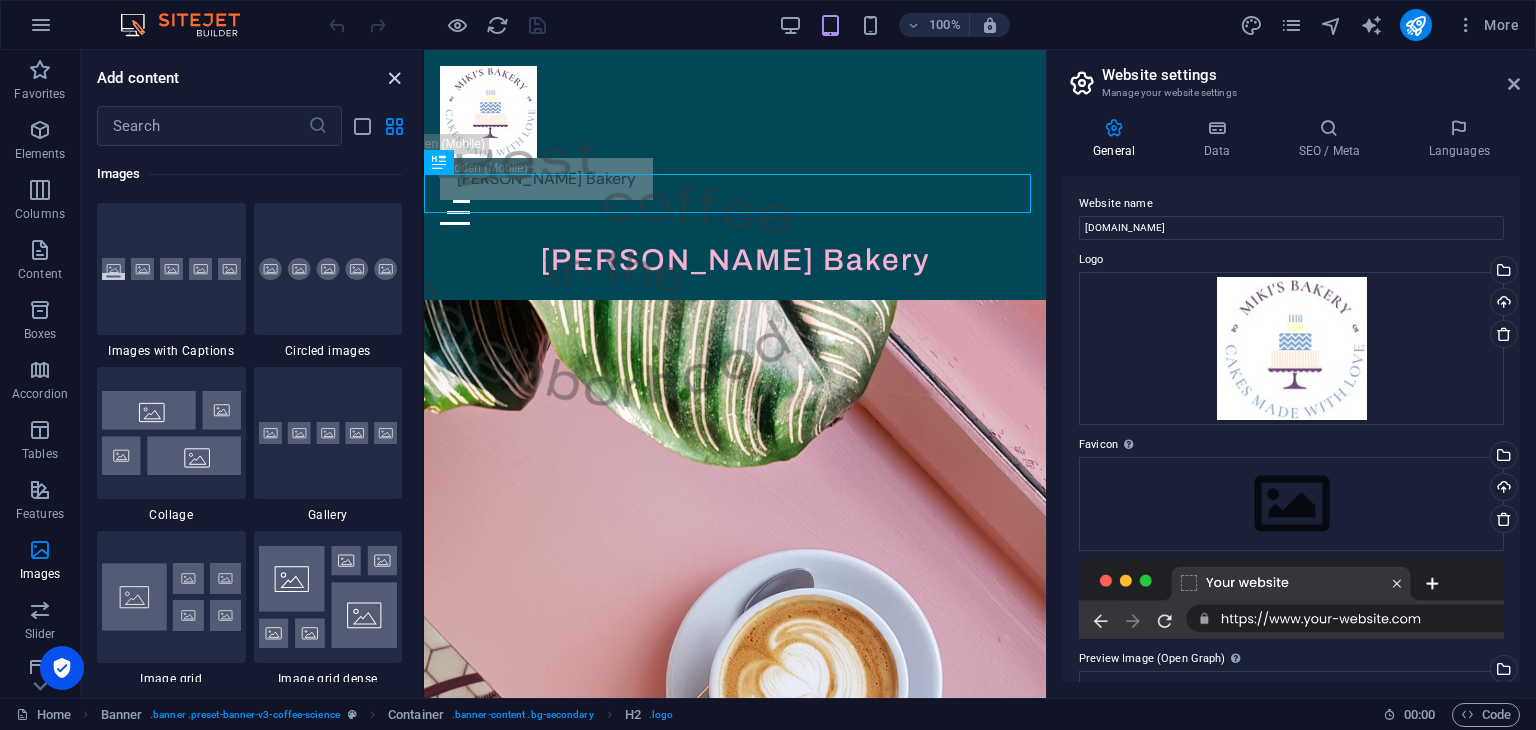 click at bounding box center [394, 78] 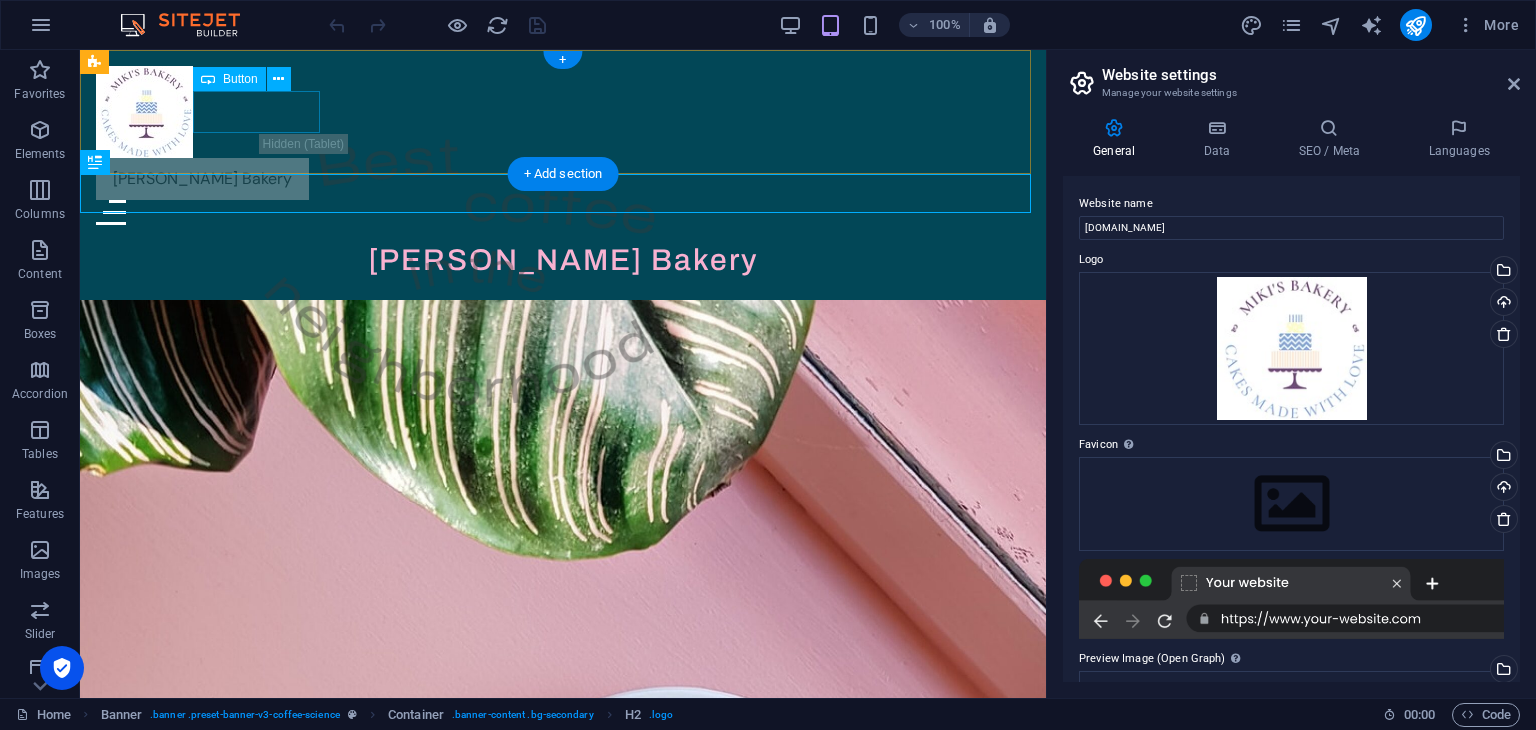 click on "[PERSON_NAME]'s Bakery" at bounding box center [563, 179] 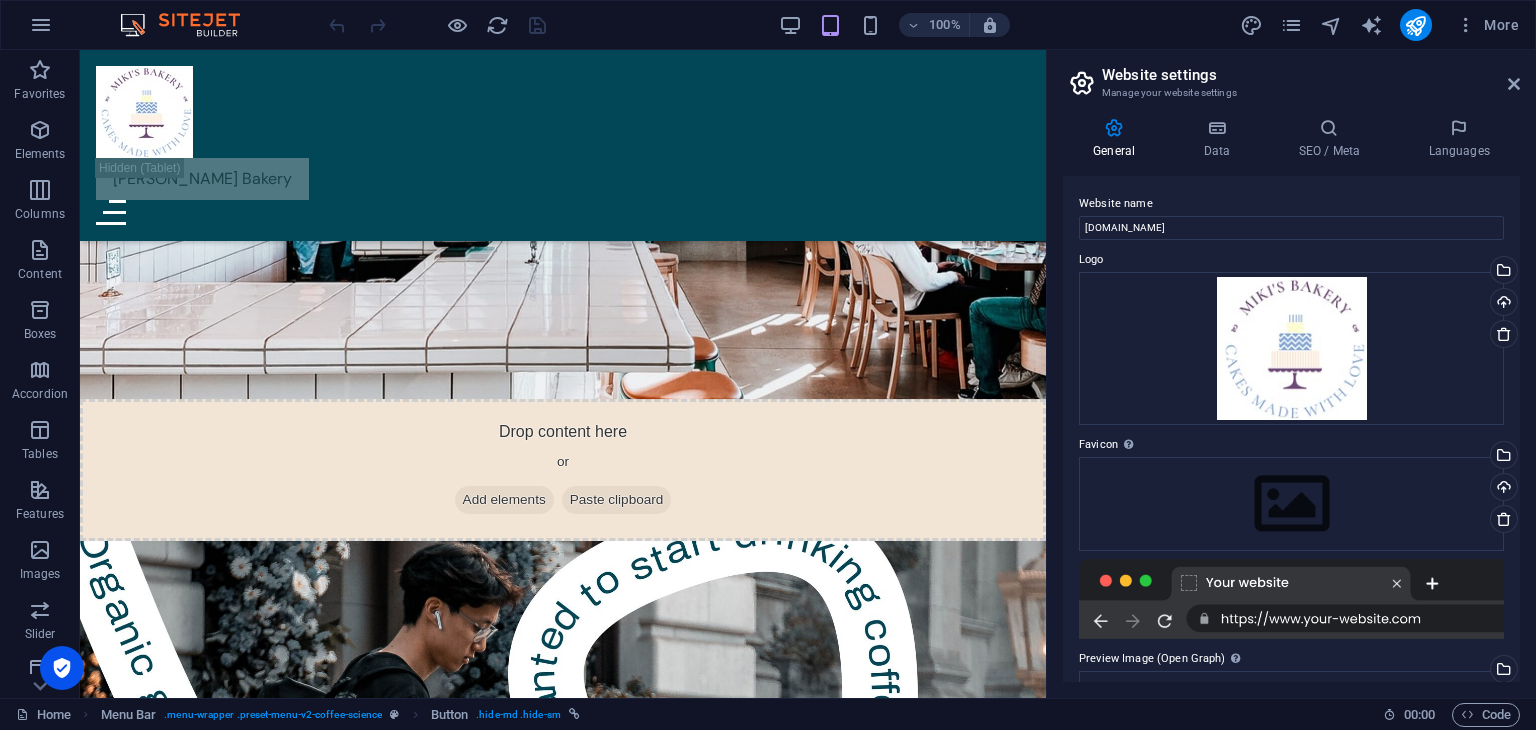 scroll, scrollTop: 4765, scrollLeft: 0, axis: vertical 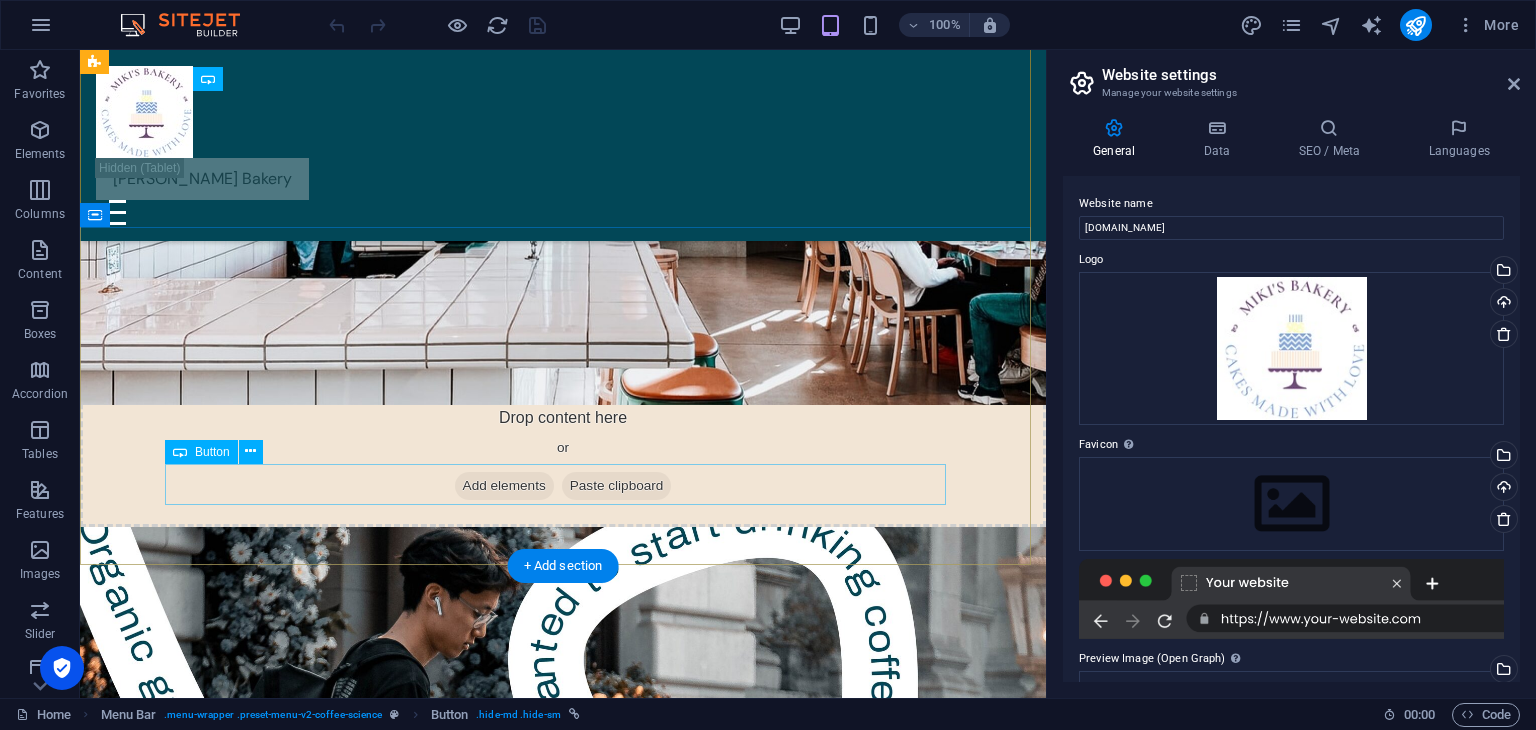 click on "Find CoffeeScience" at bounding box center [563, 2643] 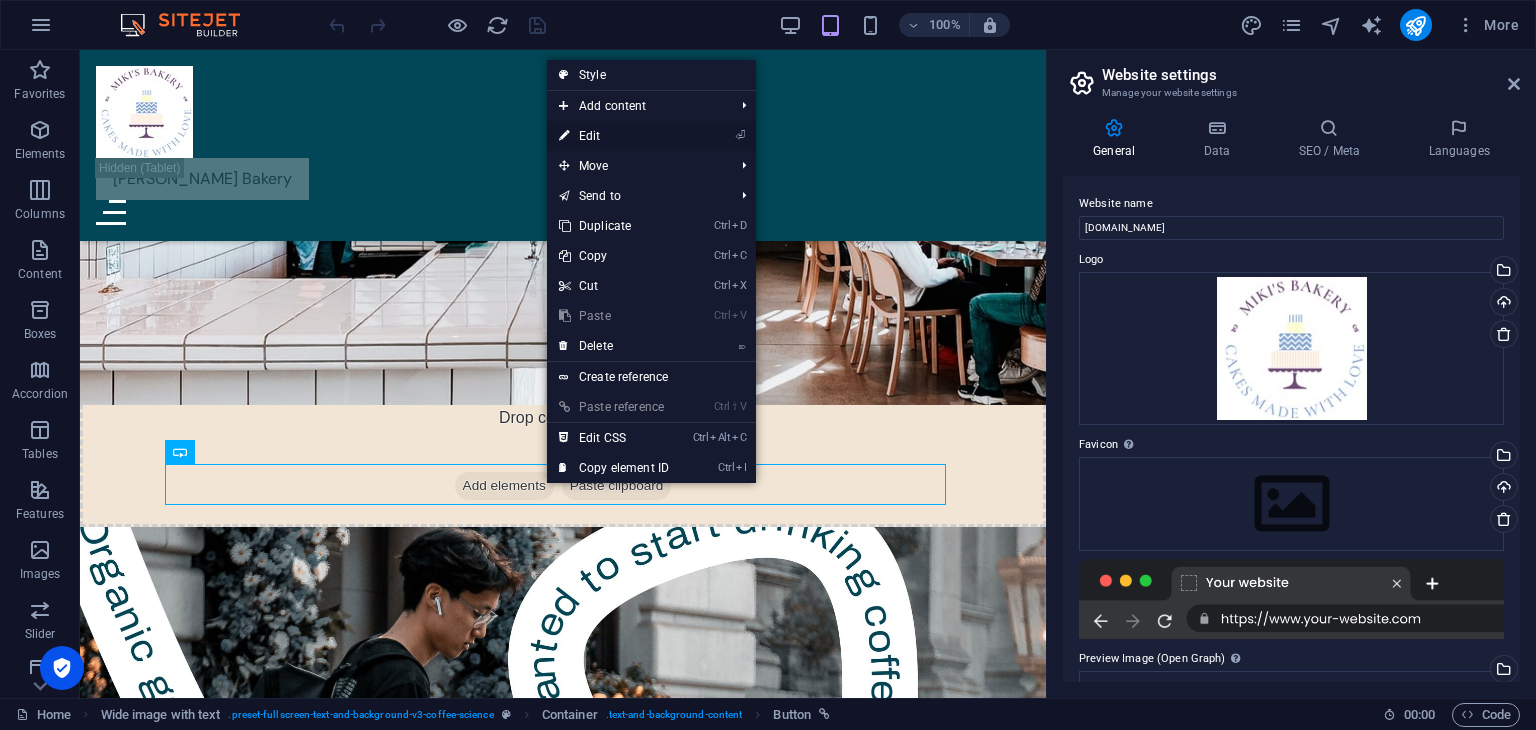 click on "⏎  Edit" at bounding box center [614, 136] 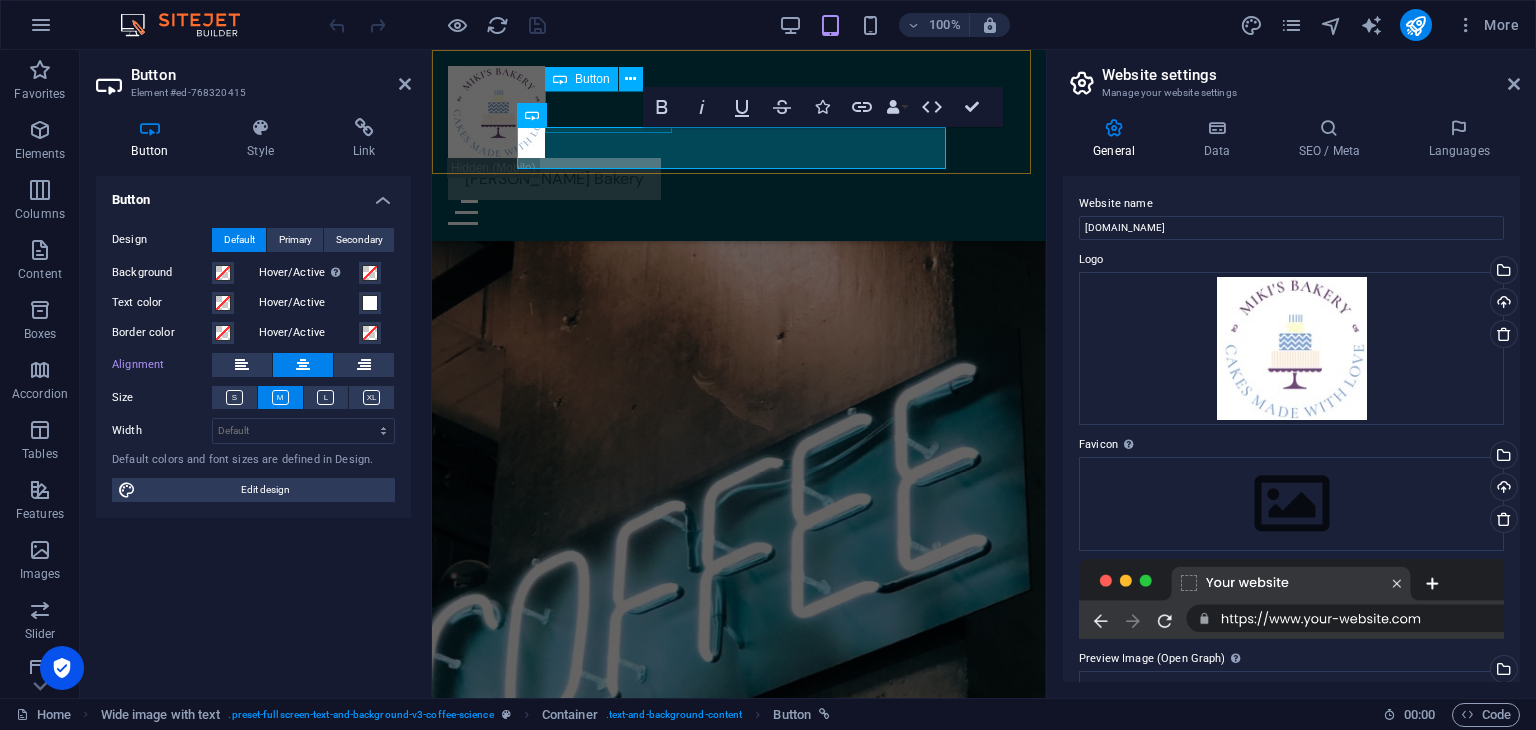 scroll, scrollTop: 3749, scrollLeft: 0, axis: vertical 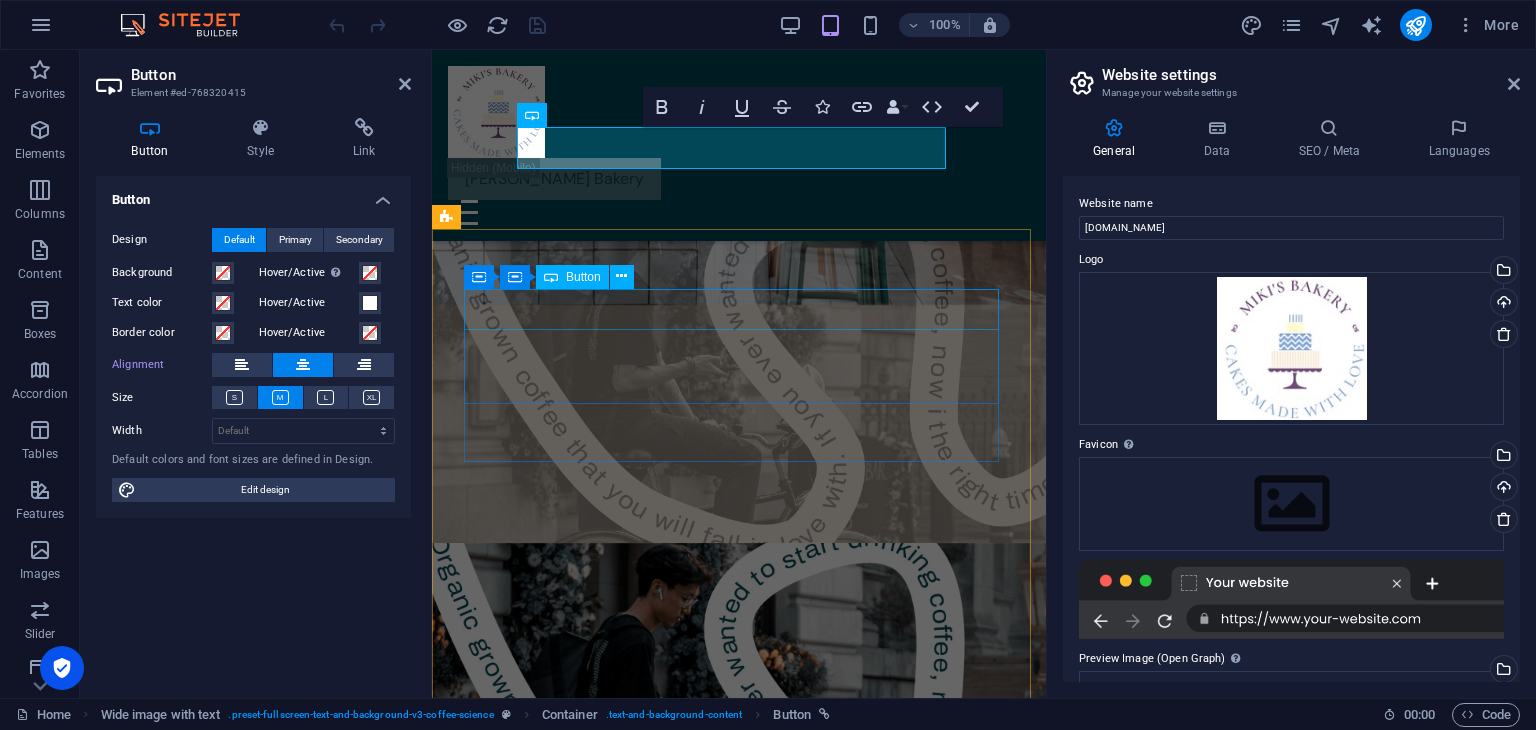 click on "Find CoffeeScience" at bounding box center (739, 1967) 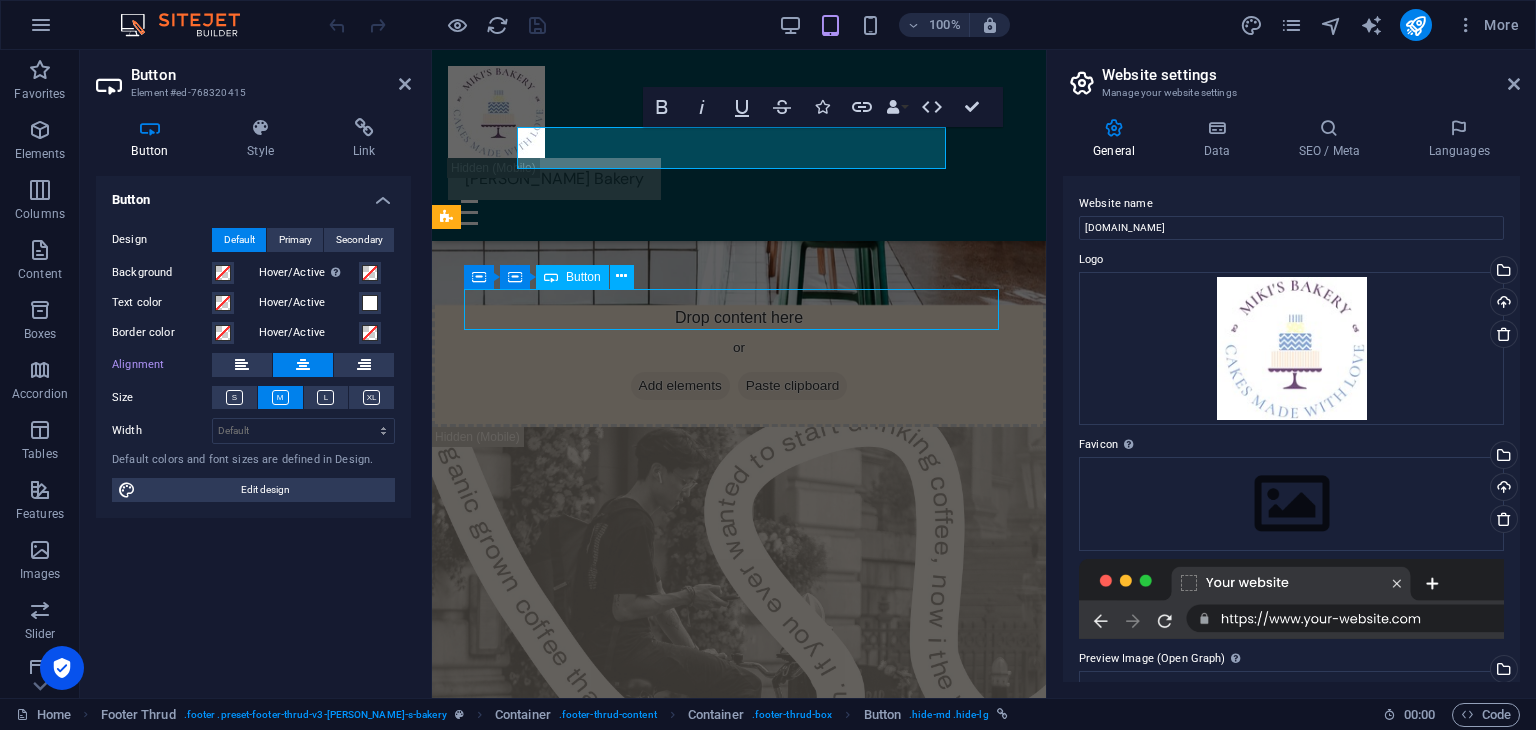 scroll, scrollTop: 4765, scrollLeft: 0, axis: vertical 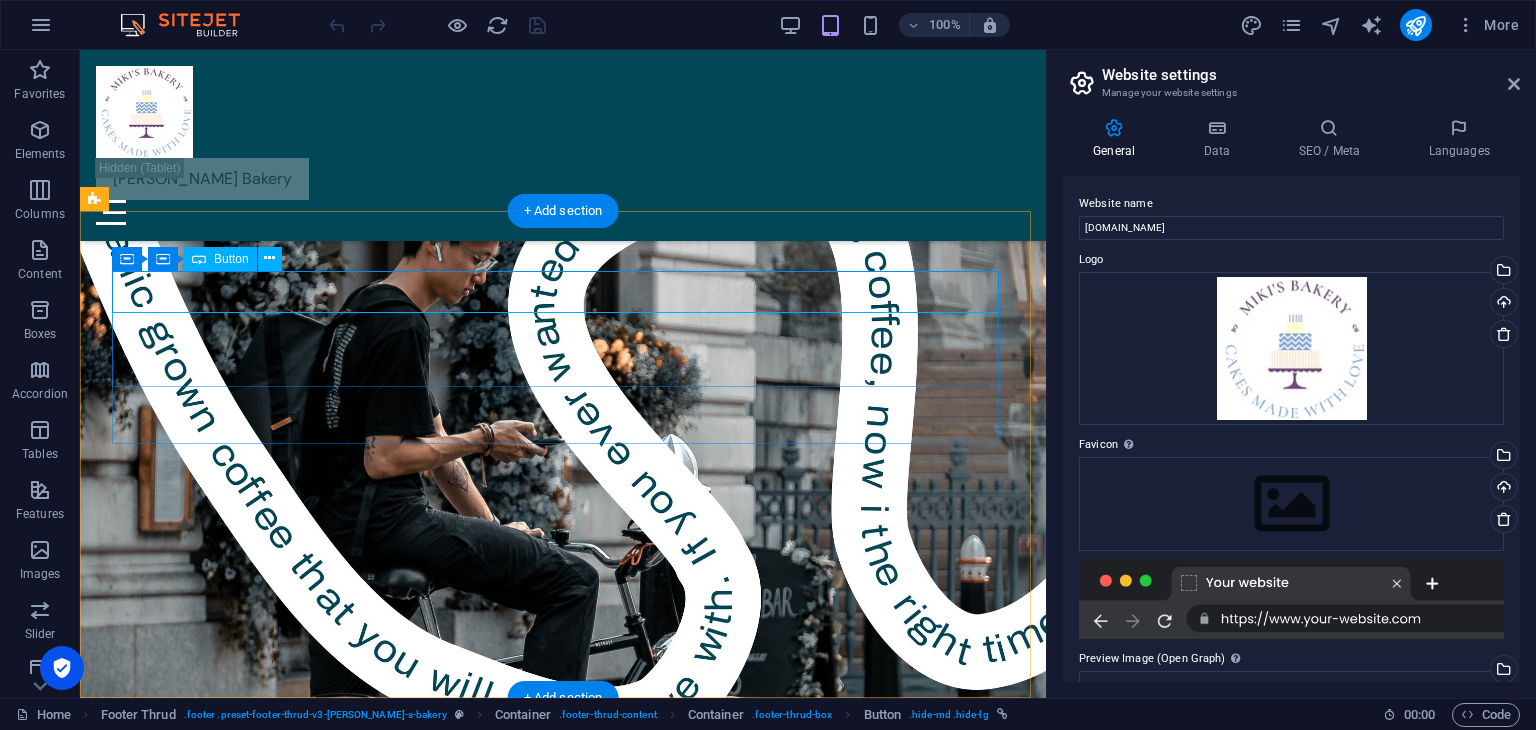 click on "Find CoffeeScience" at bounding box center [563, 2451] 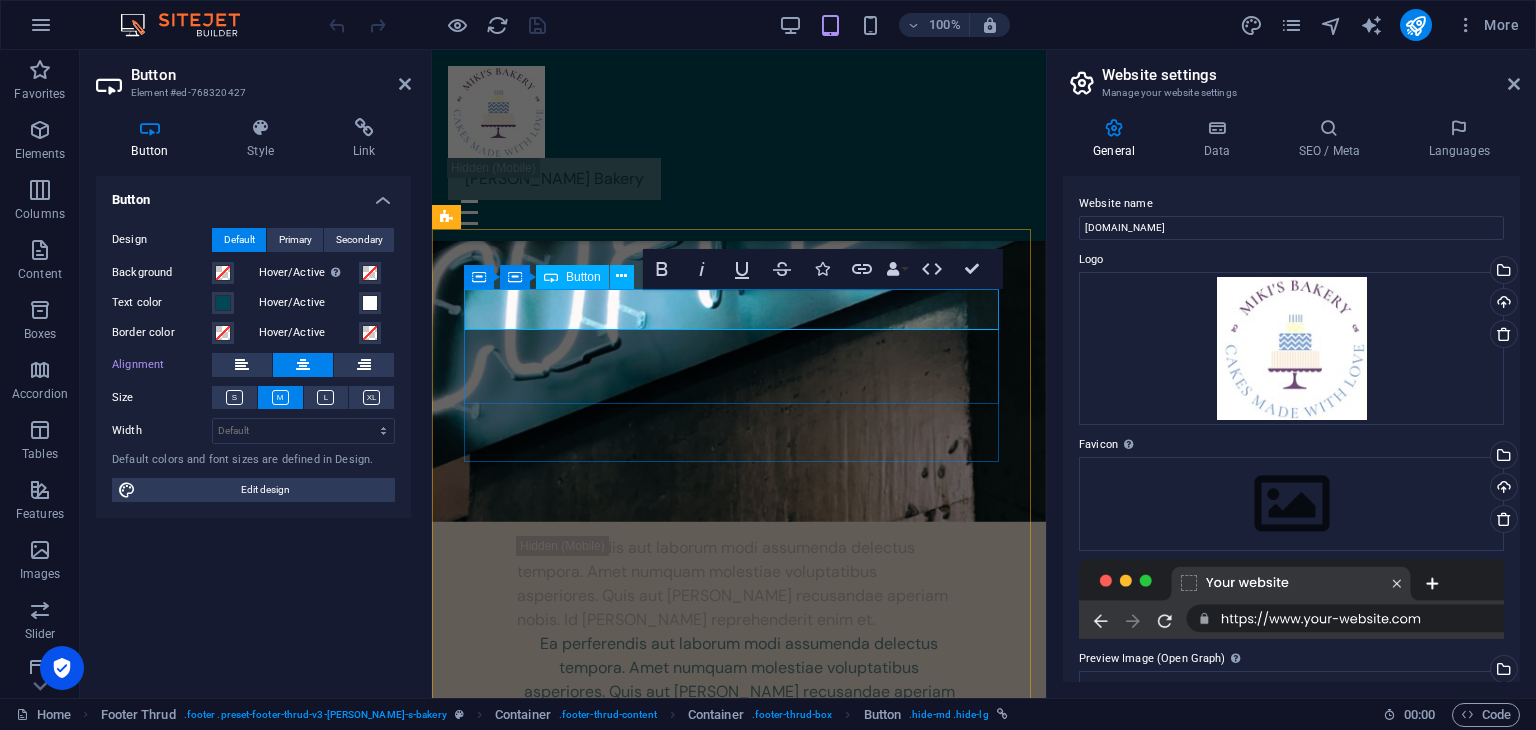 scroll, scrollTop: 3749, scrollLeft: 0, axis: vertical 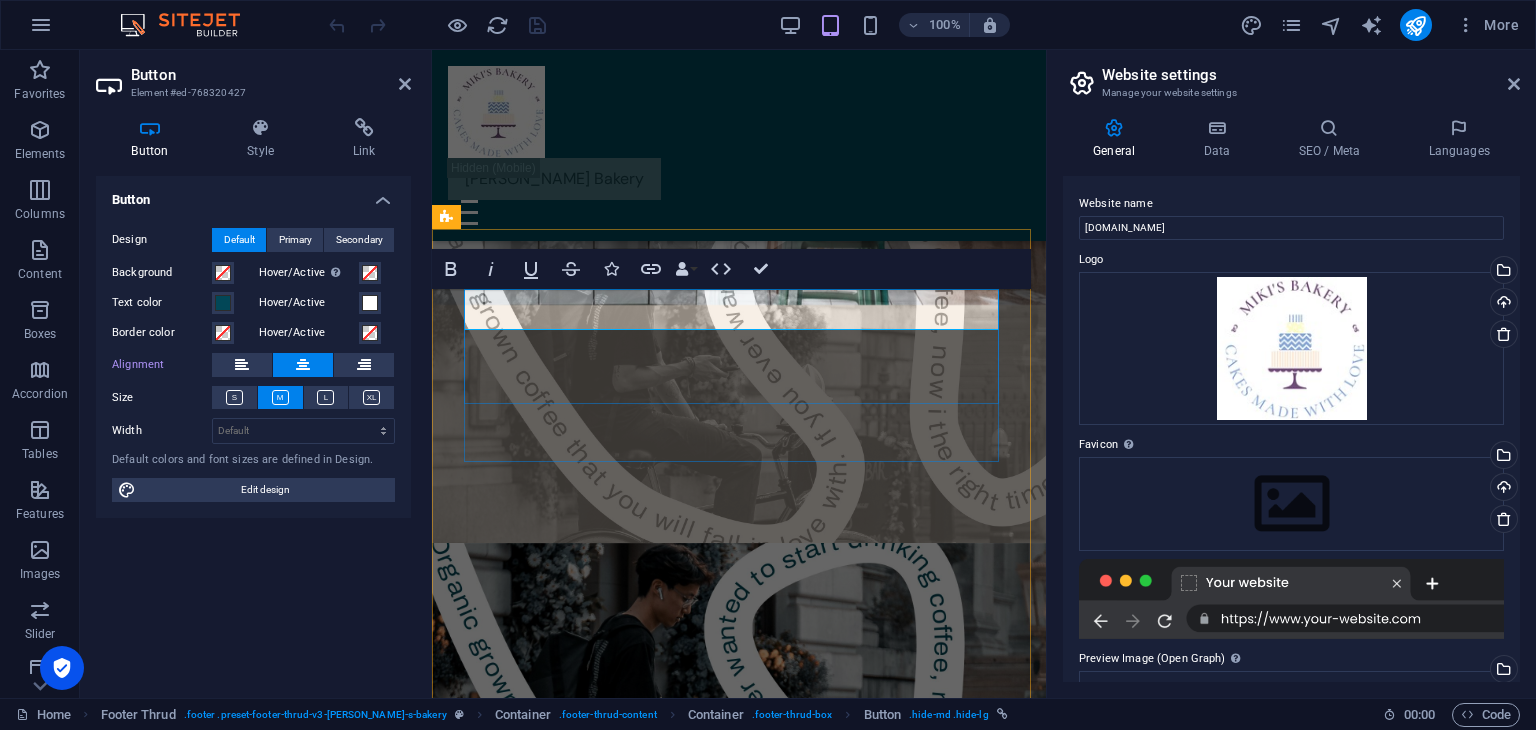 type 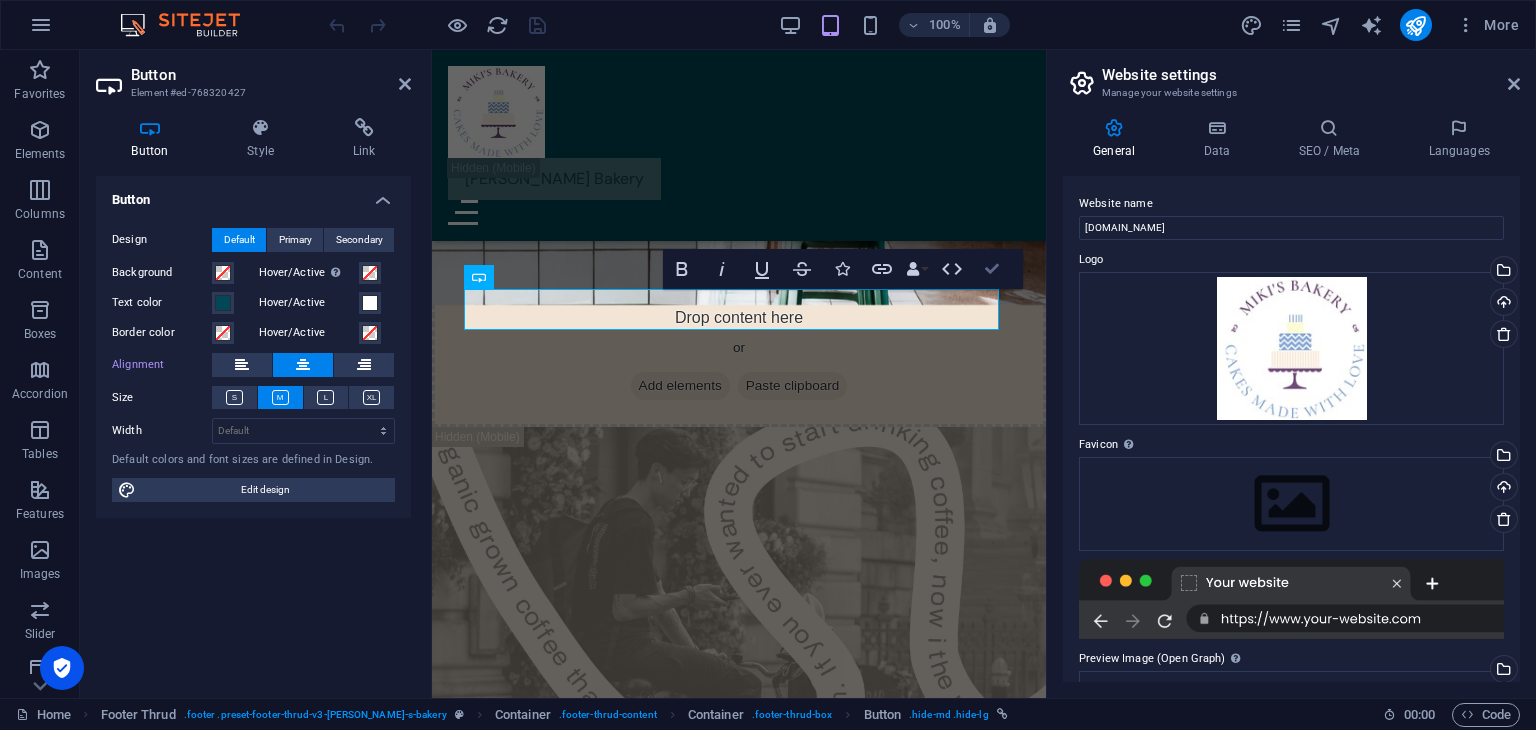 scroll, scrollTop: 4683, scrollLeft: 0, axis: vertical 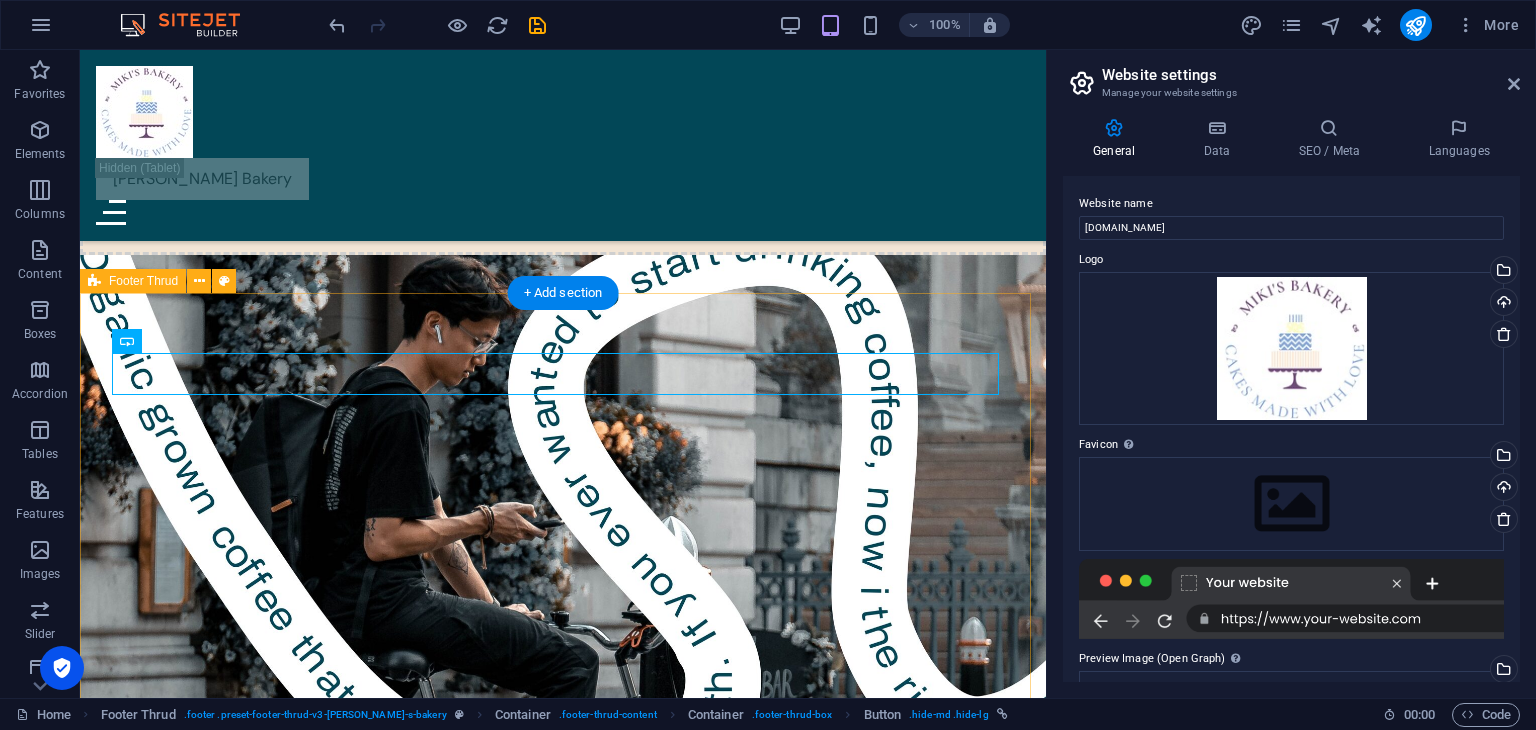 click on "MIKI'S BAKERY ABOUT MENU LOCATIONS CONTACT Find CoffeeScience Follow Us On Follow Us On Facebook TikTok YouTube Instagram Find CoffeeScience Terms of Service  |  Privacy Policy Terms of Service   Privacy Policy" at bounding box center [563, 2773] 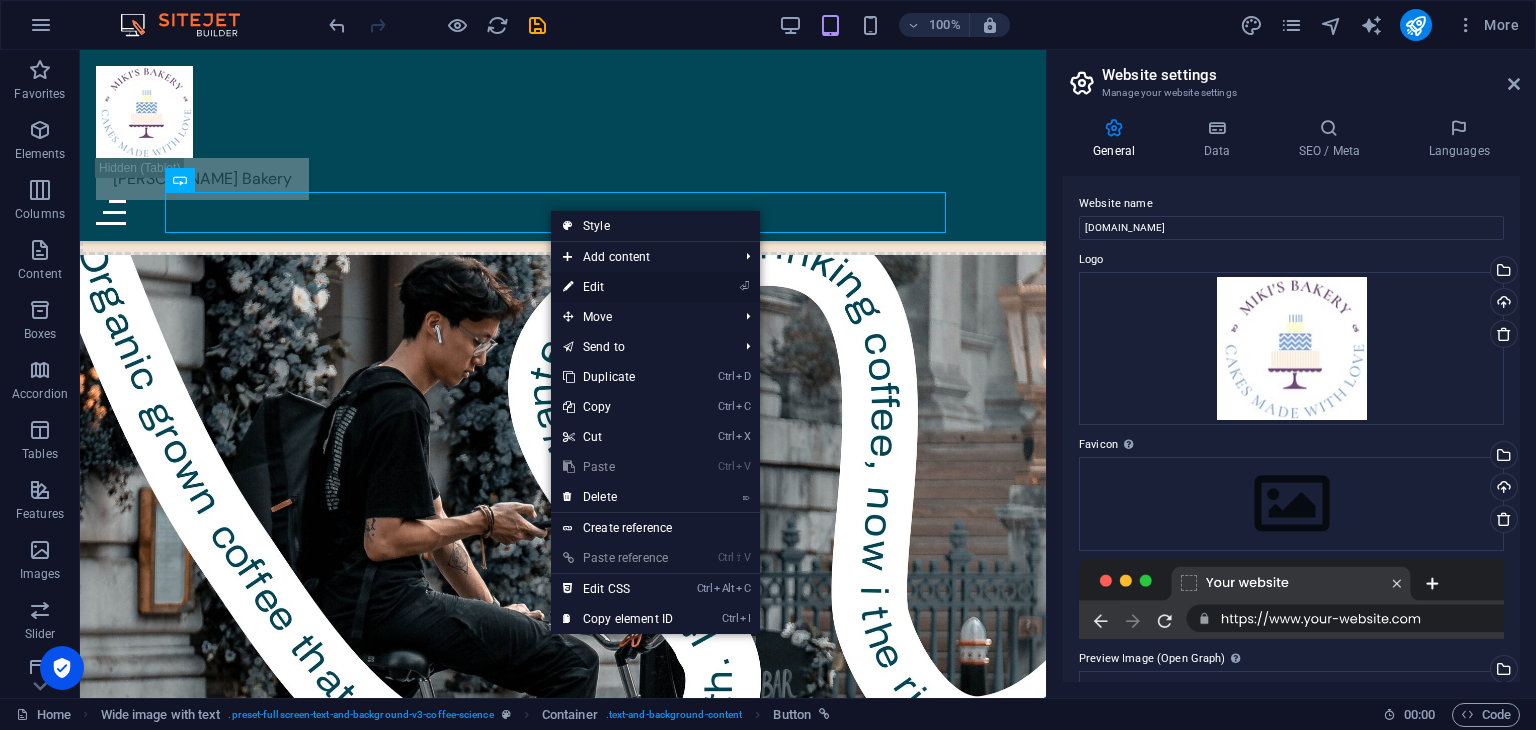 click on "⏎  Edit" at bounding box center (618, 287) 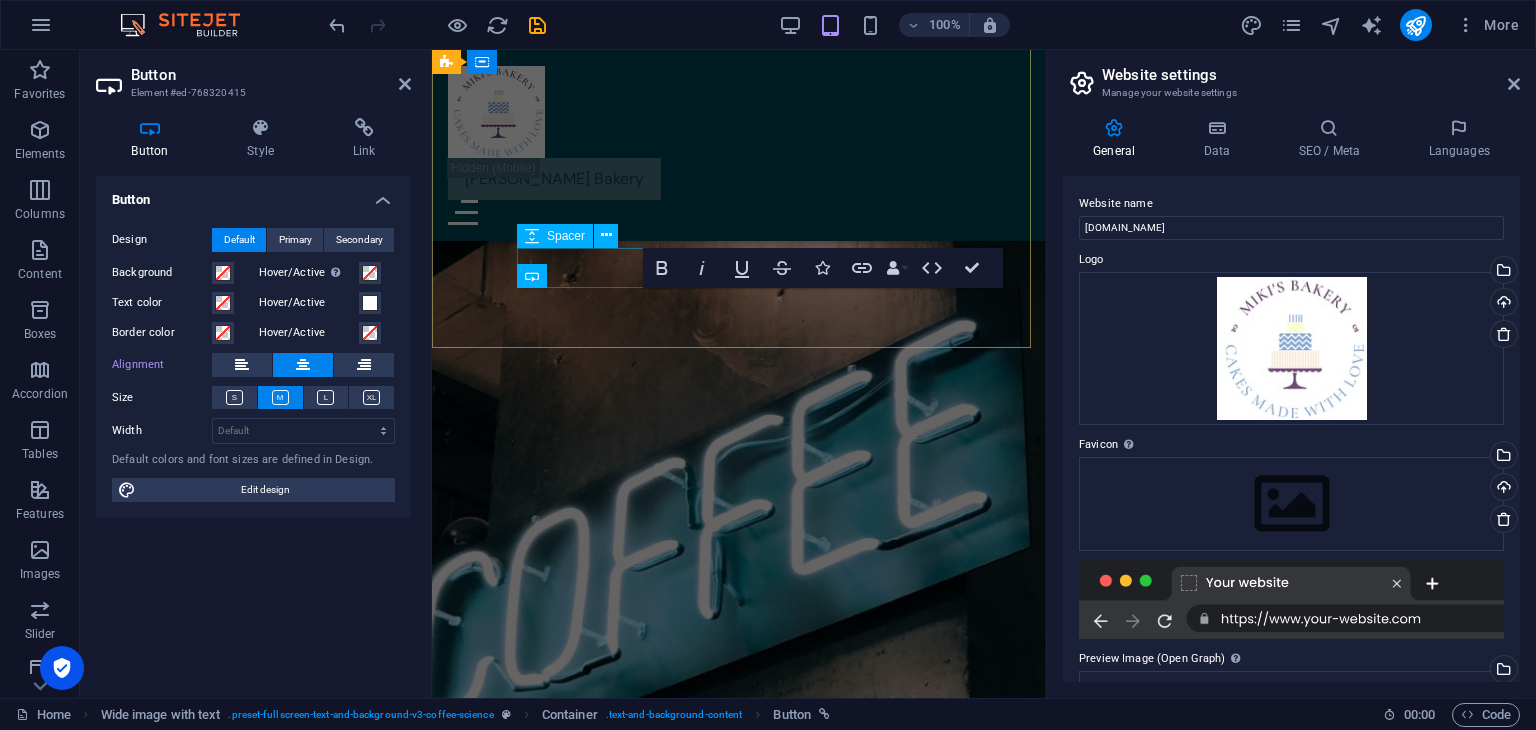 scroll, scrollTop: 3588, scrollLeft: 0, axis: vertical 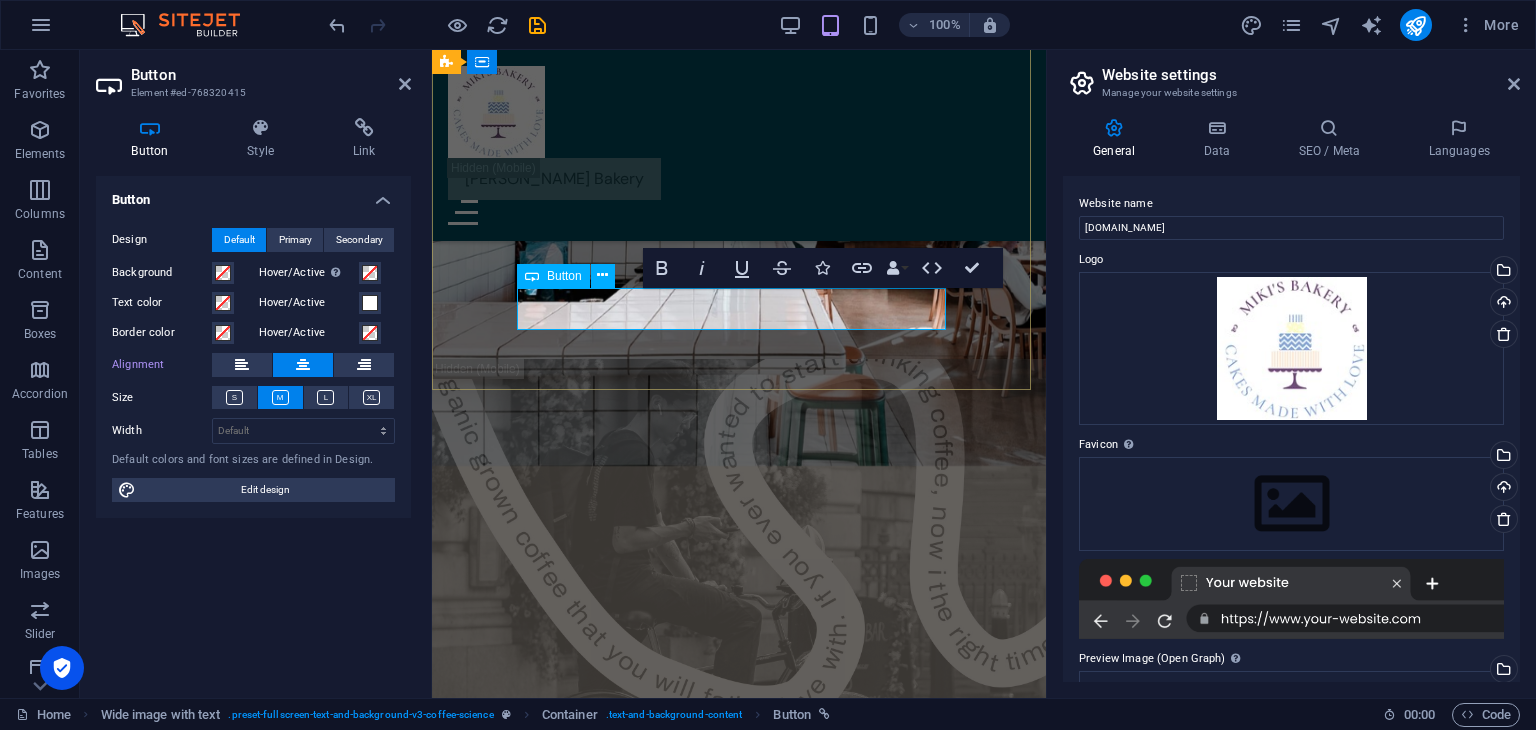 type 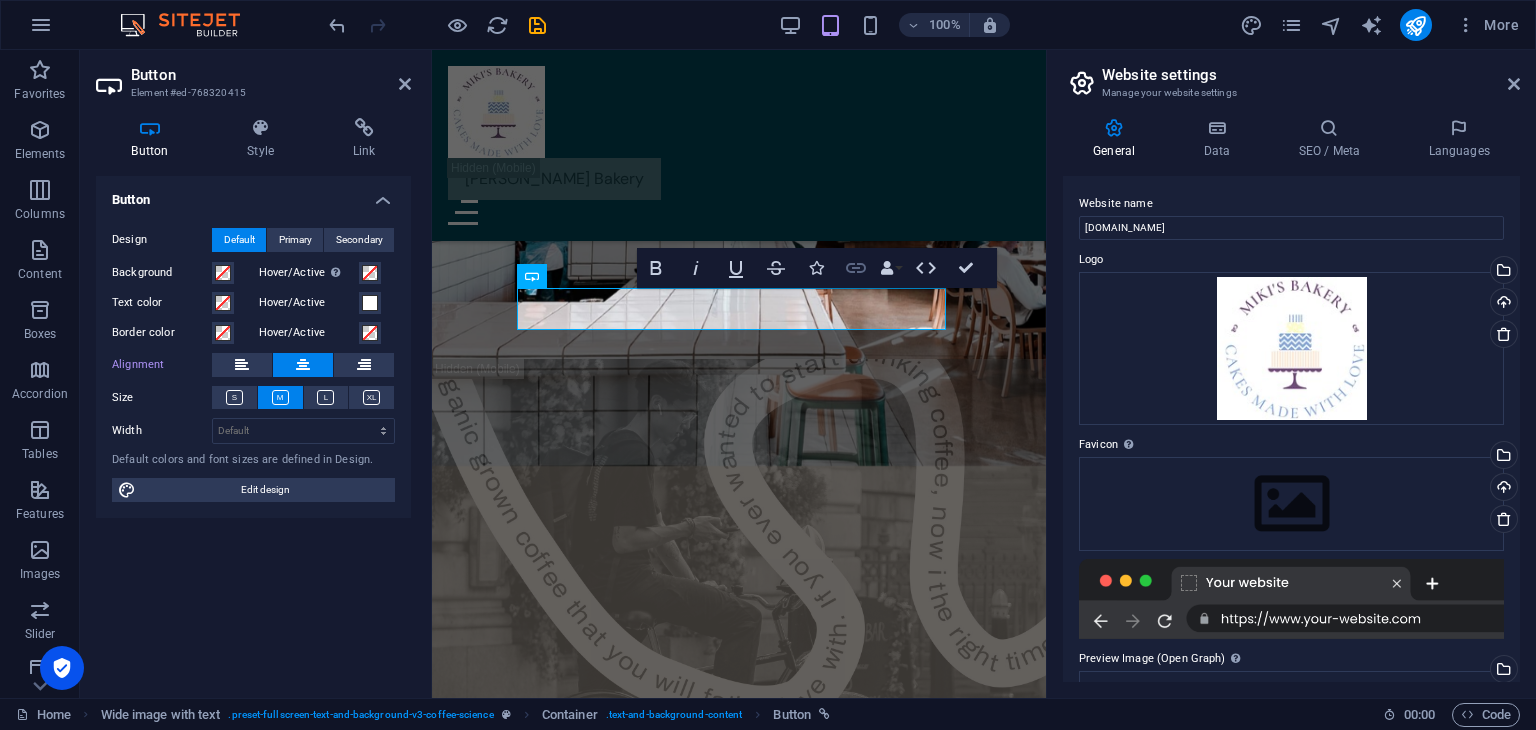 click 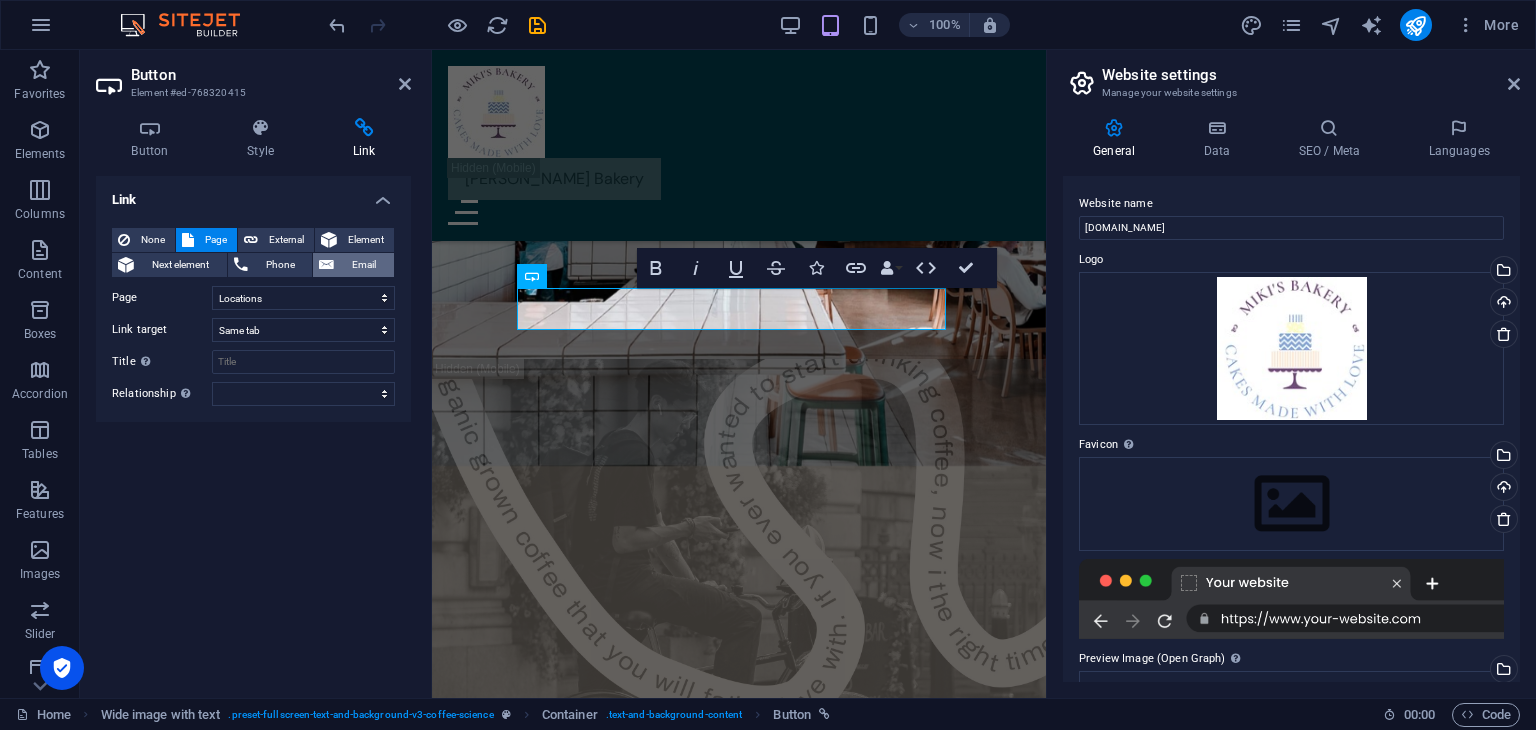 click on "Email" at bounding box center (364, 265) 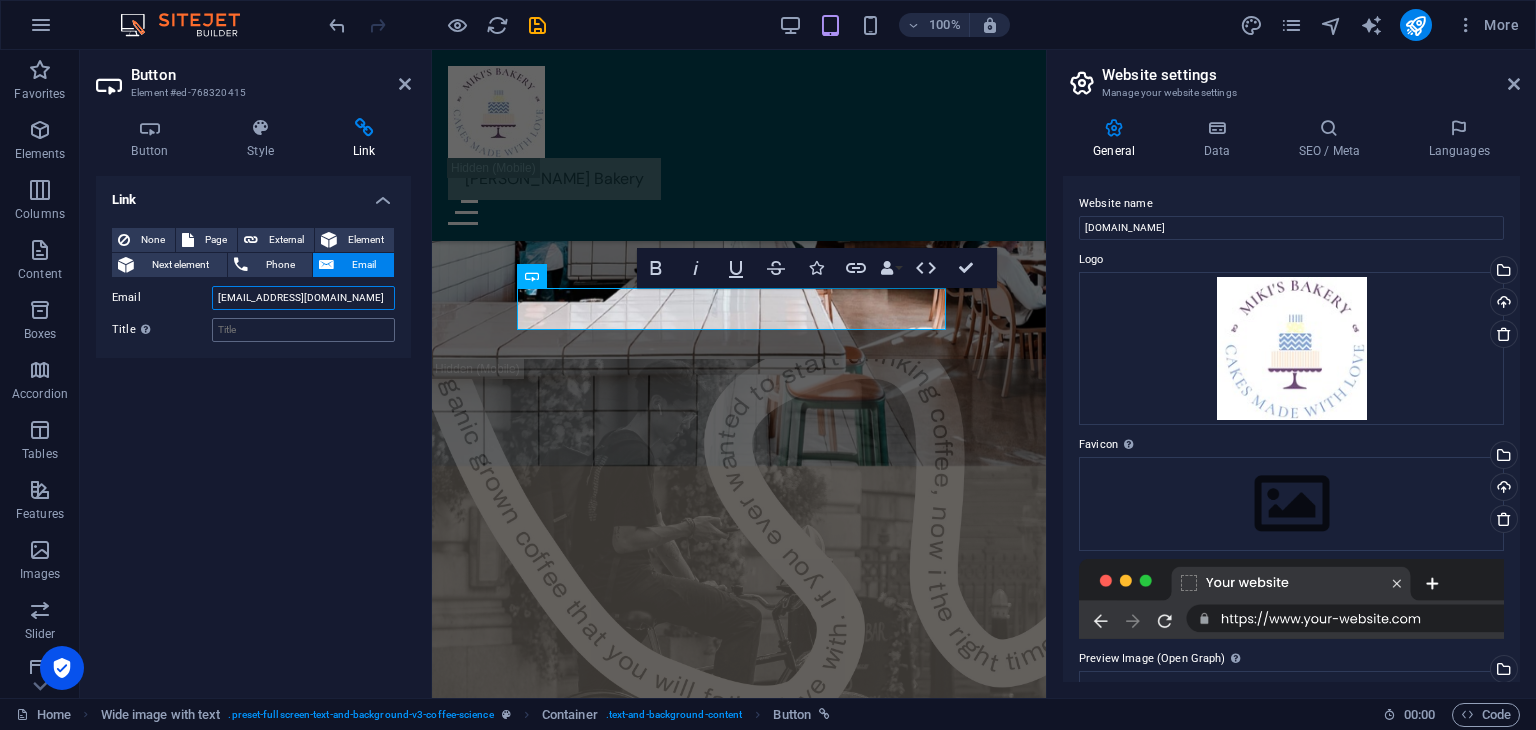 type on "office@mikisbakery.com" 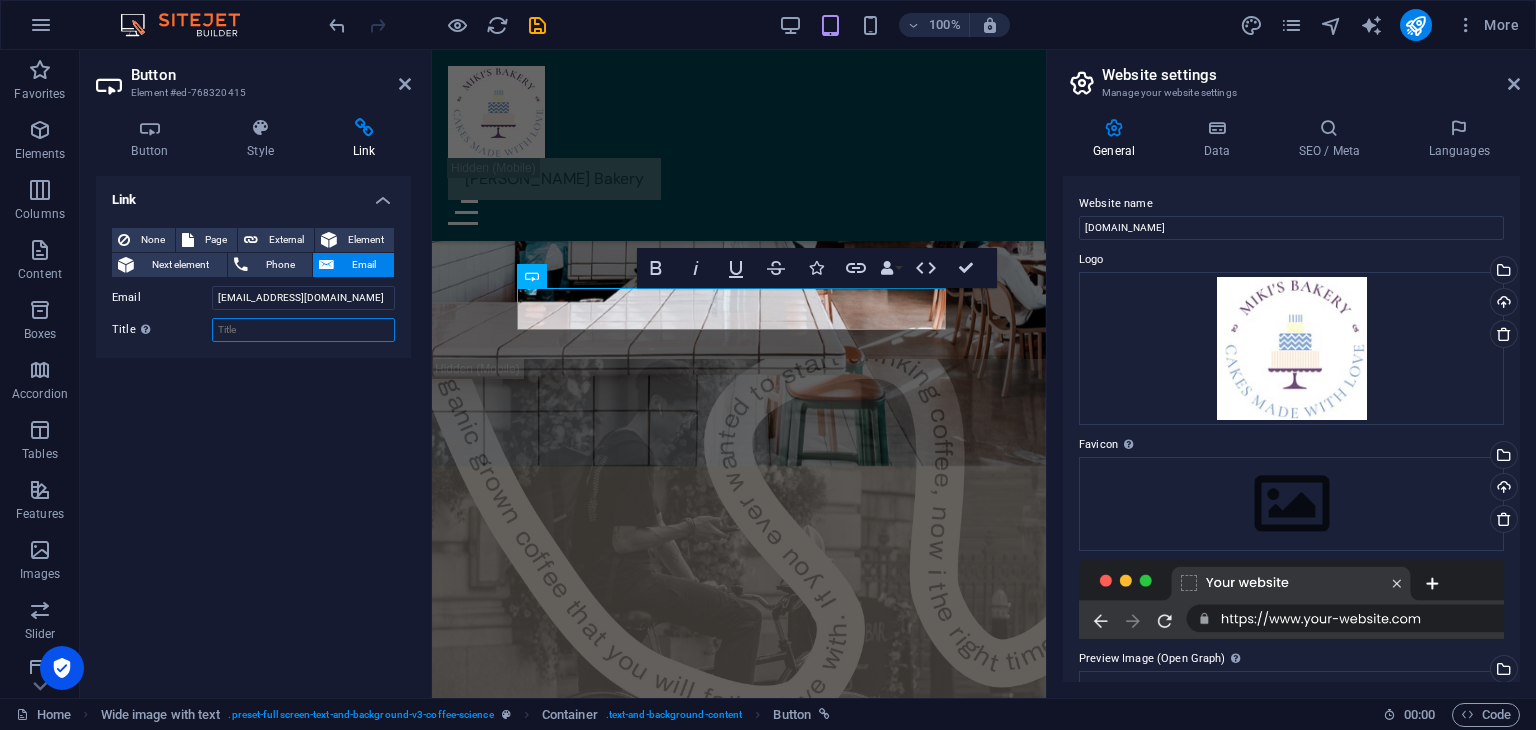 click on "Title Additional link description, should not be the same as the link text. The title is most often shown as a tooltip text when the mouse moves over the element. Leave empty if uncertain." at bounding box center (303, 330) 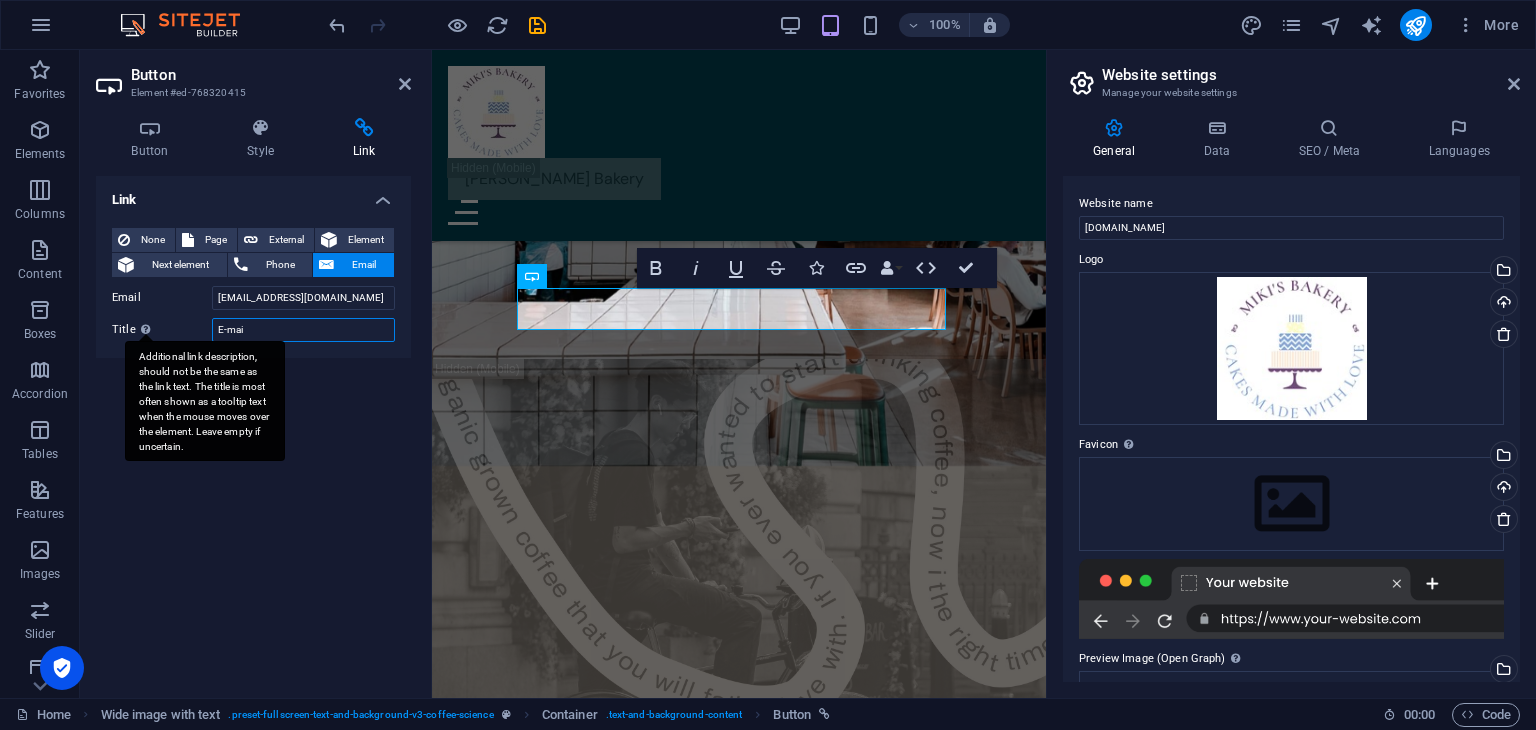 type on "E-mail" 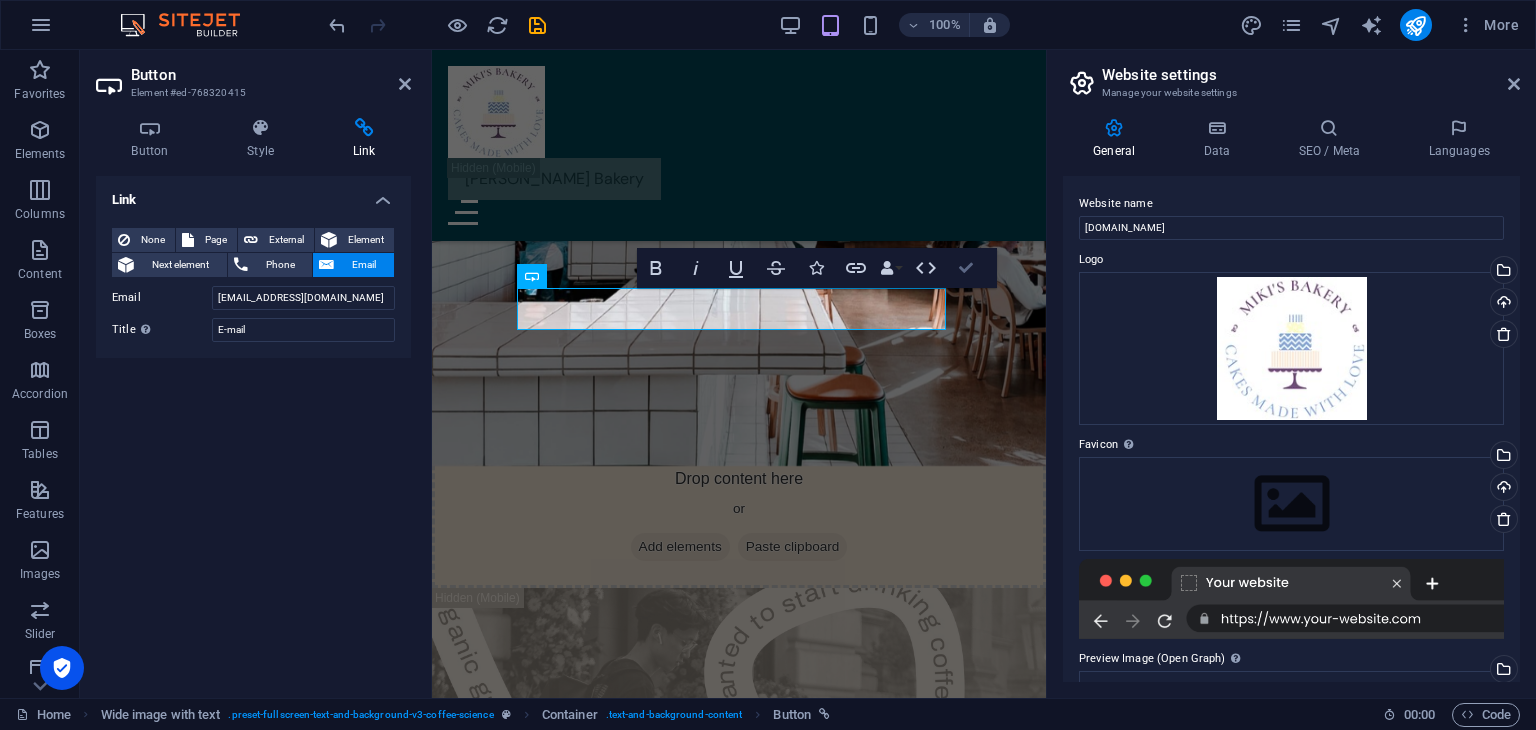 scroll, scrollTop: 4683, scrollLeft: 0, axis: vertical 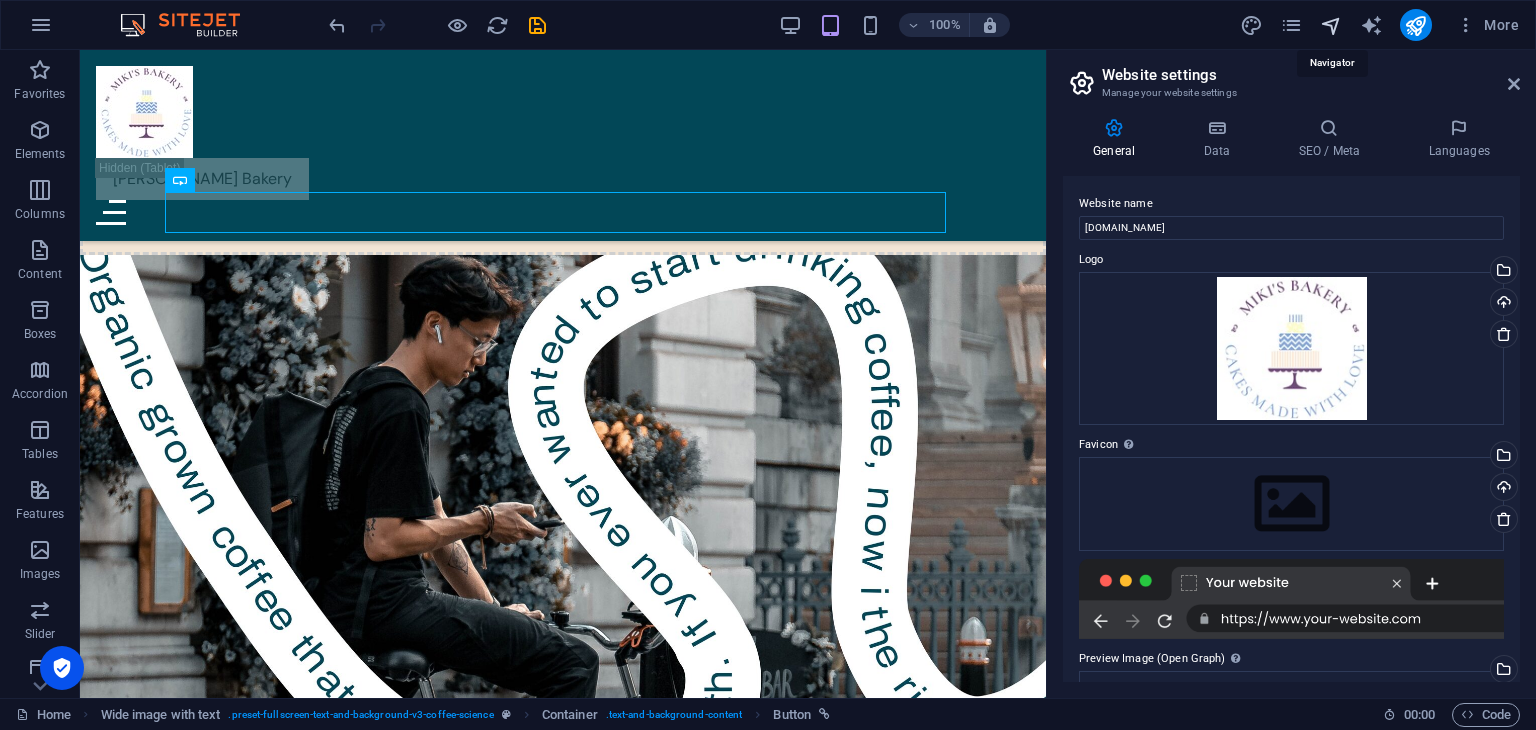 click at bounding box center [1331, 25] 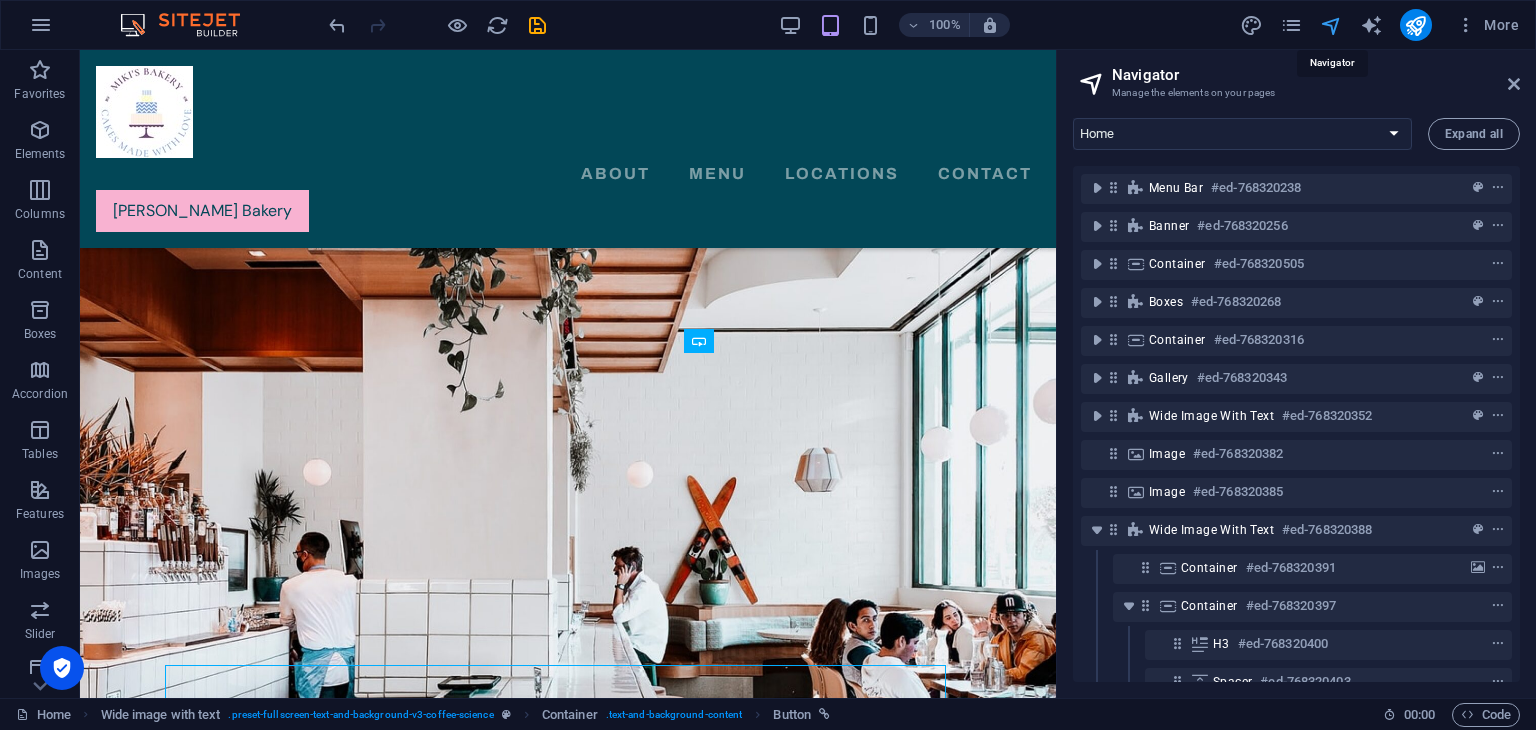 scroll, scrollTop: 4209, scrollLeft: 0, axis: vertical 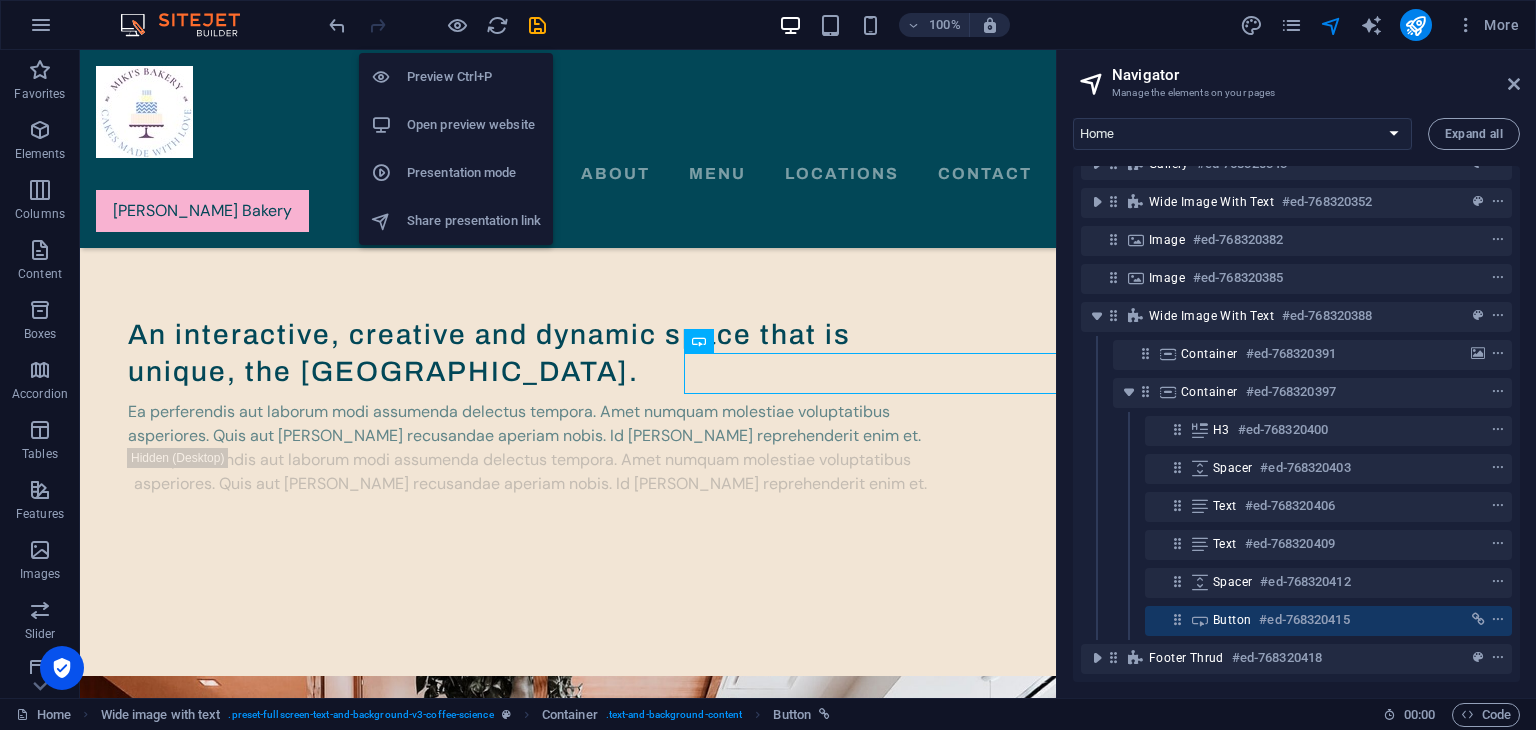 click on "Open preview website" at bounding box center (474, 125) 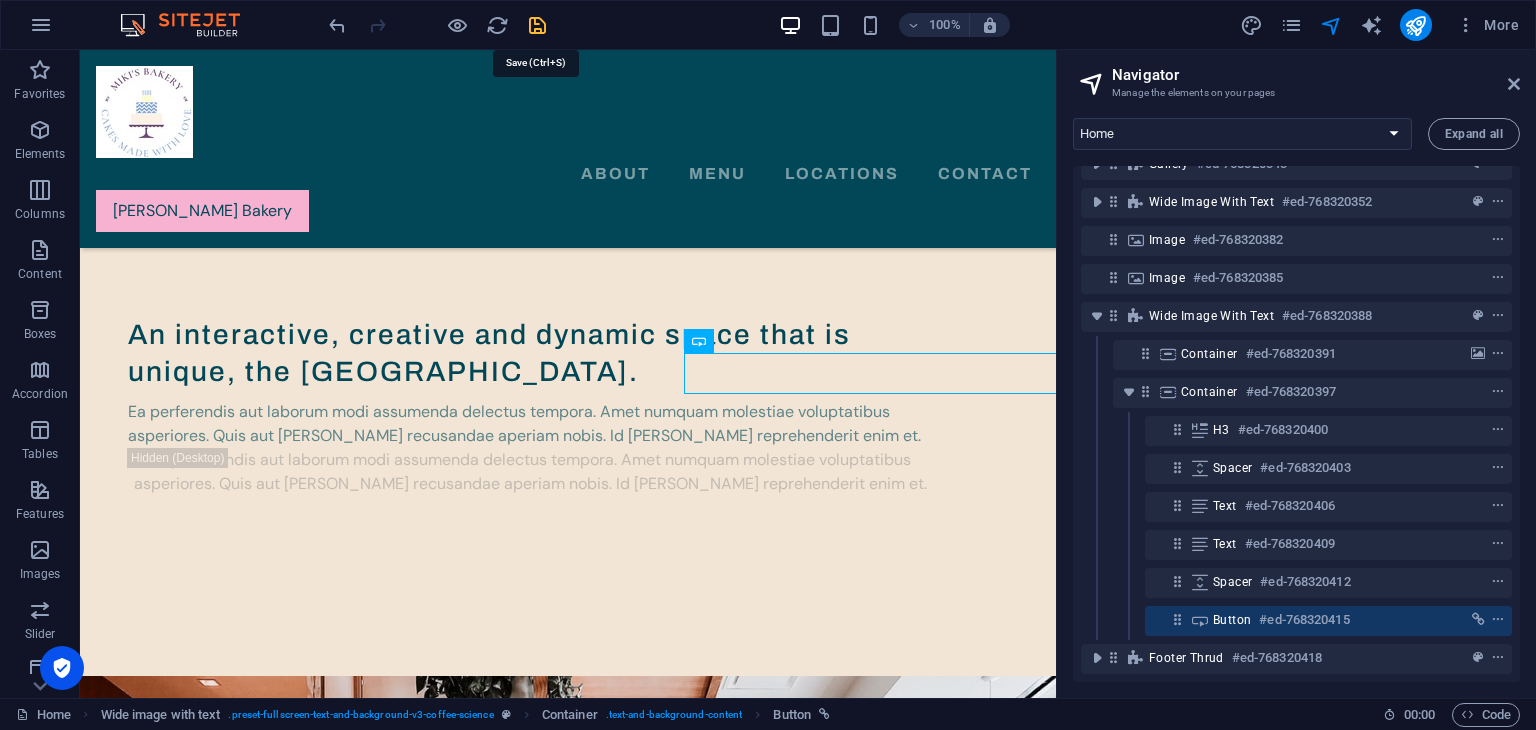 click at bounding box center (537, 25) 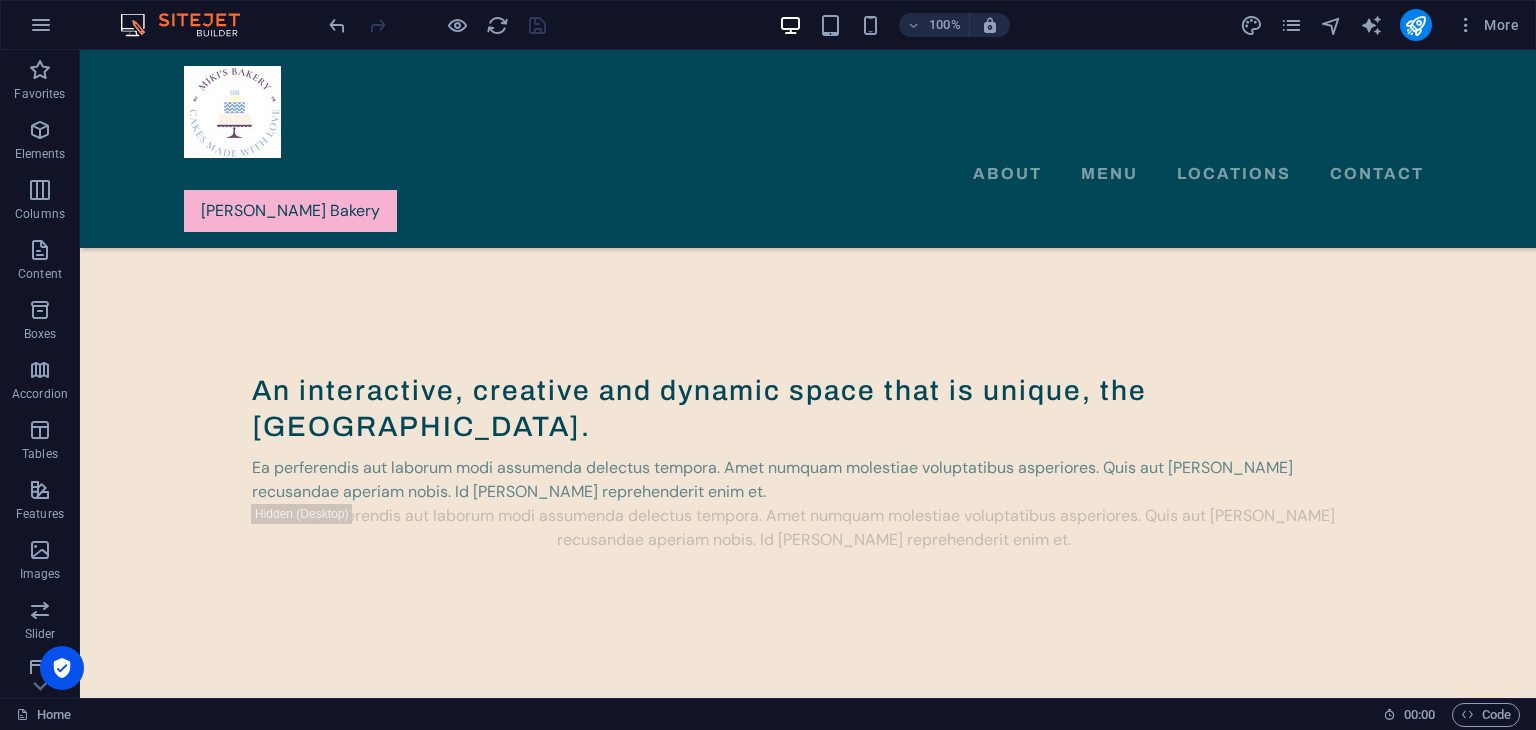 scroll, scrollTop: 5324, scrollLeft: 0, axis: vertical 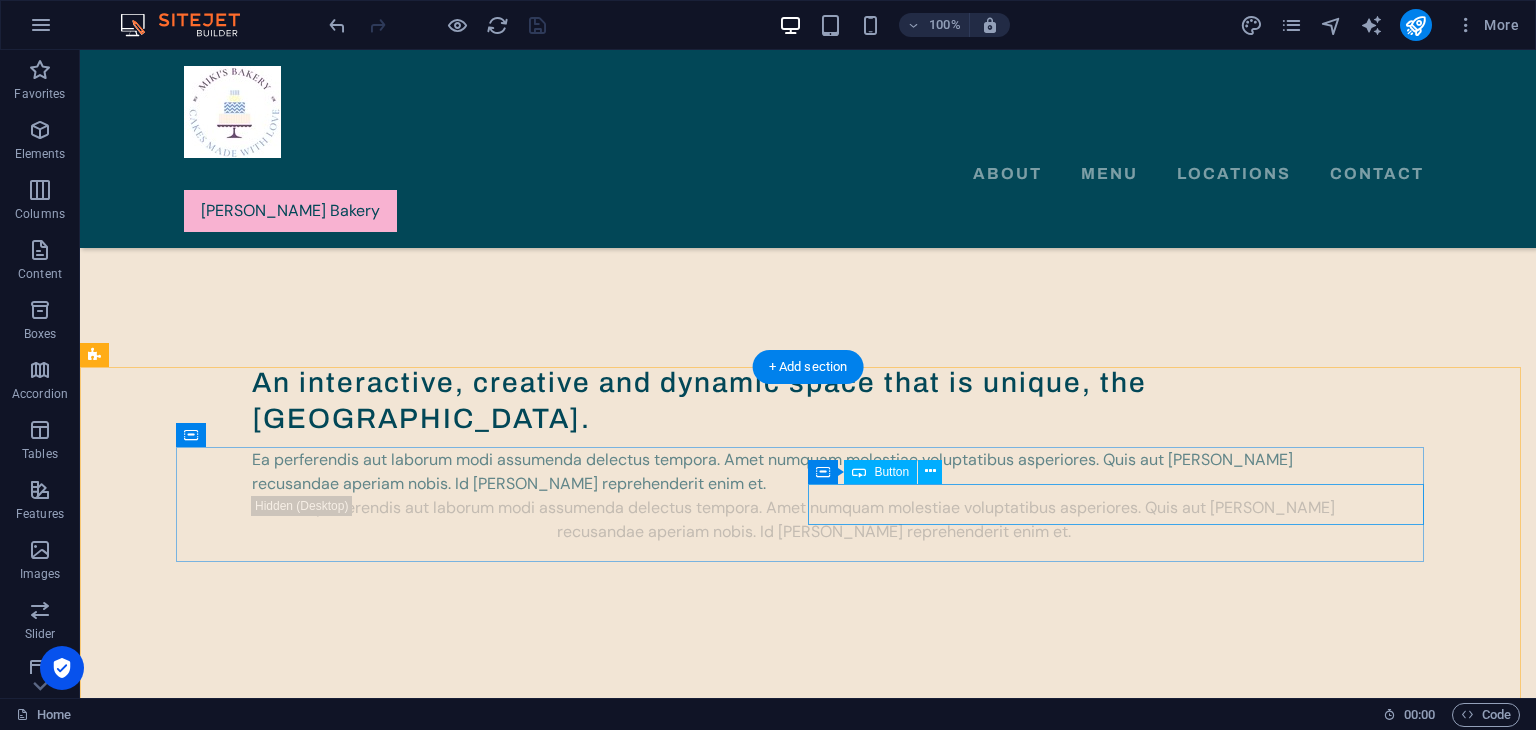 click on "Find CoffeeScience" at bounding box center (492, 4534) 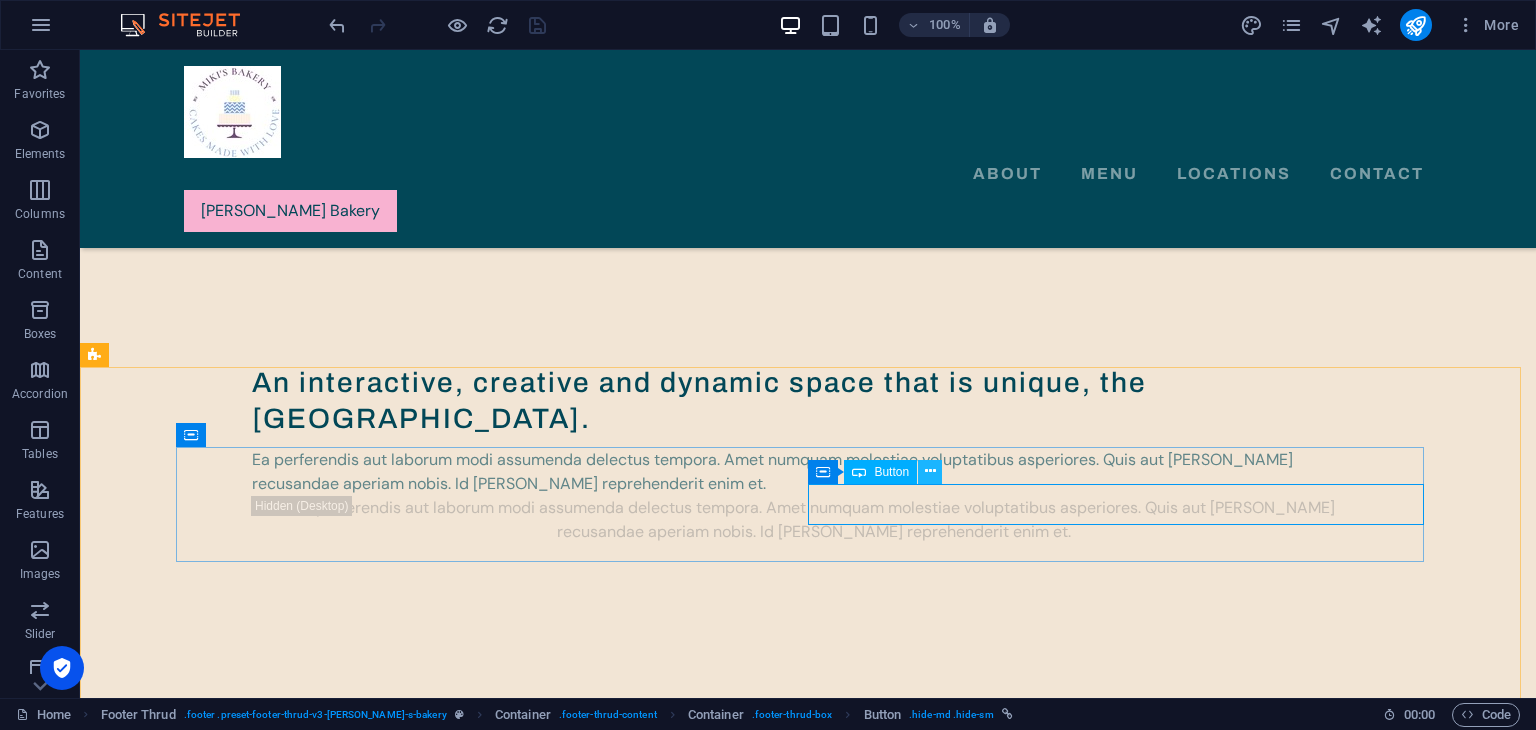 click at bounding box center [930, 471] 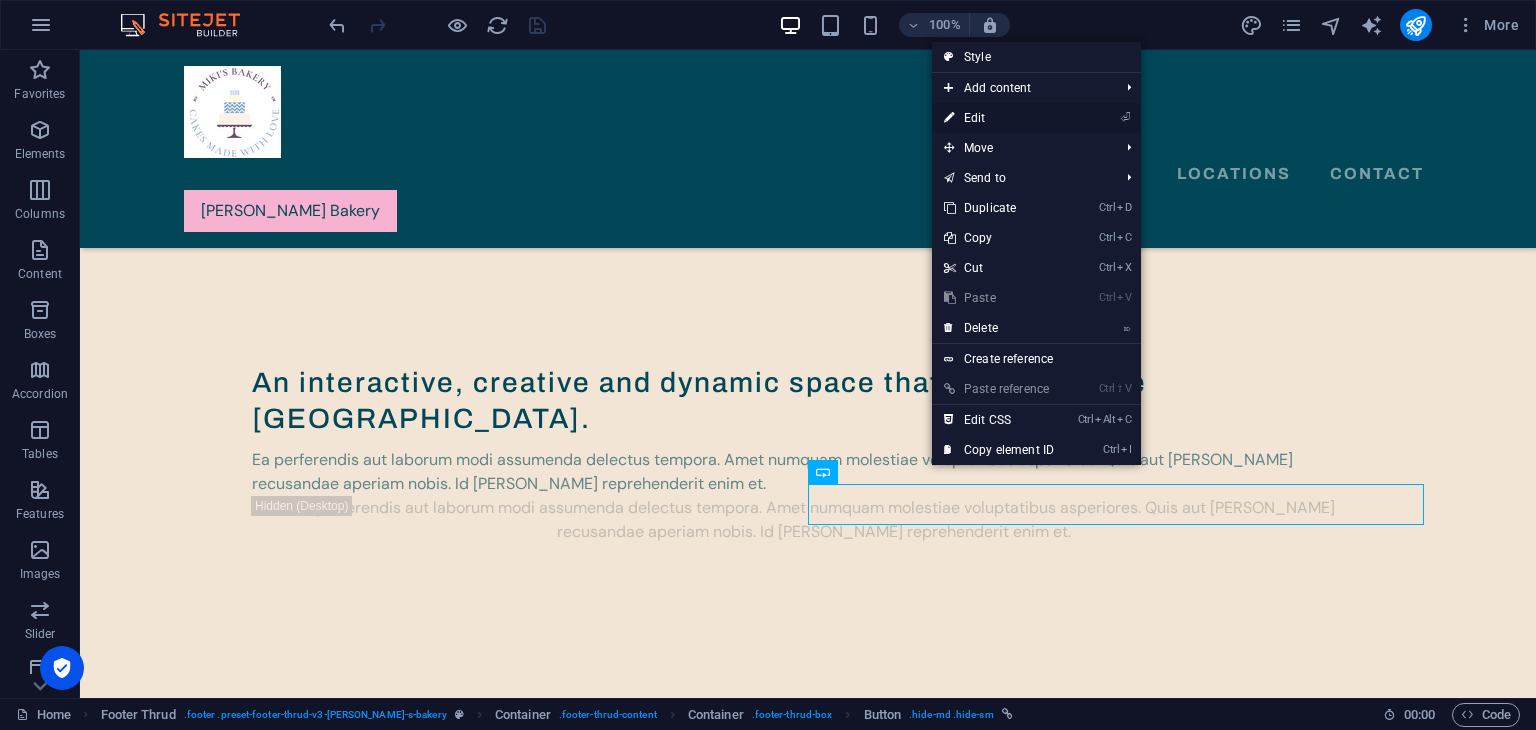 click on "⏎  Edit" at bounding box center (999, 118) 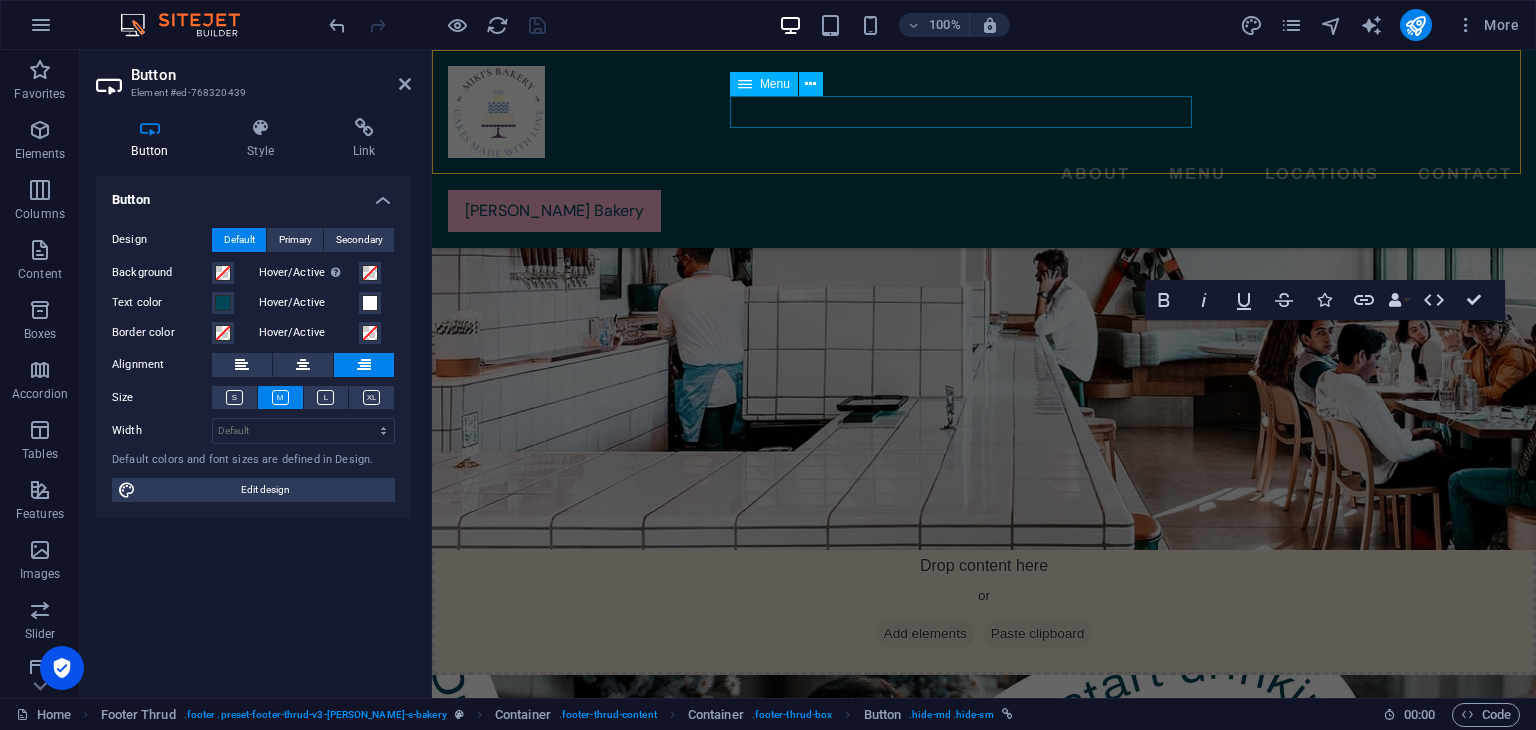 scroll, scrollTop: 4788, scrollLeft: 0, axis: vertical 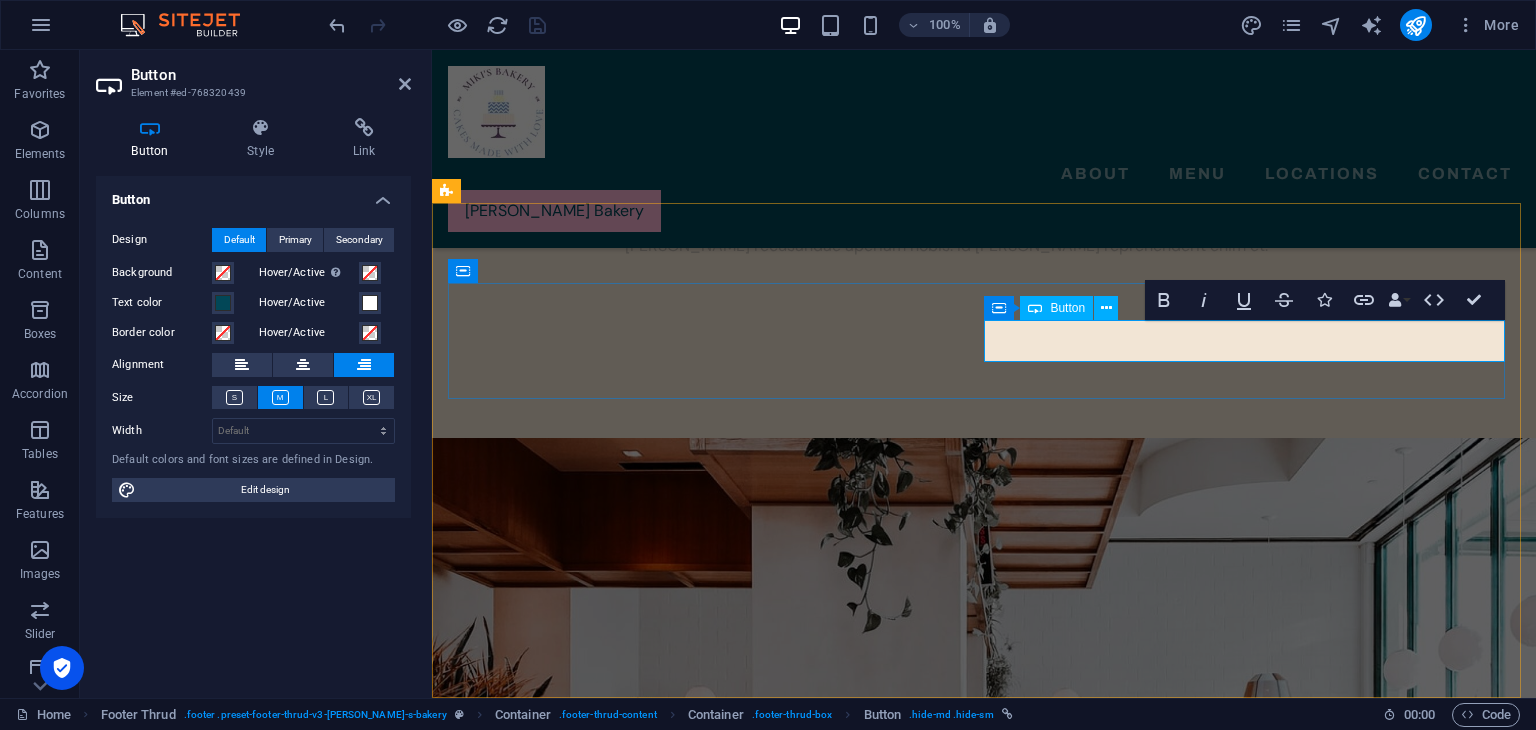 type 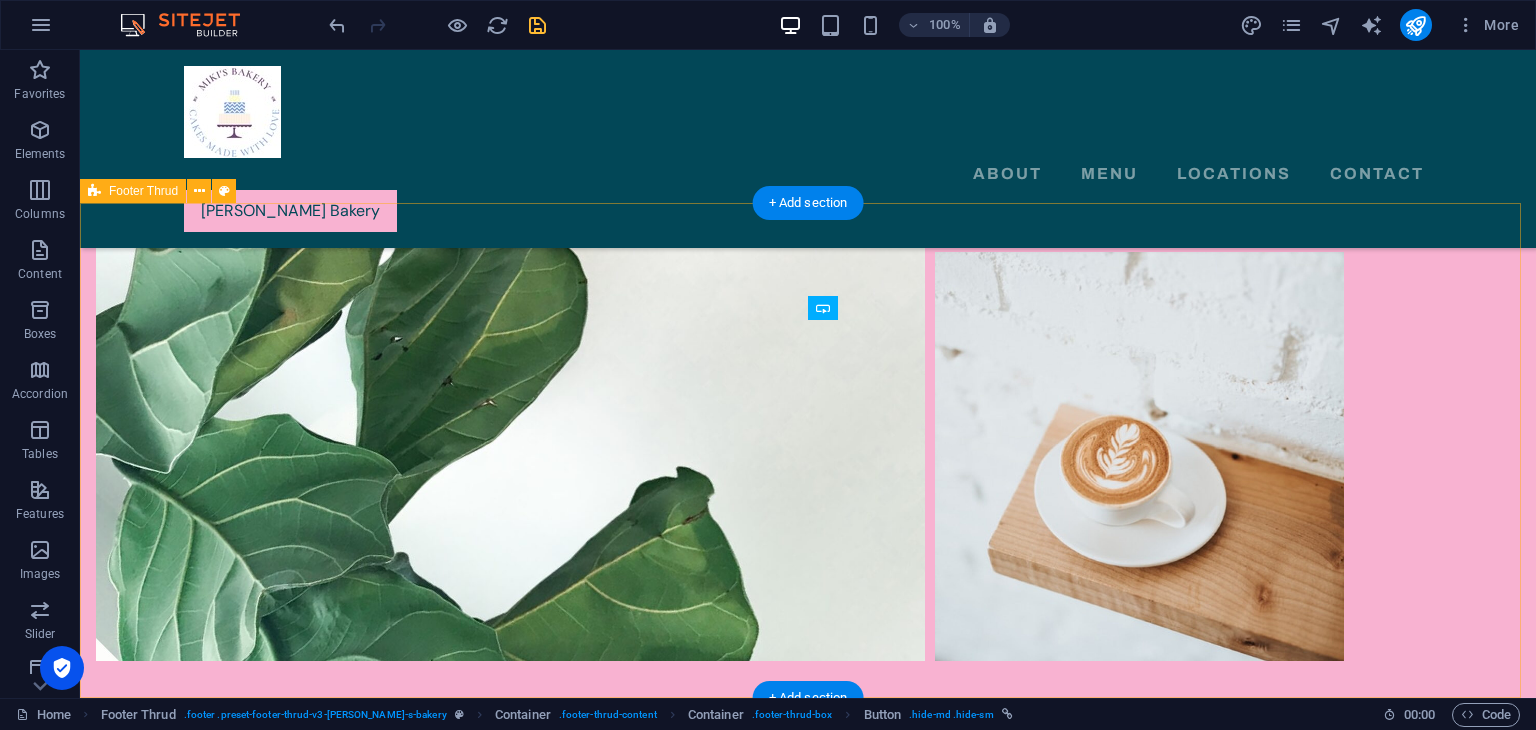 scroll, scrollTop: 5488, scrollLeft: 0, axis: vertical 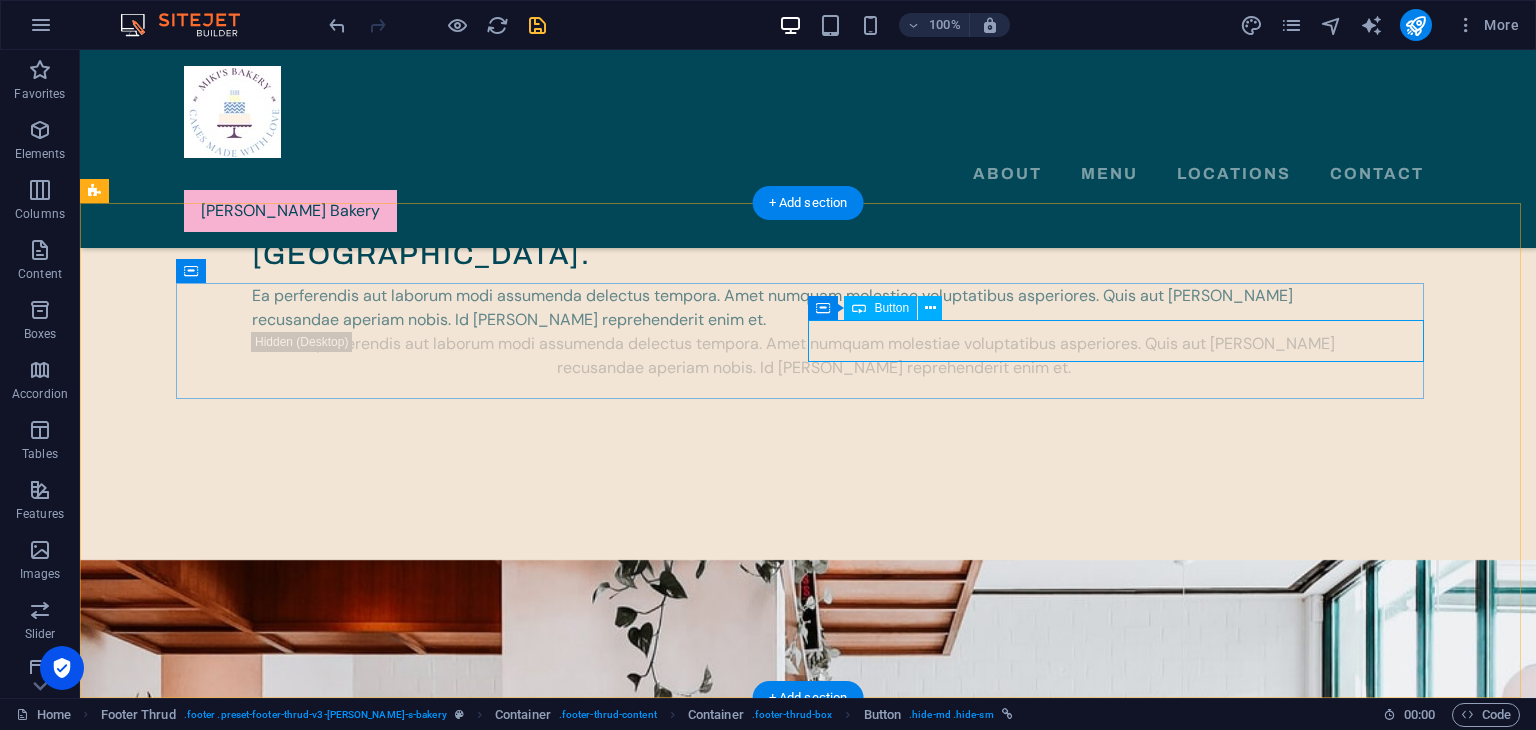 click on "[PERSON_NAME]'S BAKERY E-MAIL" at bounding box center [492, 4370] 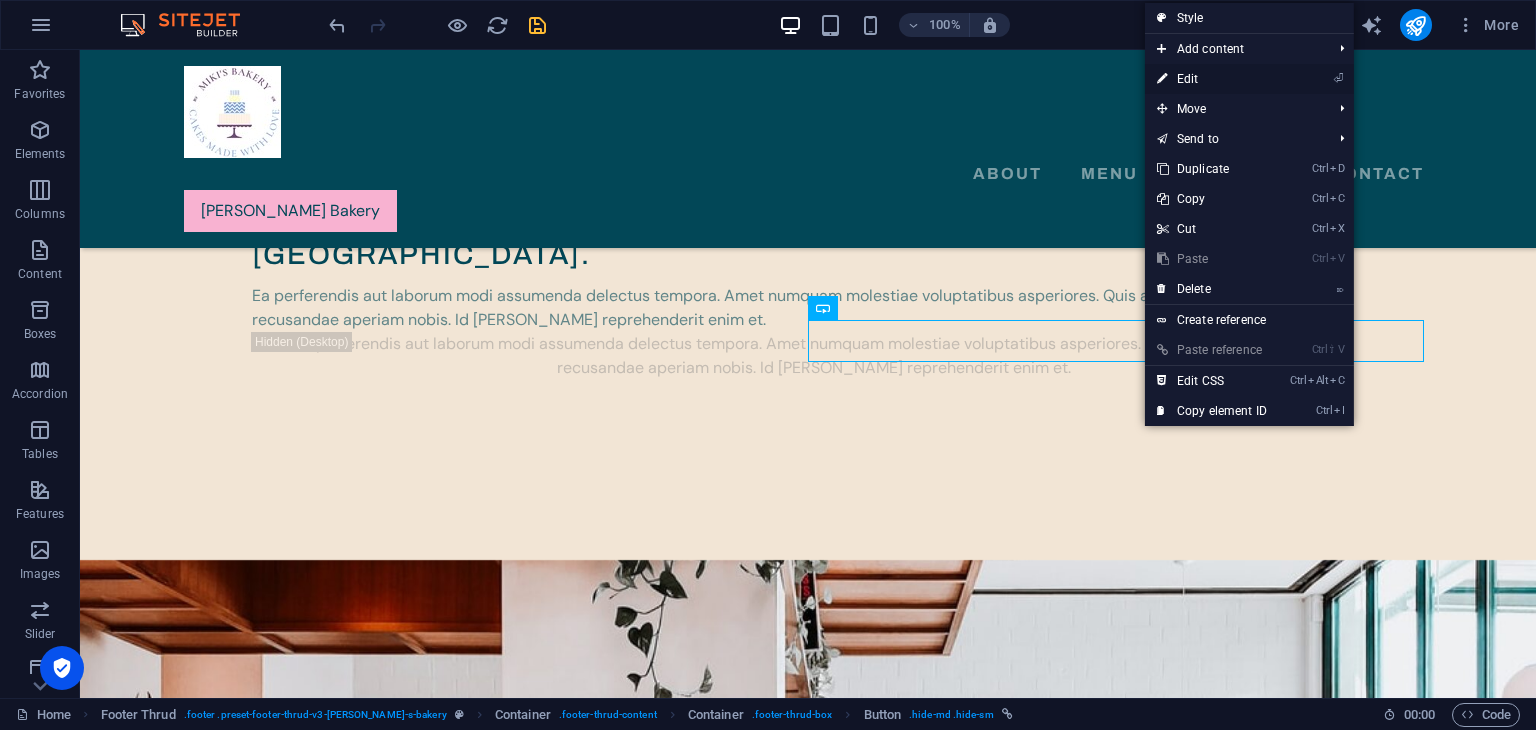 click on "⏎  Edit" at bounding box center [1212, 79] 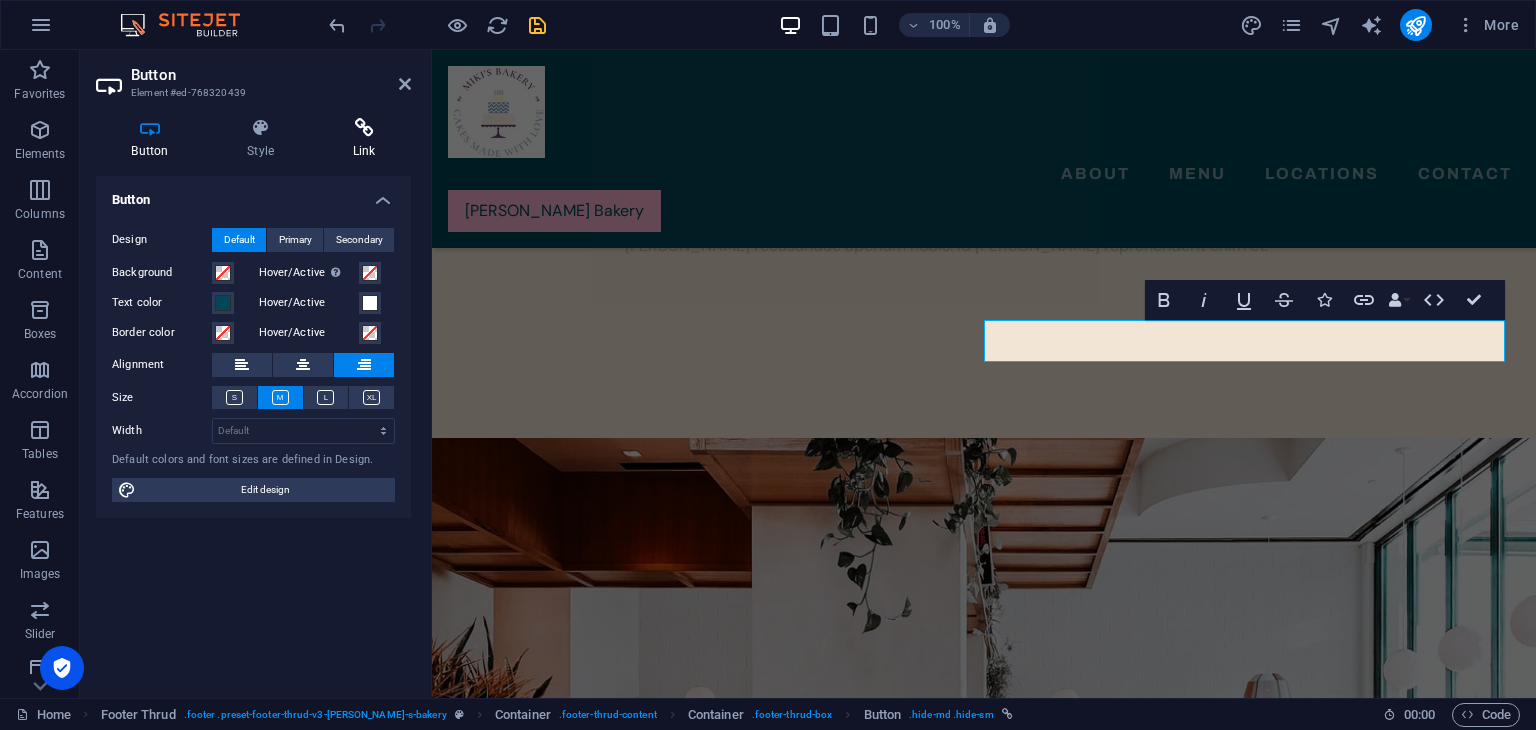 click at bounding box center (364, 128) 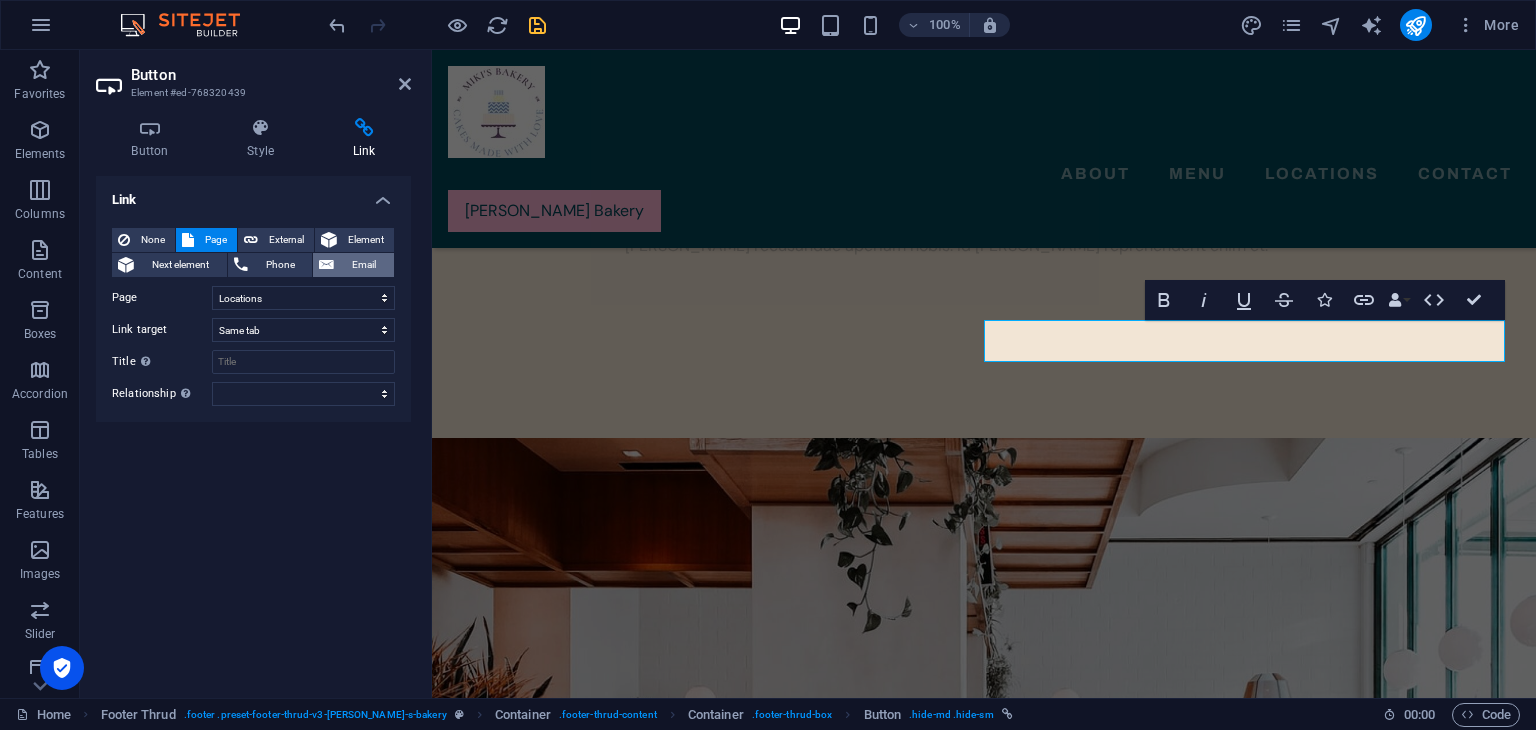 click on "Email" at bounding box center (364, 265) 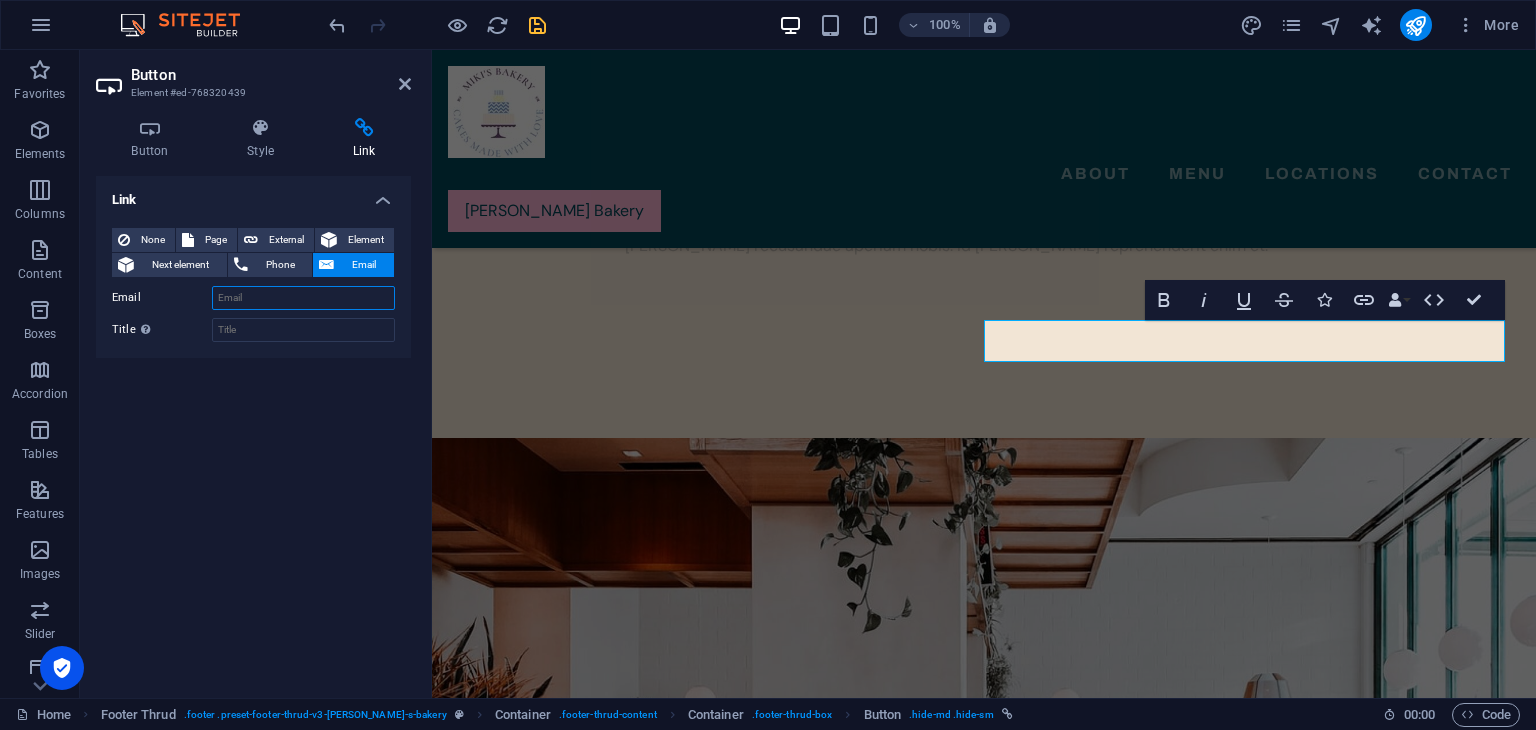 click on "Email" at bounding box center (303, 298) 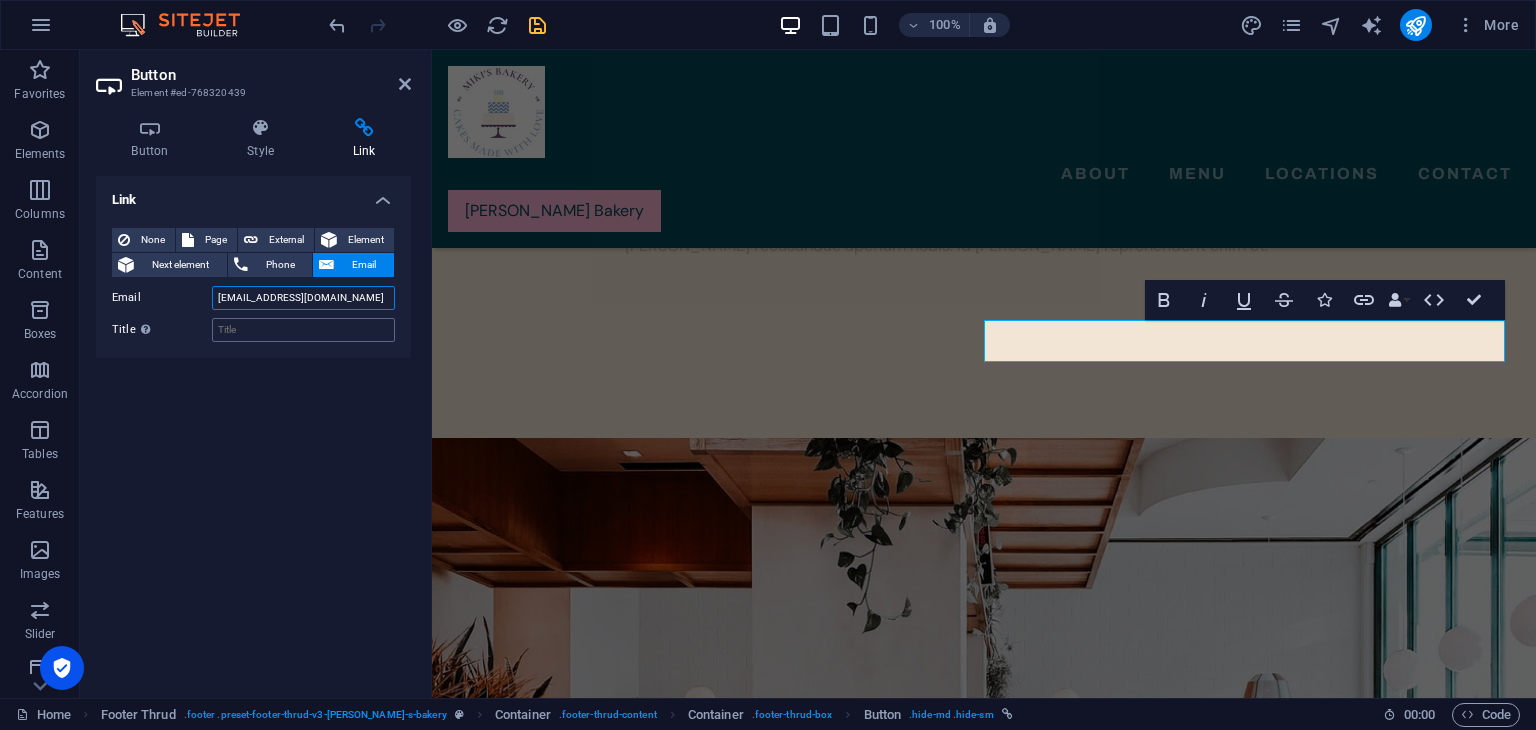 type on "office@mikisbakery.com" 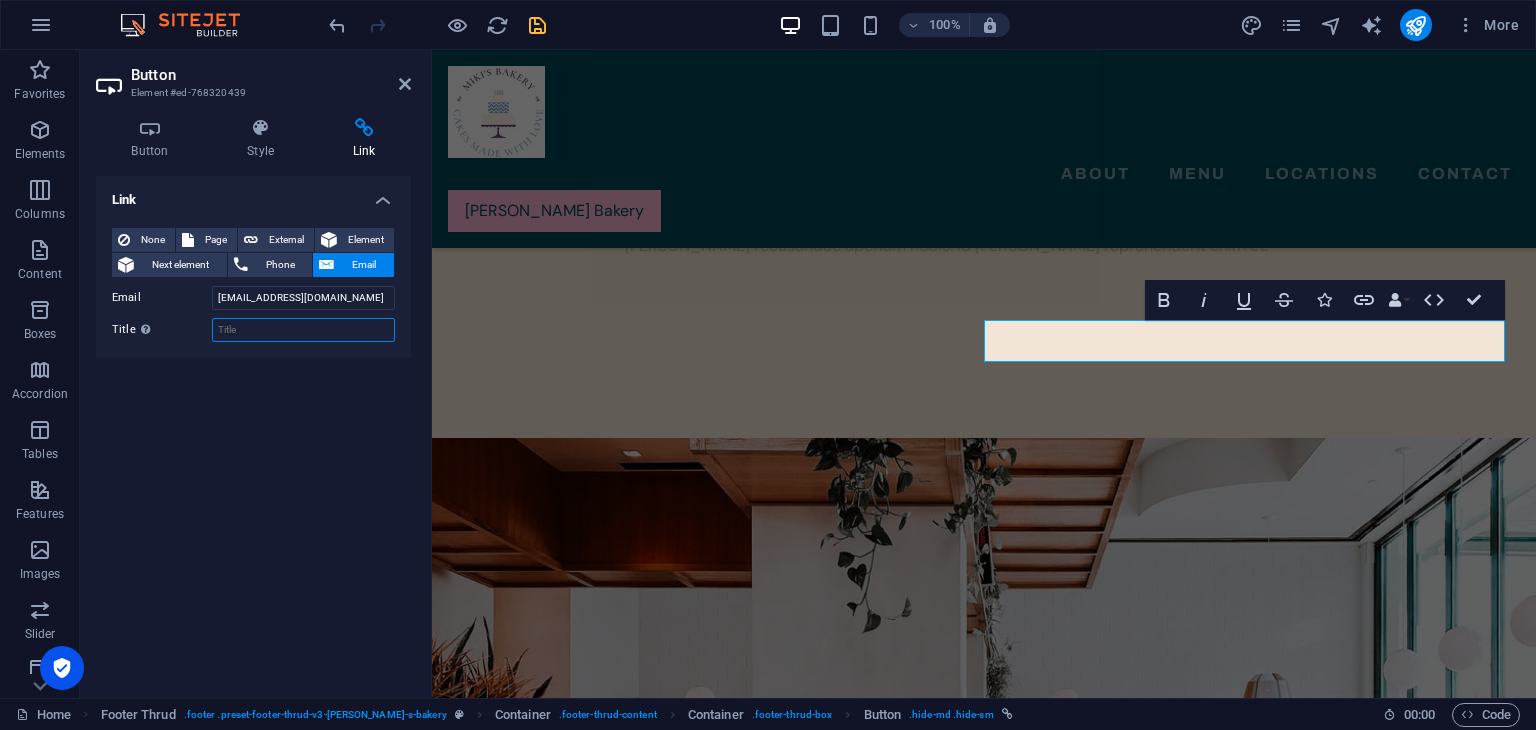 click on "Title Additional link description, should not be the same as the link text. The title is most often shown as a tooltip text when the mouse moves over the element. Leave empty if uncertain." at bounding box center [303, 330] 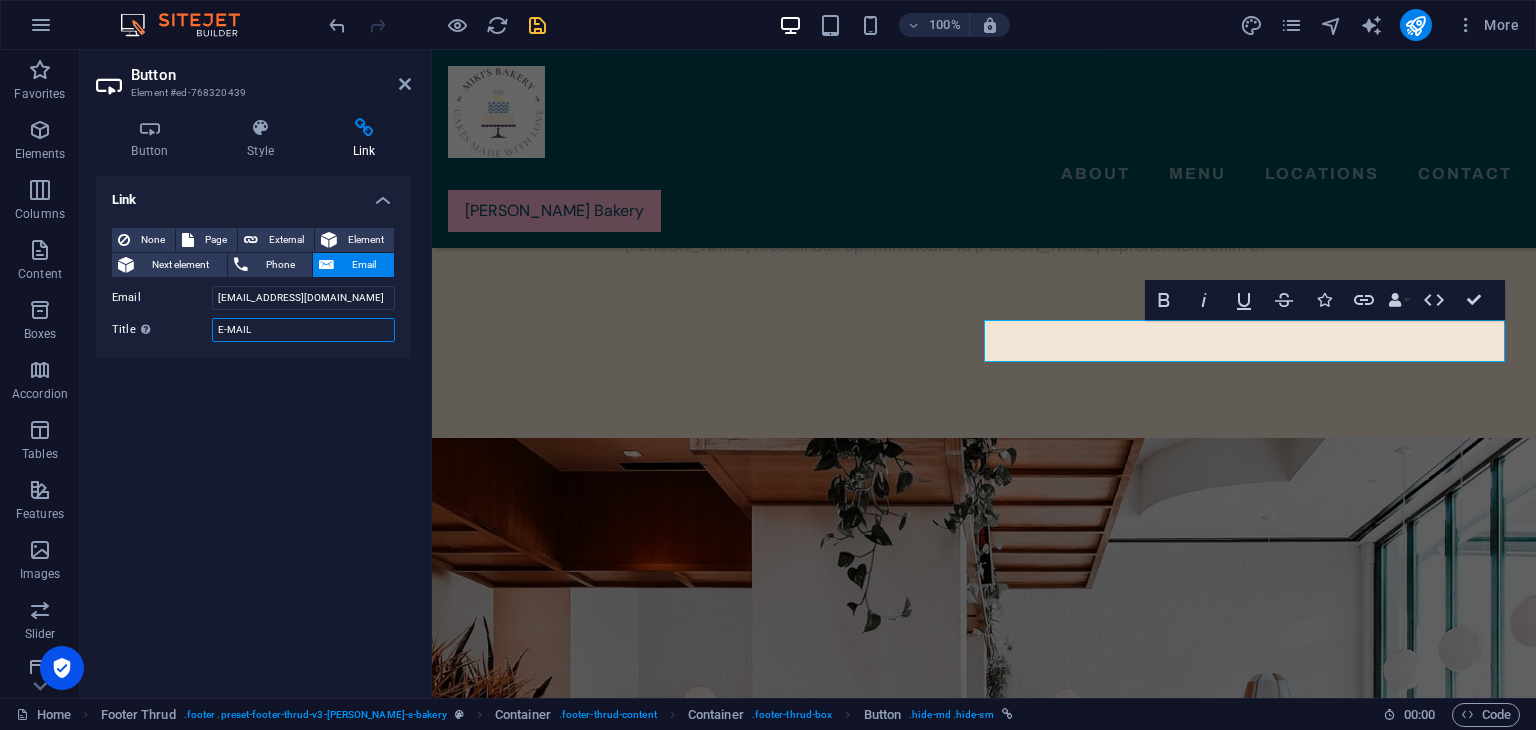 type on "E-MAIL" 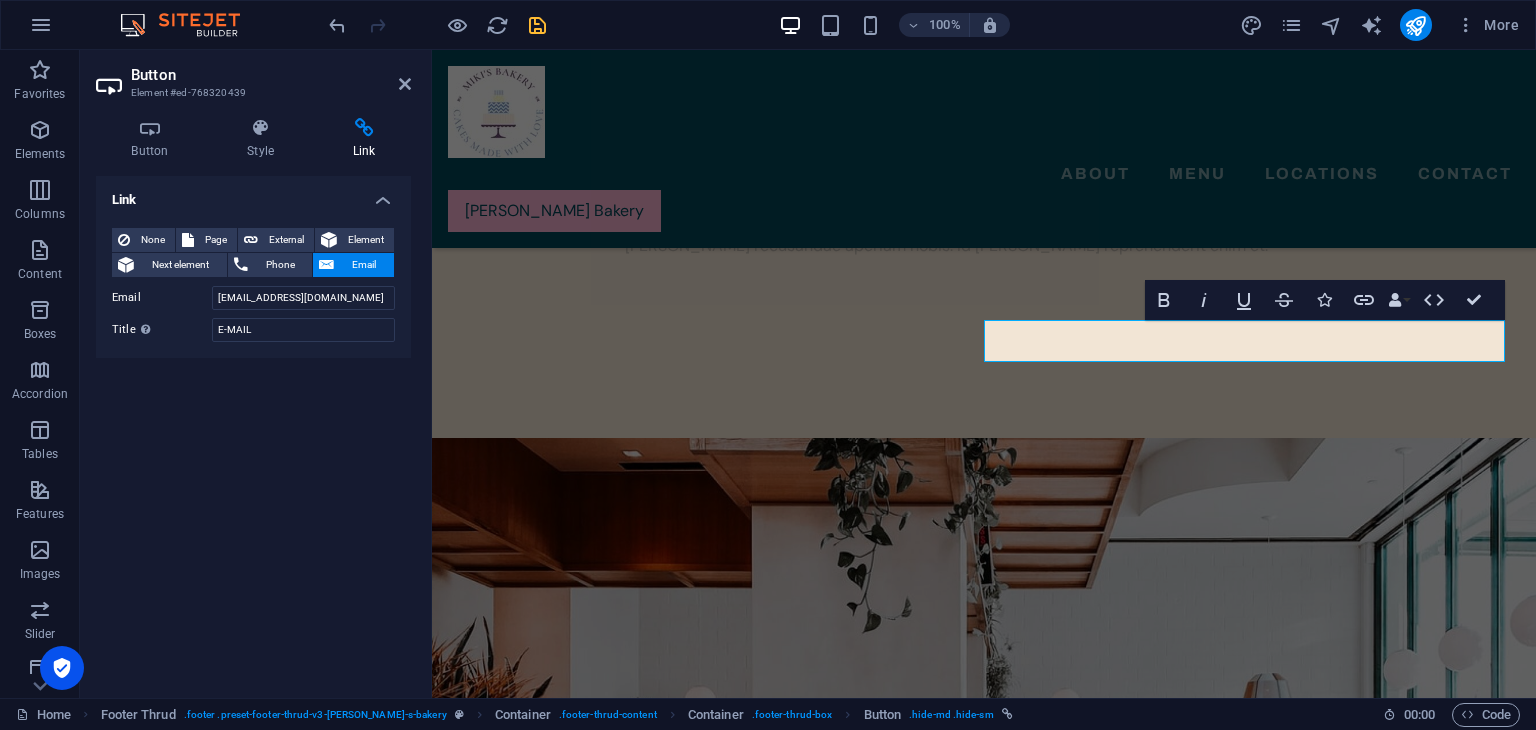 click on "Link None Page External Element Next element Phone Email Page Home Home (Copy) About Menu Locations Contact Legal Notice Privacy Element
URL /14910918 Phone Email office@mikisbakery.com Invalid email address. Link target New tab Same tab Overlay Title Additional link description, should not be the same as the link text. The title is most often shown as a tooltip text when the mouse moves over the element. Leave empty if uncertain. E-MAIL Relationship Sets the  relationship of this link to the link target . For example, the value "nofollow" instructs search engines not to follow the link. Can be left empty. alternate author bookmark external help license next nofollow noreferrer noopener prev search tag" at bounding box center (253, 429) 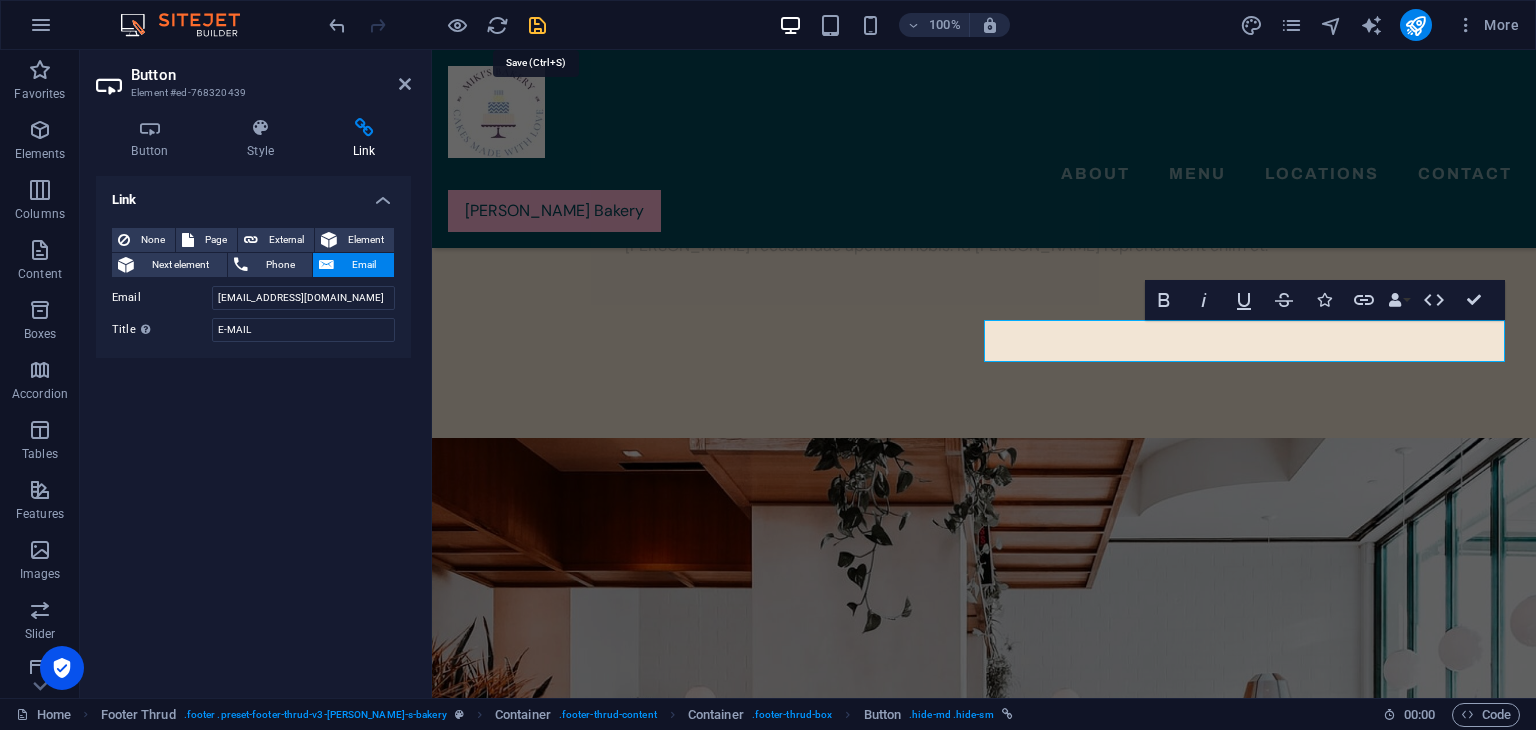 click at bounding box center (537, 25) 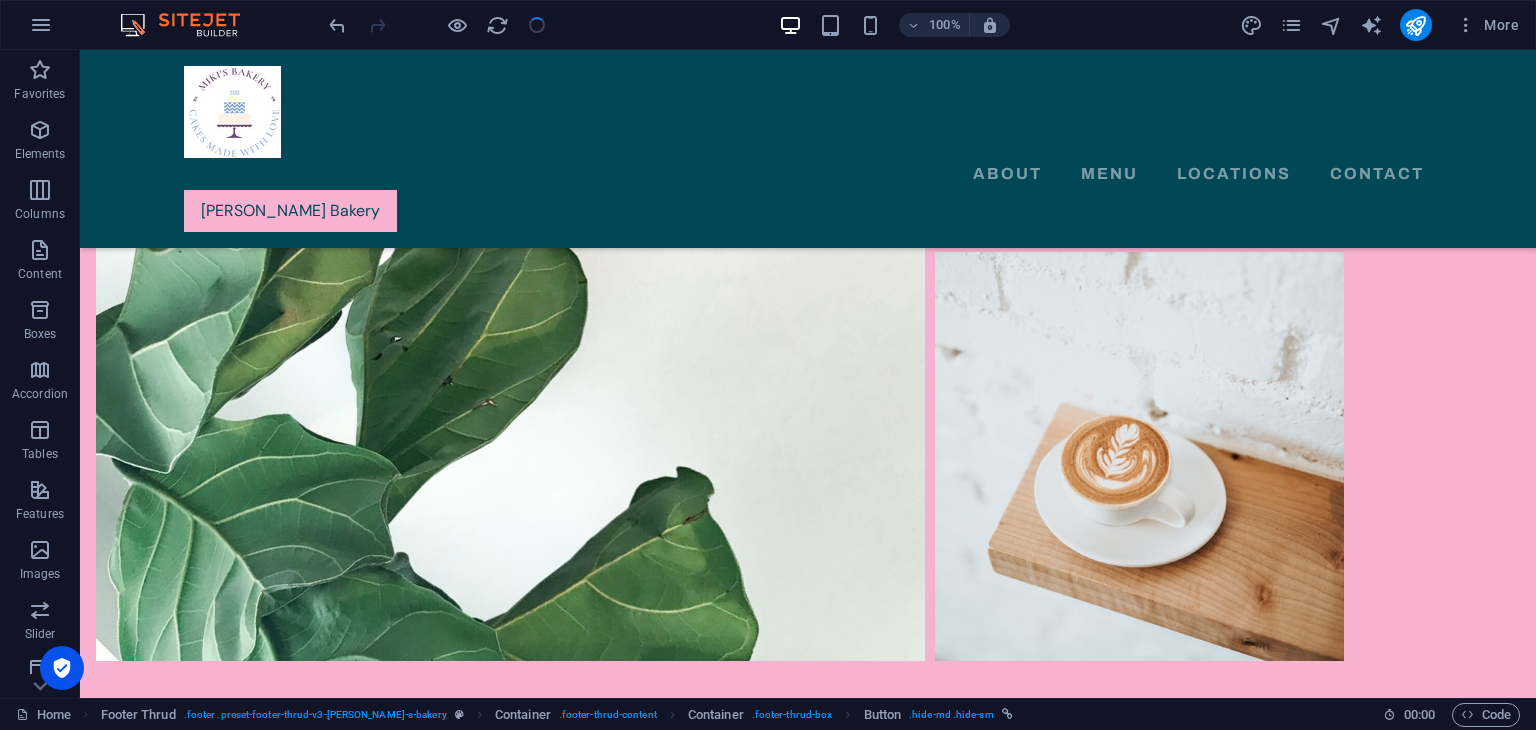 scroll, scrollTop: 5455, scrollLeft: 0, axis: vertical 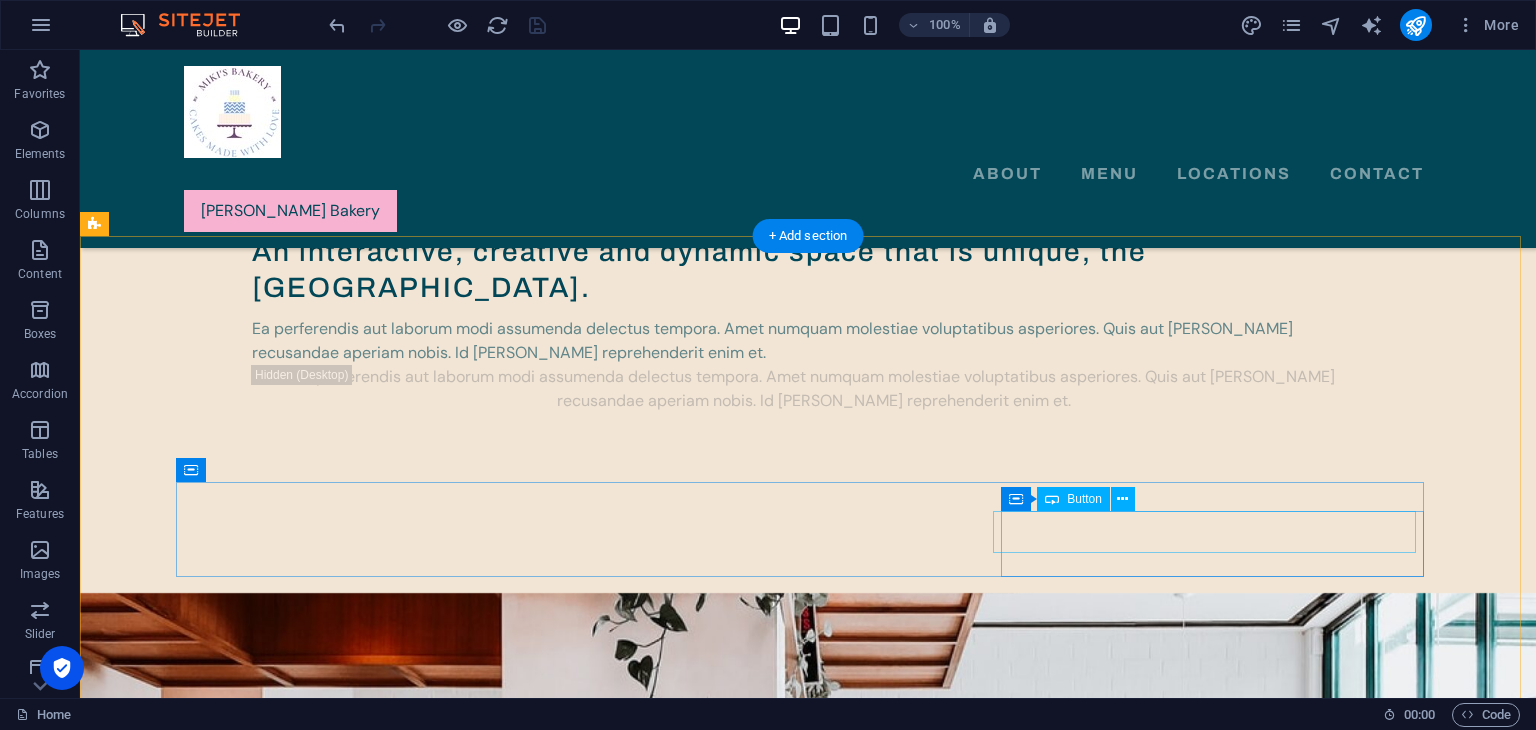 click on "Find CoffeeScience" at bounding box center [804, 4662] 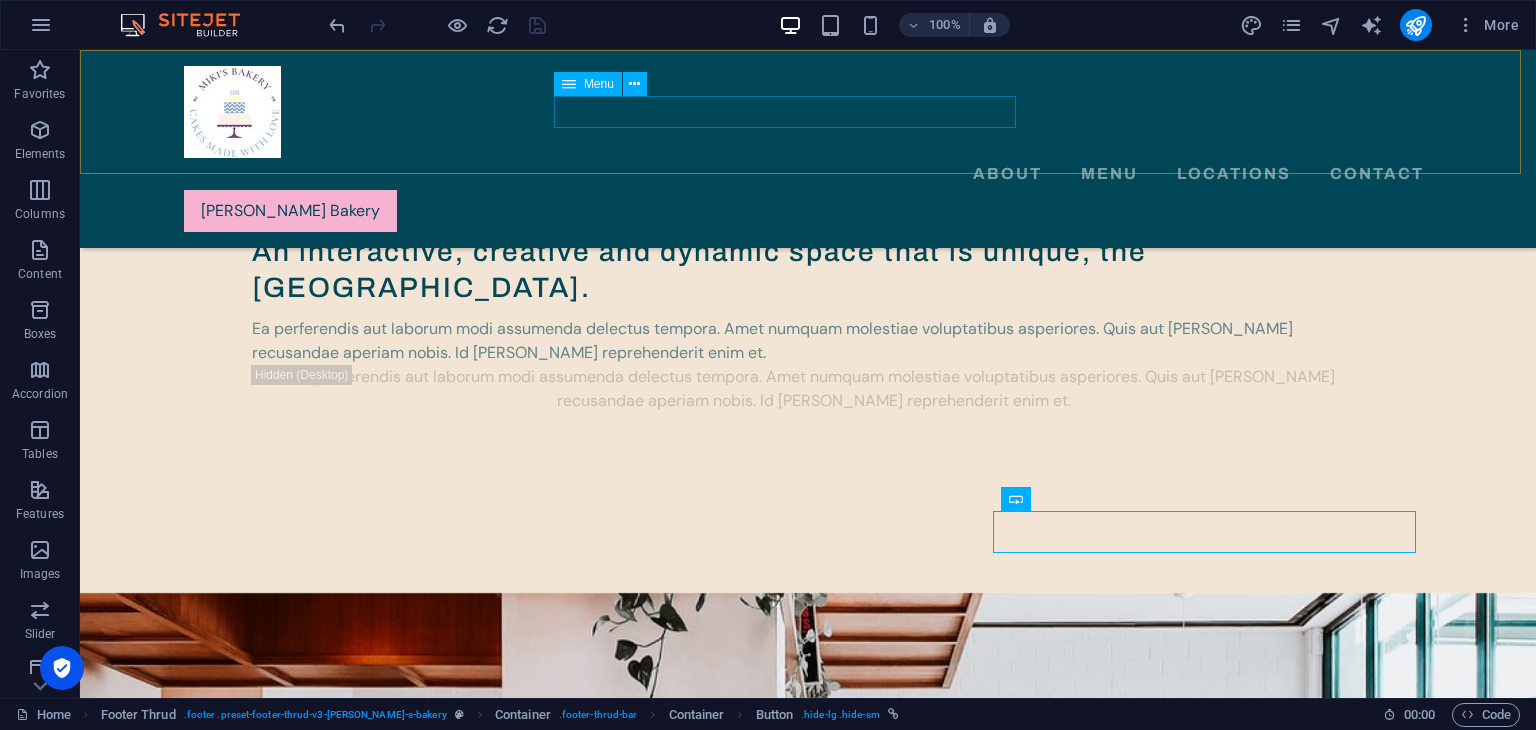 click on "About Menu Locations Contact" at bounding box center [808, 174] 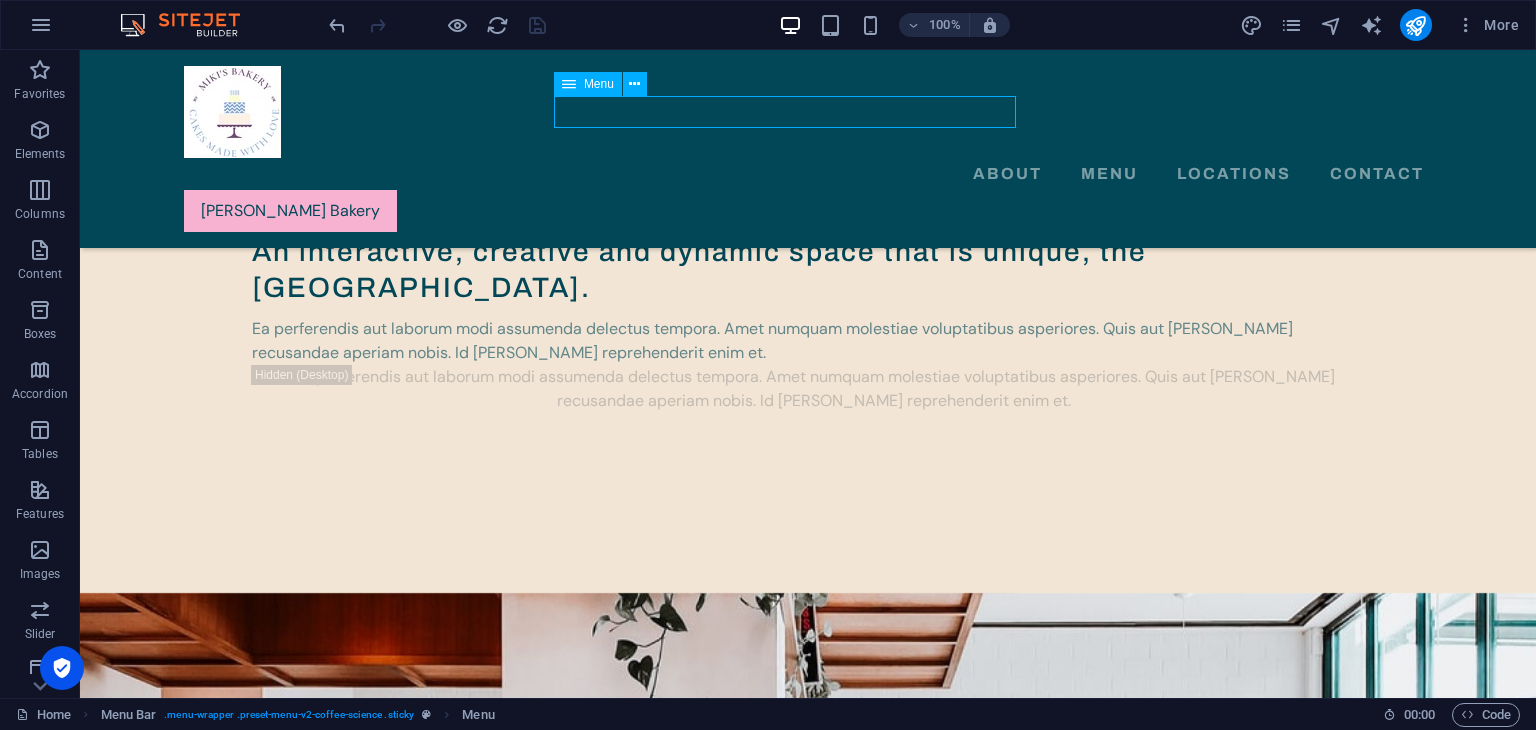click on "About Menu Locations Contact" at bounding box center [808, 174] 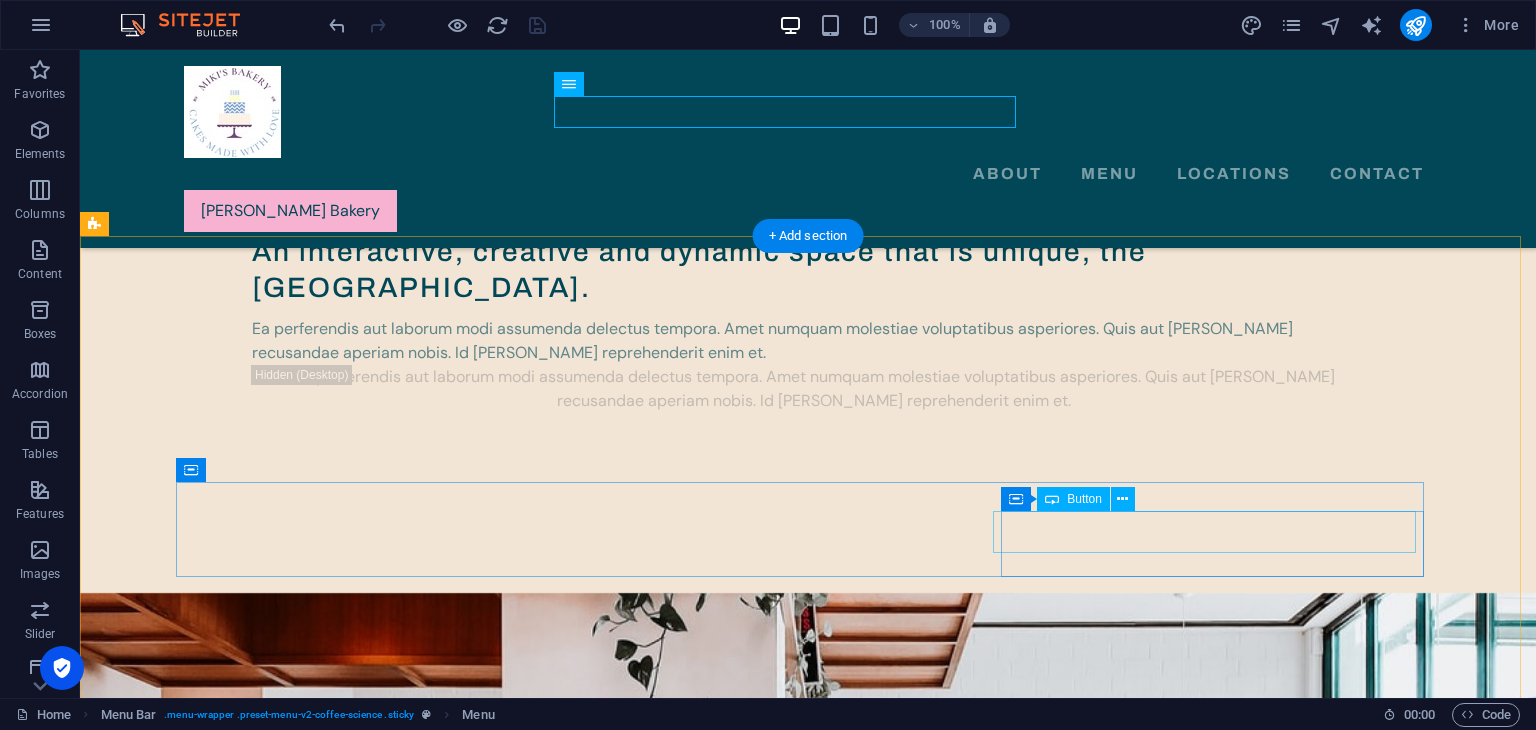 click on "Find CoffeeScience" at bounding box center (804, 4662) 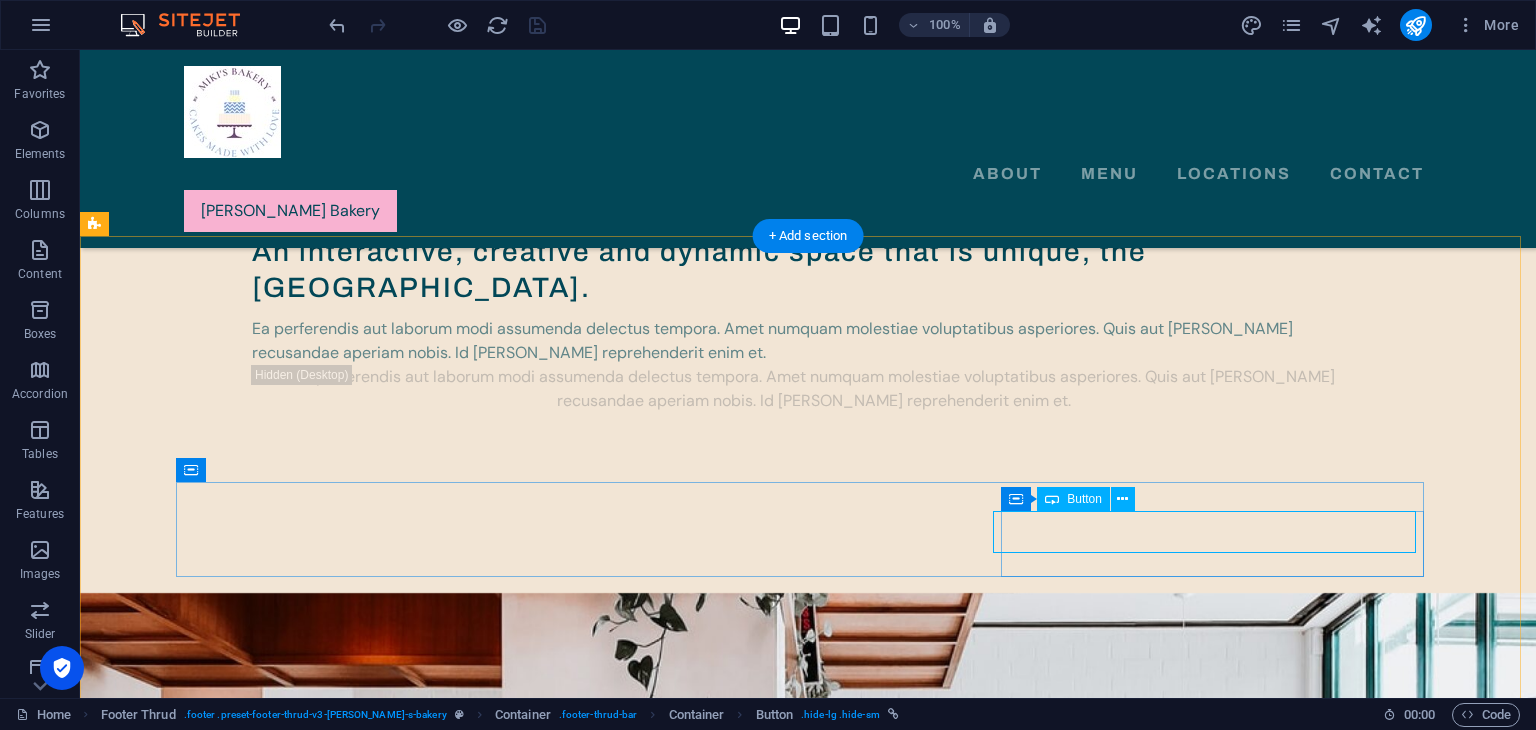 click on "Find CoffeeScience" at bounding box center [804, 4662] 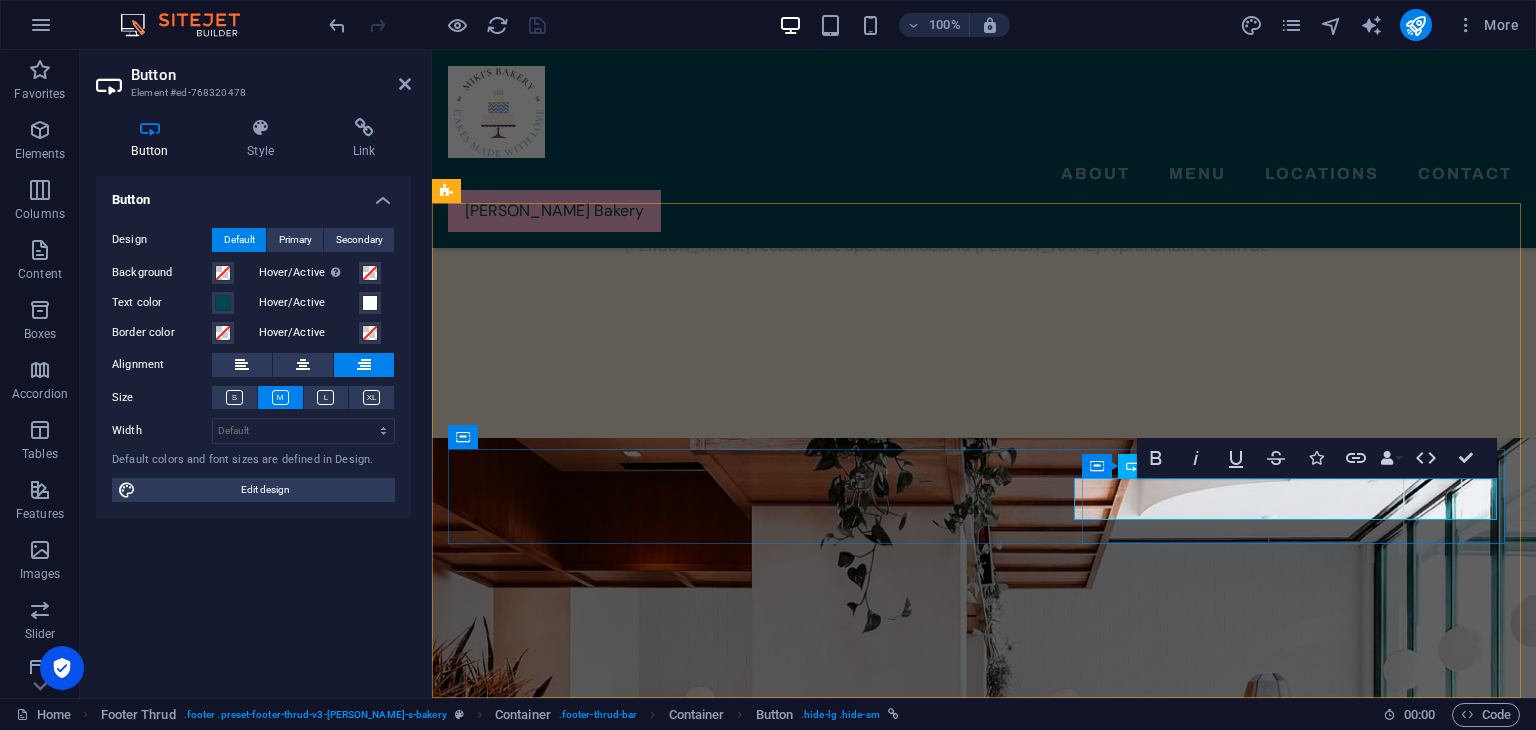 click on "Find CoffeeScience" at bounding box center [1424, 4111] 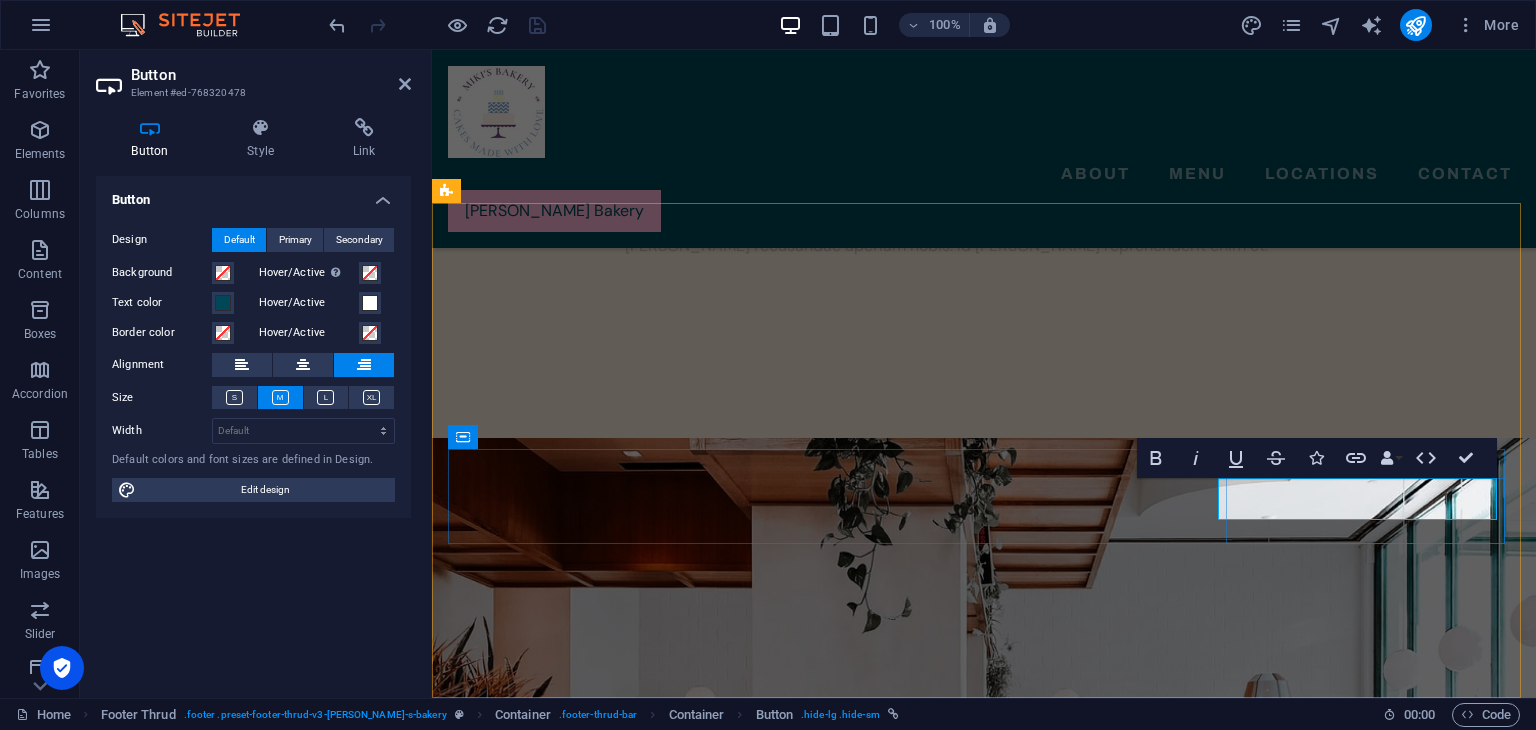 type 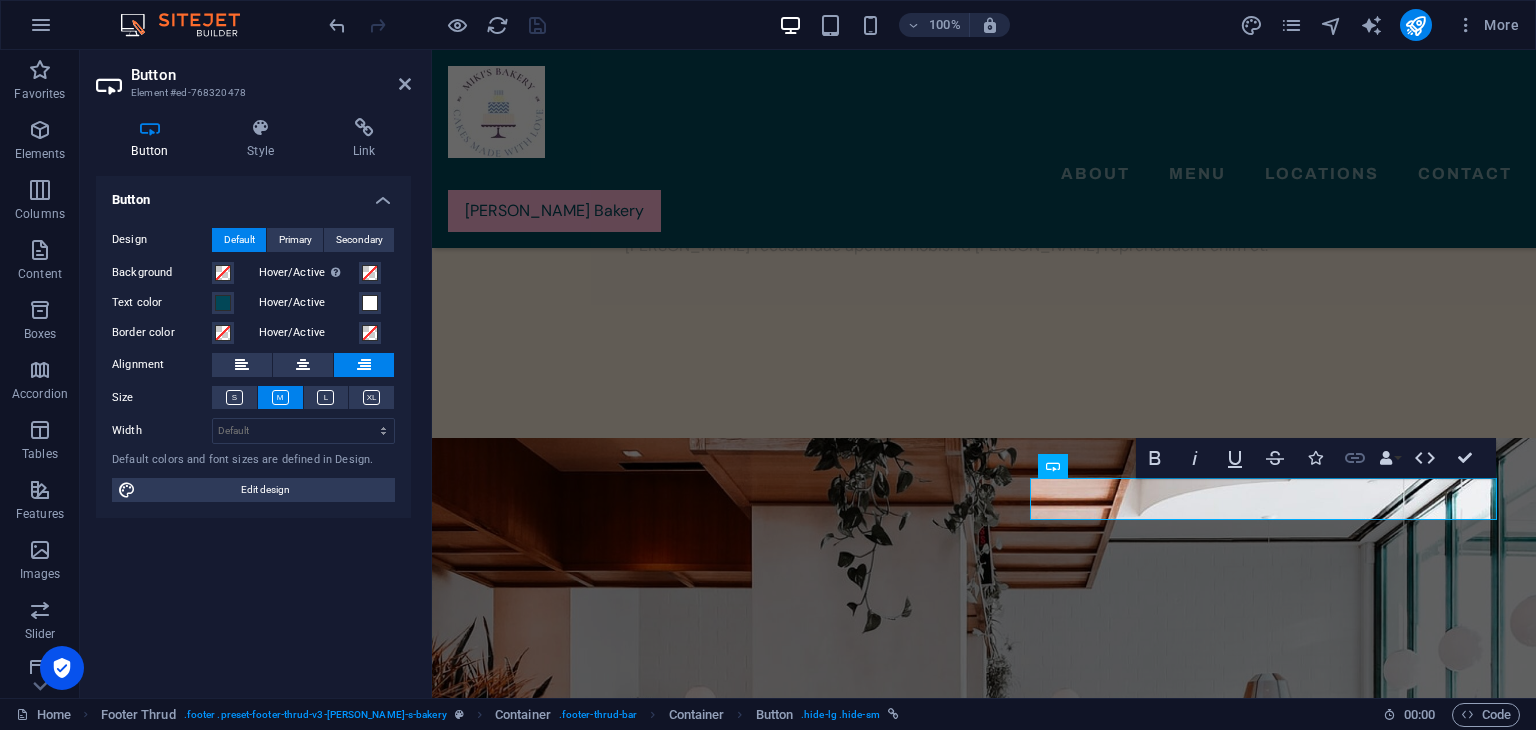 click 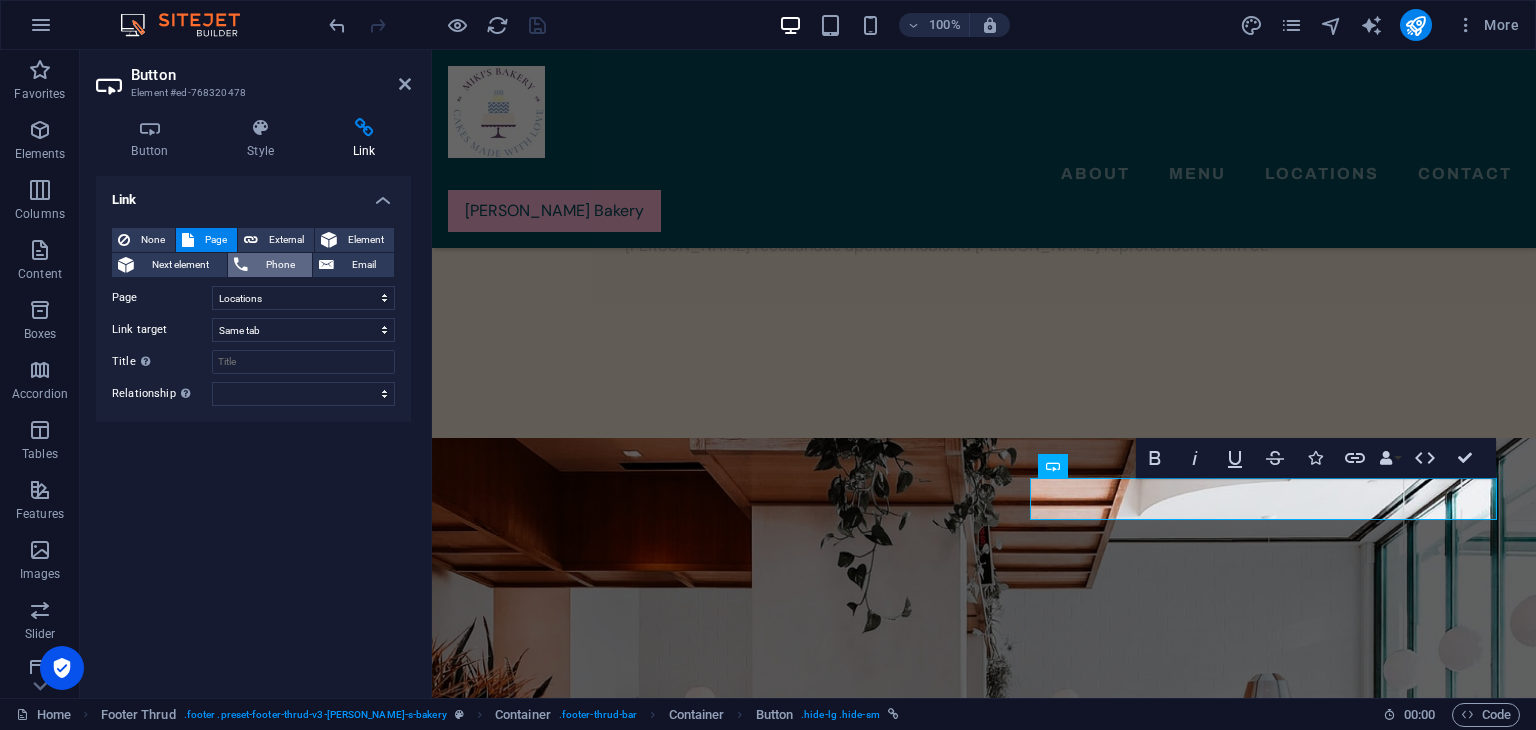click on "Phone" at bounding box center [280, 265] 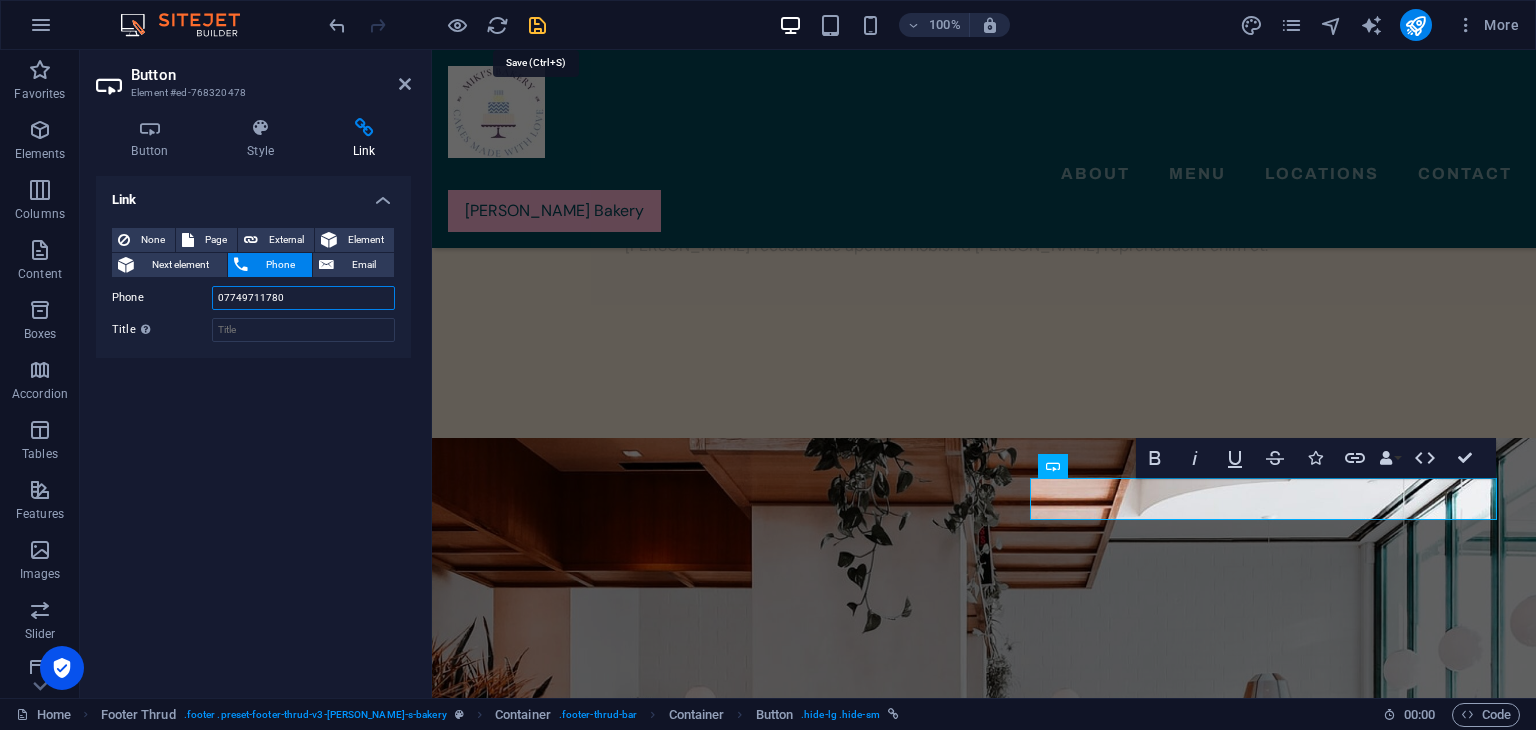type on "07749711780" 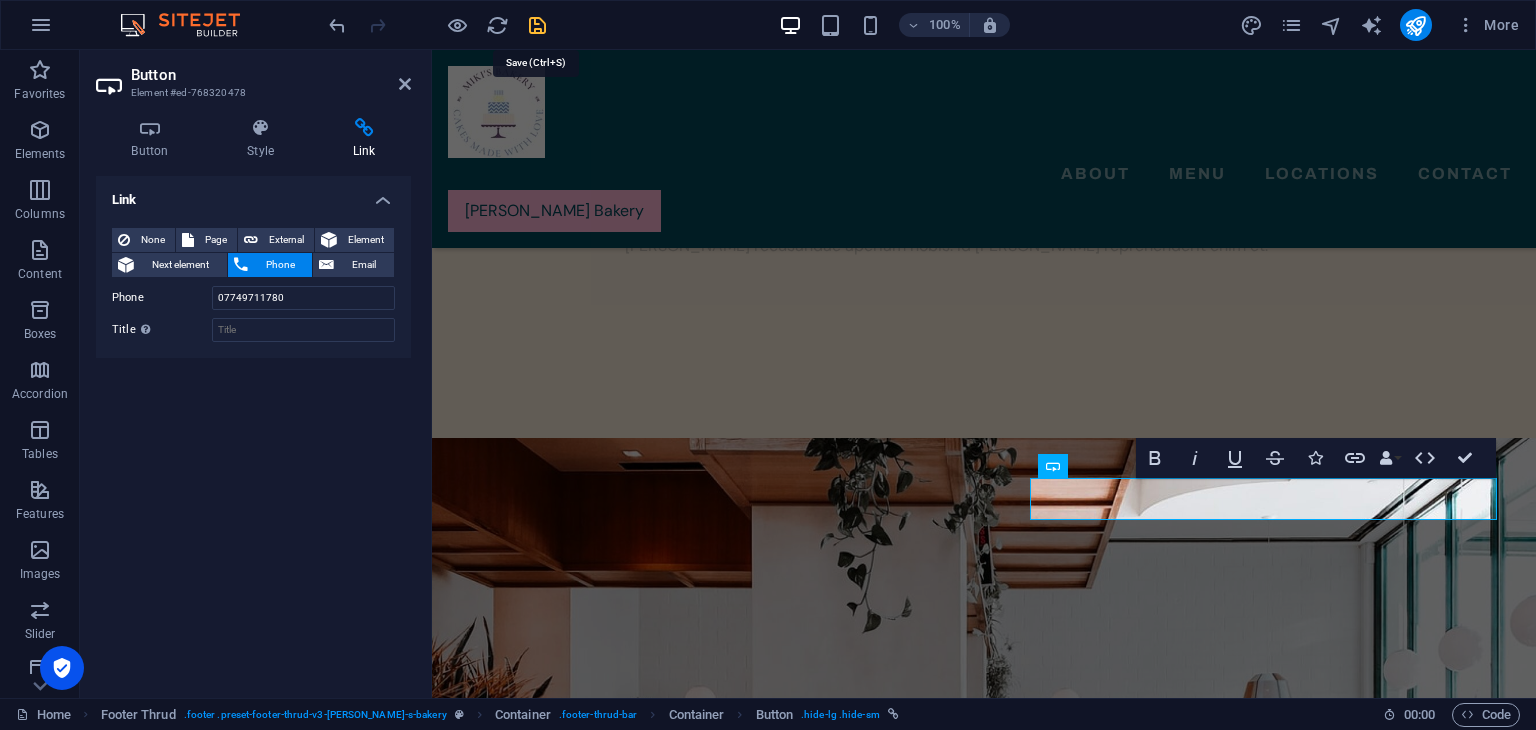 click at bounding box center (537, 25) 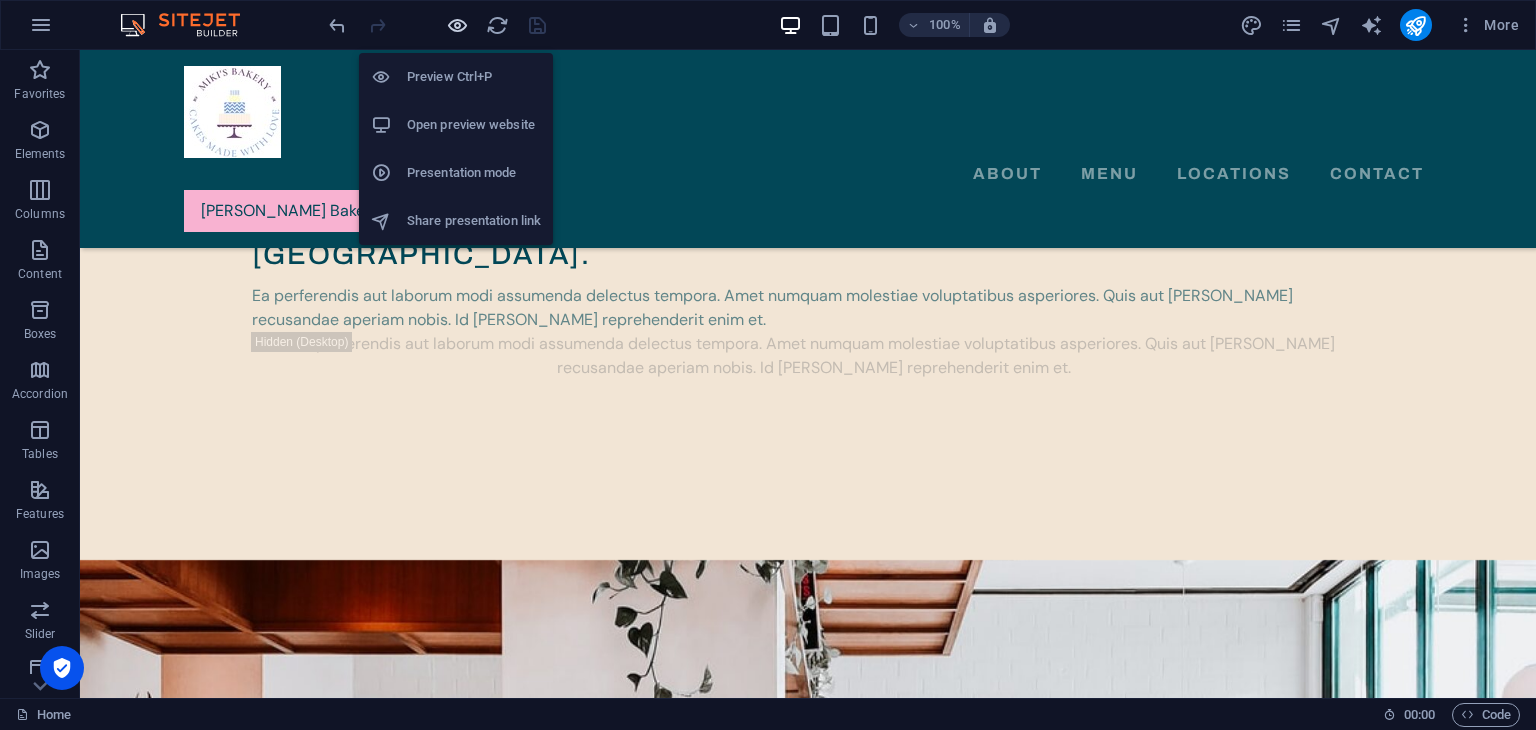 click at bounding box center [457, 25] 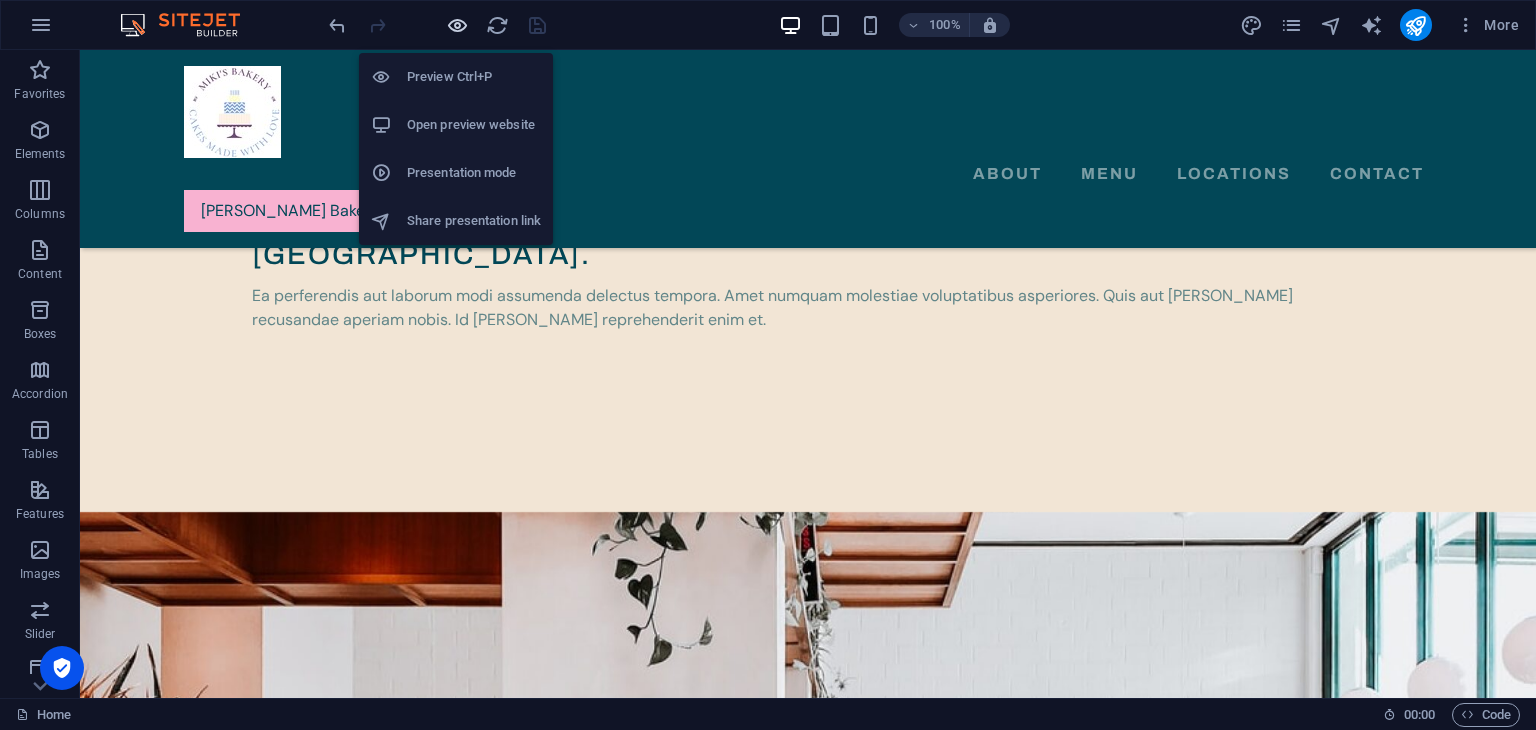scroll, scrollTop: 4396, scrollLeft: 0, axis: vertical 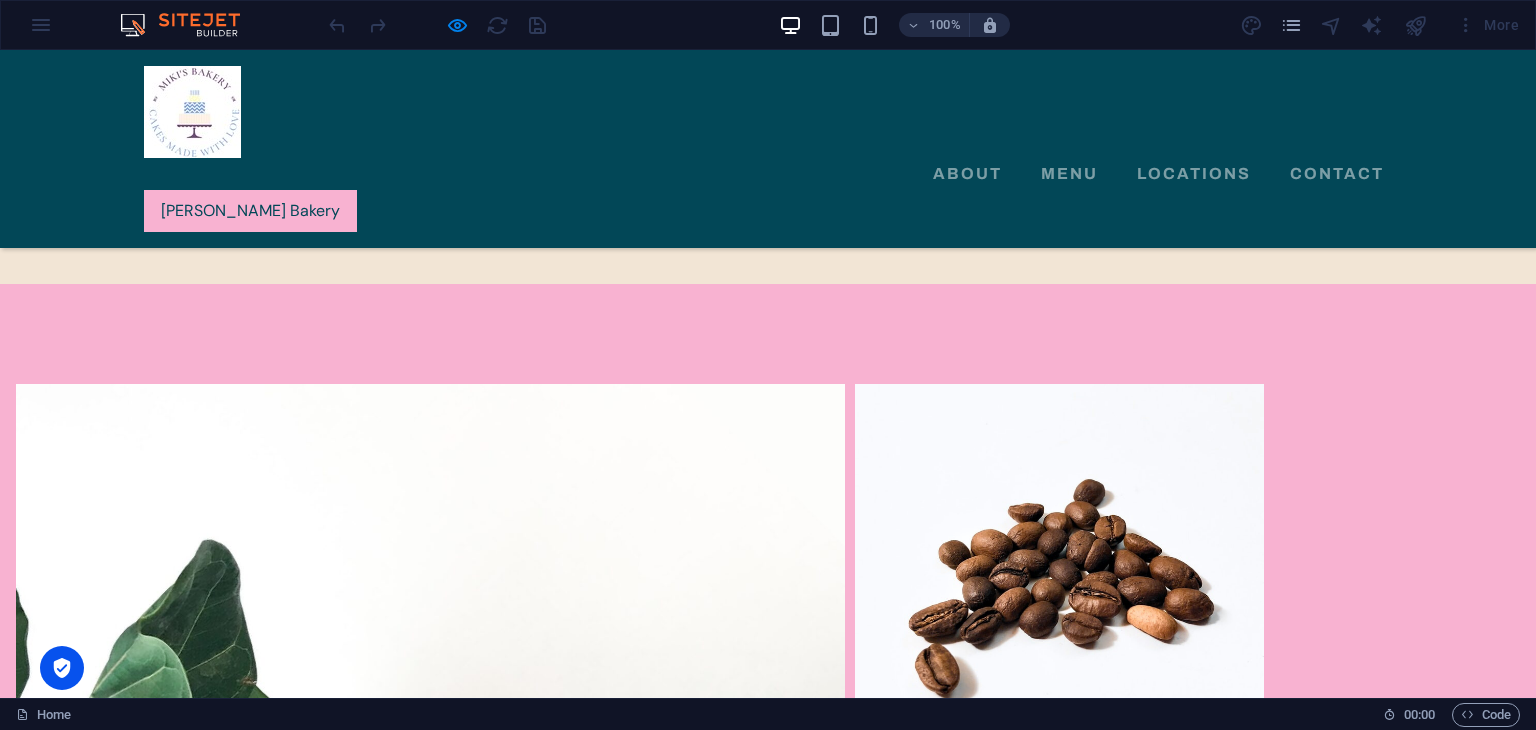click on "[PERSON_NAME]'S BAKERY E-MAIL" at bounding box center (620, 4182) 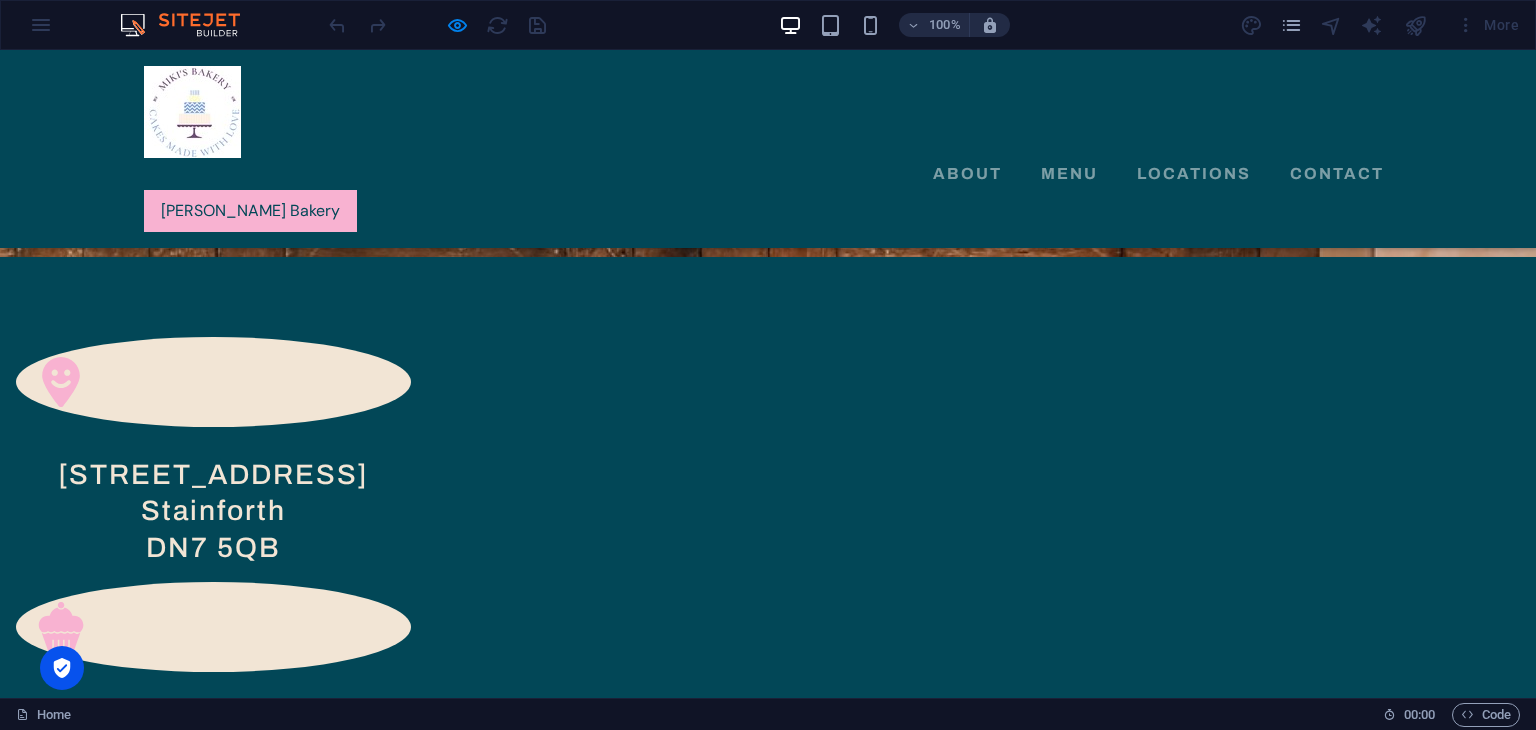 scroll, scrollTop: 2988, scrollLeft: 0, axis: vertical 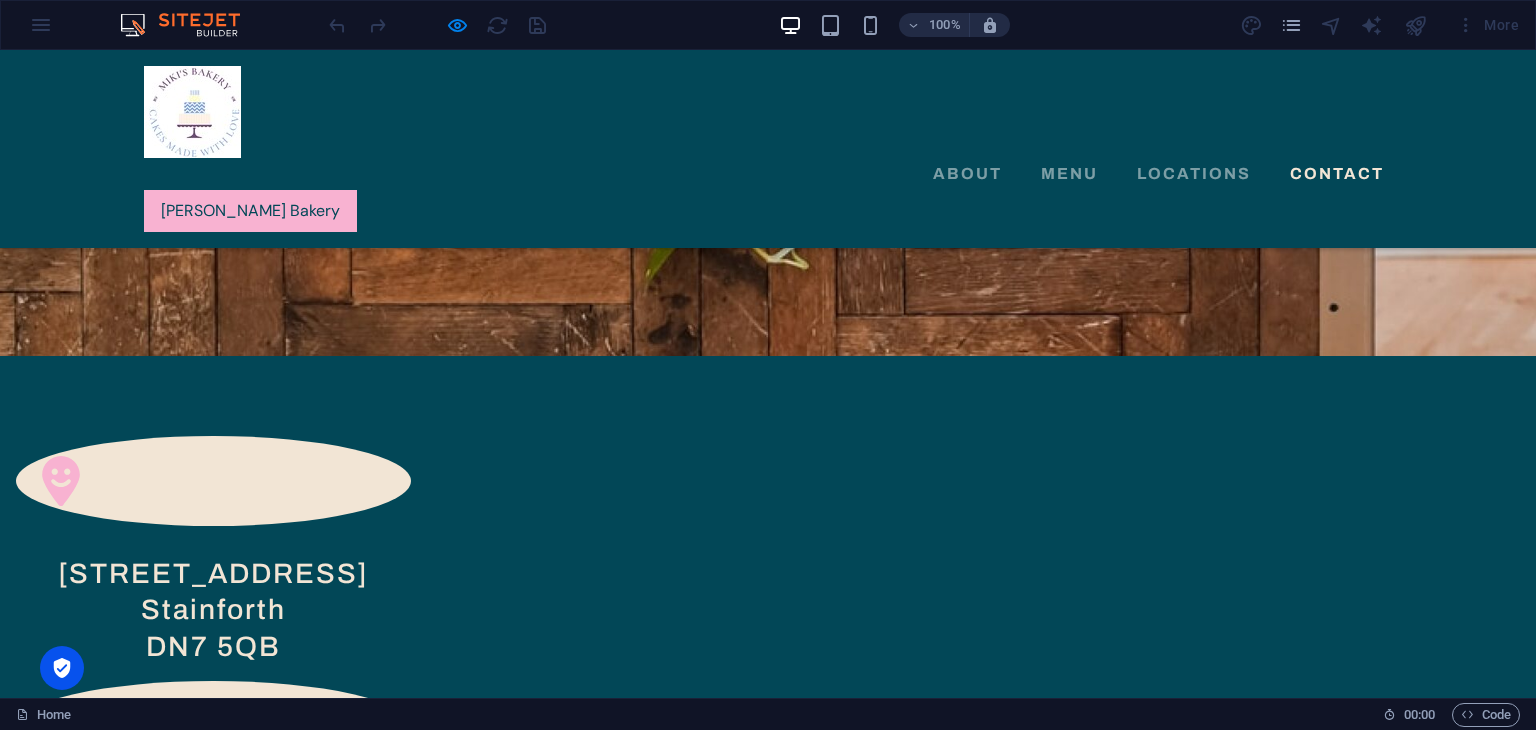 click on "Contact" at bounding box center [1337, 174] 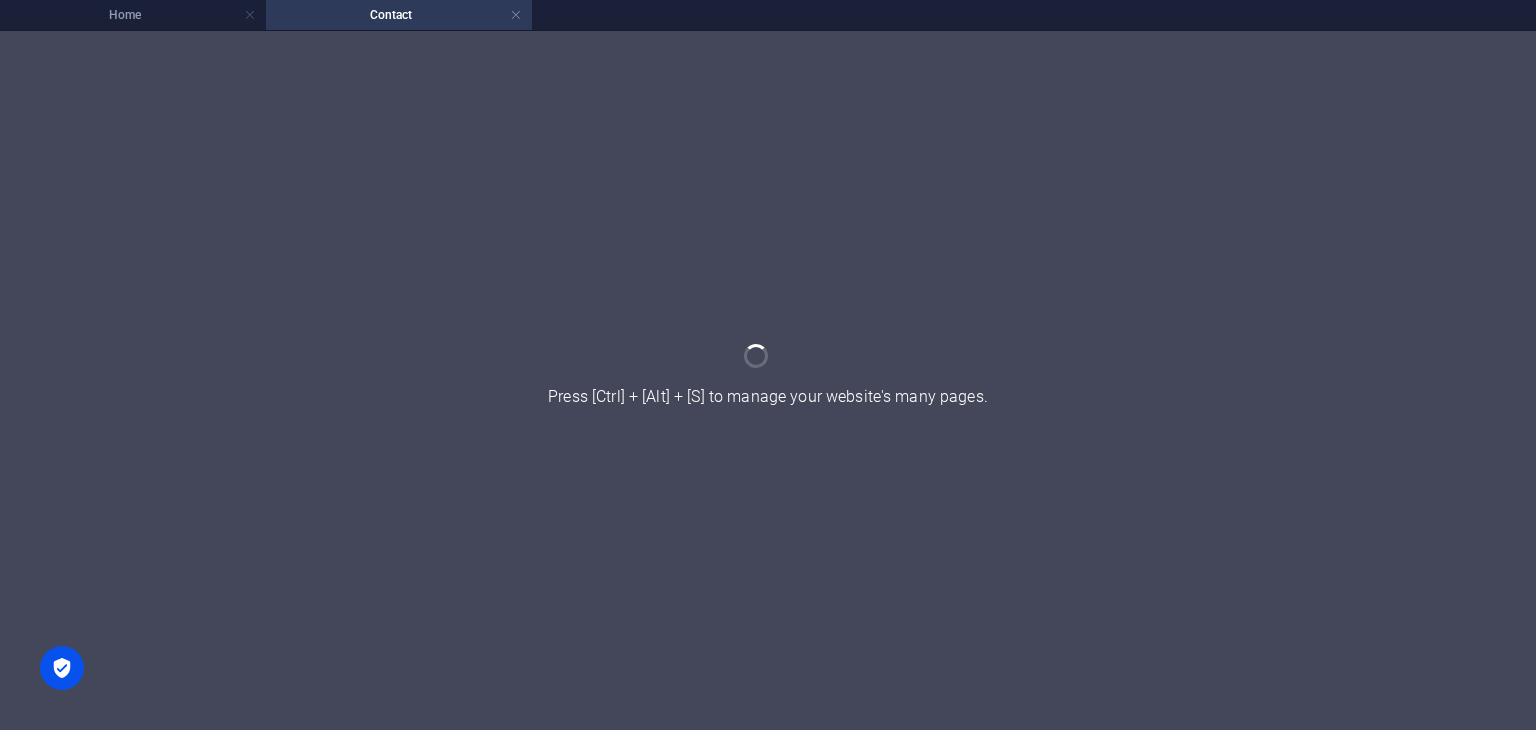 scroll, scrollTop: 0, scrollLeft: 0, axis: both 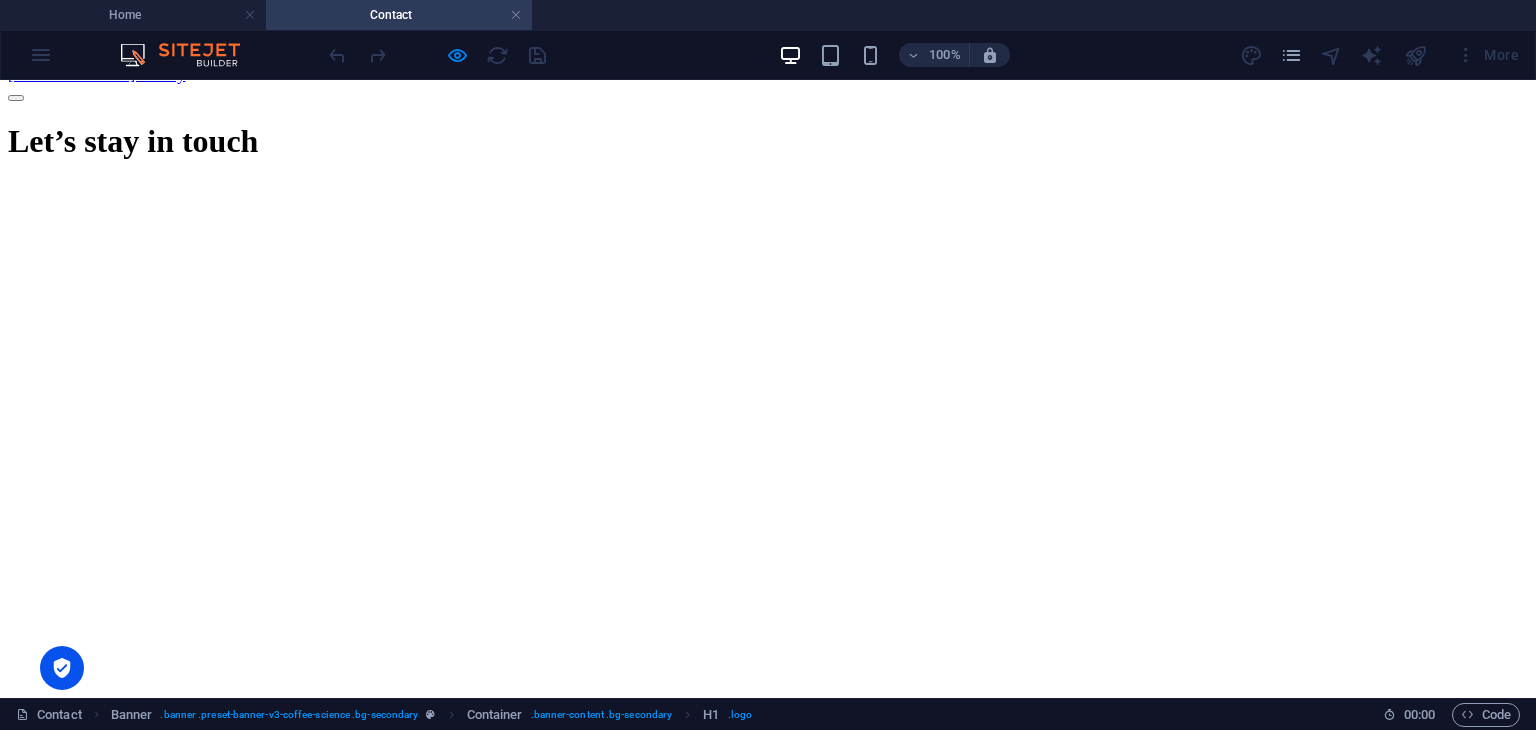 click on "Submit" at bounding box center [768, 1250] 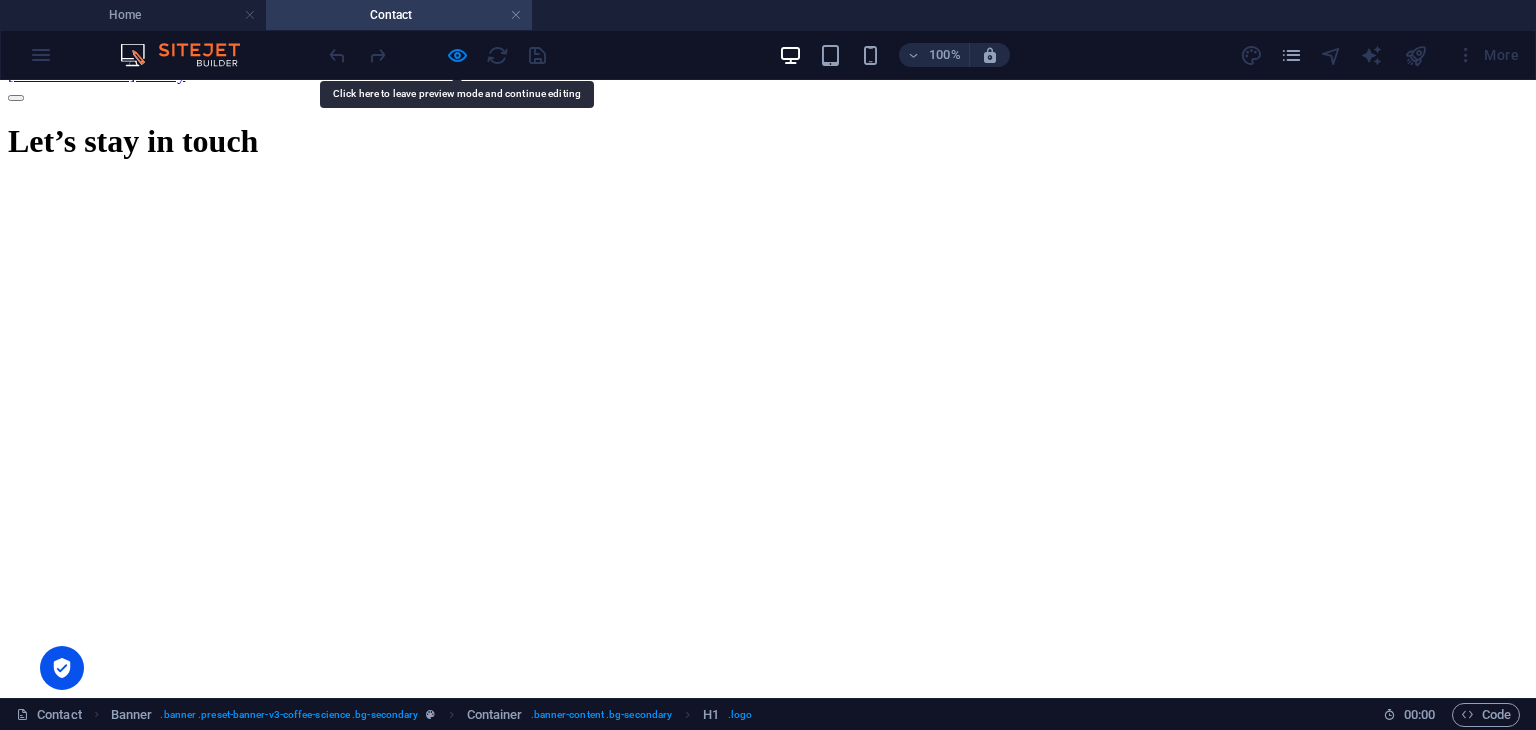 drag, startPoint x: 1039, startPoint y: 617, endPoint x: 1008, endPoint y: 612, distance: 31.400637 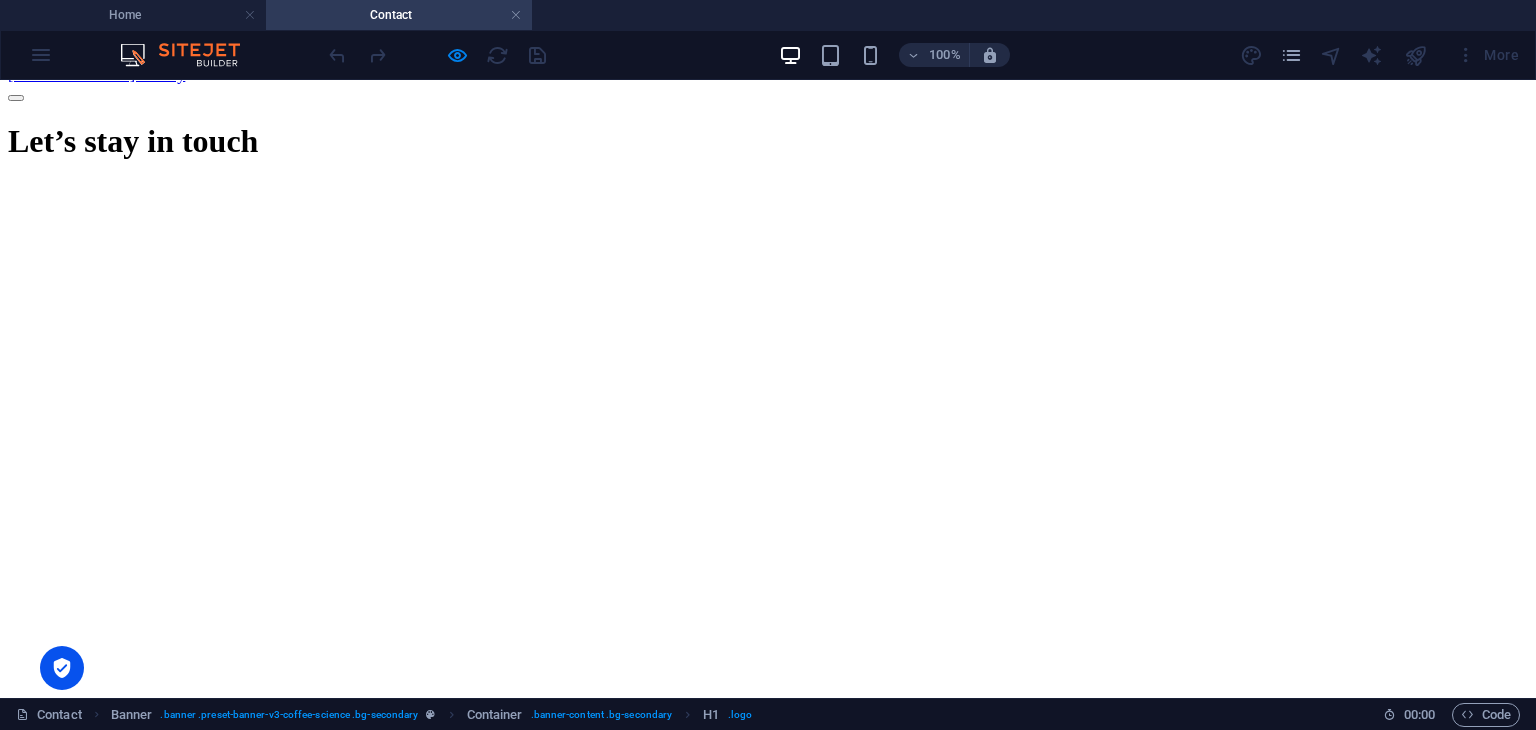 drag, startPoint x: 1008, startPoint y: 612, endPoint x: 1323, endPoint y: 141, distance: 566.62683 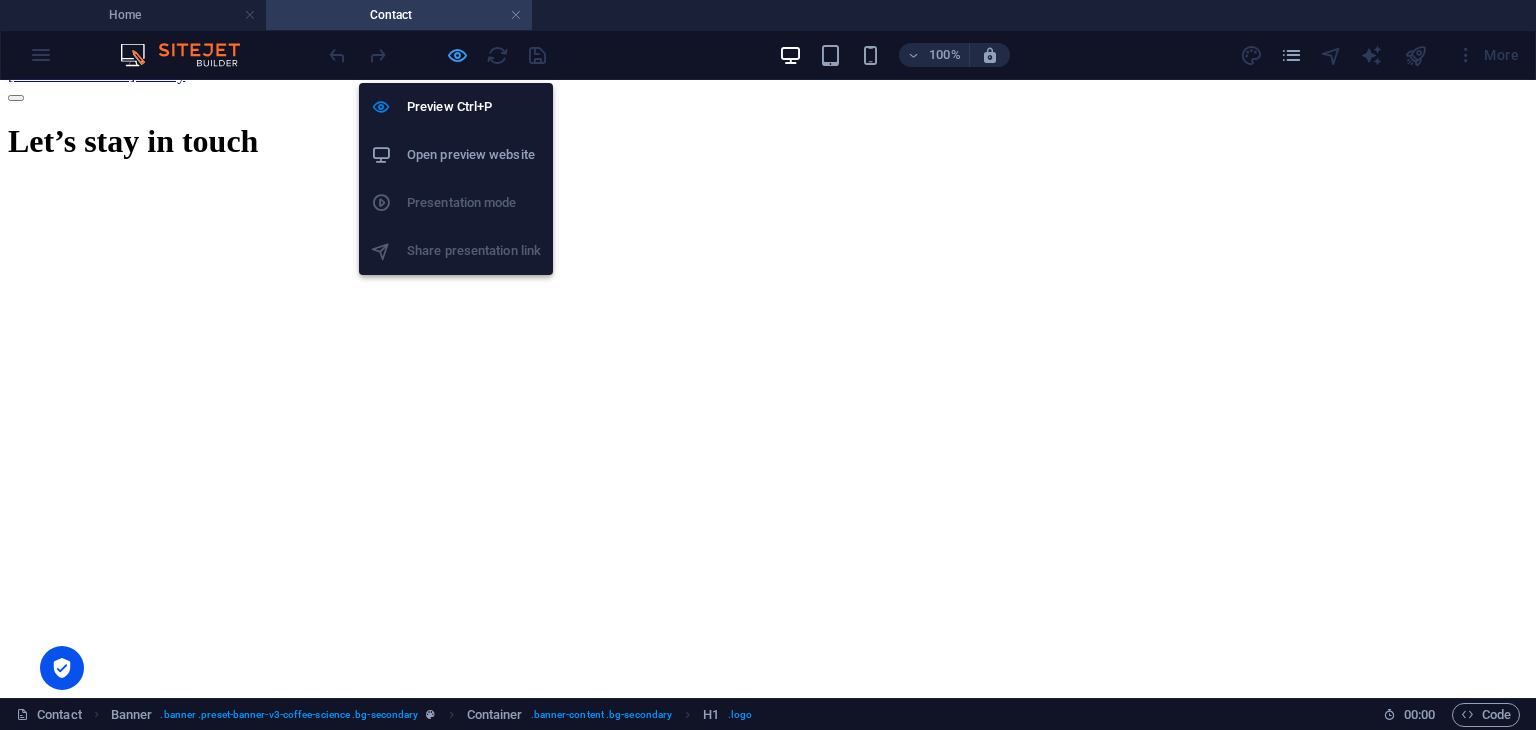 click at bounding box center (457, 55) 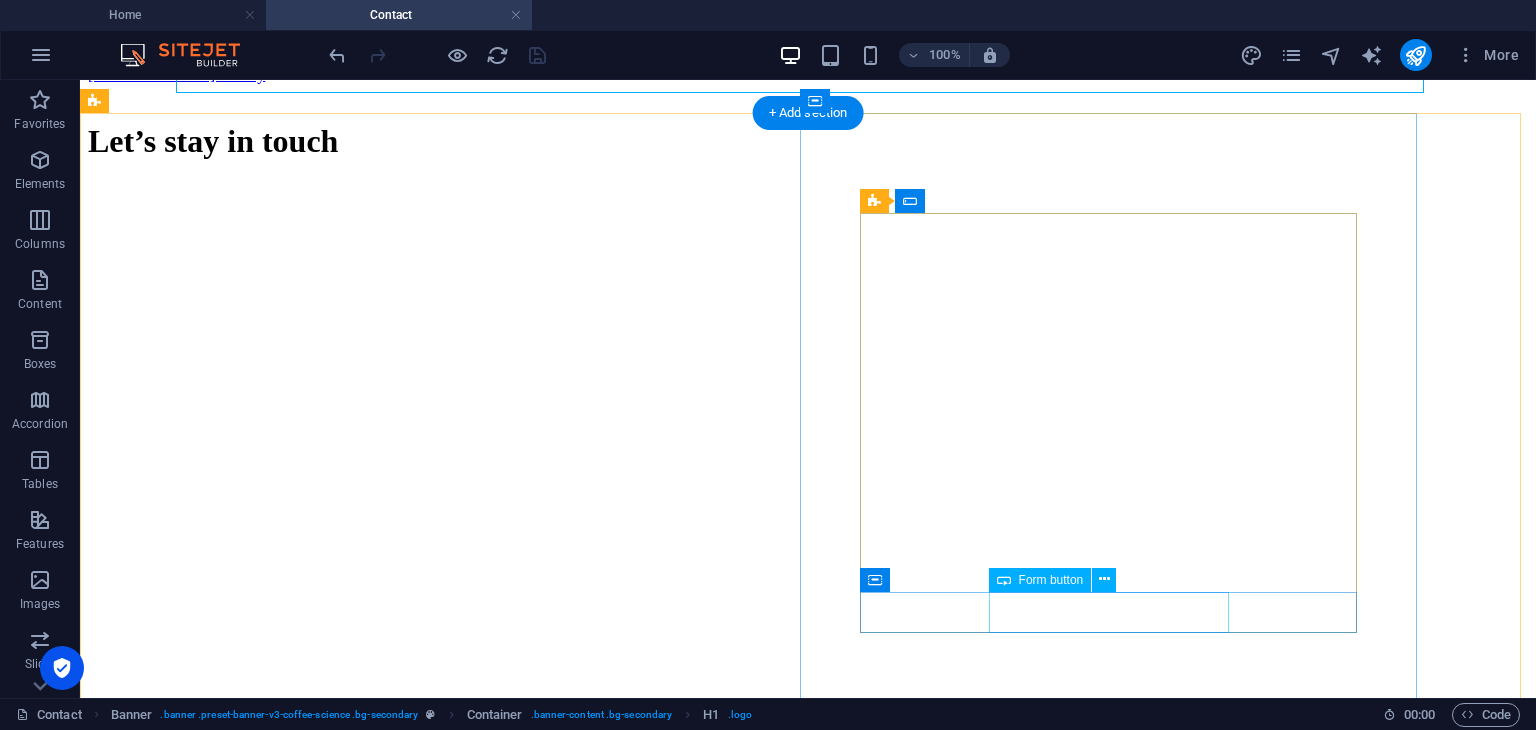 click on "Submit" at bounding box center [808, 1392] 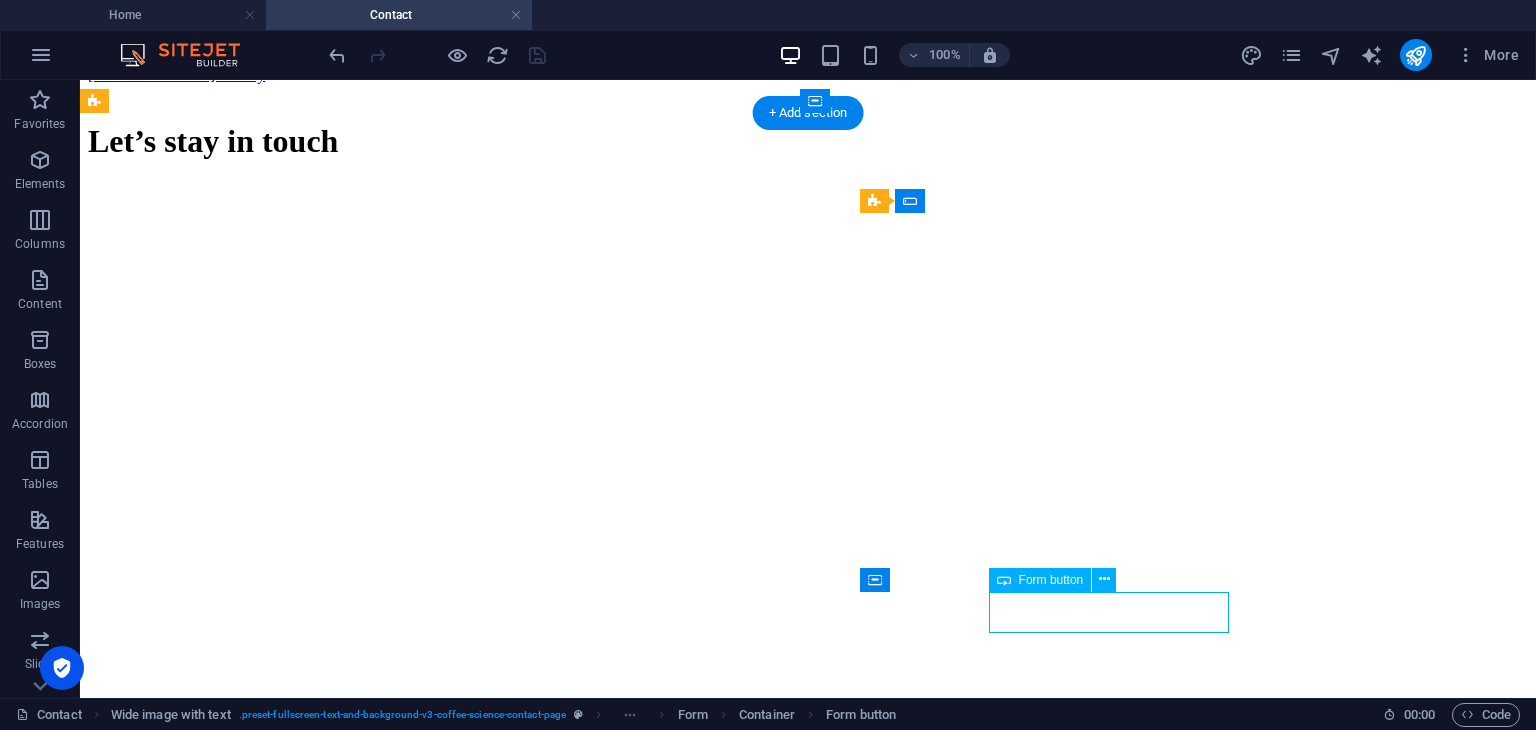 click on "Submit" at bounding box center [808, 1392] 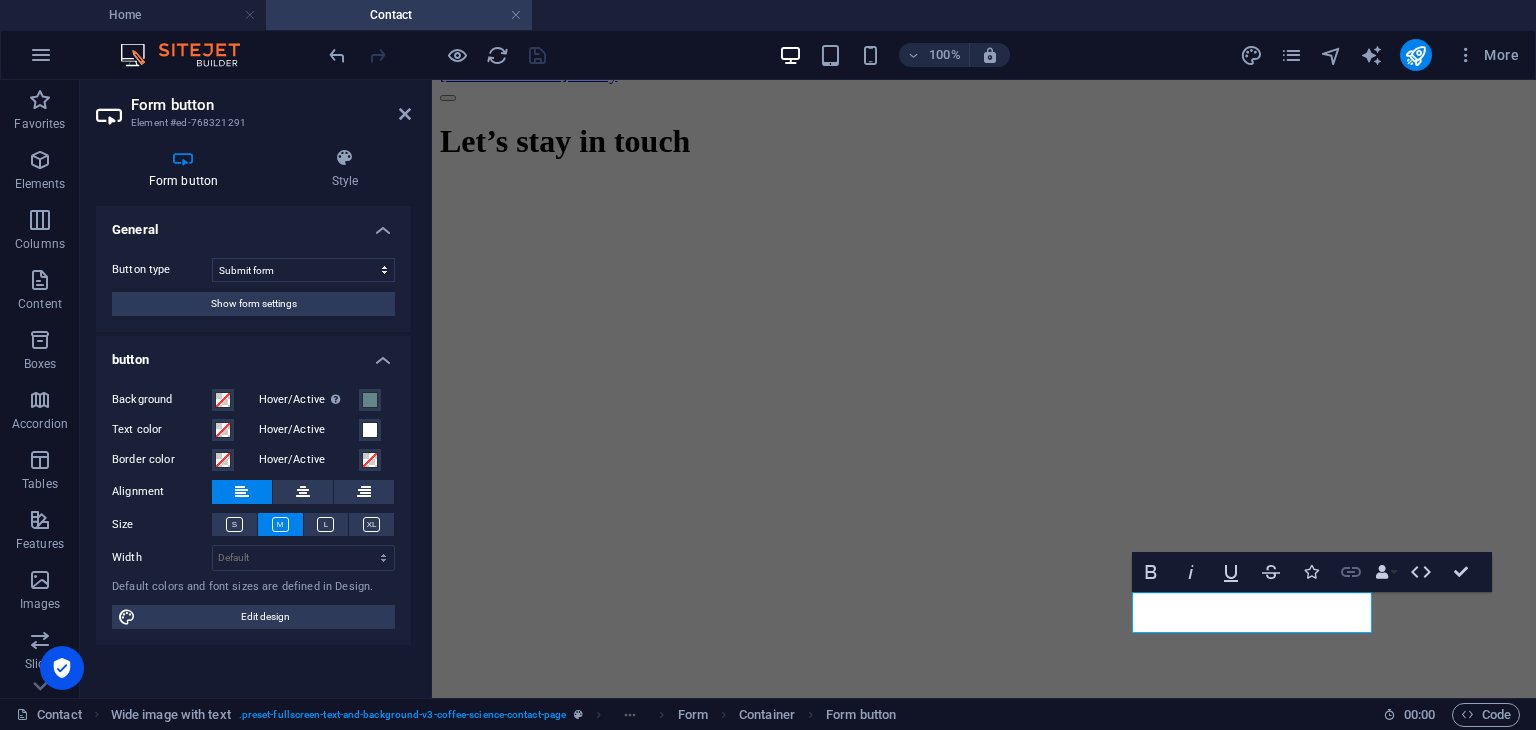click 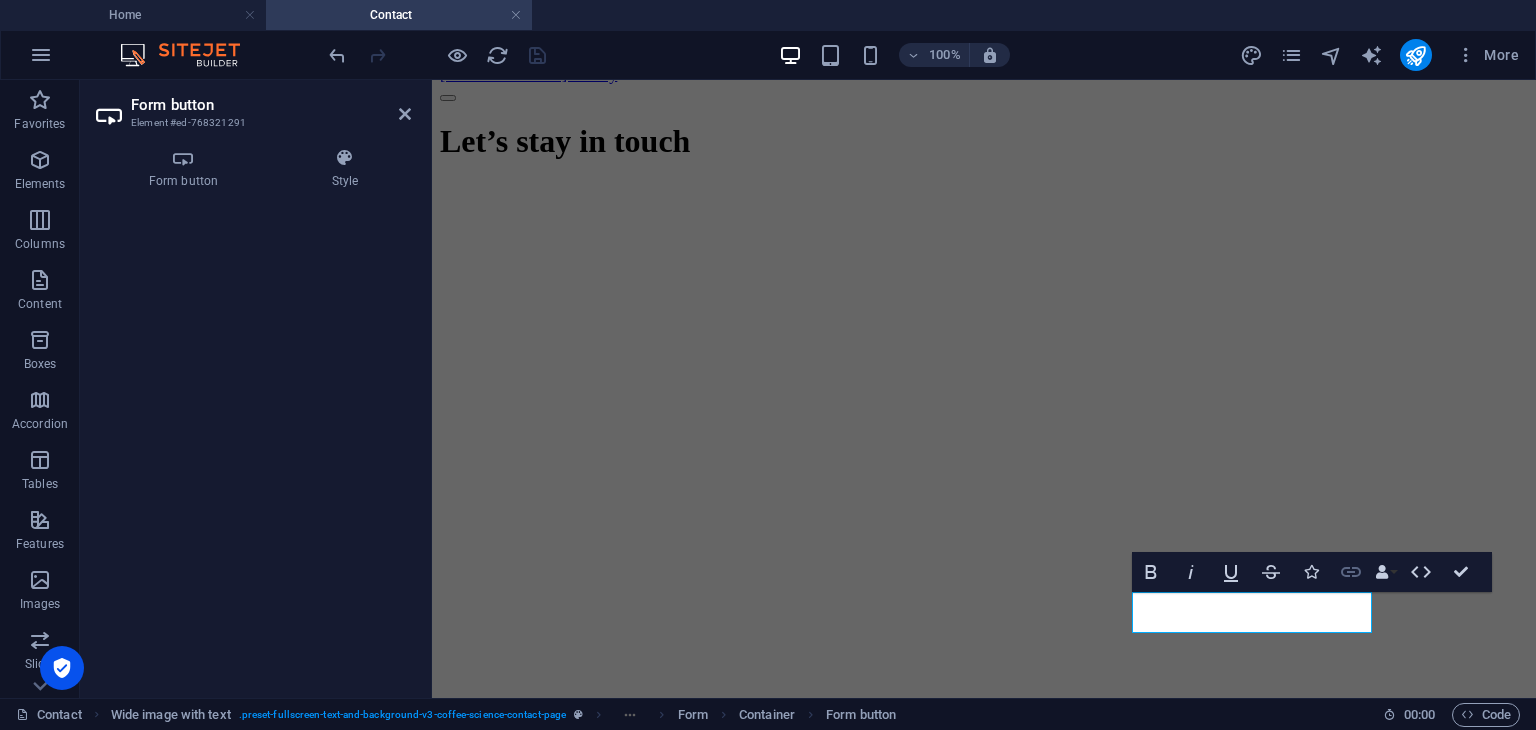 click 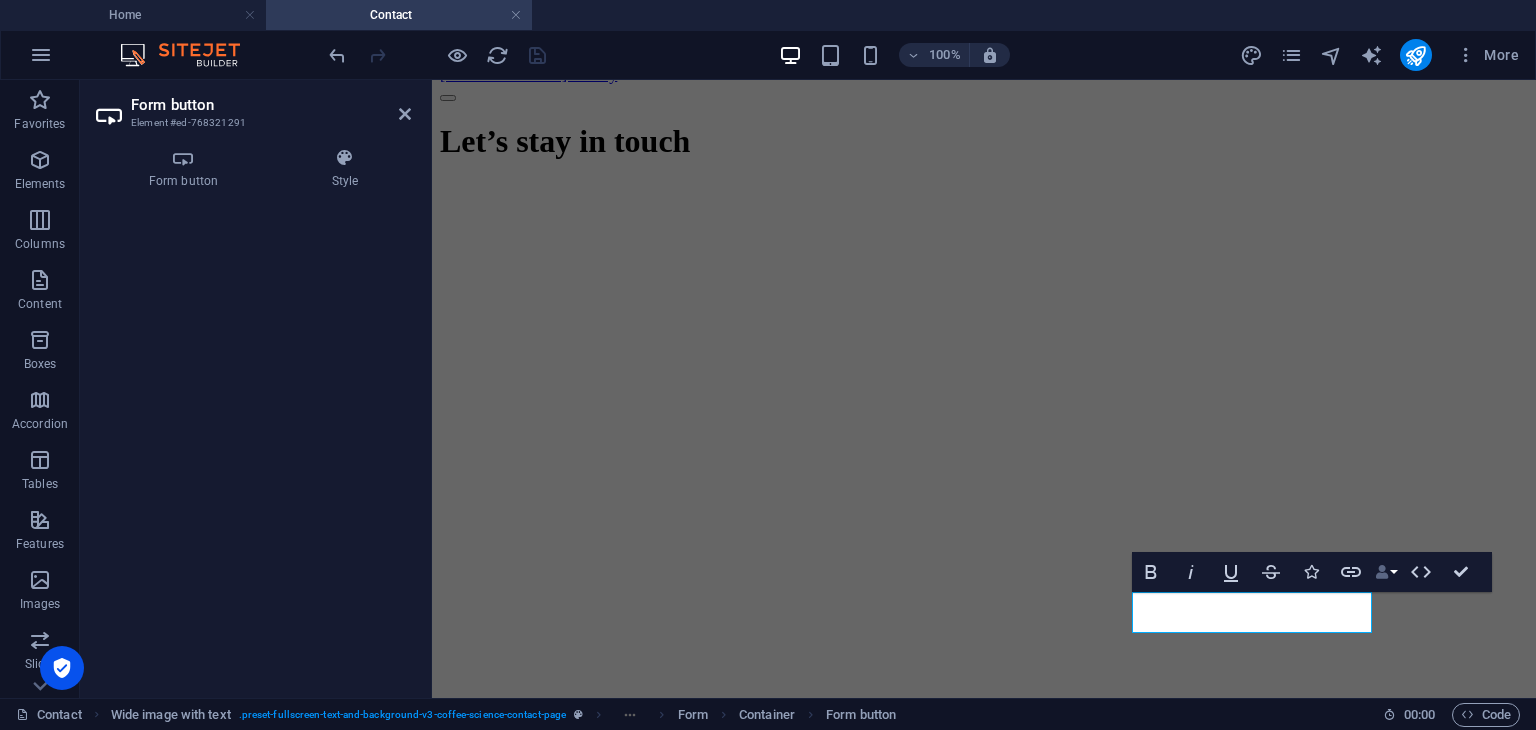 click at bounding box center [1382, 572] 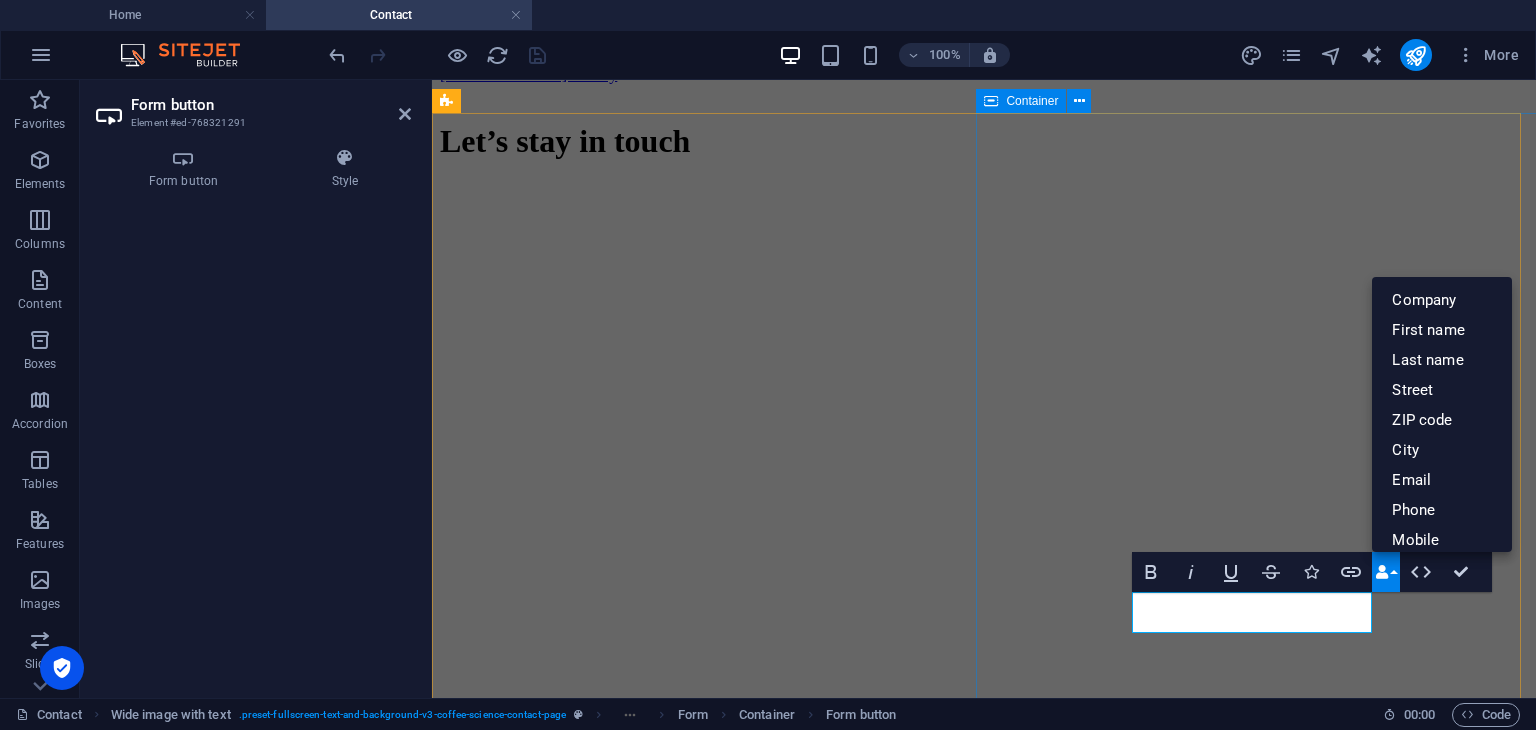 click on "I have read and understand the privacy policy. Unreadable? Regenerate Submit" at bounding box center [984, 1233] 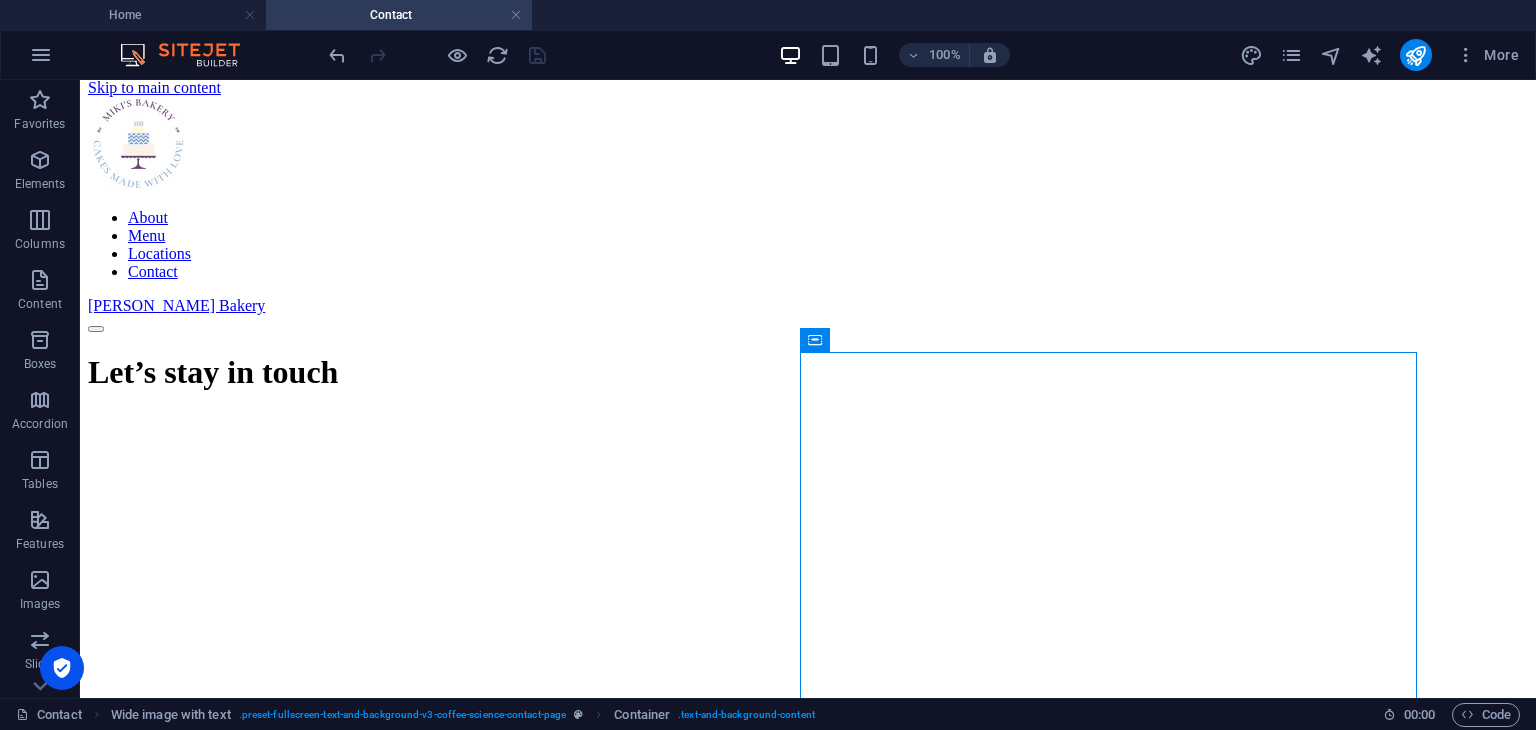 scroll, scrollTop: 1, scrollLeft: 0, axis: vertical 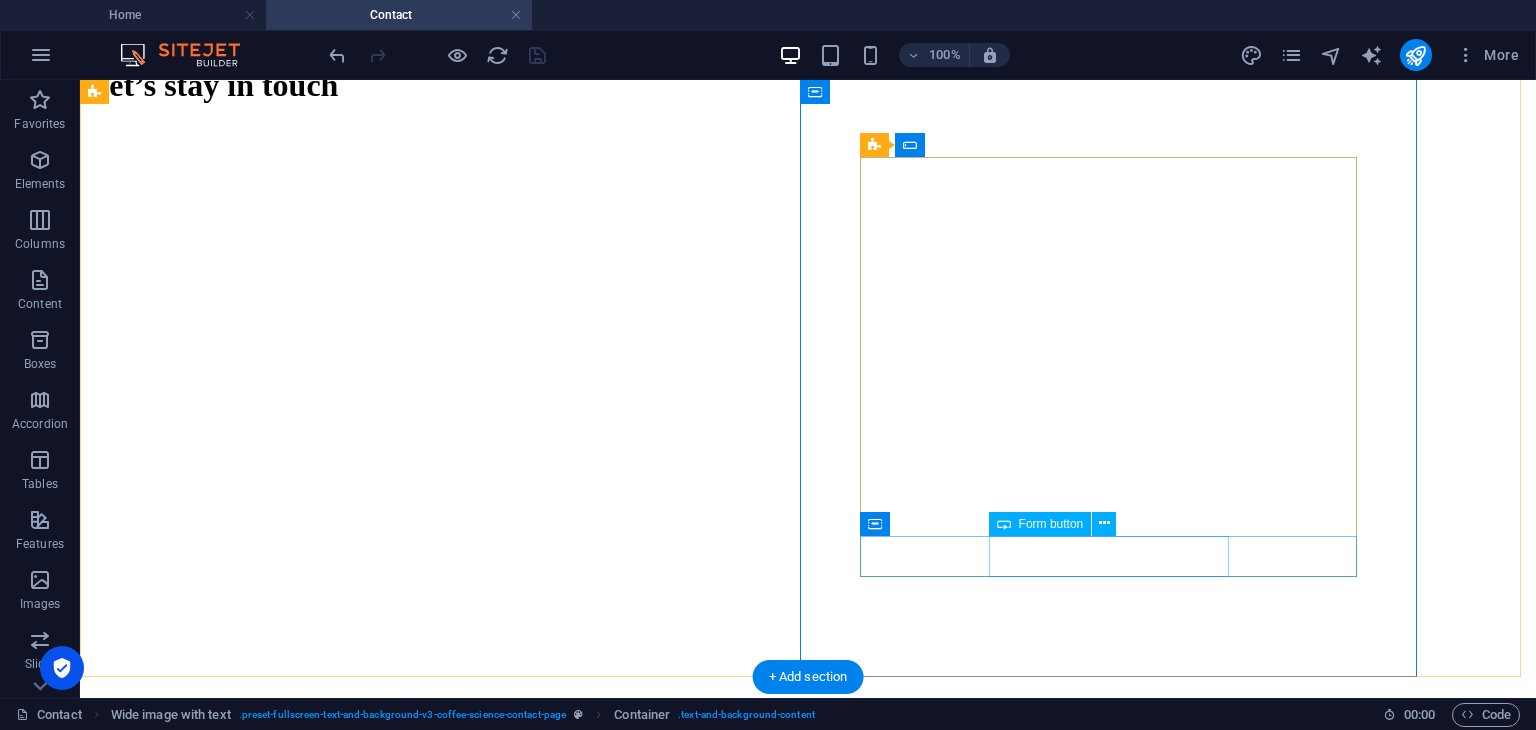 click on "Submit" at bounding box center [808, 1336] 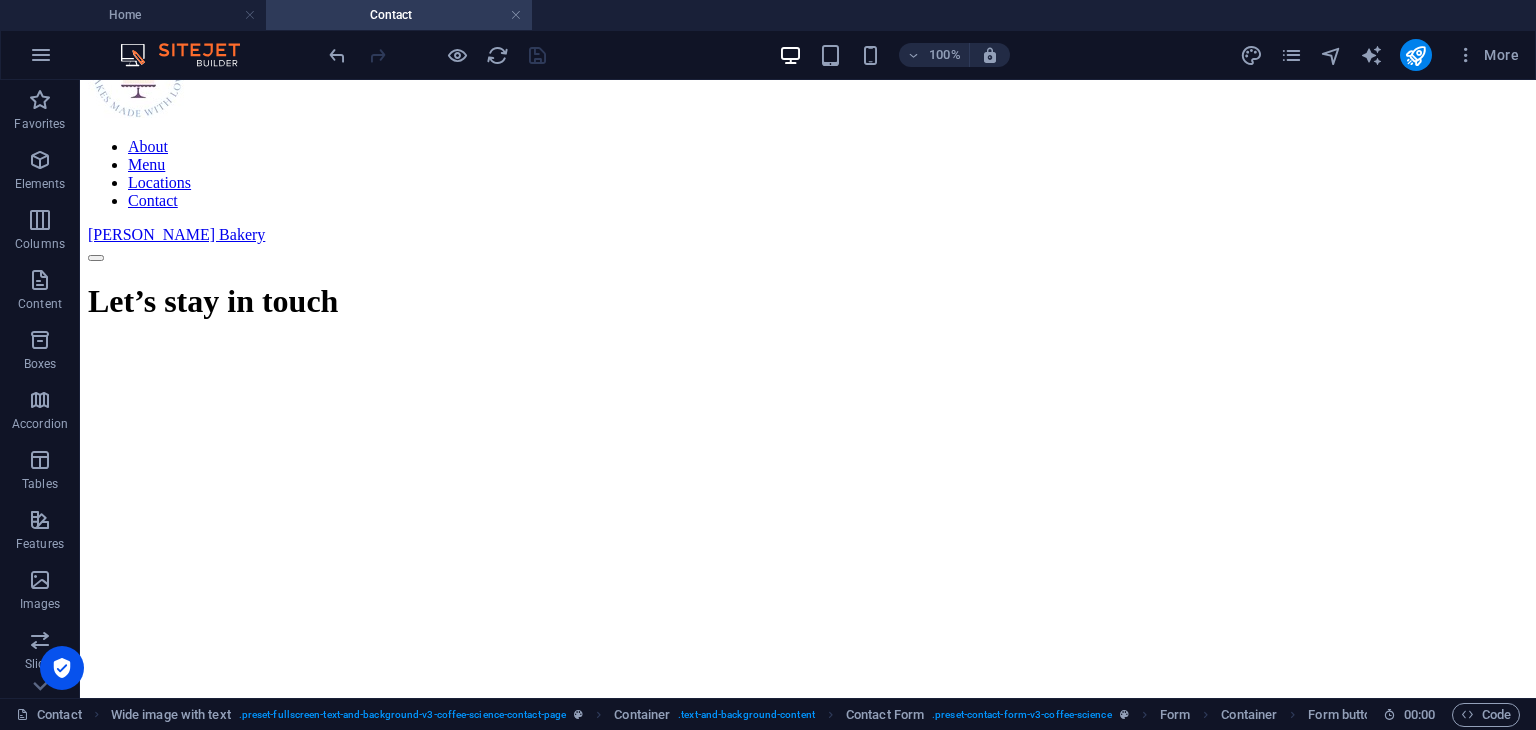 scroll, scrollTop: 0, scrollLeft: 0, axis: both 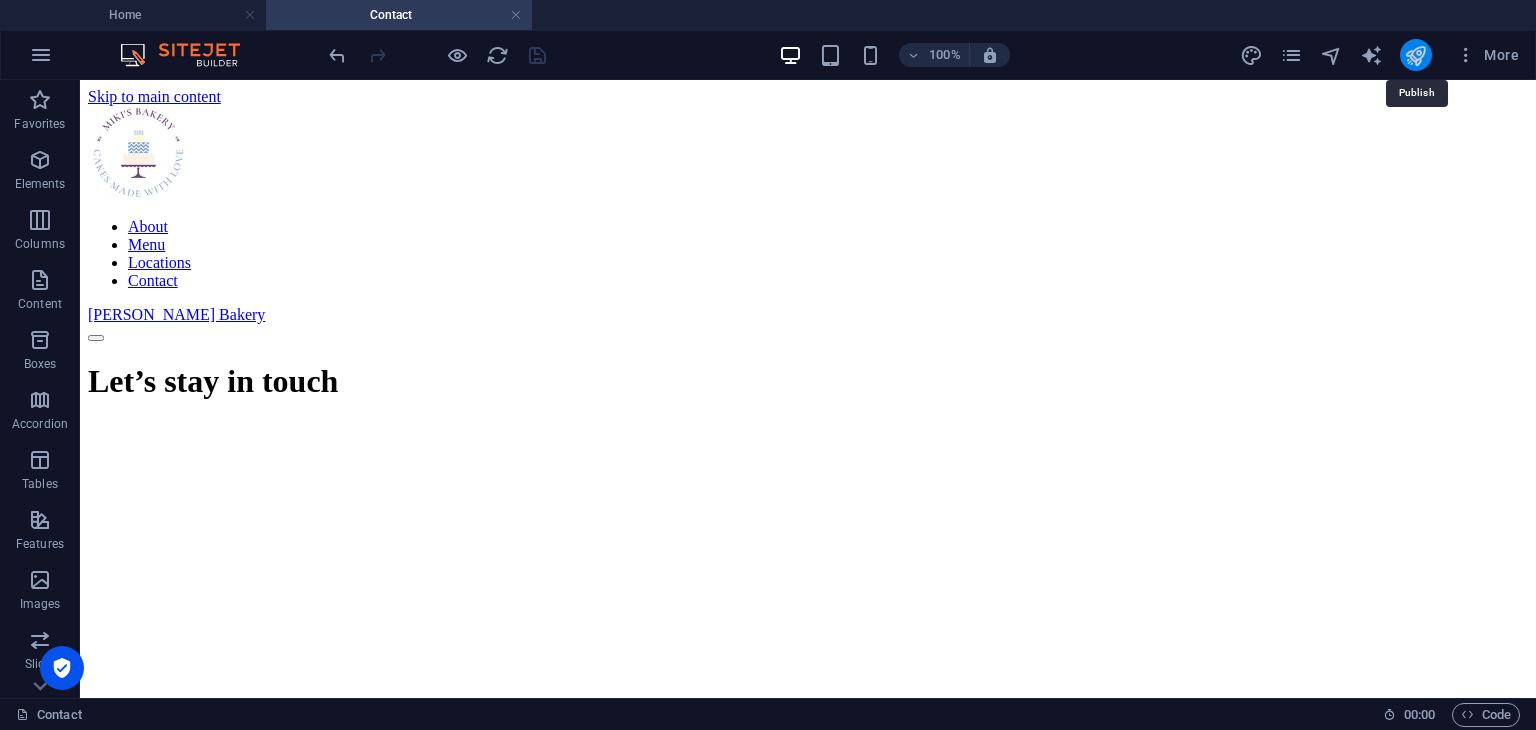 click at bounding box center (1415, 55) 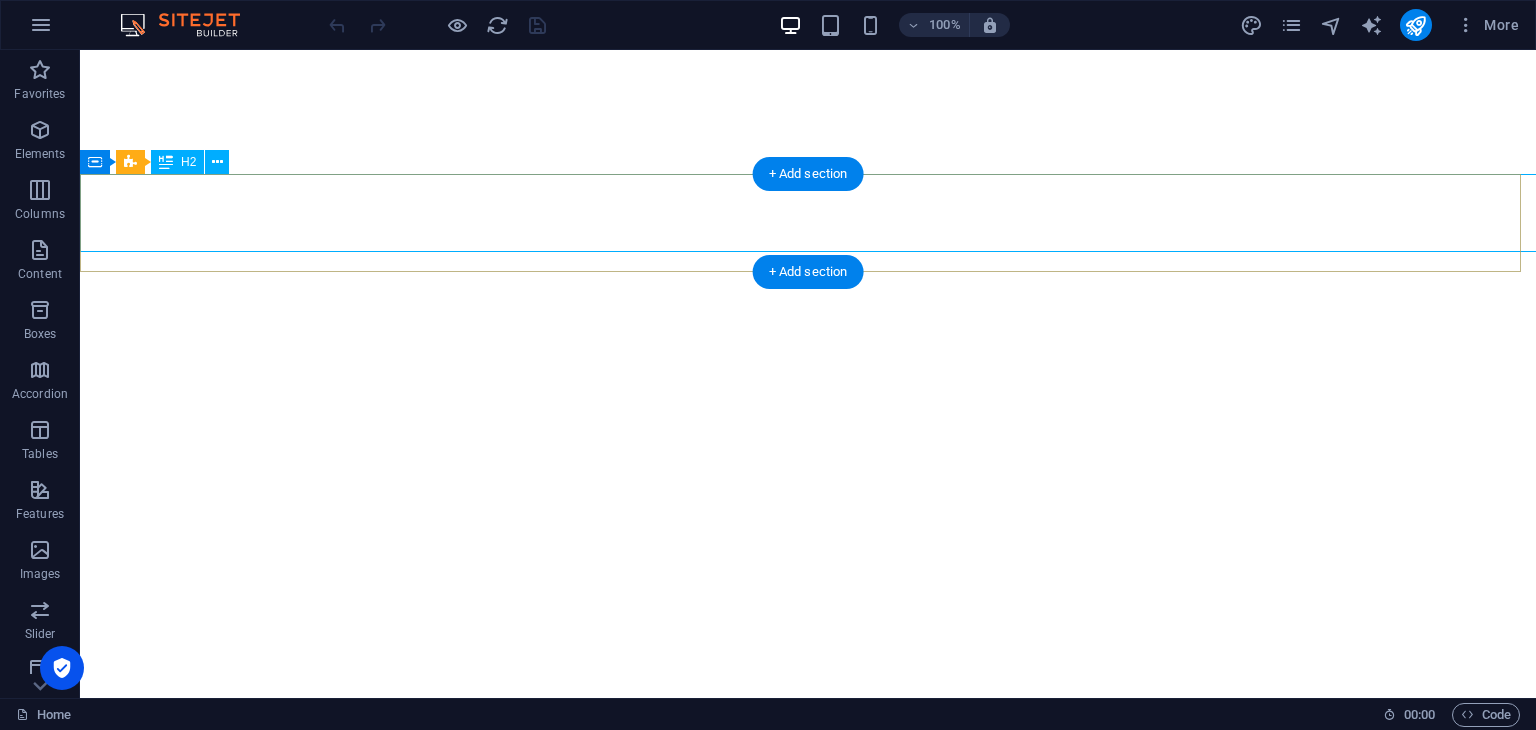 scroll, scrollTop: 0, scrollLeft: 0, axis: both 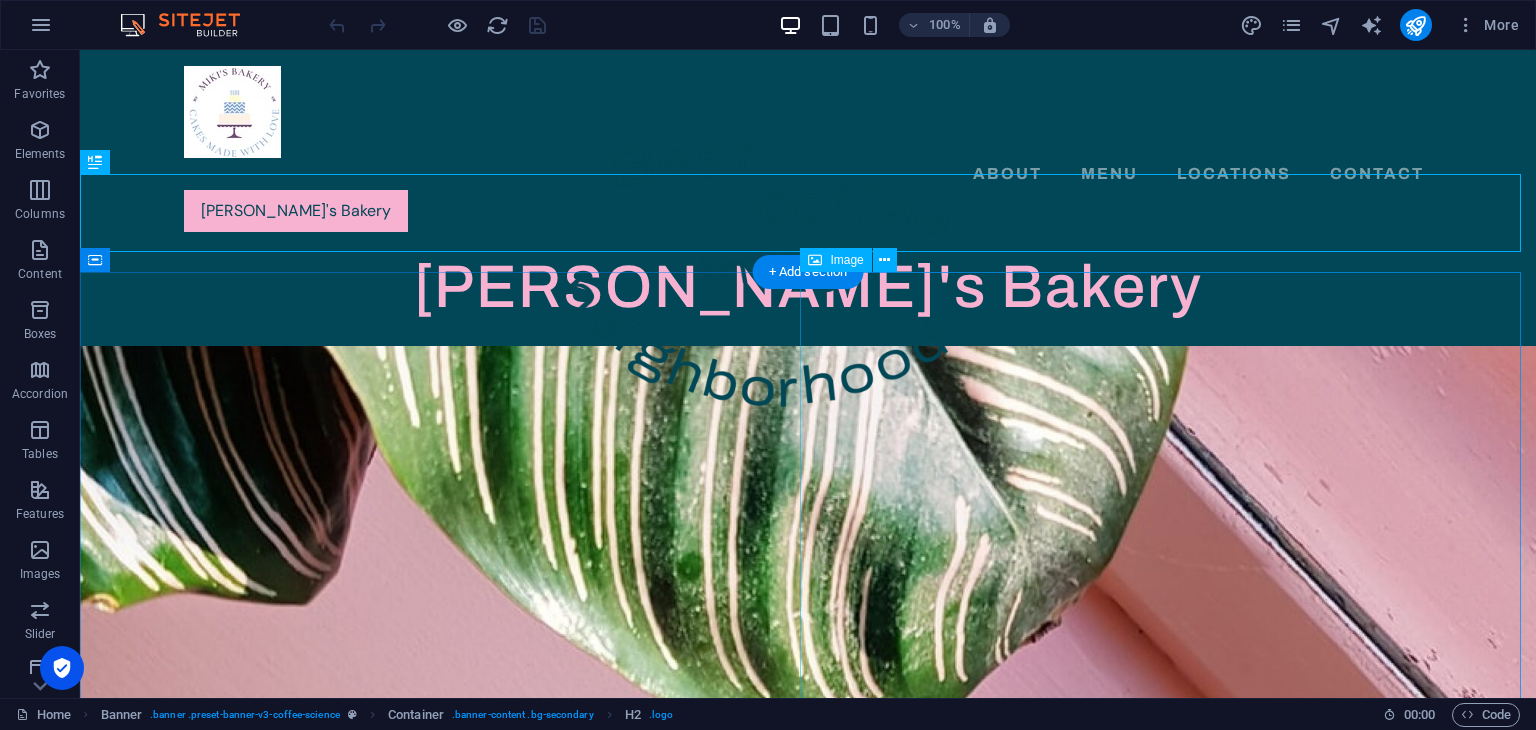 click at bounding box center [808, 2530] 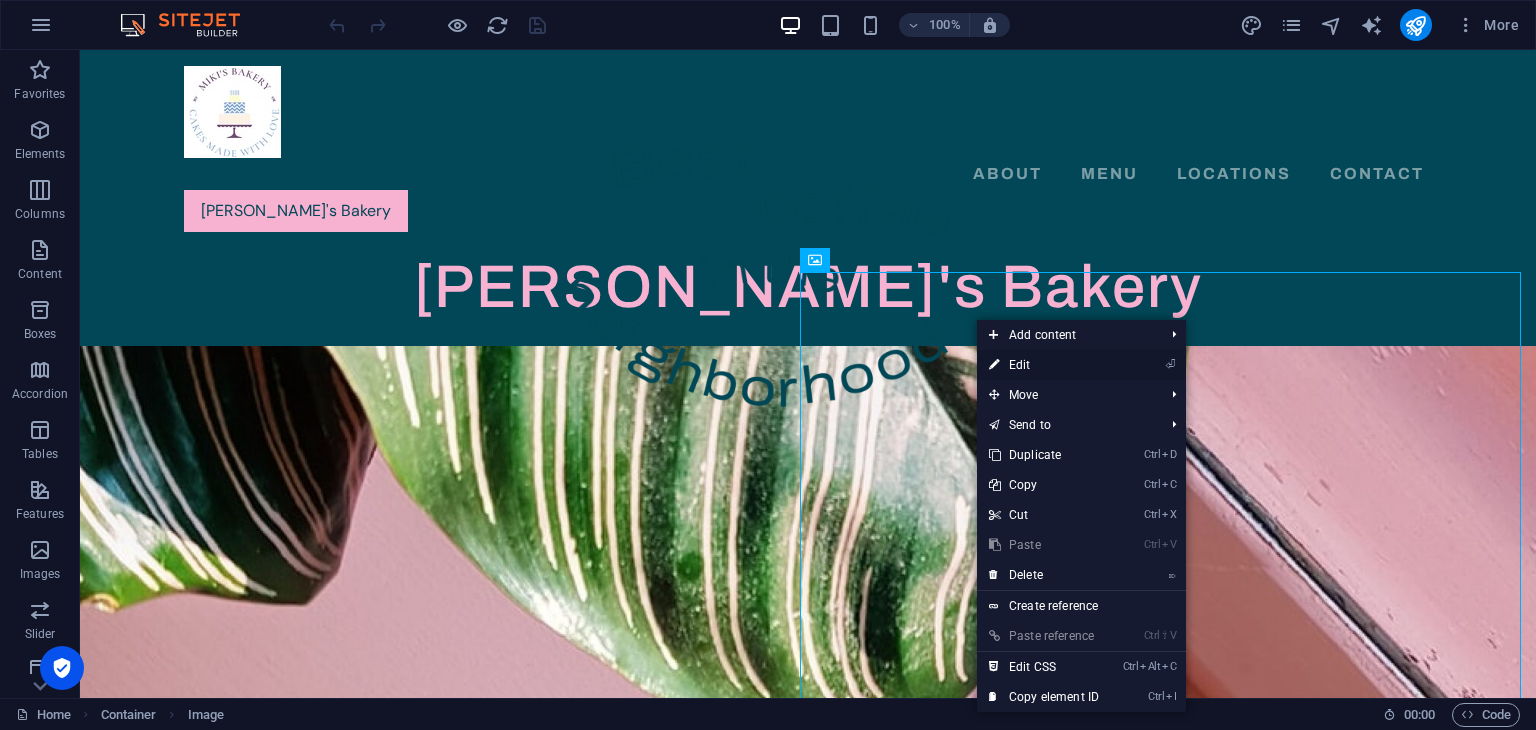 click on "⏎  Edit" at bounding box center (1044, 365) 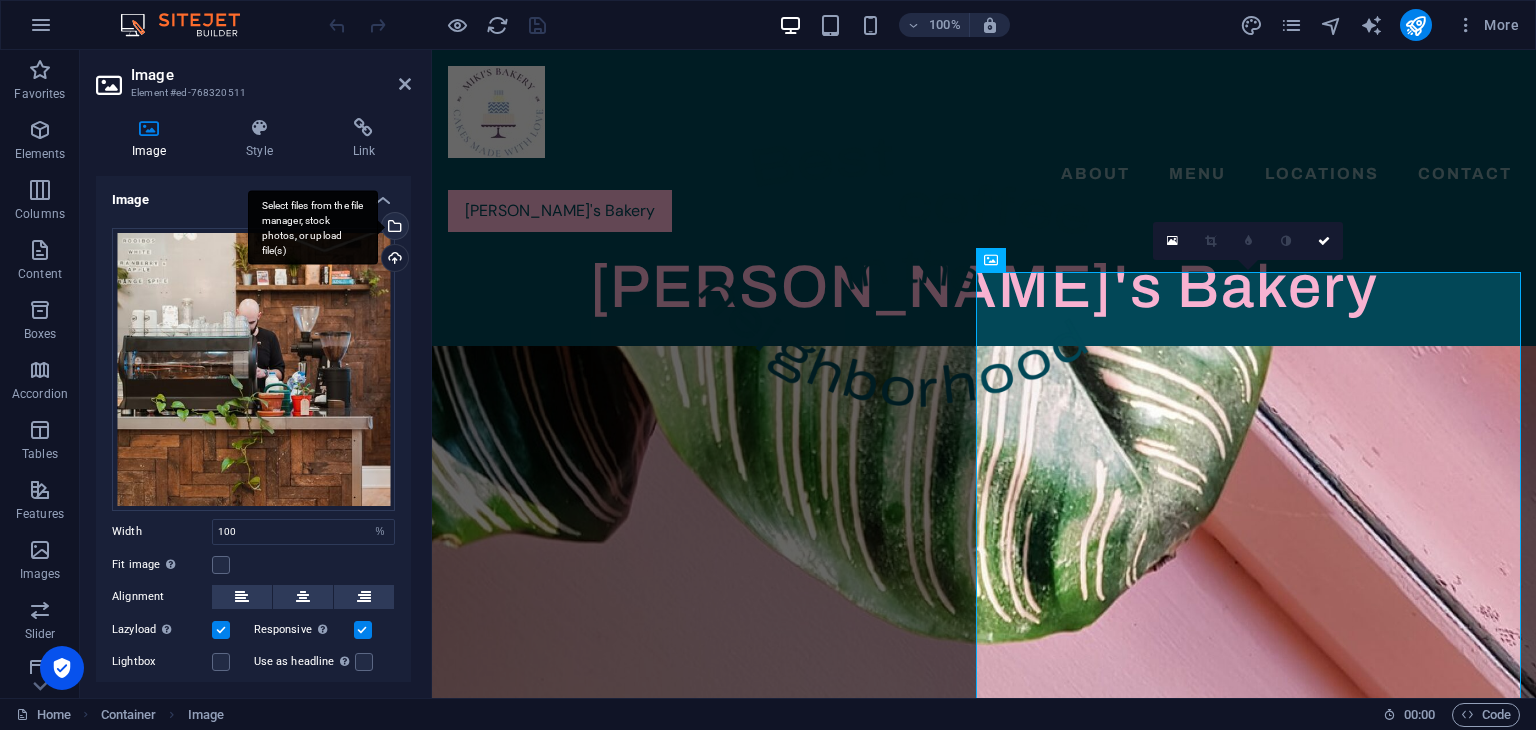 click on "Select files from the file manager, stock photos, or upload file(s)" at bounding box center [393, 228] 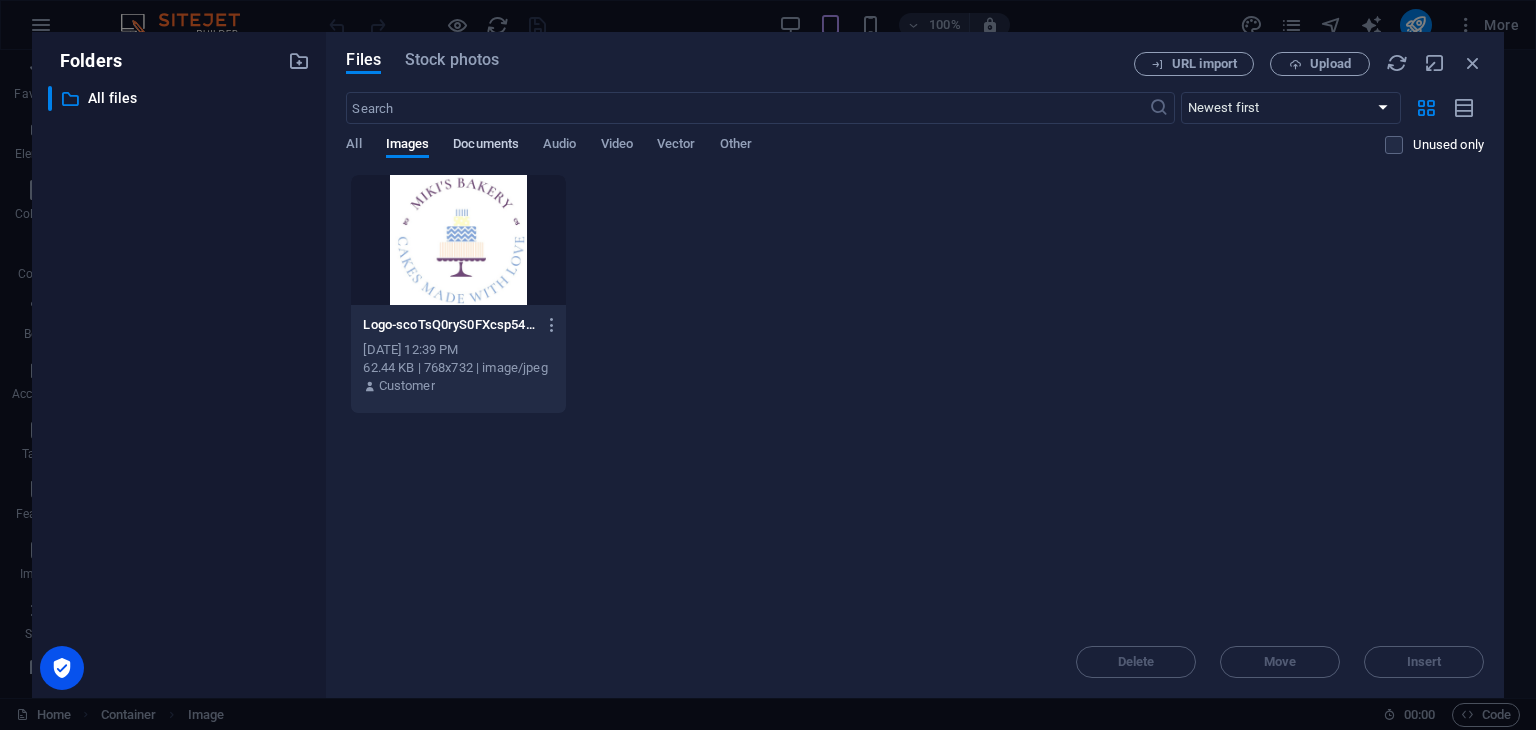click on "Documents" at bounding box center (486, 146) 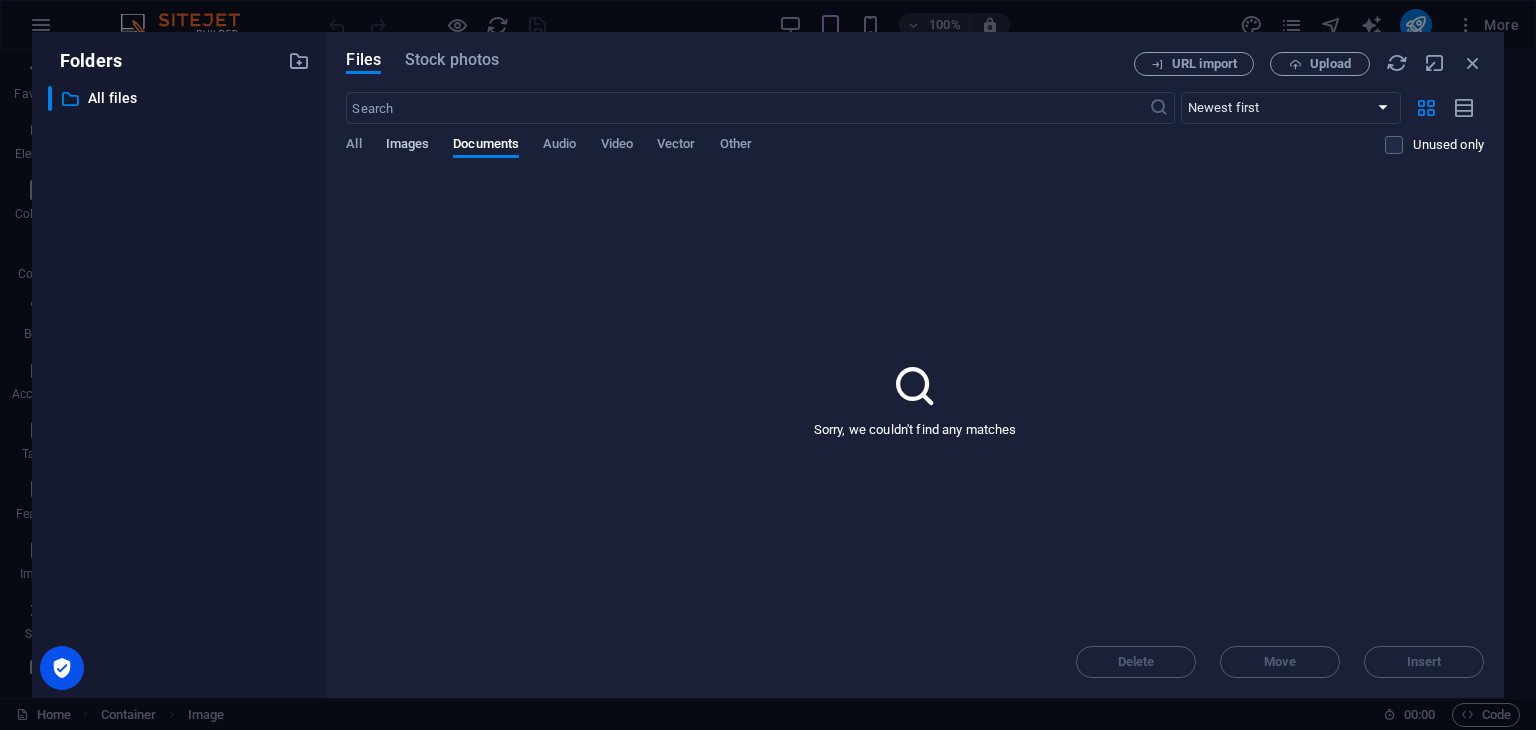 click on "Images" at bounding box center (408, 146) 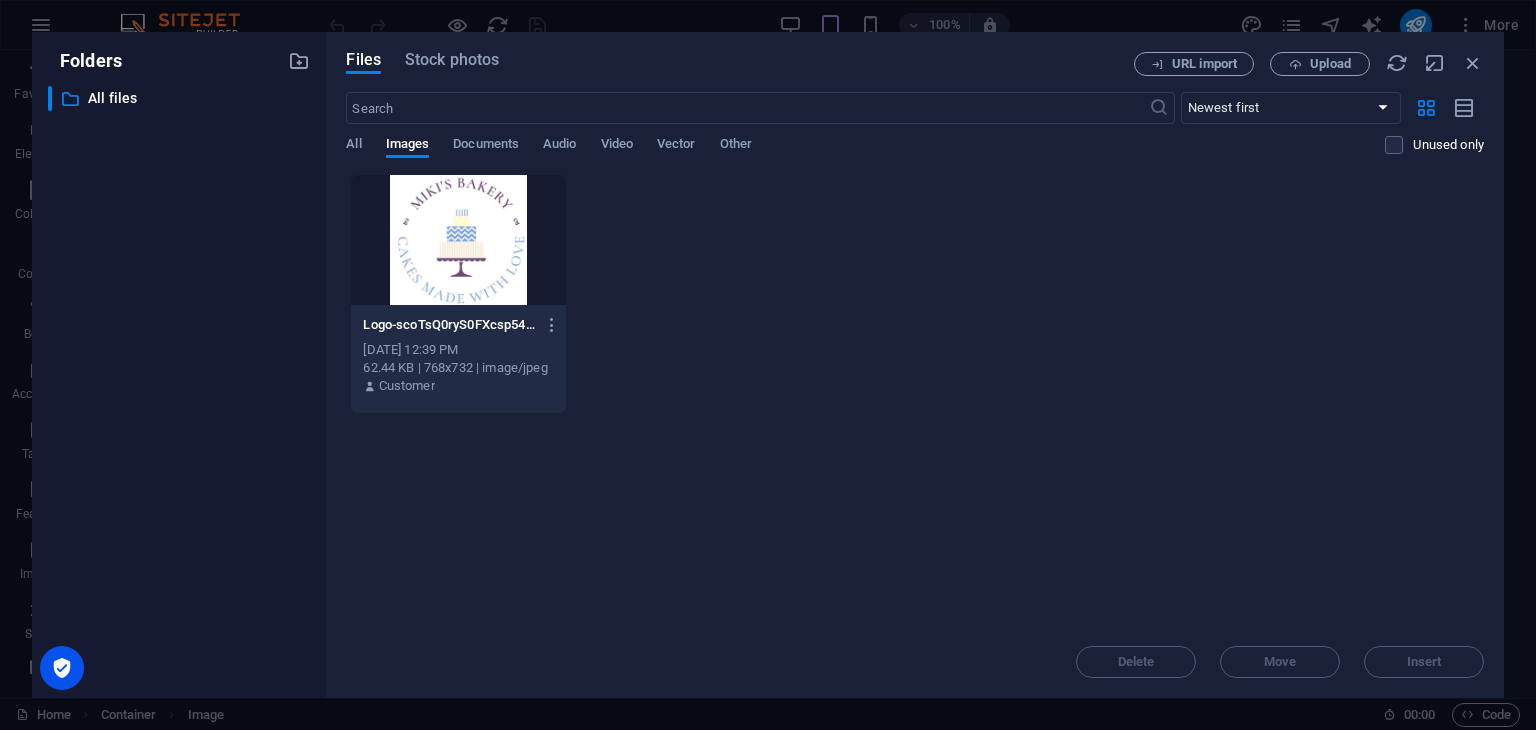 drag, startPoint x: 660, startPoint y: 260, endPoint x: 776, endPoint y: 213, distance: 125.1599 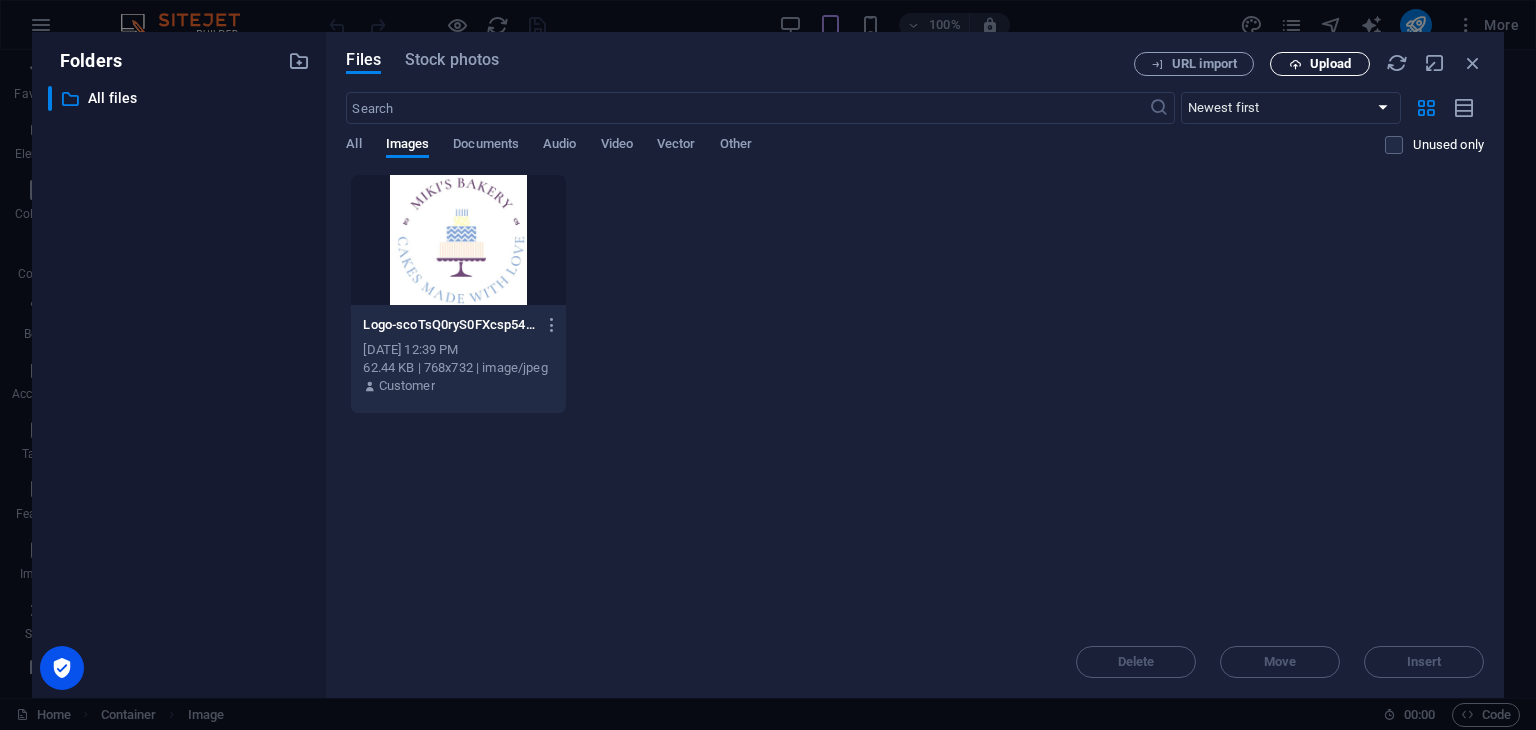 click on "Upload" at bounding box center [1320, 64] 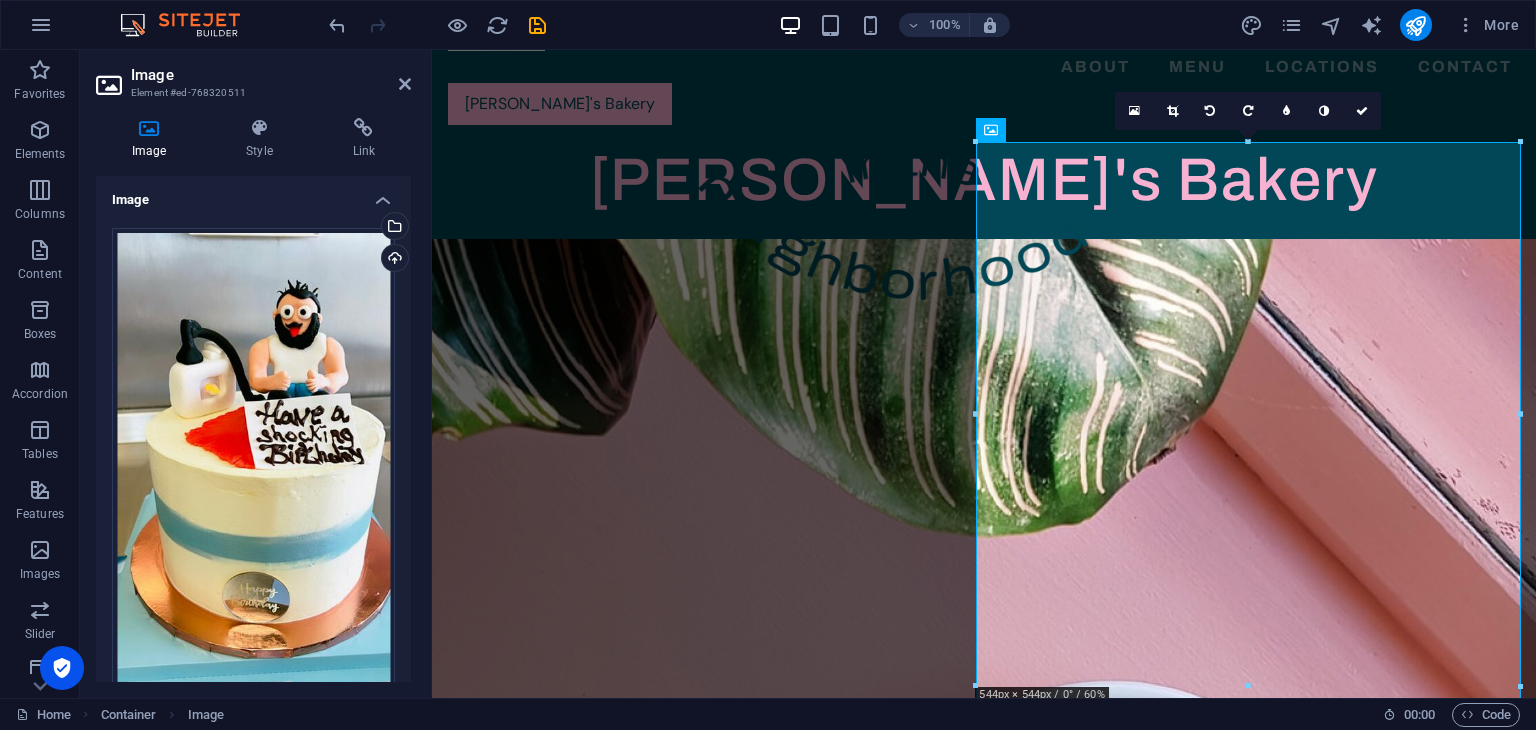 scroll, scrollTop: 92, scrollLeft: 0, axis: vertical 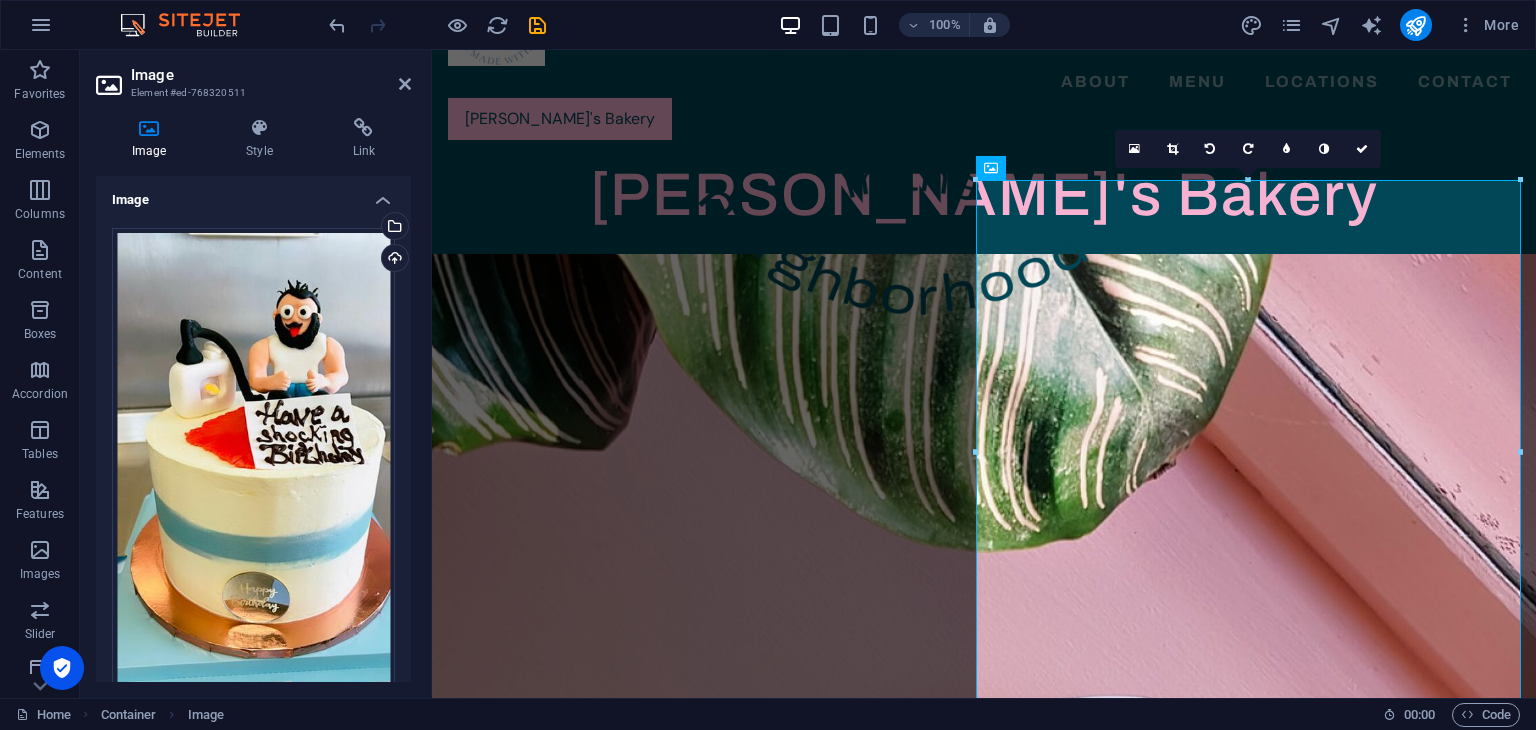 click on "Image" at bounding box center (253, 194) 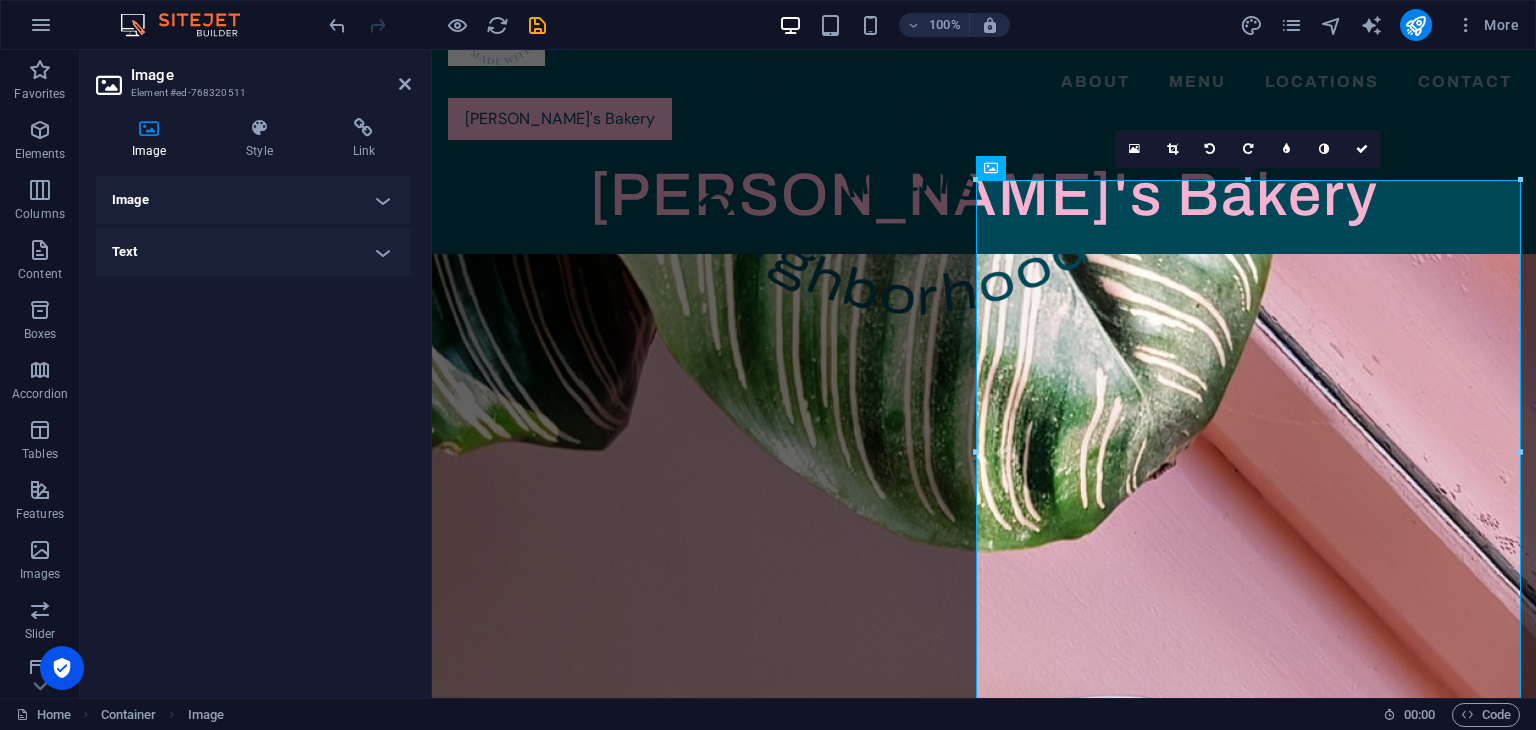 click on "Image" at bounding box center [253, 200] 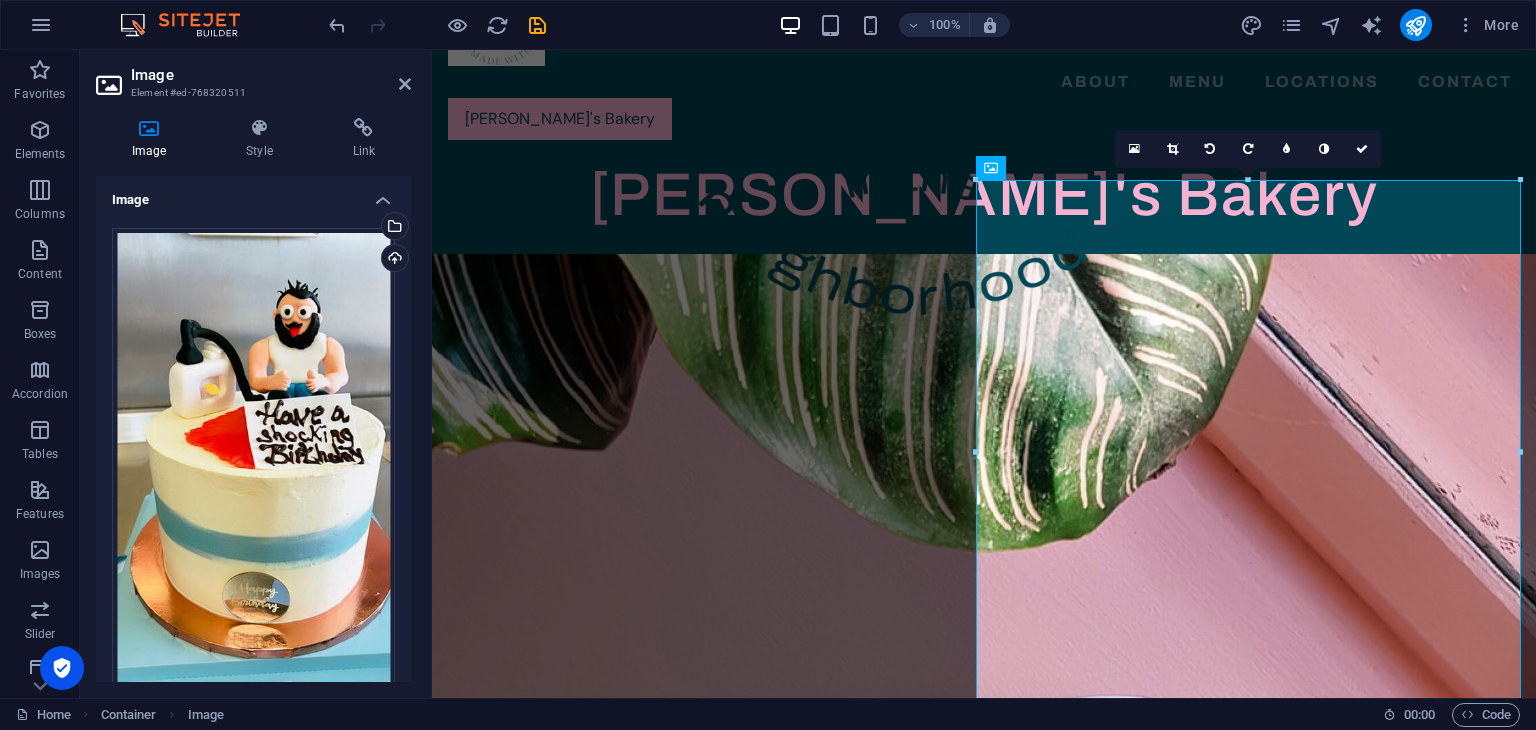 click at bounding box center [149, 128] 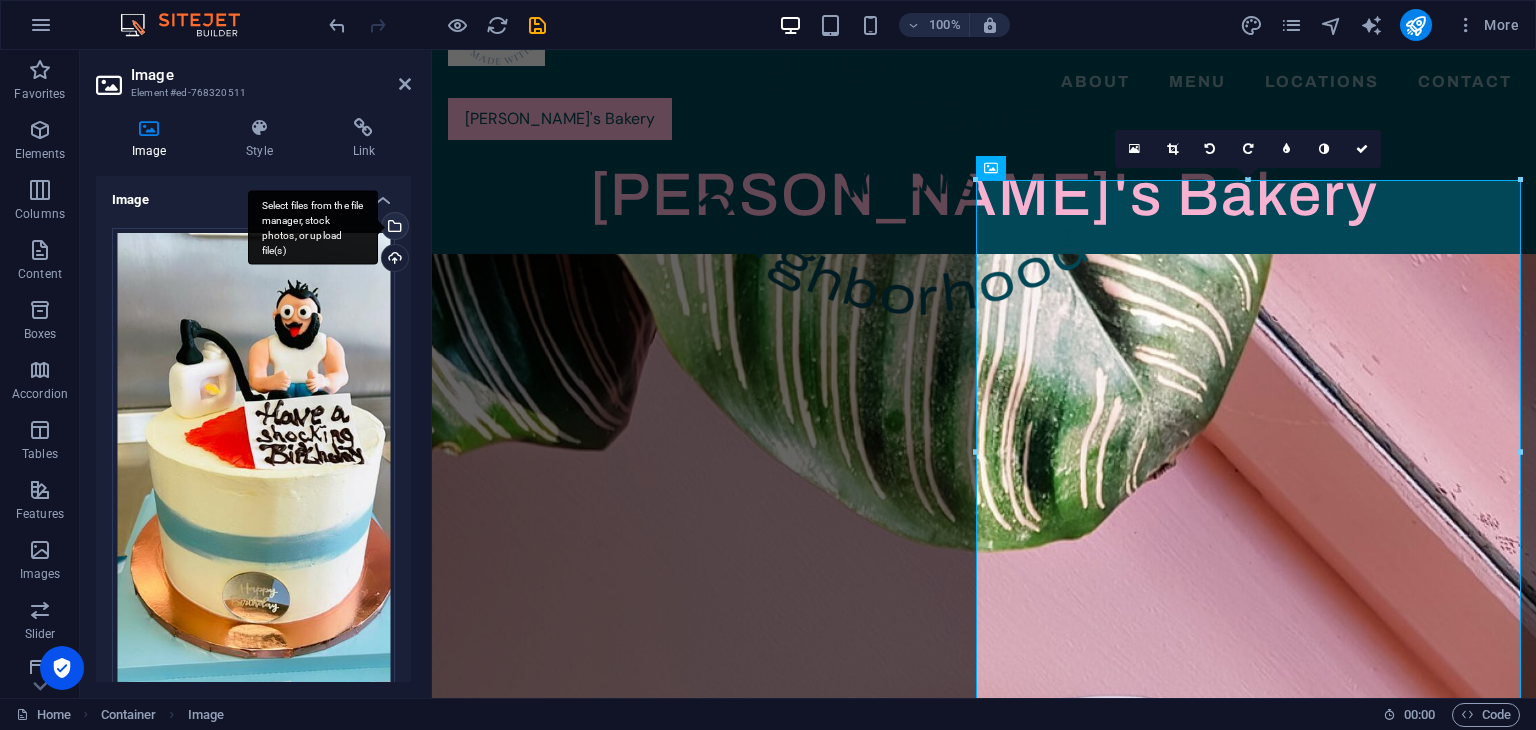 click on "Select files from the file manager, stock photos, or upload file(s)" at bounding box center (393, 228) 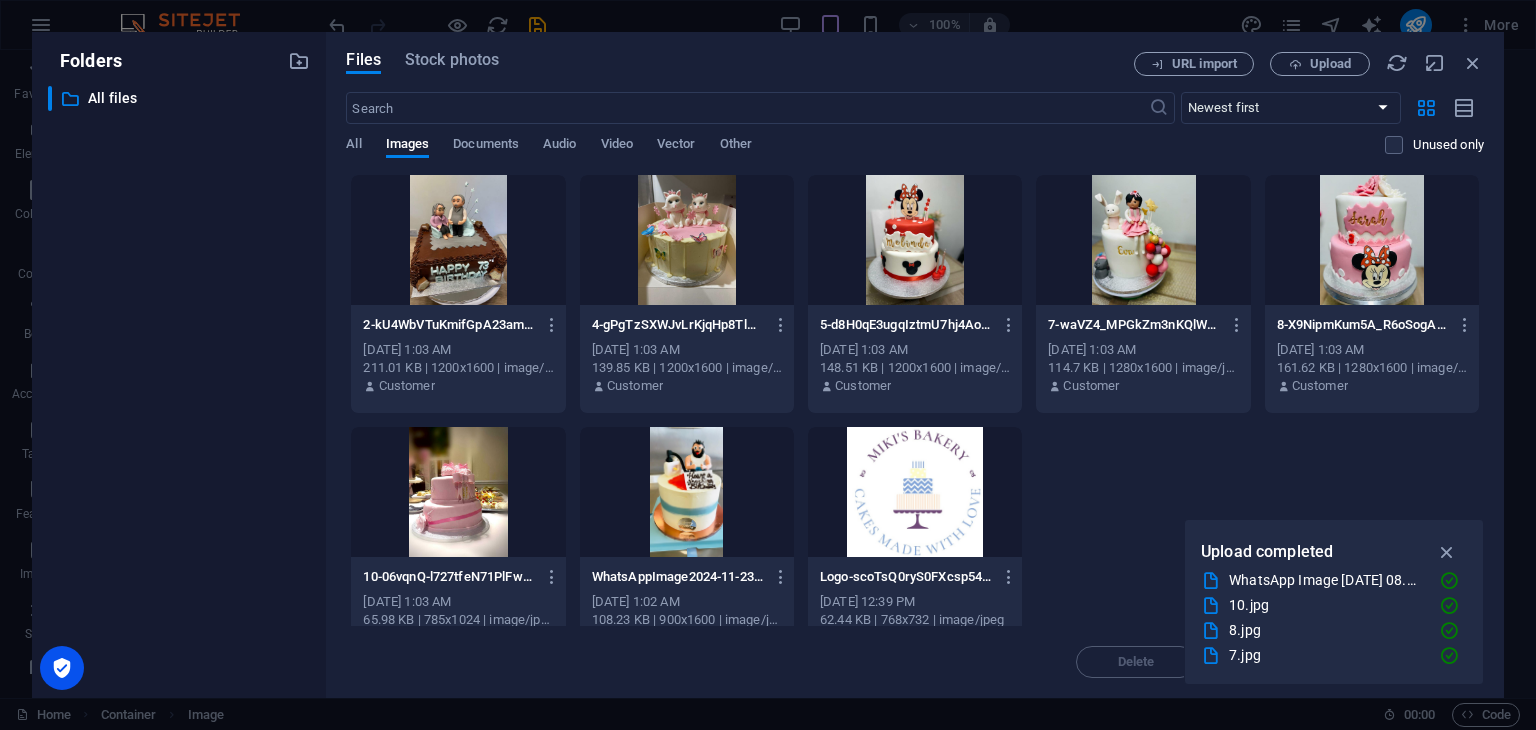 click at bounding box center [1372, 240] 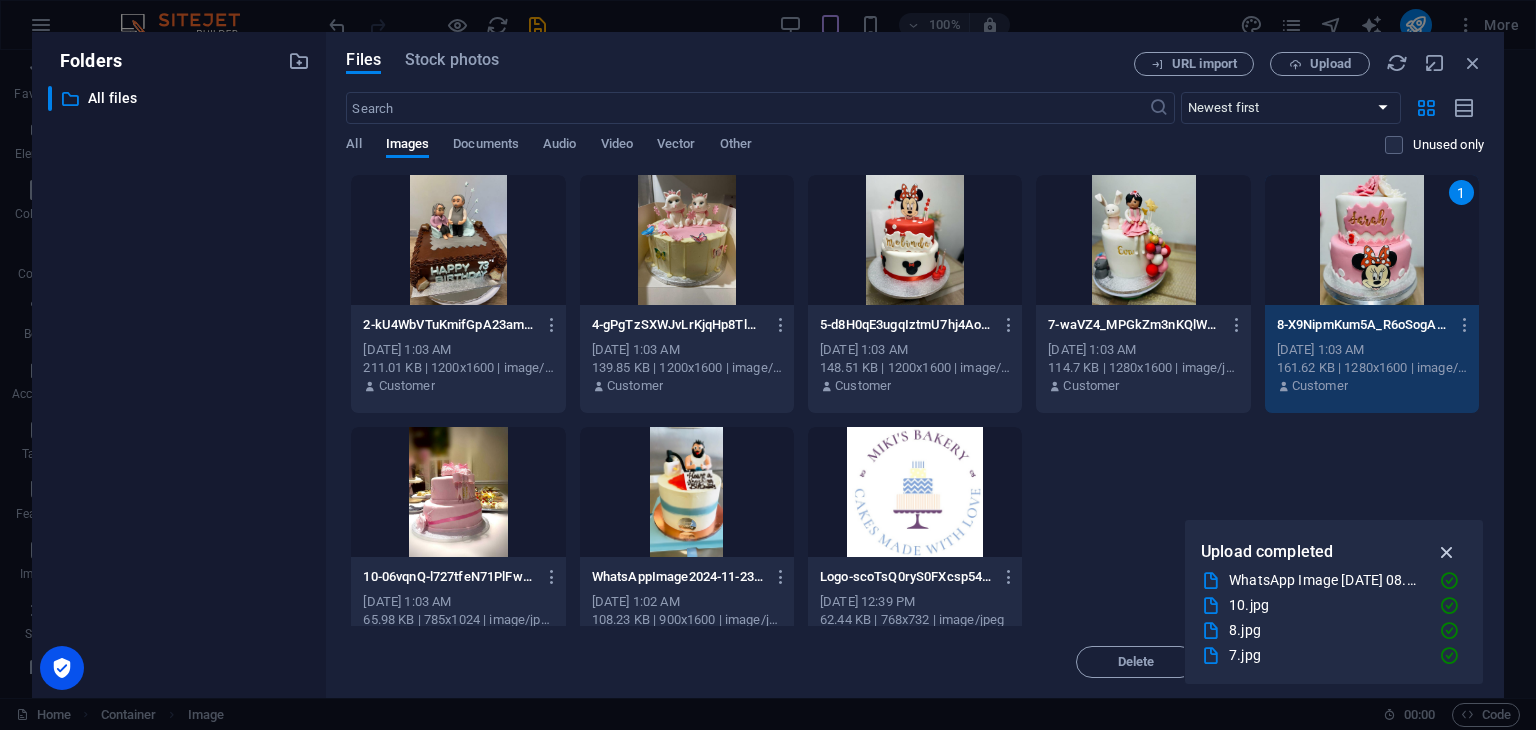 click at bounding box center (1447, 552) 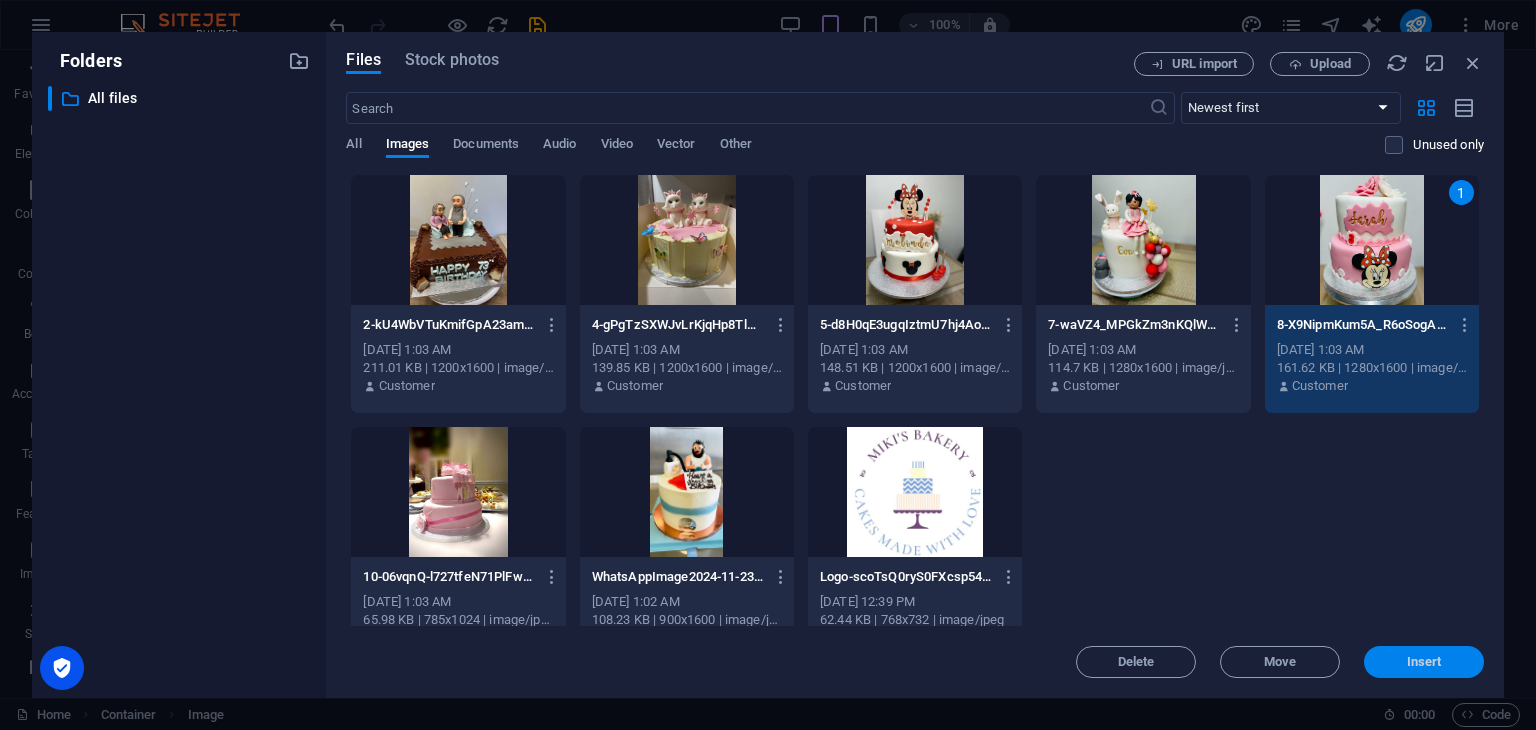 click on "Insert" at bounding box center [1424, 662] 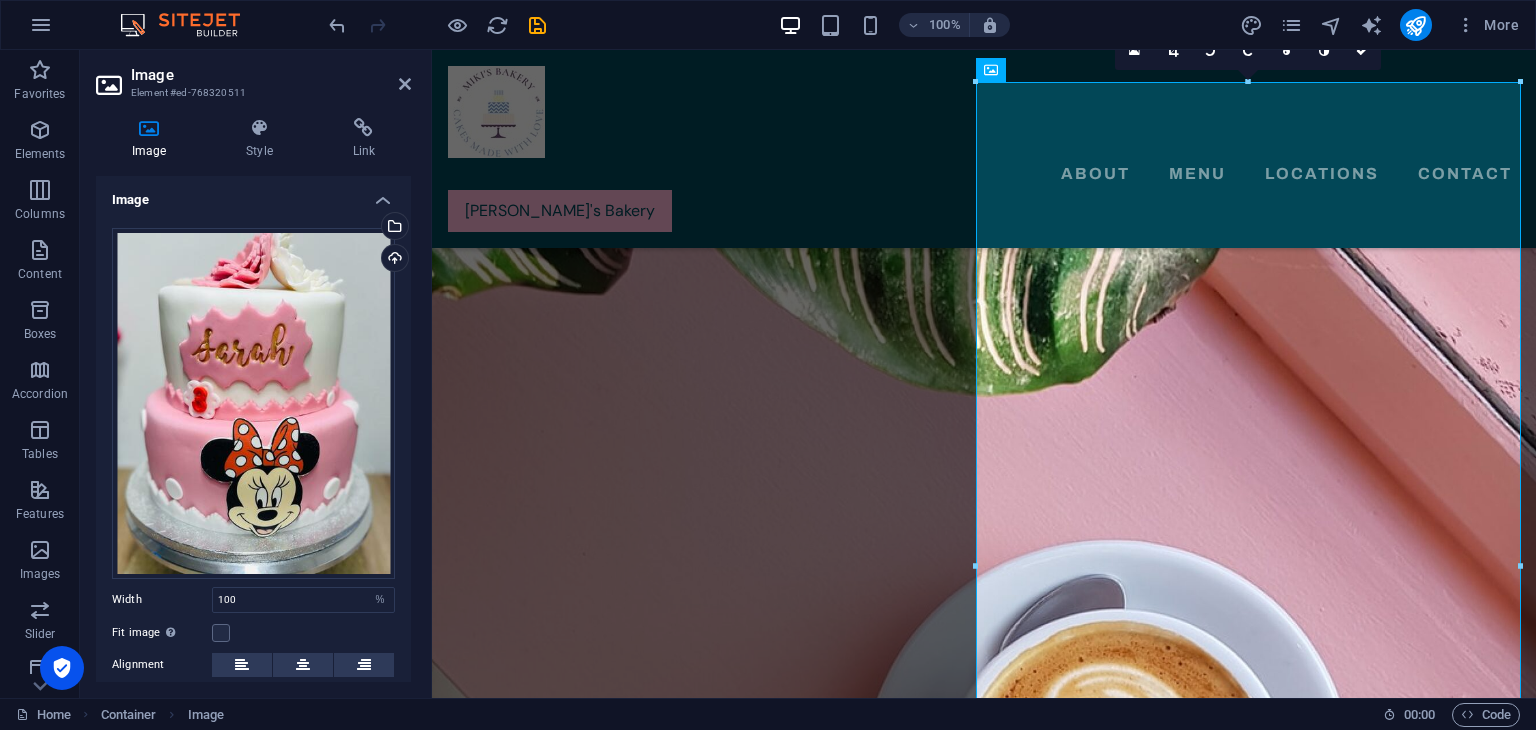 scroll, scrollTop: 153, scrollLeft: 0, axis: vertical 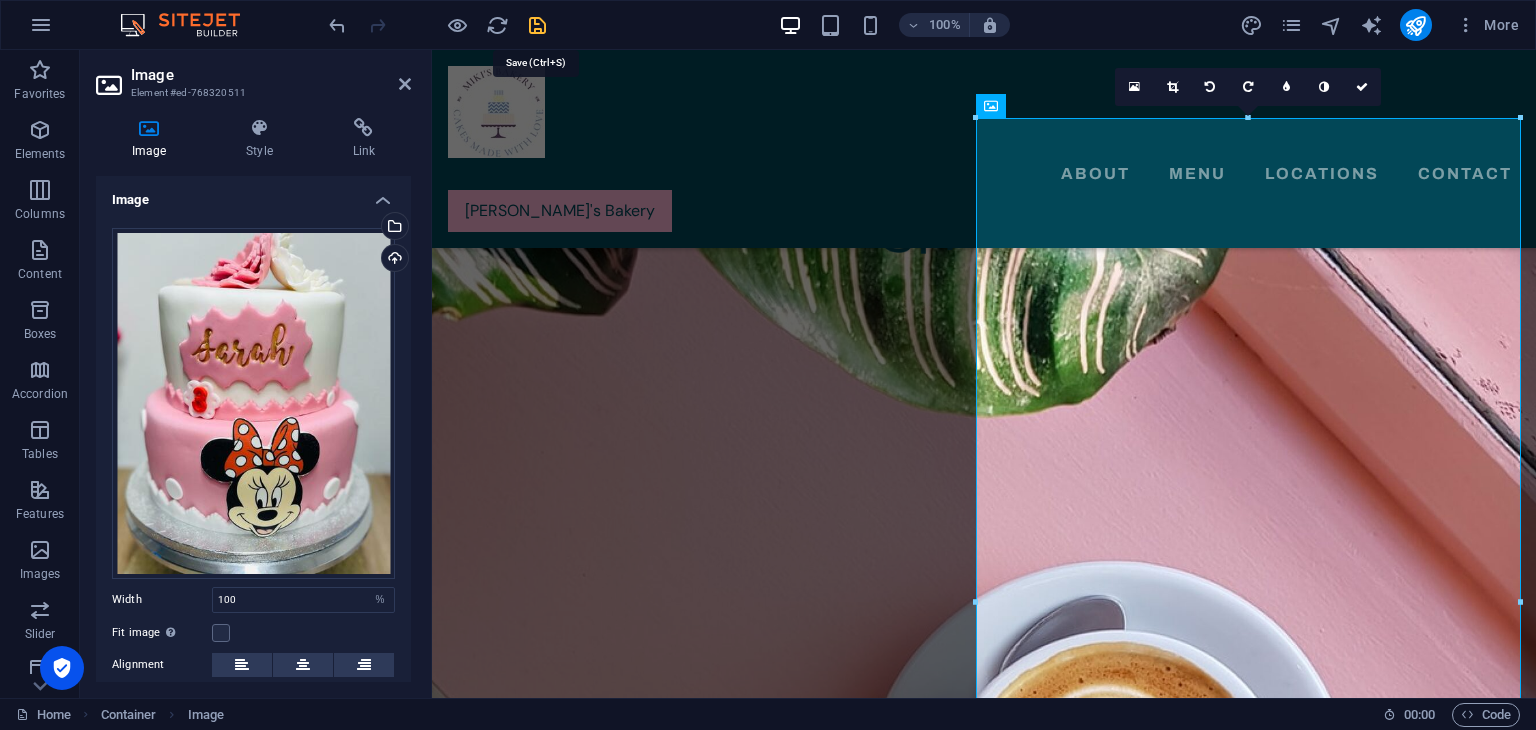 click at bounding box center [537, 25] 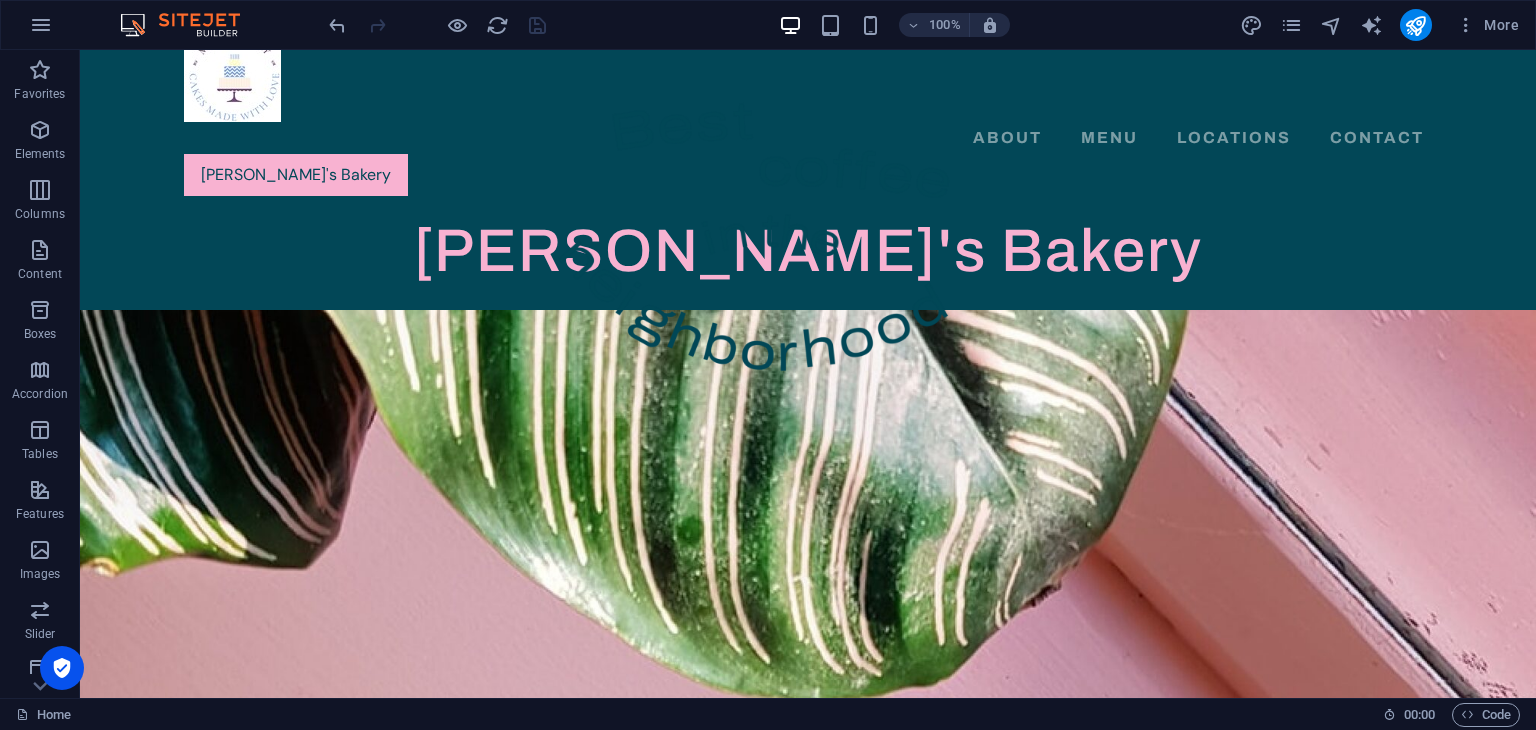 scroll, scrollTop: 0, scrollLeft: 0, axis: both 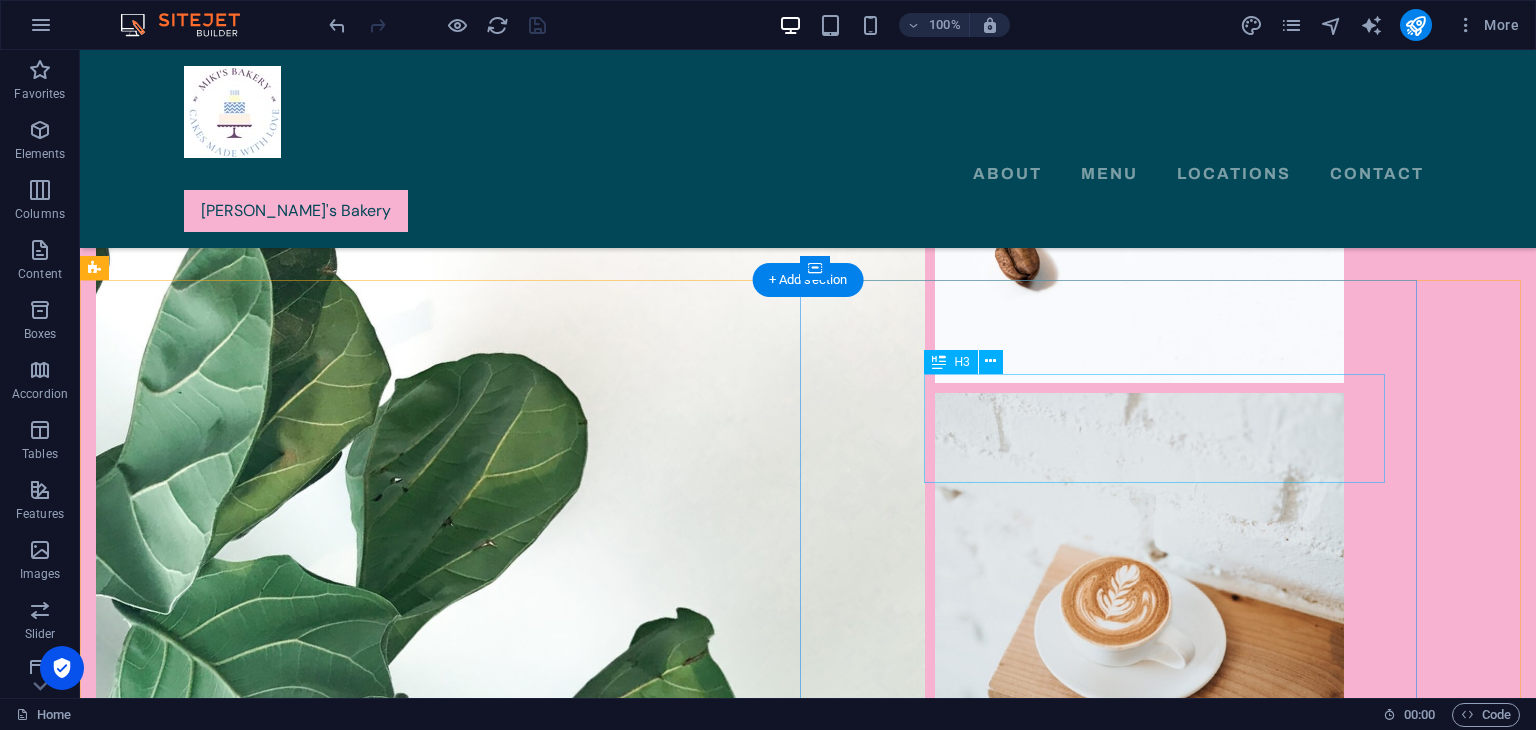 click on "An interactive, creative and dynamic space that is unique, the [GEOGRAPHIC_DATA]" at bounding box center (802, 4667) 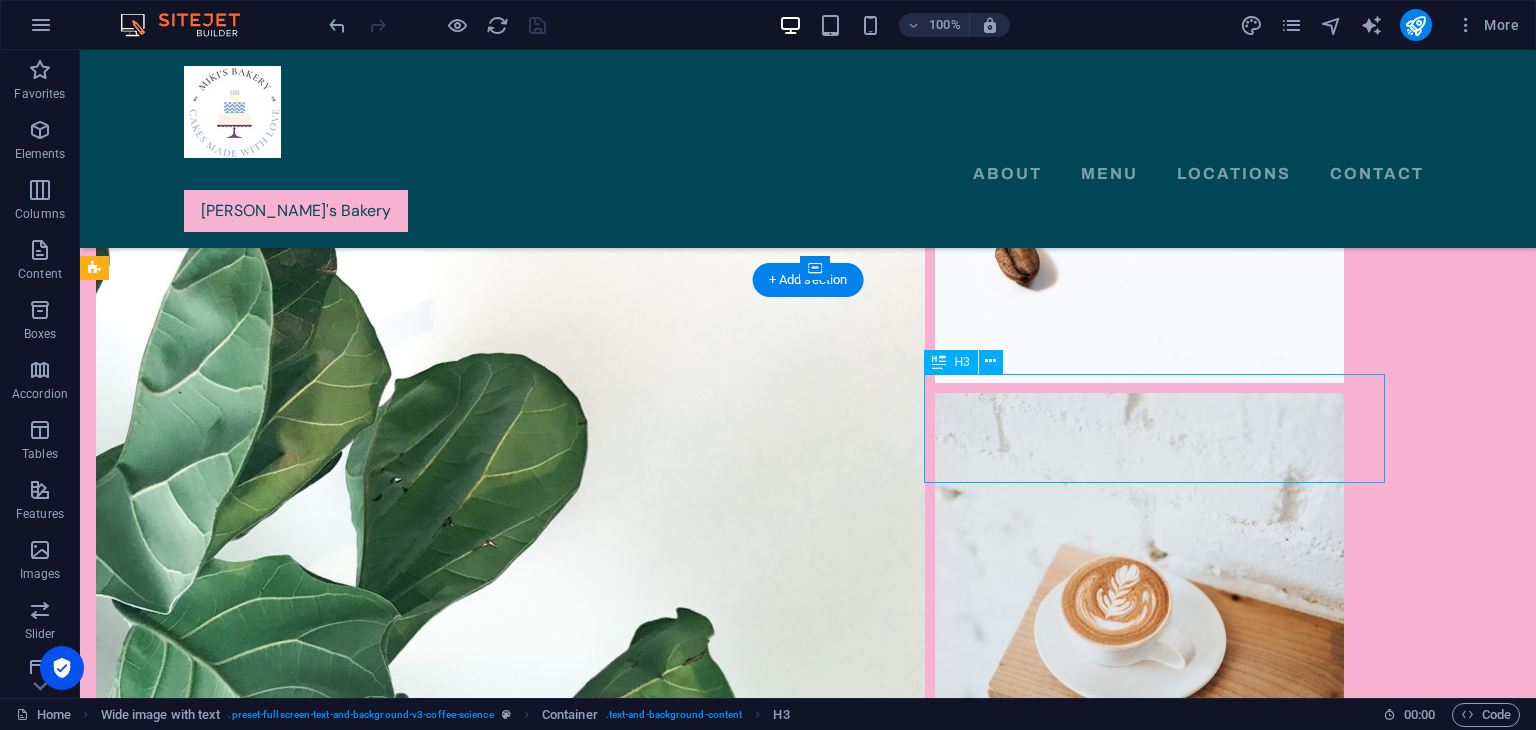 click on "An interactive, creative and dynamic space that is unique, the [GEOGRAPHIC_DATA]" at bounding box center [802, 4667] 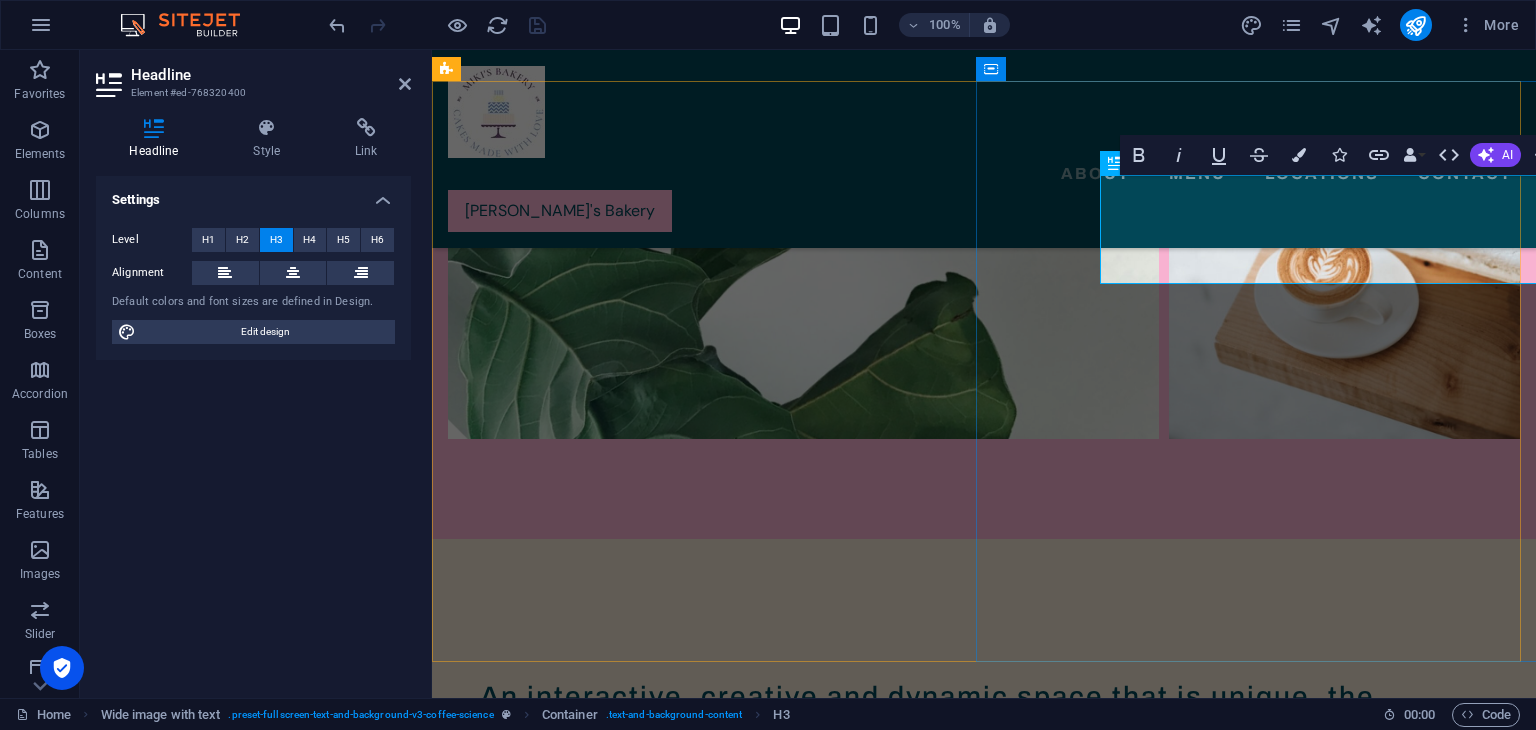 click on "An interactive, creative and dynamic space that is unique, the [GEOGRAPHIC_DATA]" at bounding box center [1030, 3798] 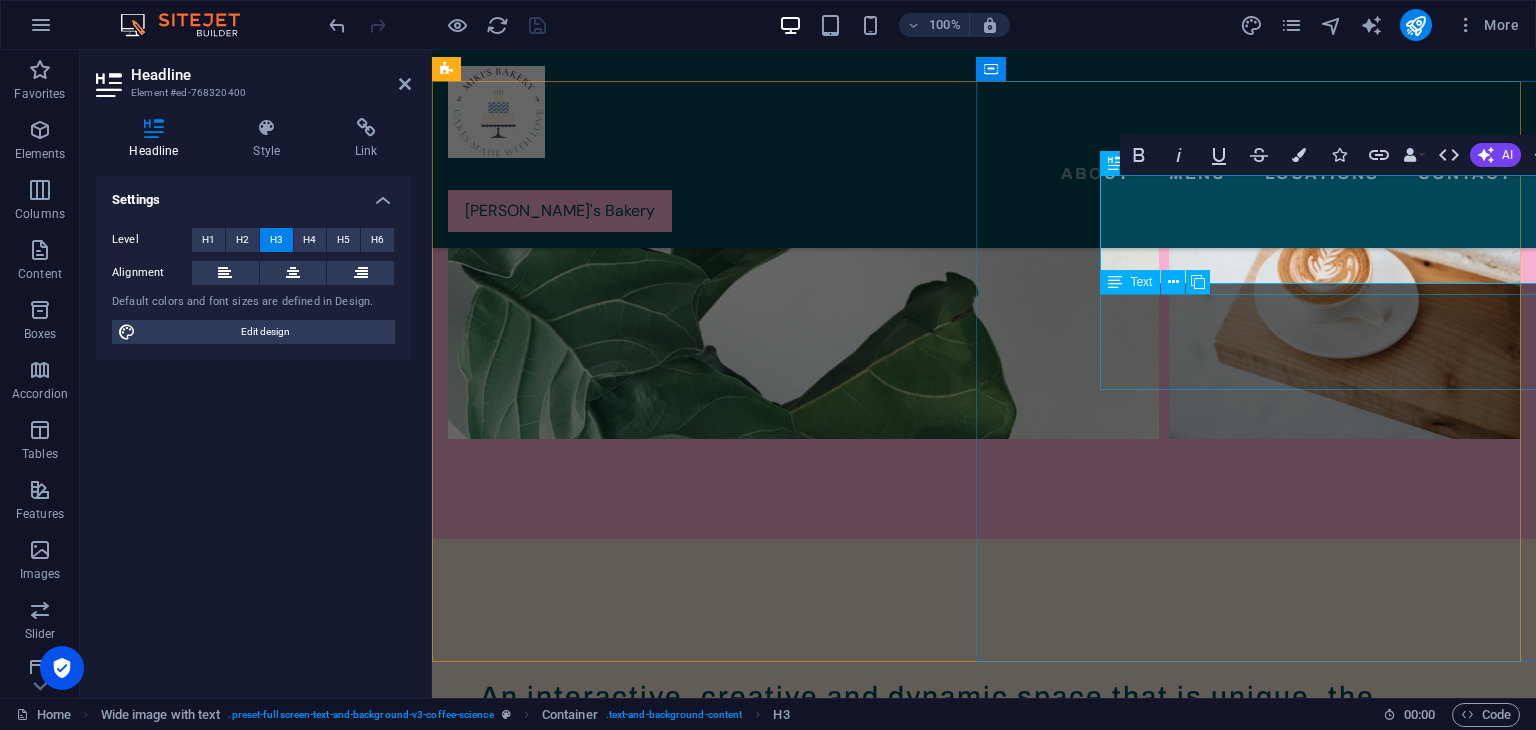 click on "Ea perferendis aut laborum modi assumenda delectus tempora. Amet numquam molestiae voluptatibus asperiores. Quis aut [PERSON_NAME] recusandae aperiam nobis. Id [PERSON_NAME] reprehenderit enim et." at bounding box center [1030, 3978] 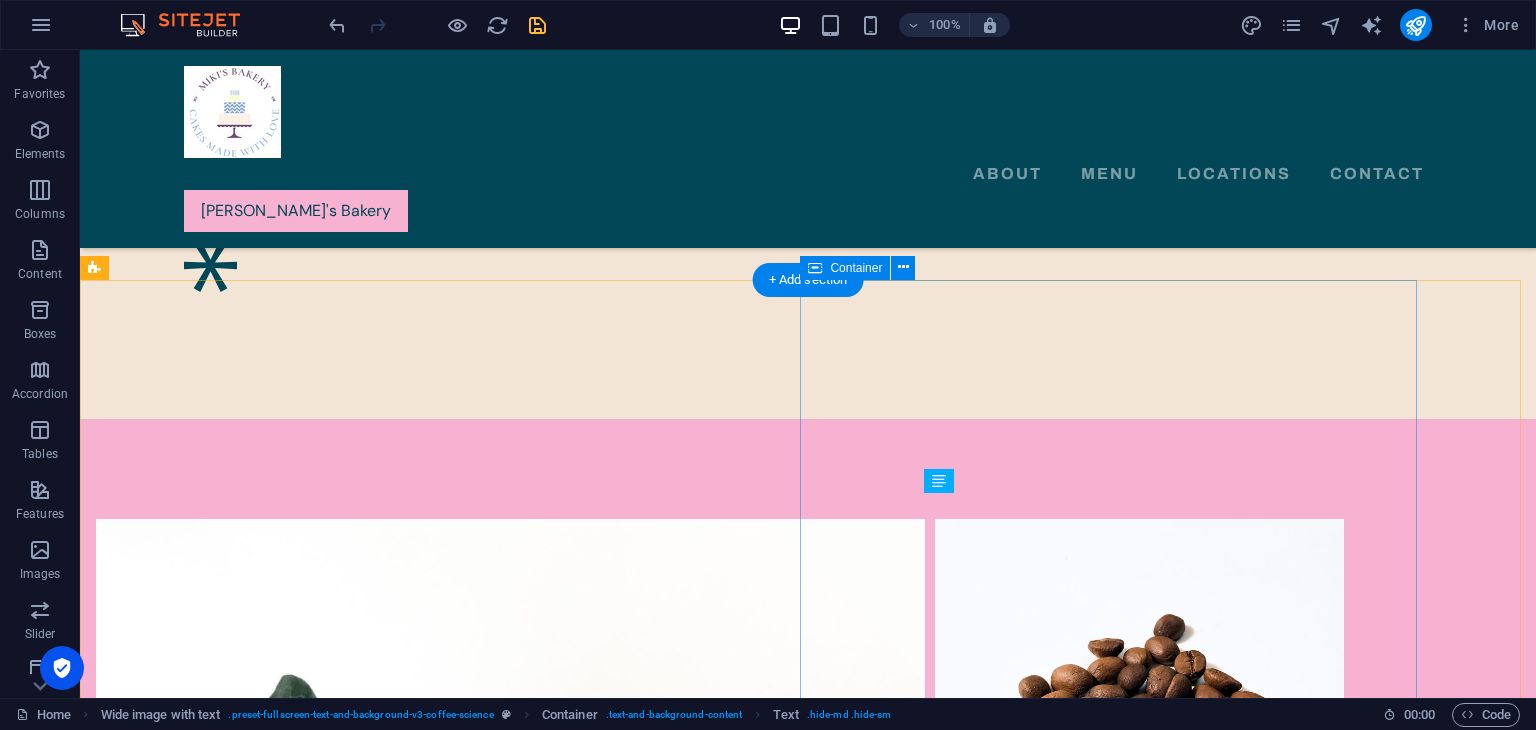 scroll, scrollTop: 5011, scrollLeft: 0, axis: vertical 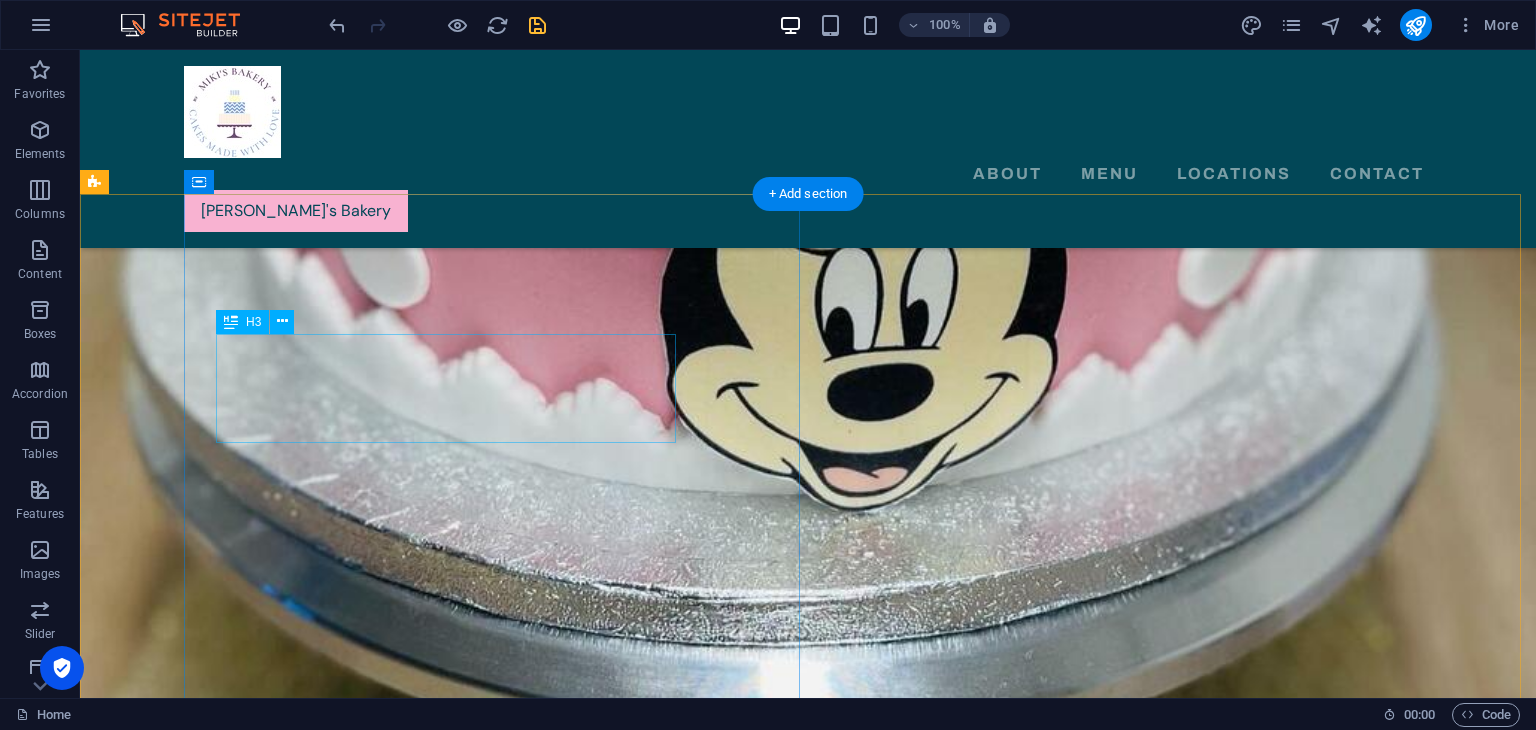 click on "An interactive, creative and dynamic space that is unique, the [GEOGRAPHIC_DATA]." at bounding box center (814, 3247) 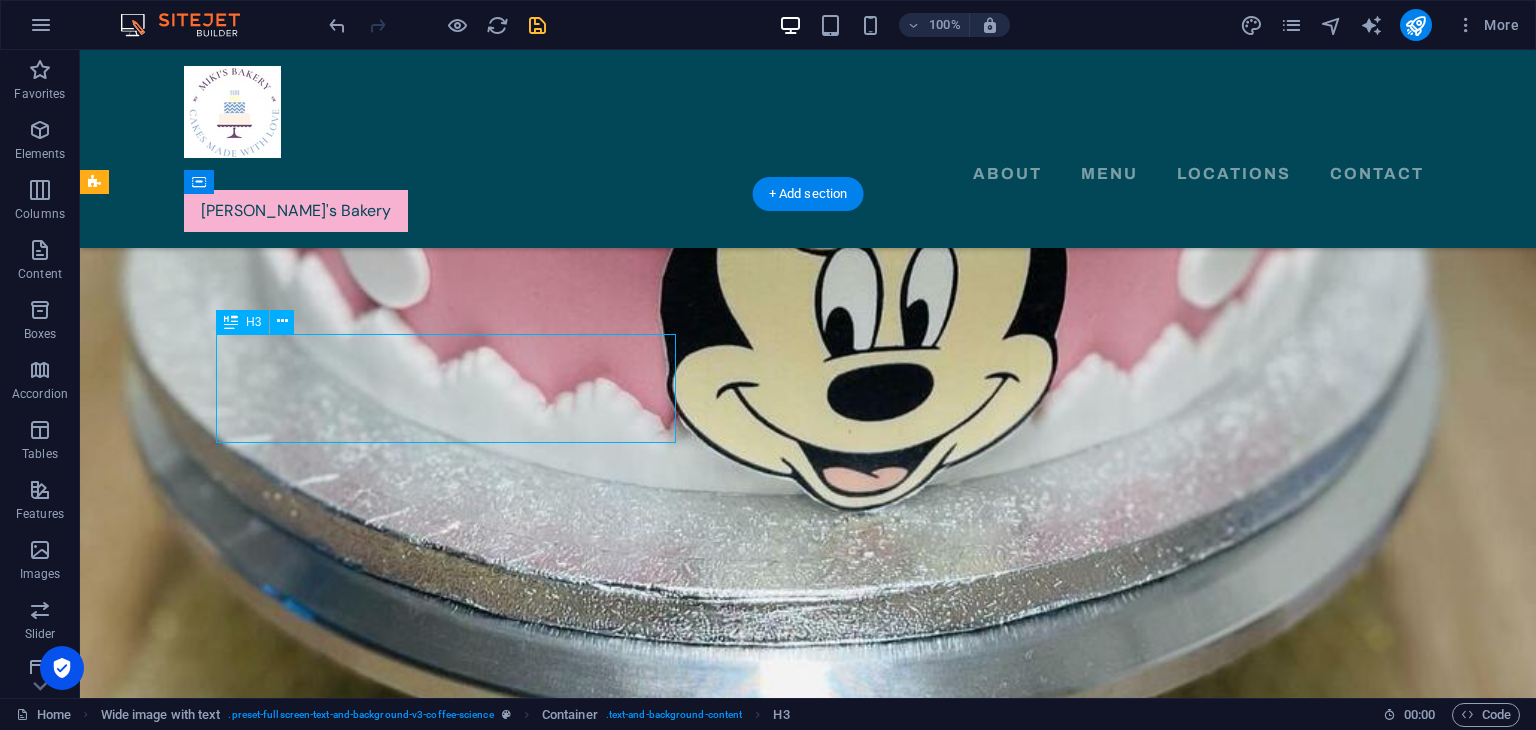 click on "An interactive, creative and dynamic space that is unique, the [GEOGRAPHIC_DATA]." at bounding box center [814, 3247] 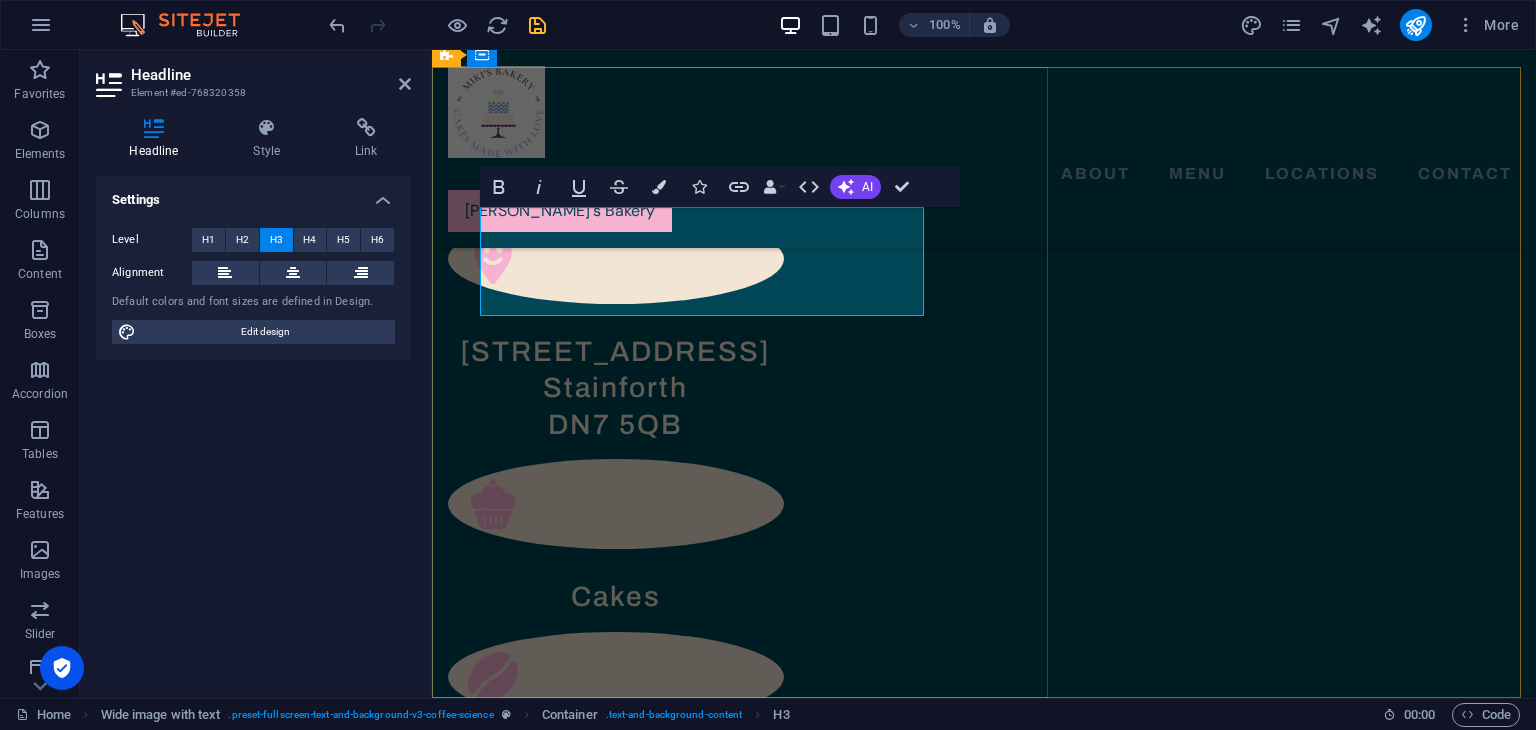 click on "An interactive, creative and dynamic space that is unique, the [GEOGRAPHIC_DATA]." at bounding box center (946, 2558) 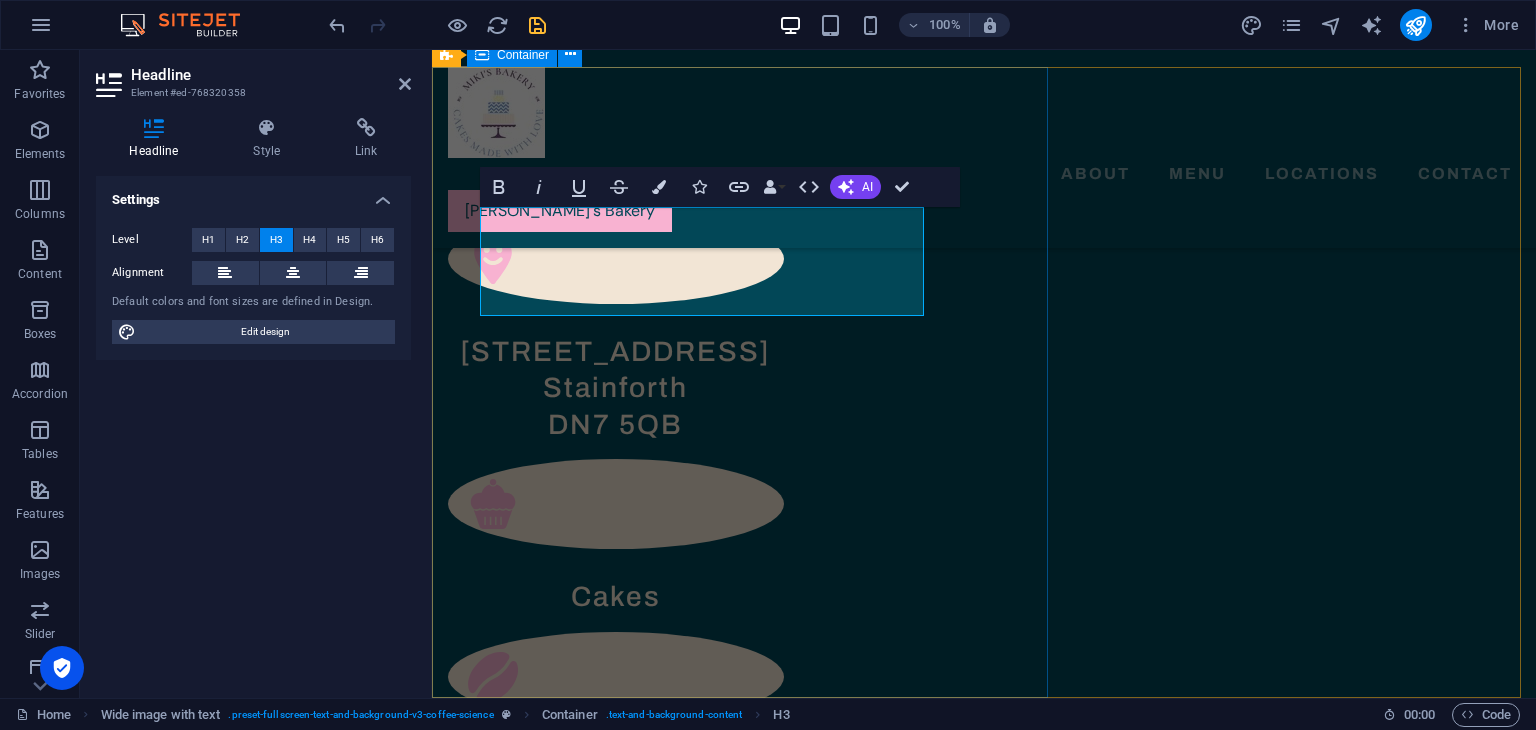 click on "An interactive, creative and dynamic space that is unique, the MIKI'S BAKERY SHOP. Ea perferendis aut laborum modi assumenda delectus tempora. Amet numquam molestiae voluptatibus asperiores. Quis aut [PERSON_NAME] recusandae aperiam nobis. Id [PERSON_NAME] reprehenderit enim et.  Ea perferendis aut laborum modi assumenda delectus tempora. Amet numquam molestiae voluptatibus asperiores. Quis aut [PERSON_NAME] recusandae aperiam nobis. Id [PERSON_NAME] reprehenderit enim et." at bounding box center [984, 2631] 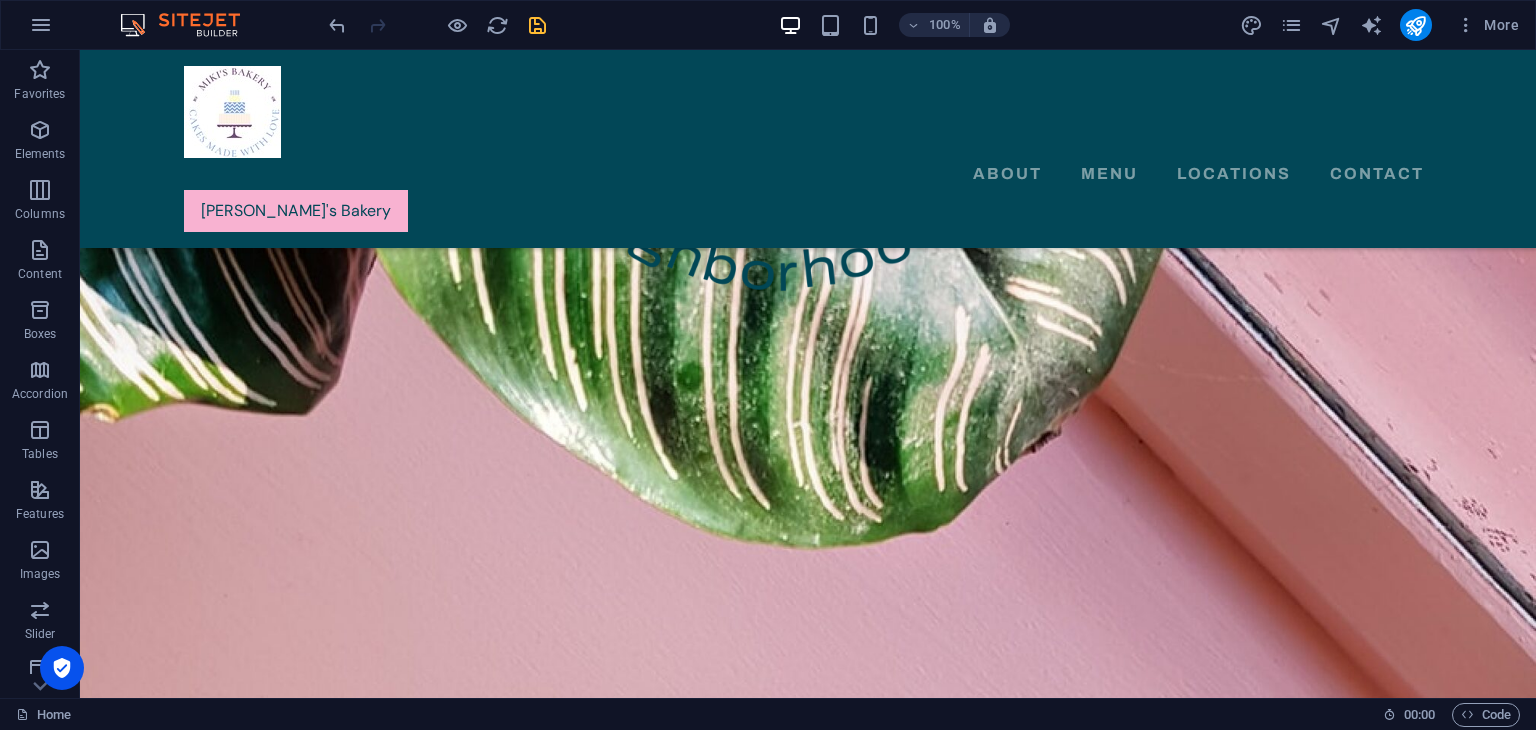 scroll, scrollTop: 0, scrollLeft: 0, axis: both 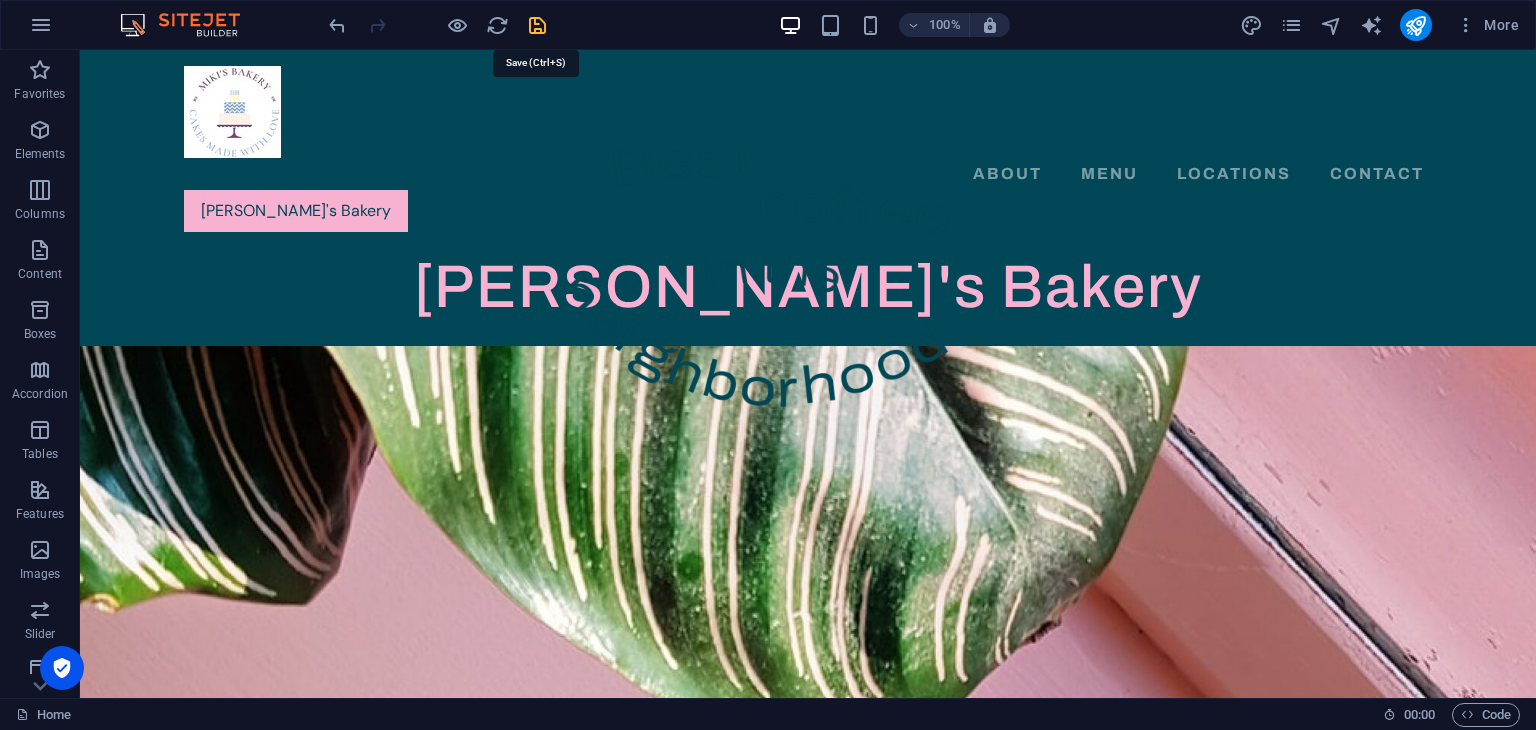 click at bounding box center [537, 25] 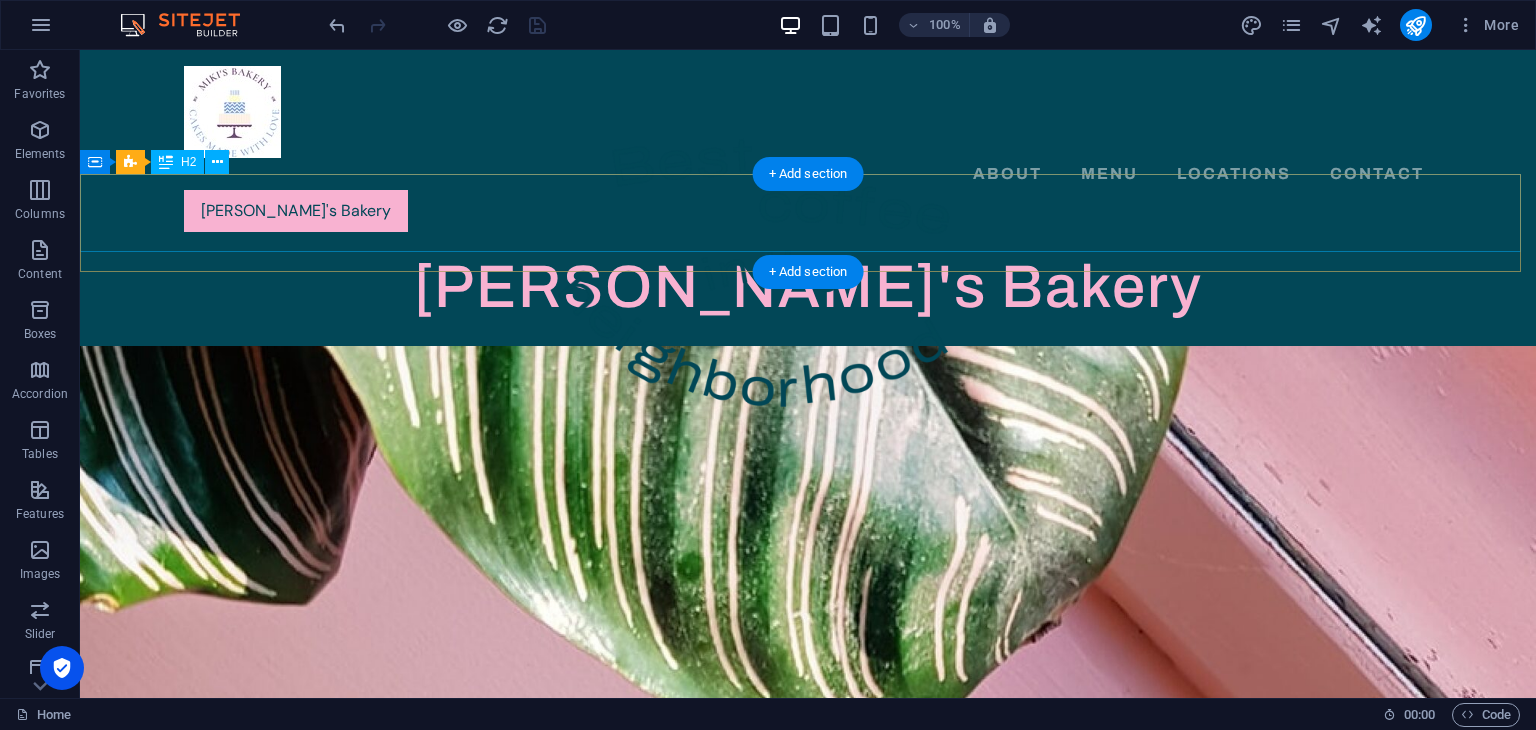 click on "[PERSON_NAME]'s Bakery" at bounding box center (808, 287) 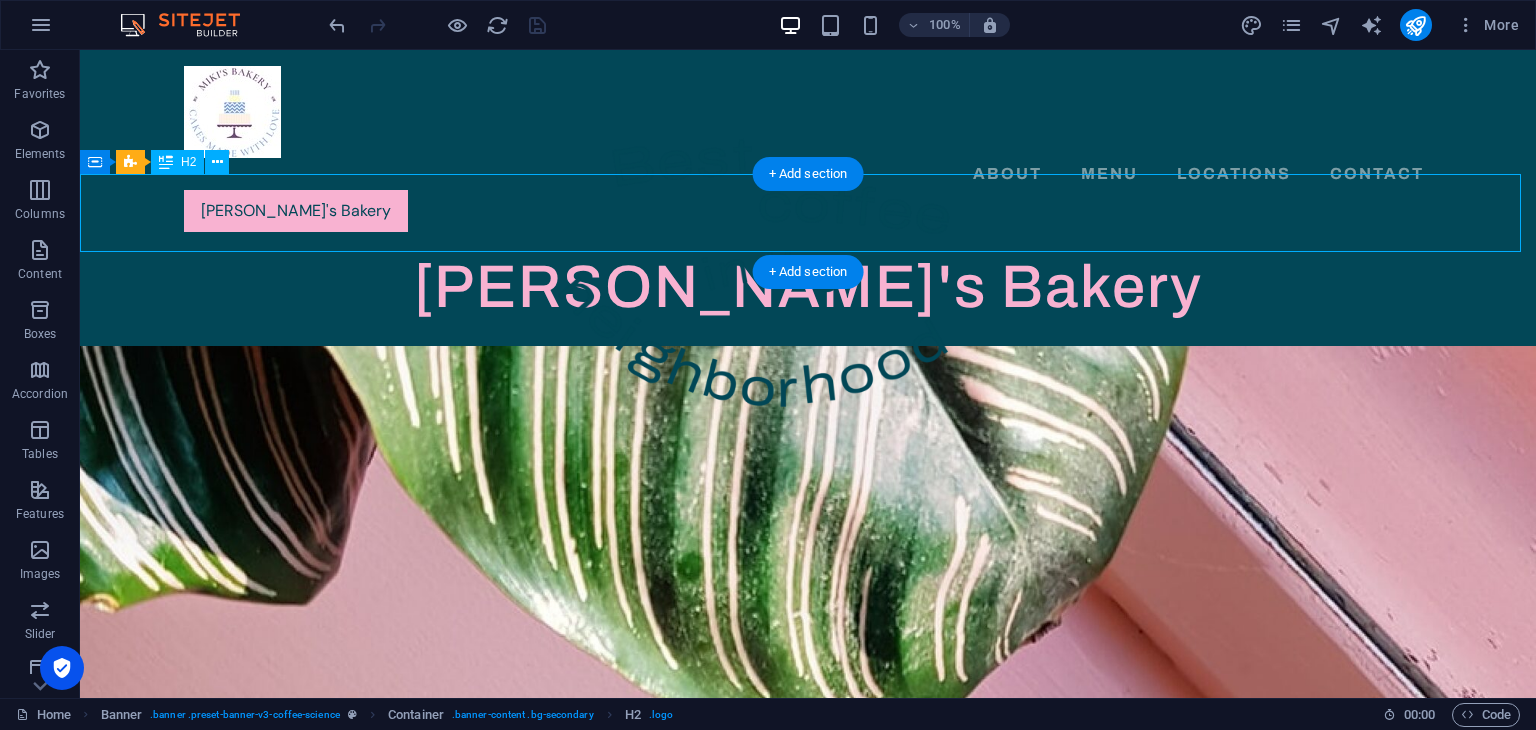 click on "[PERSON_NAME]'s Bakery" at bounding box center (808, 287) 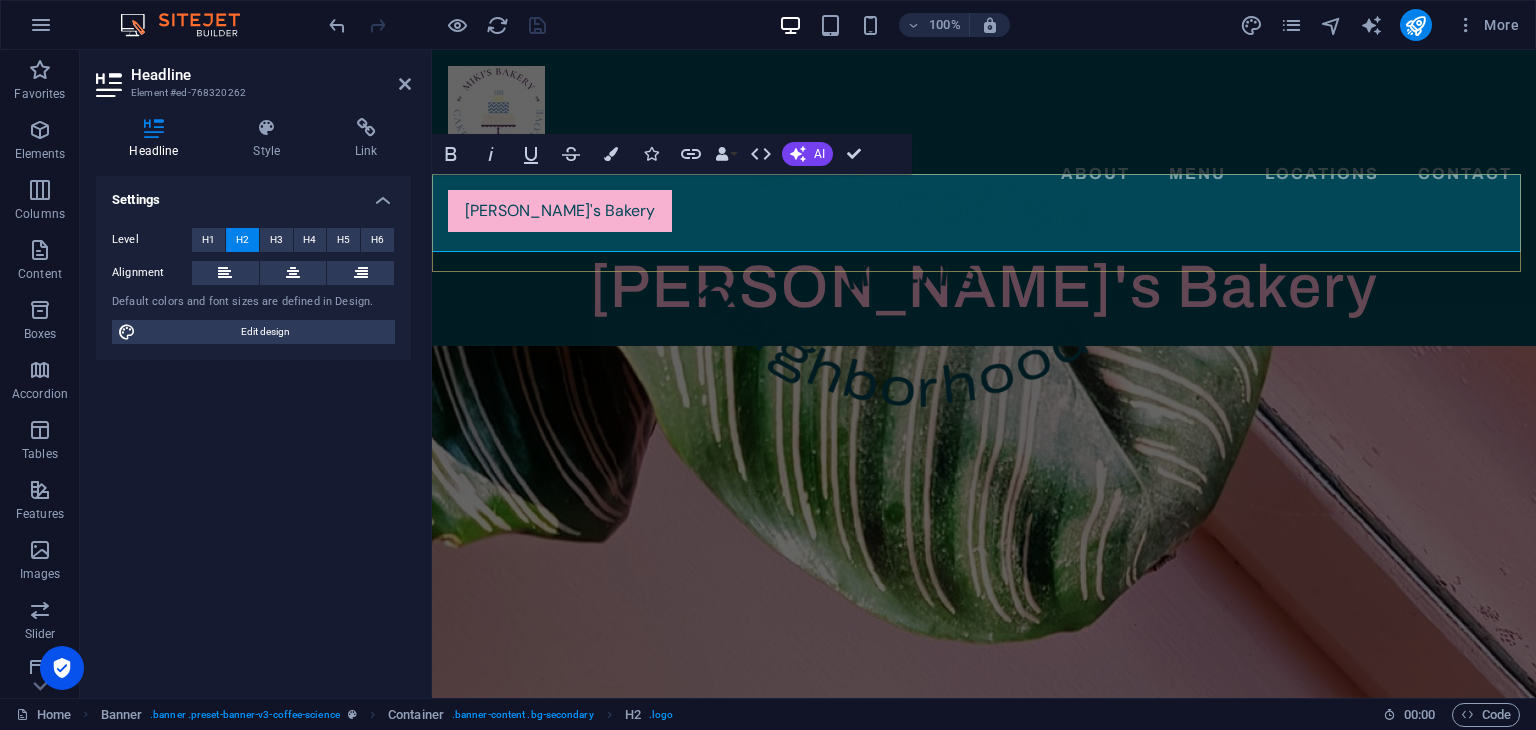 click on "[PERSON_NAME]'s Bakery" at bounding box center (984, 287) 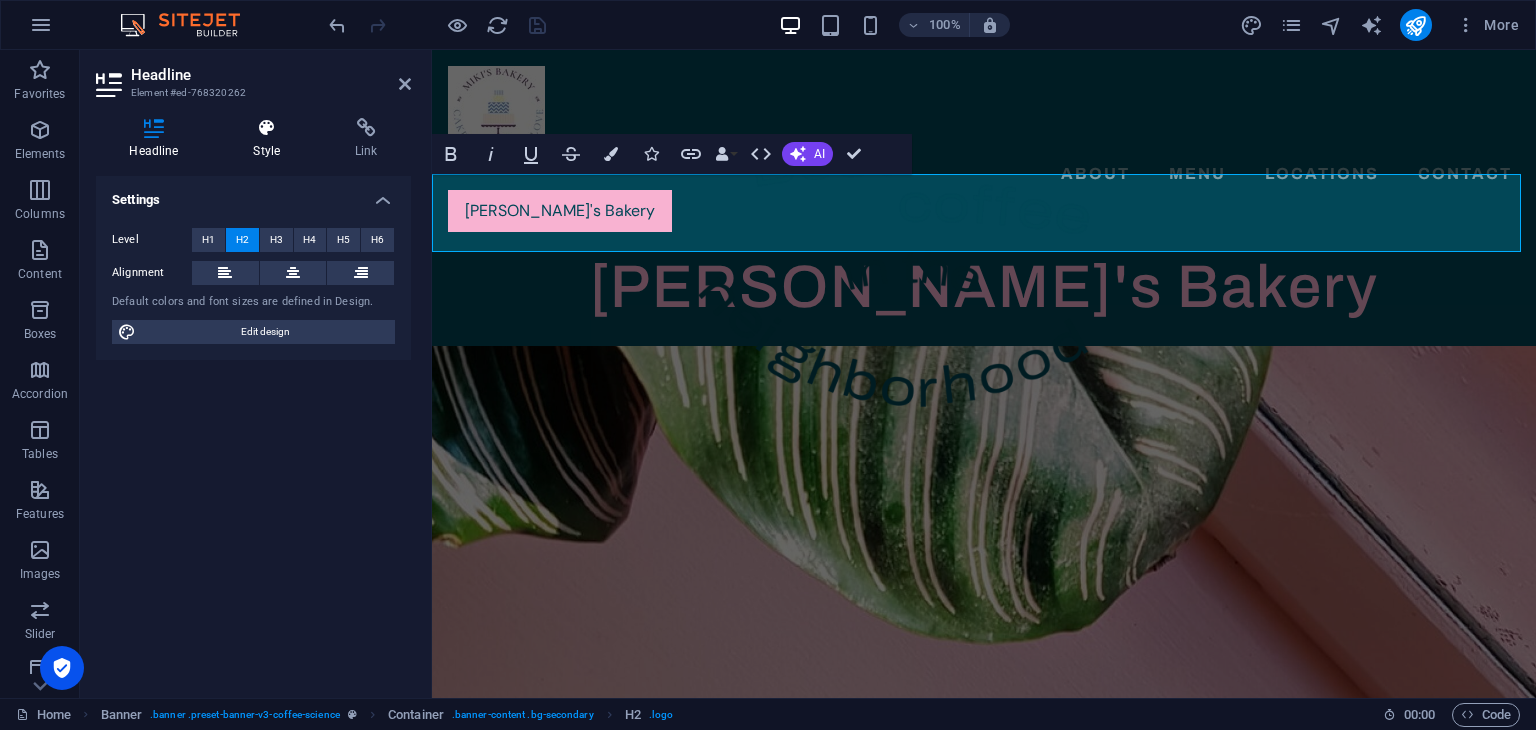 click at bounding box center [267, 128] 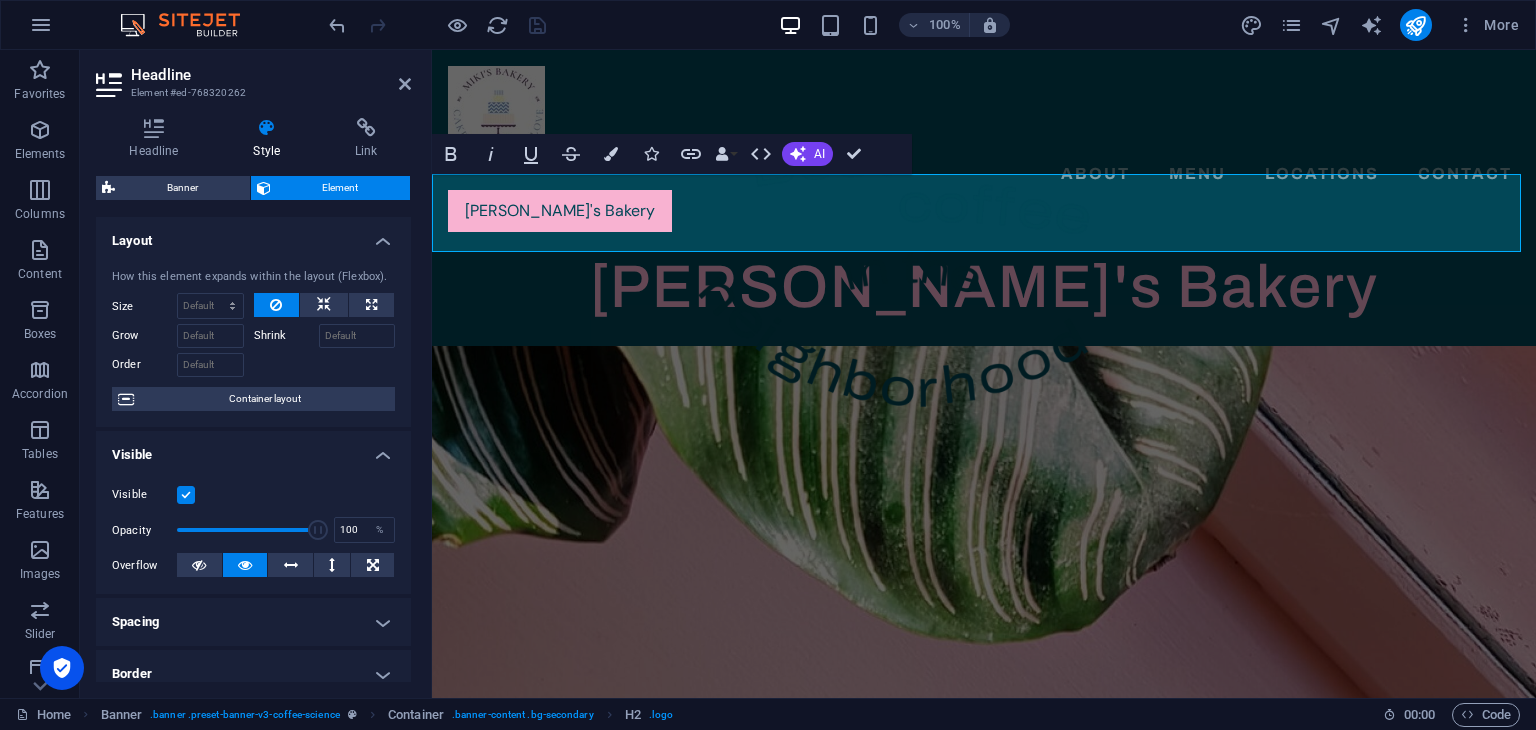 drag, startPoint x: 406, startPoint y: 274, endPoint x: 418, endPoint y: 351, distance: 77.92946 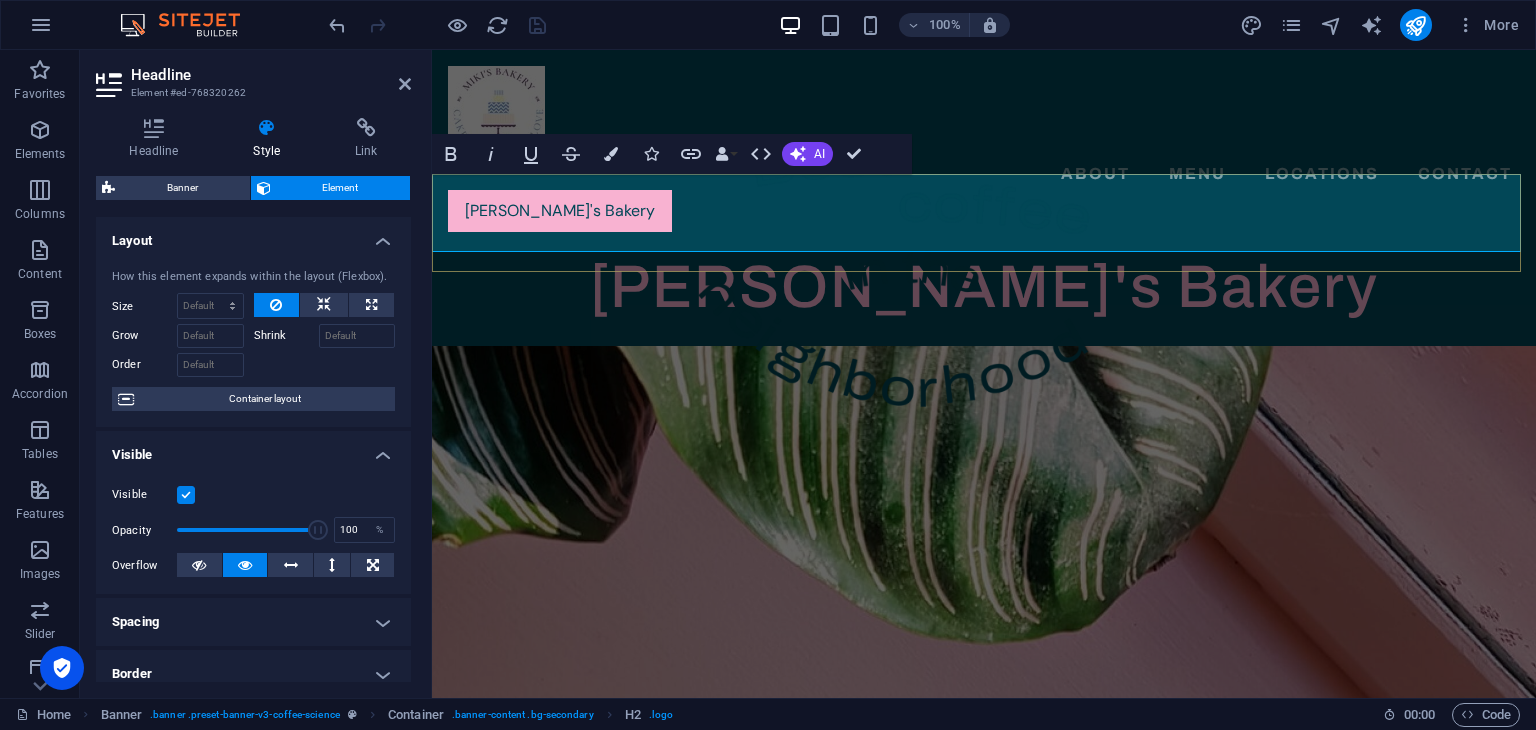 click on "[PERSON_NAME]'s Bakery" at bounding box center (984, 287) 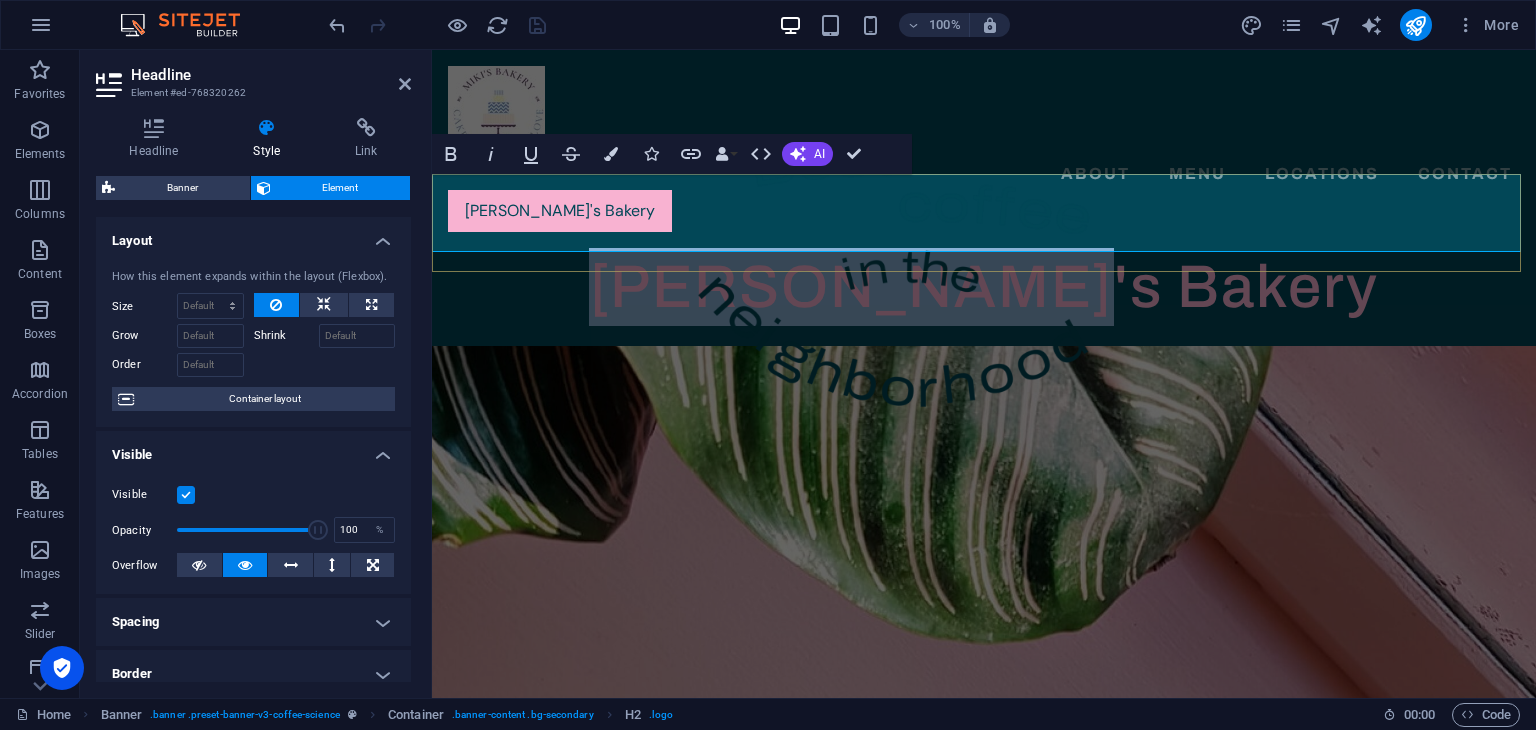 drag, startPoint x: 1181, startPoint y: 227, endPoint x: 778, endPoint y: 191, distance: 404.60474 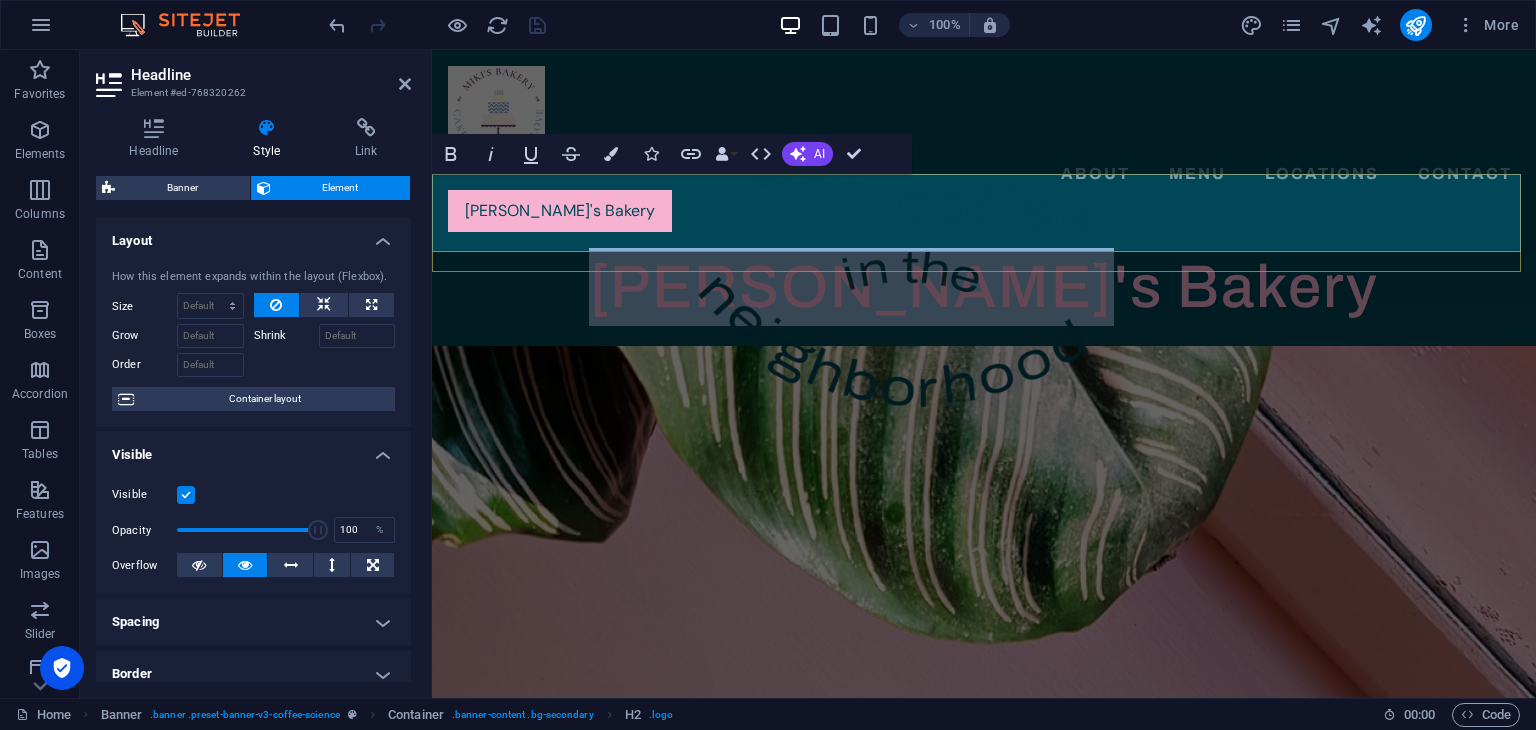 click on "[PERSON_NAME]'s Bakery" at bounding box center [984, 287] 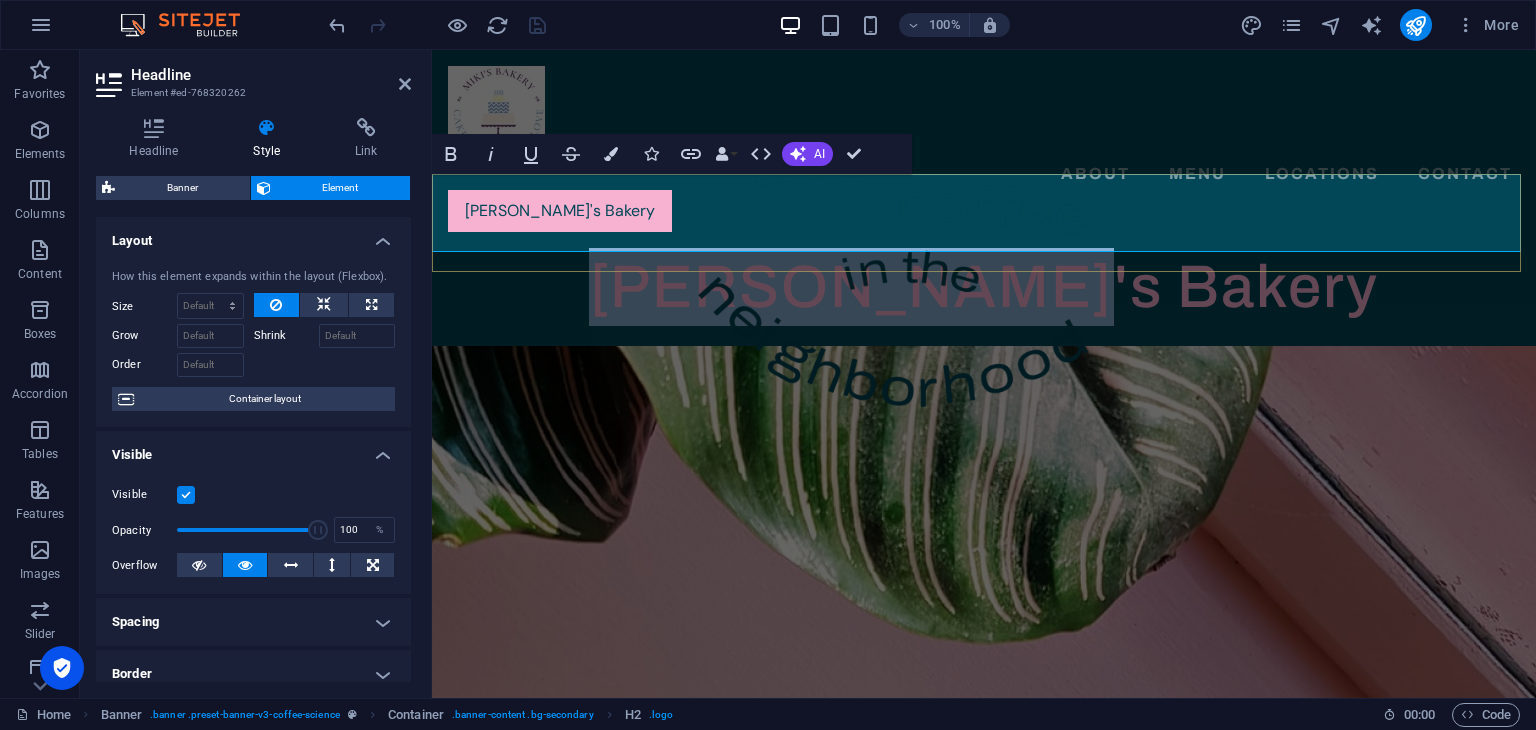 drag, startPoint x: 778, startPoint y: 213, endPoint x: 1162, endPoint y: 236, distance: 384.68817 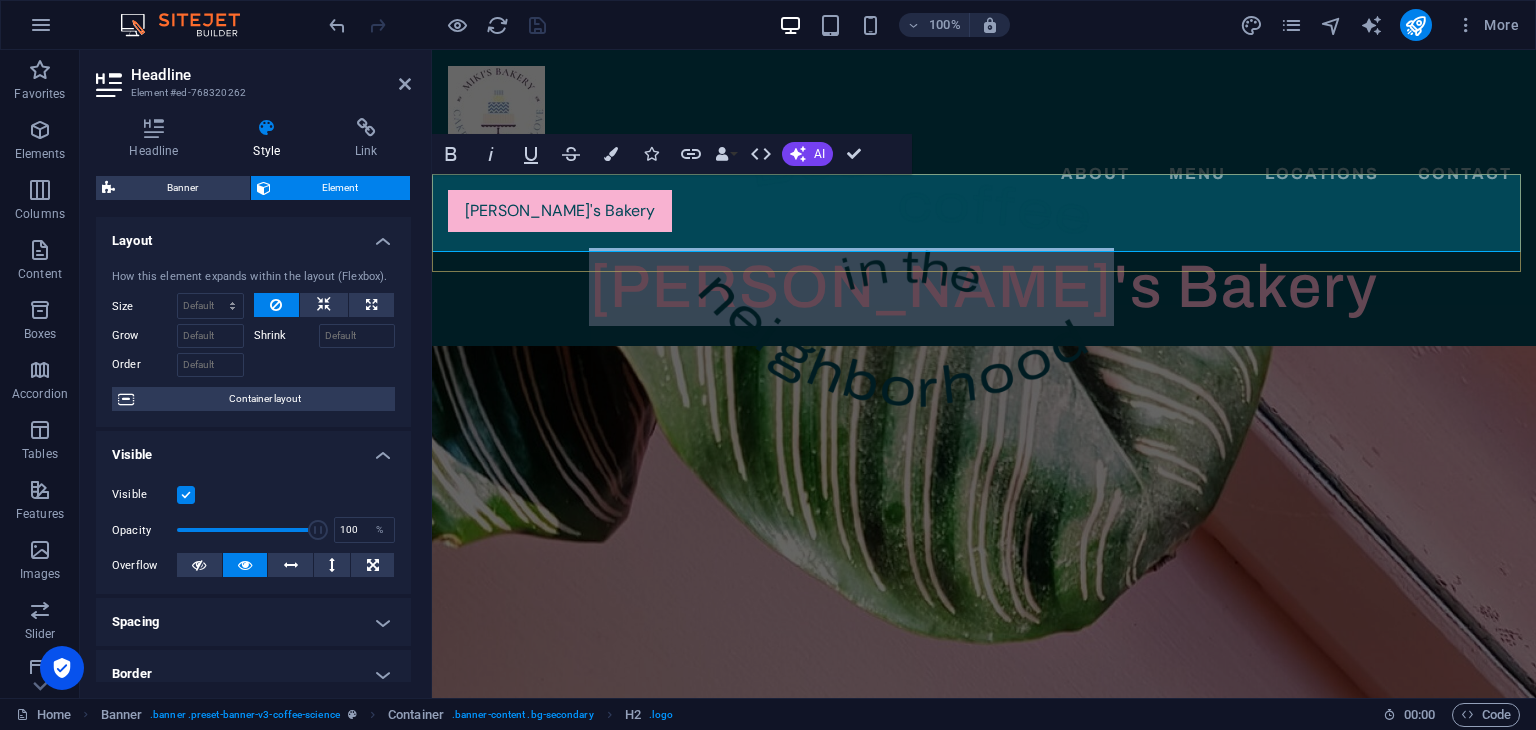 click on "[PERSON_NAME]'s Bakery" at bounding box center [984, 287] 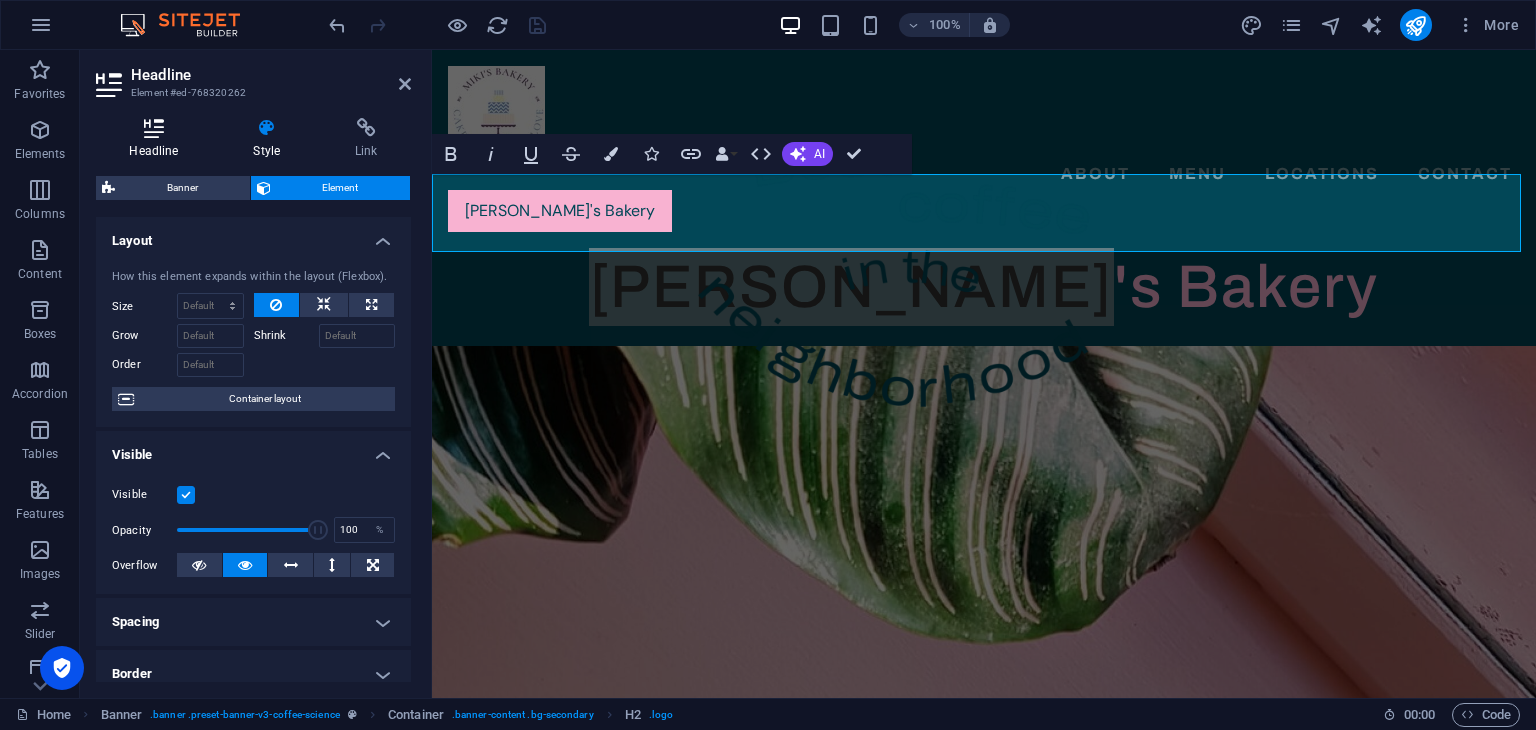 click at bounding box center [154, 128] 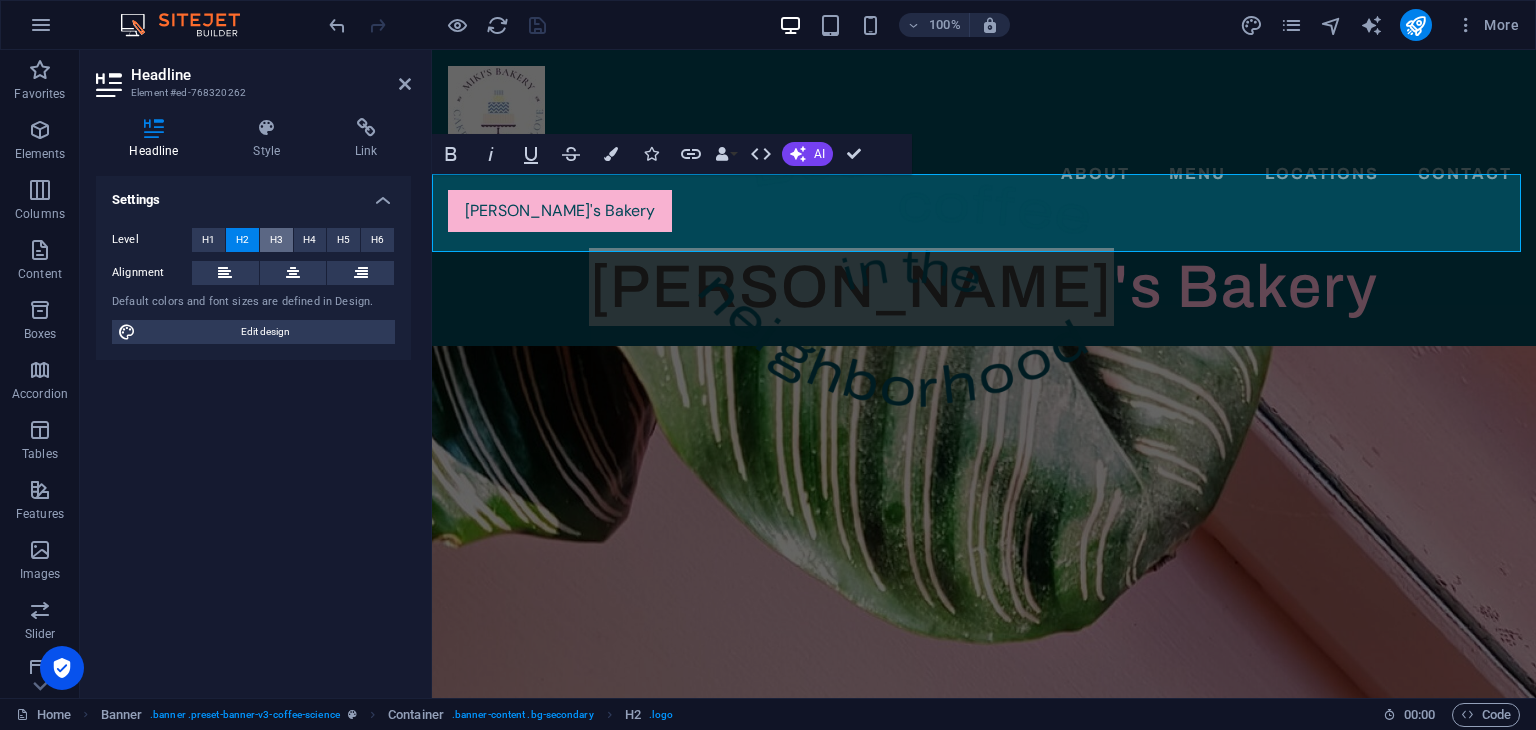 click on "H3" at bounding box center [276, 240] 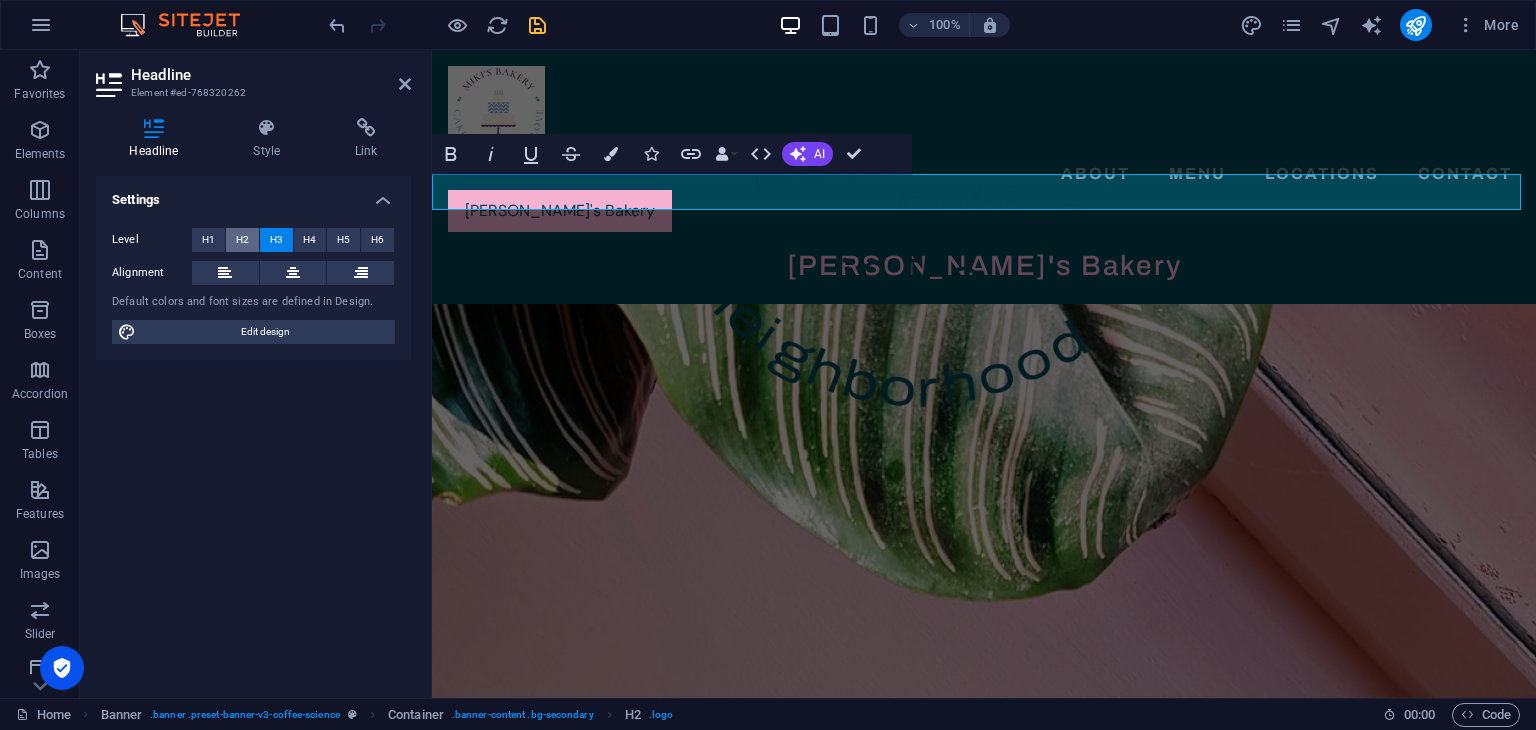 click on "H2" at bounding box center [242, 240] 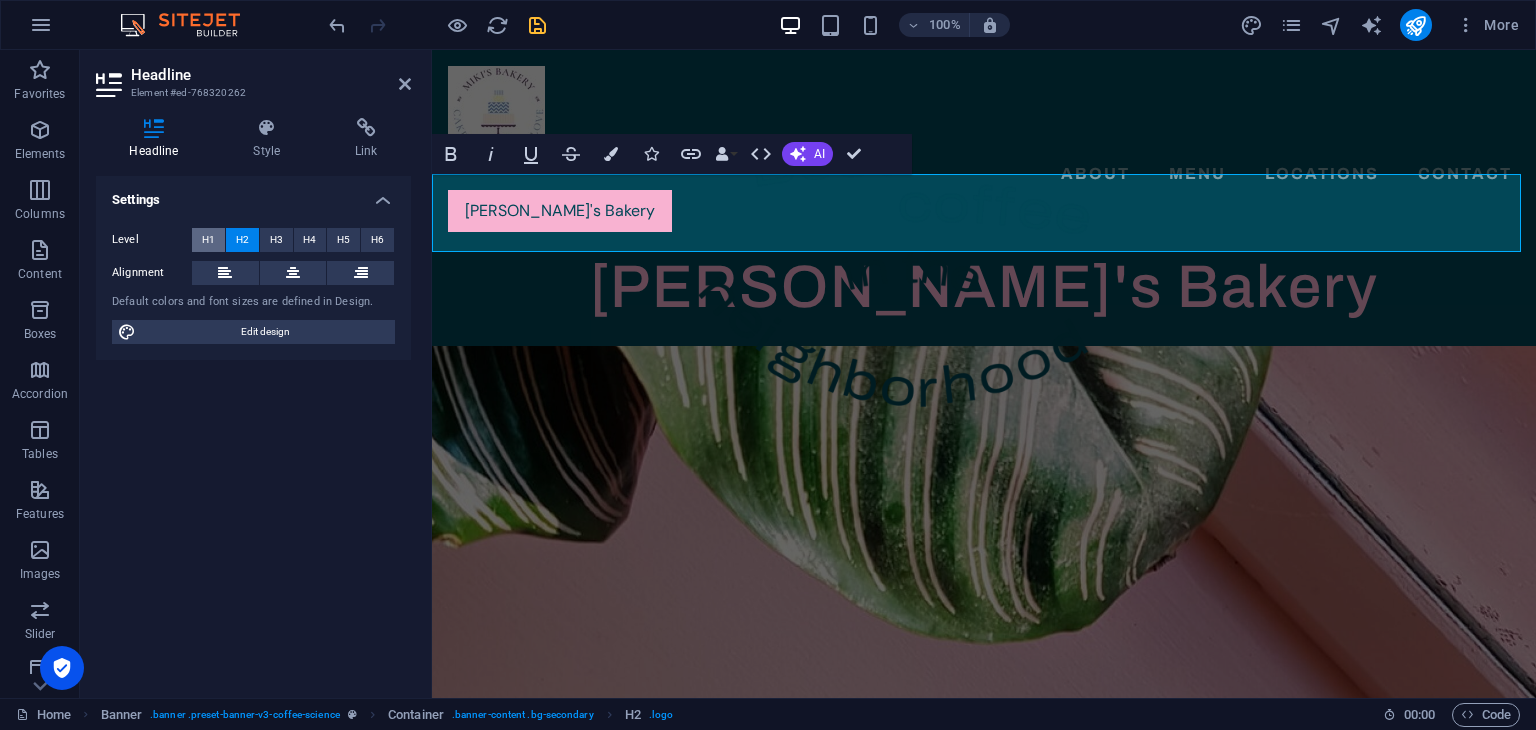 click on "H1" at bounding box center (208, 240) 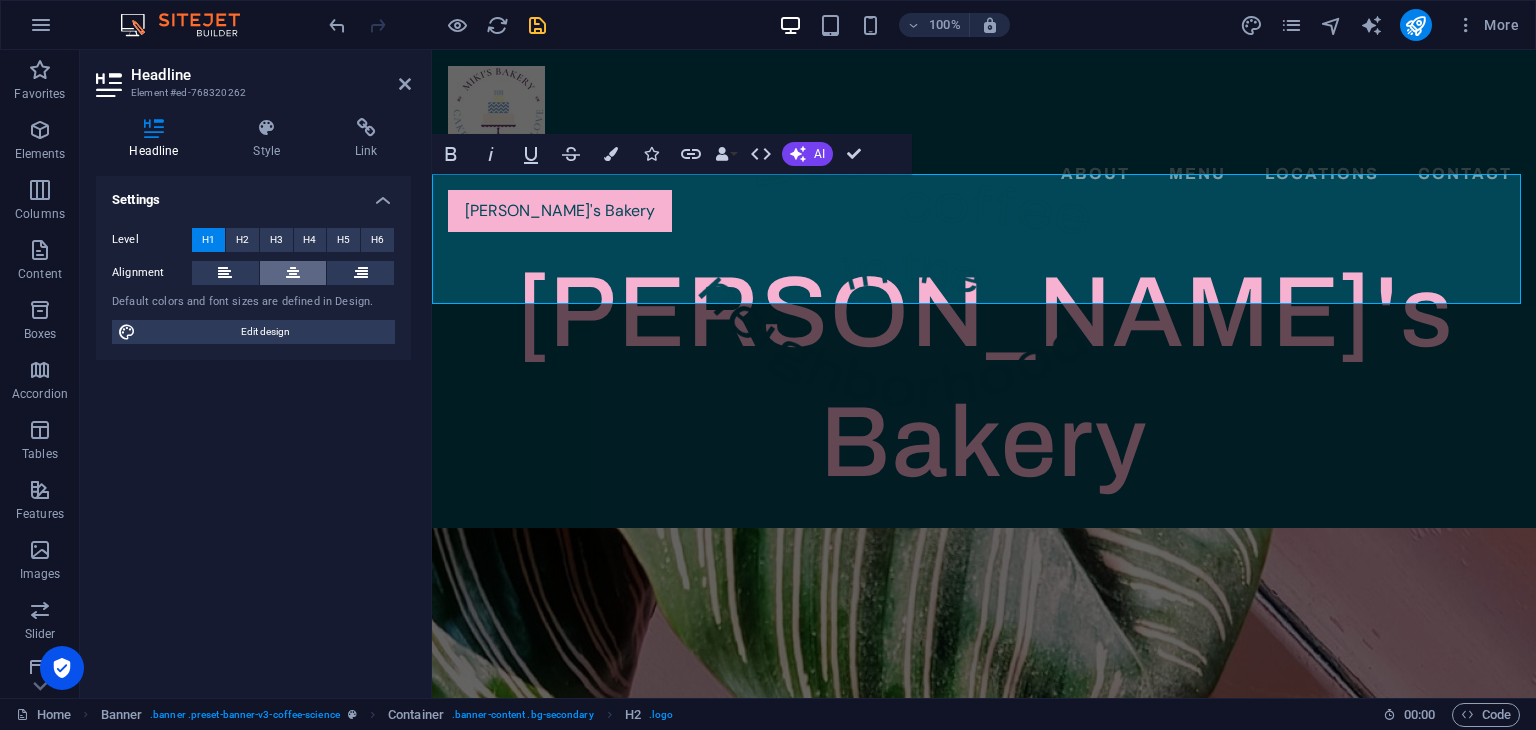 click at bounding box center [293, 273] 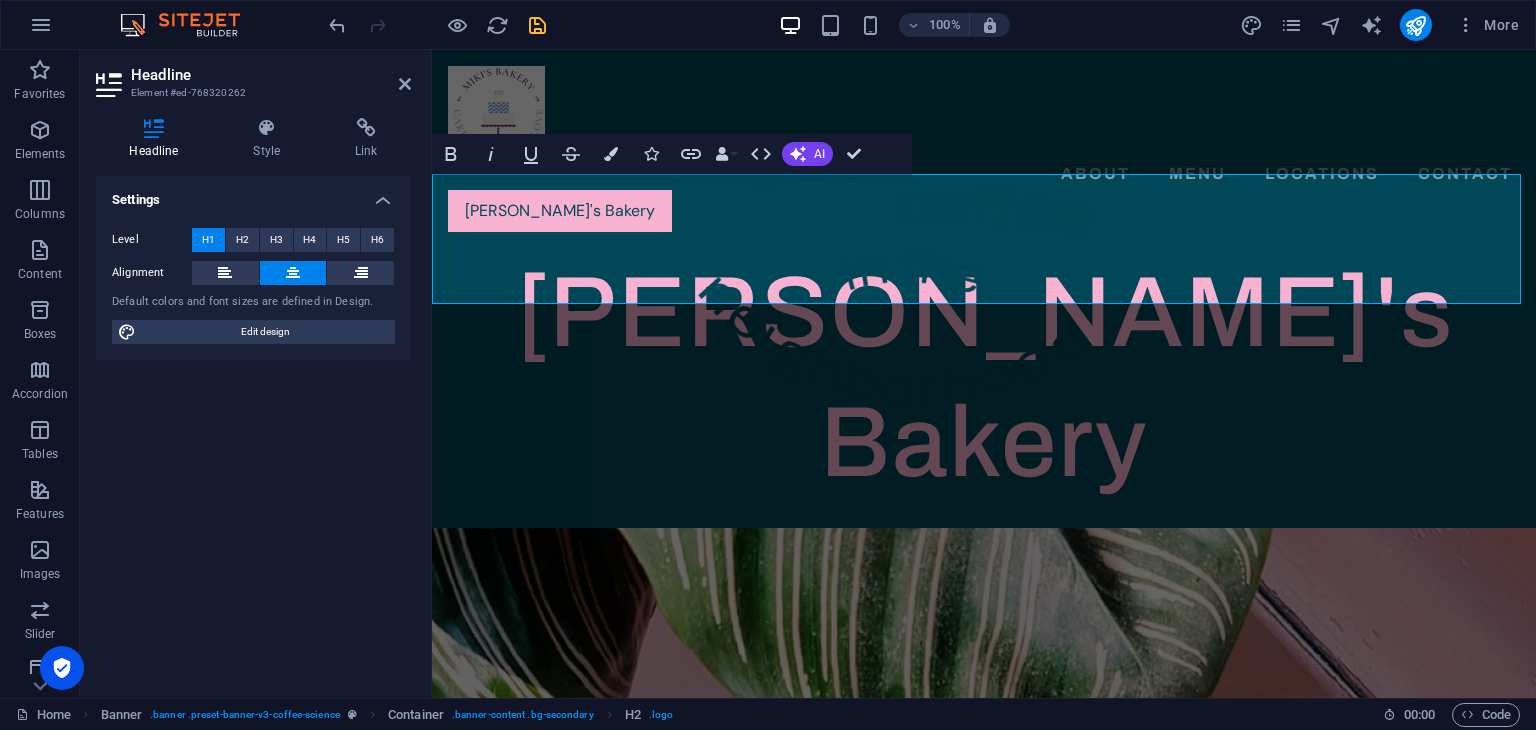 click at bounding box center [293, 273] 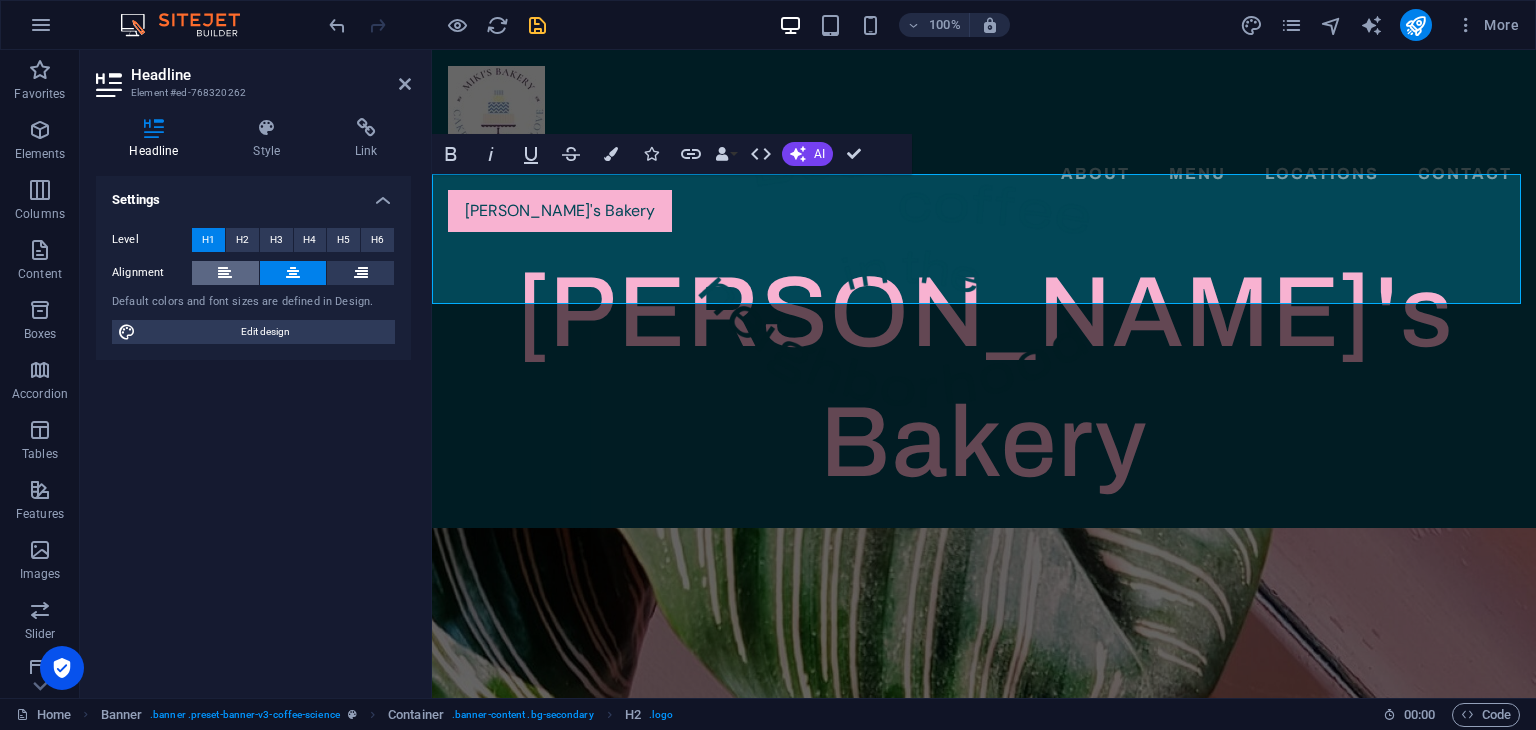 click at bounding box center [225, 273] 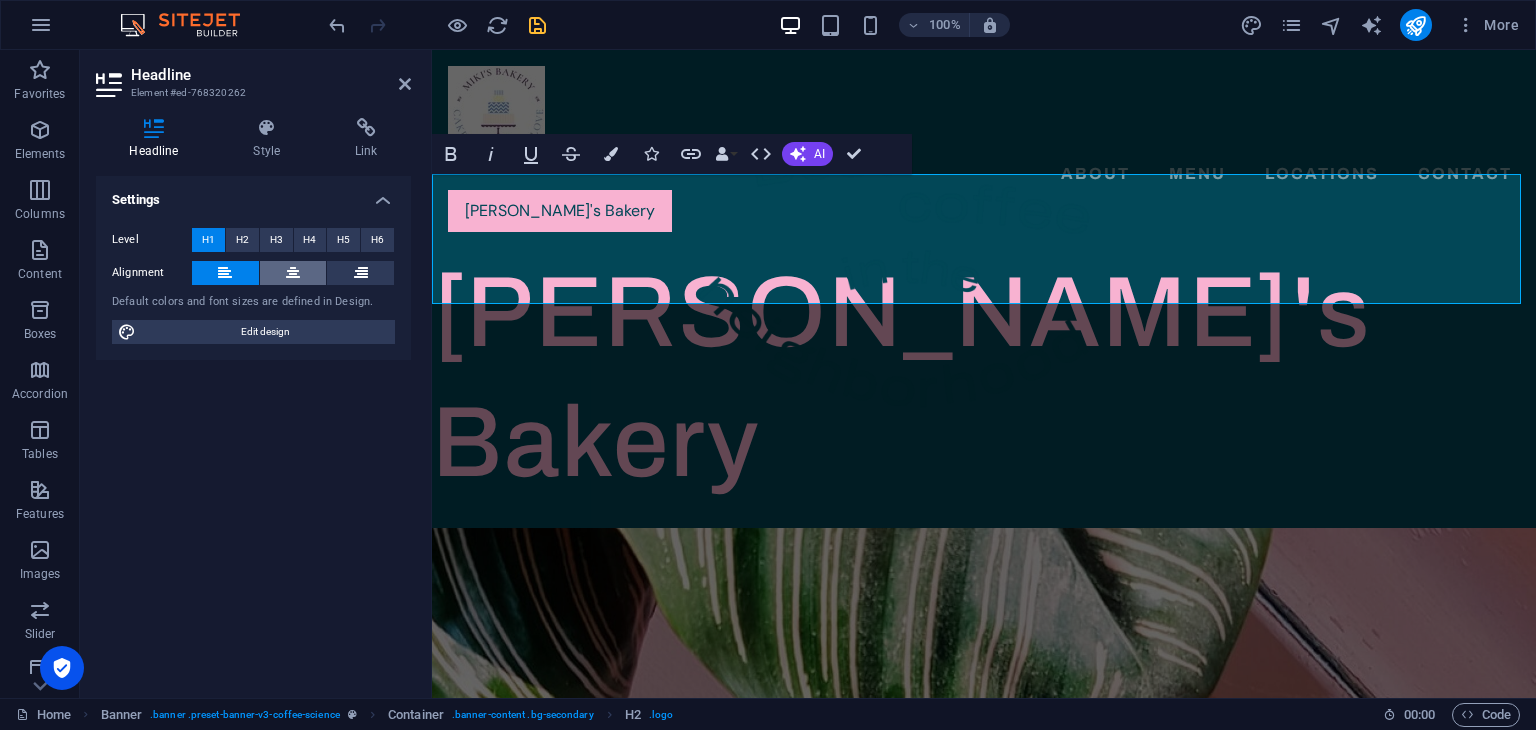 click at bounding box center (293, 273) 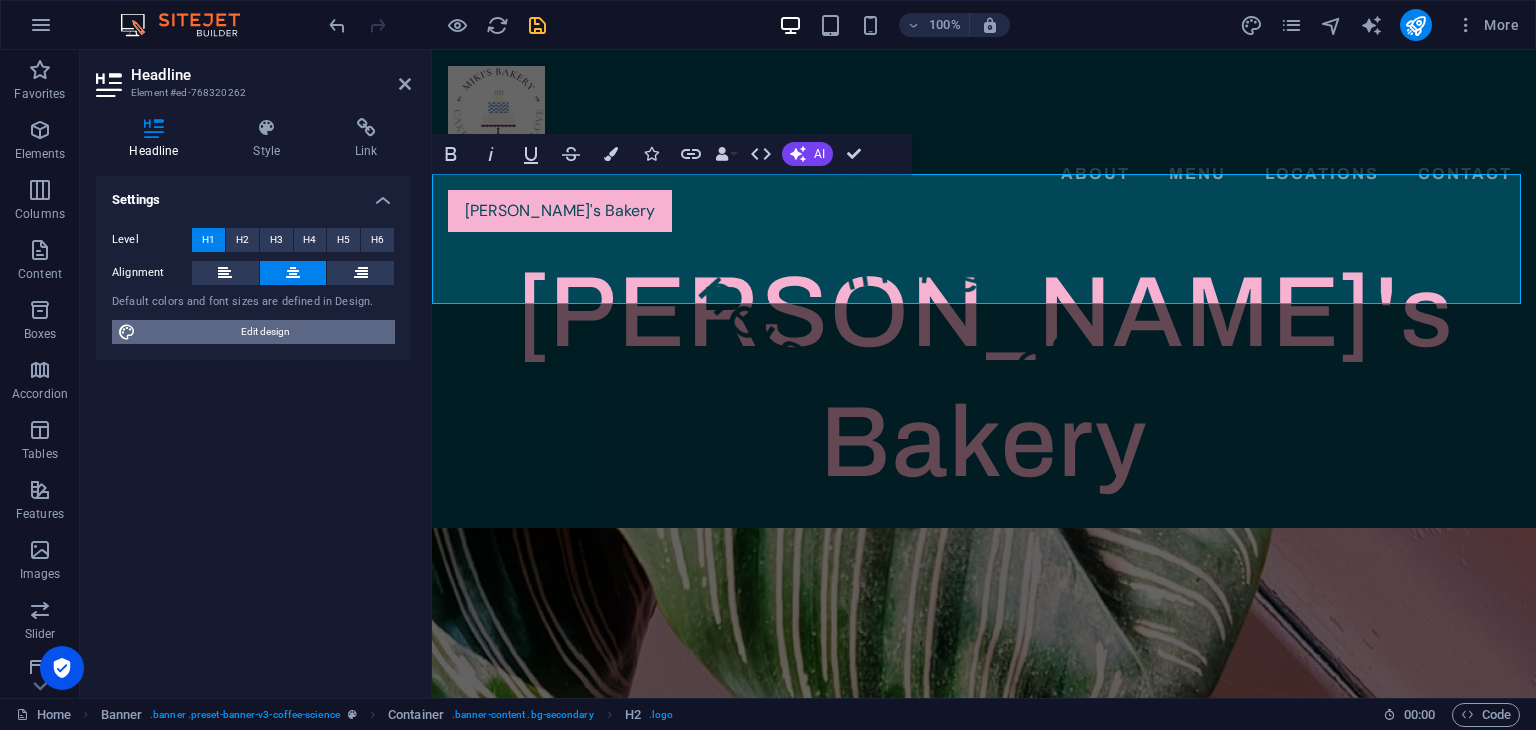 click on "Edit design" at bounding box center (265, 332) 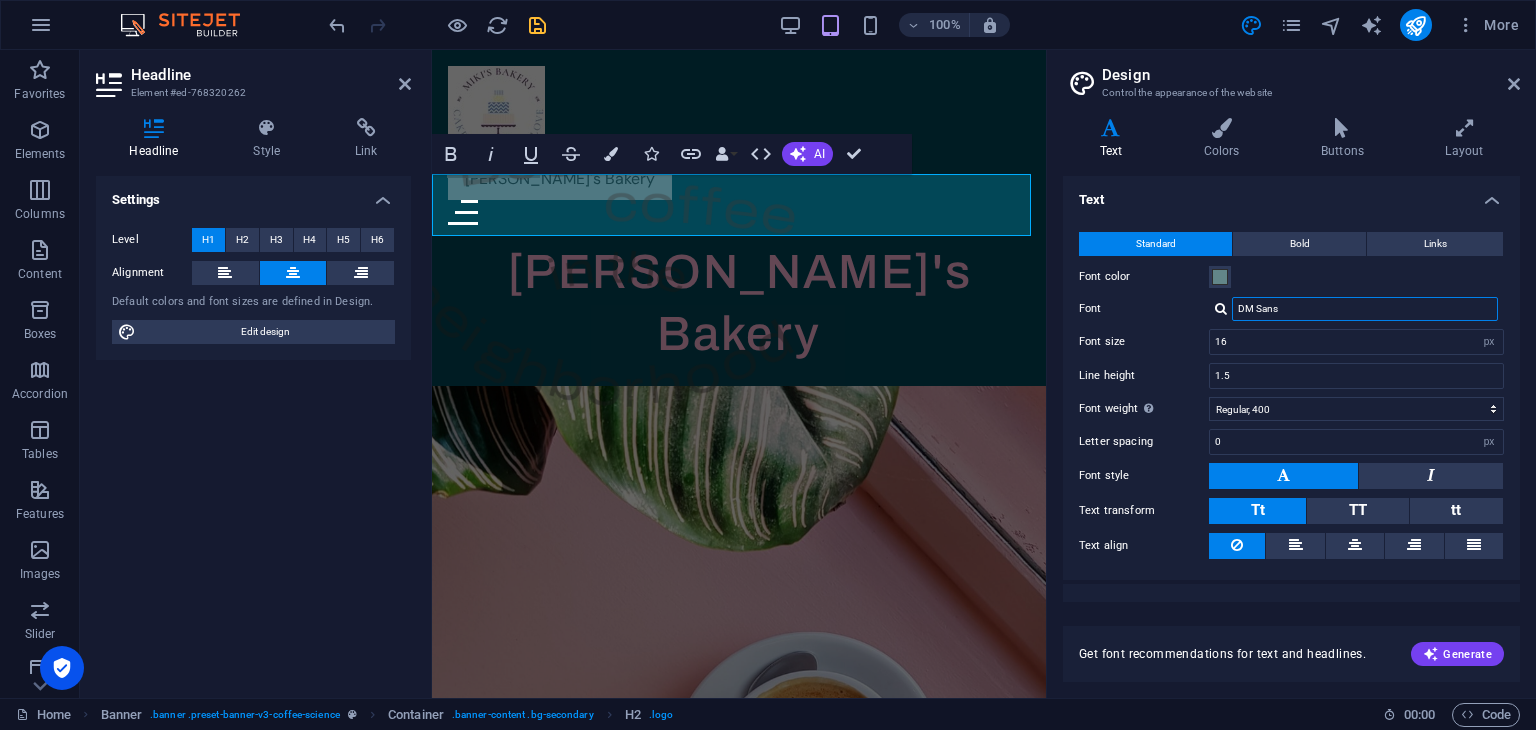 click on "DM Sans" at bounding box center (1365, 309) 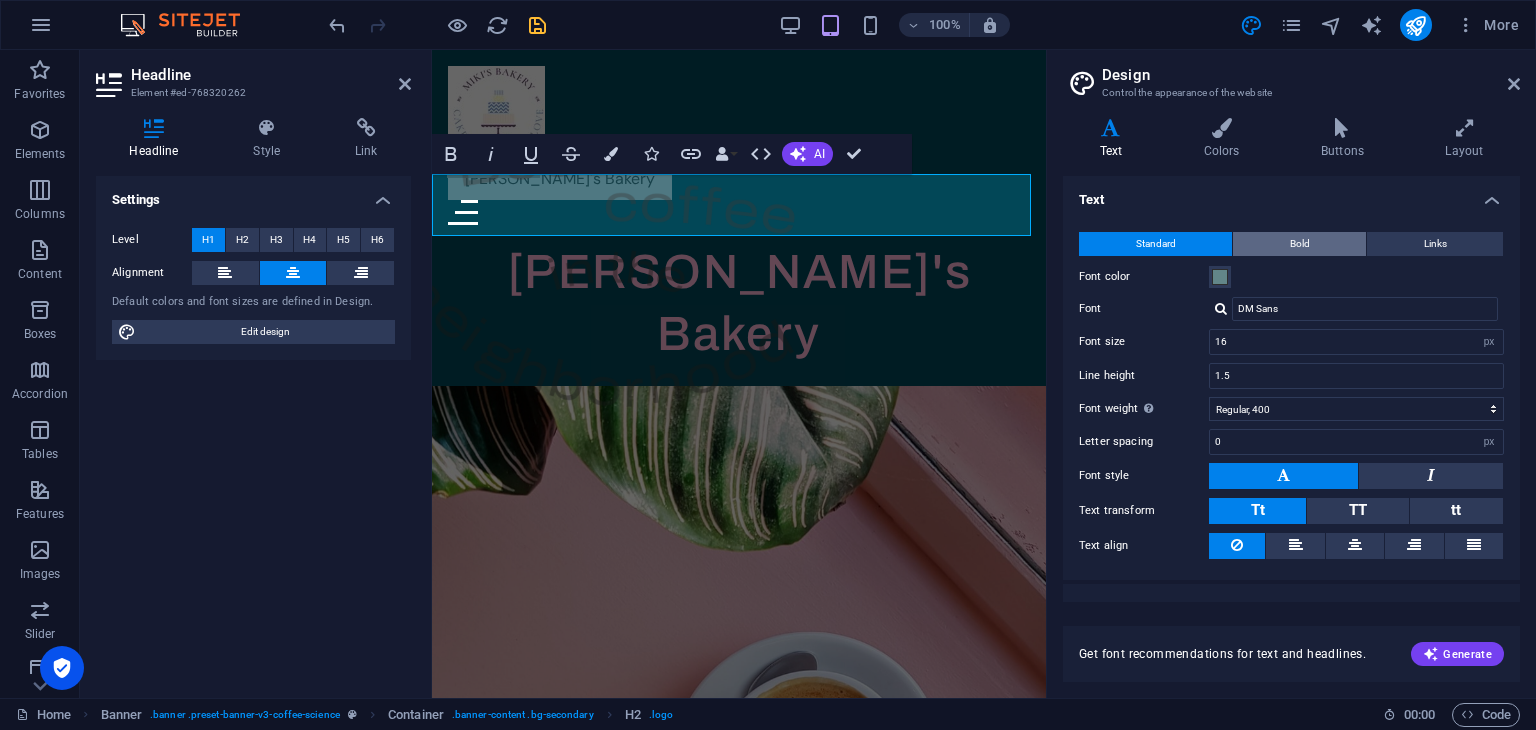 click on "Bold" at bounding box center [1300, 244] 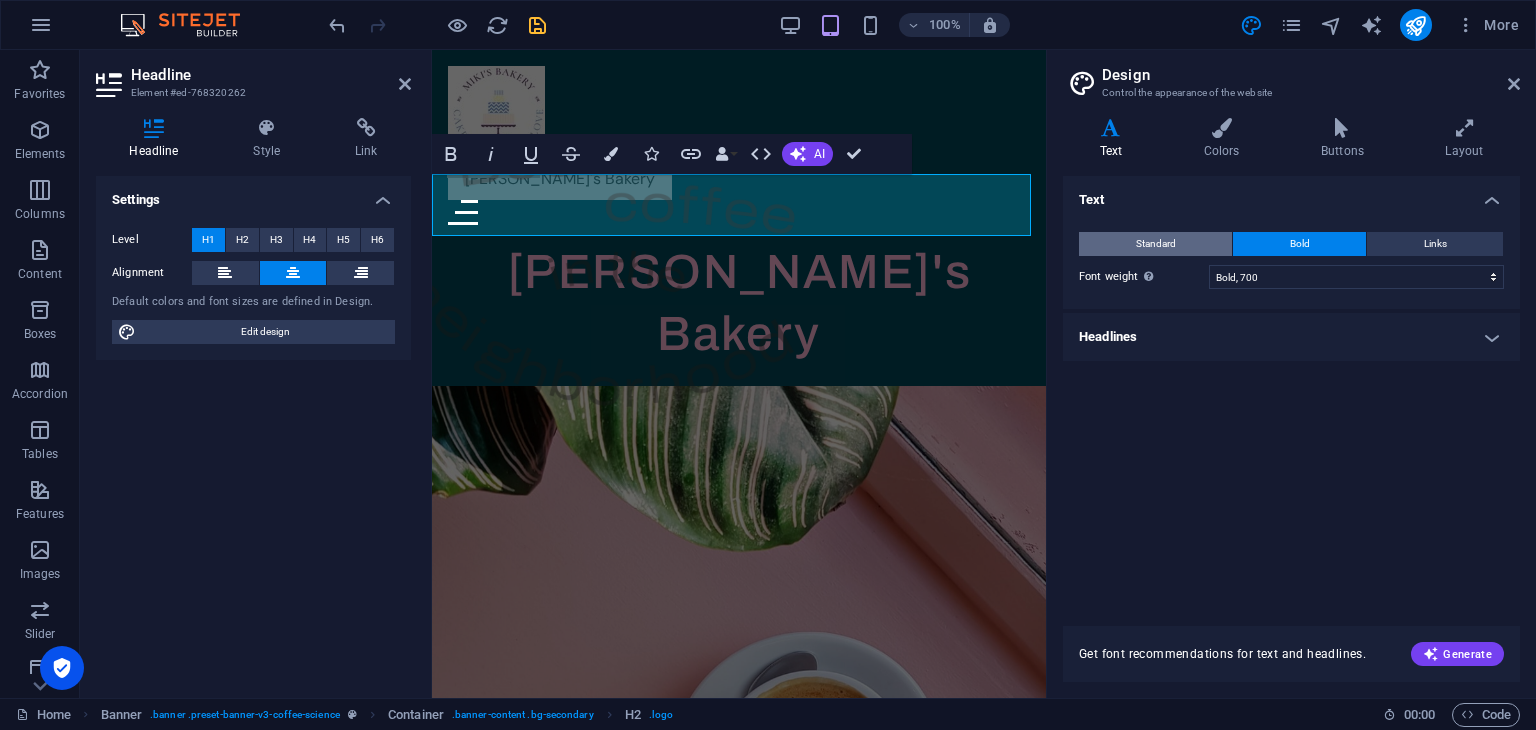 click on "Standard" at bounding box center [1155, 244] 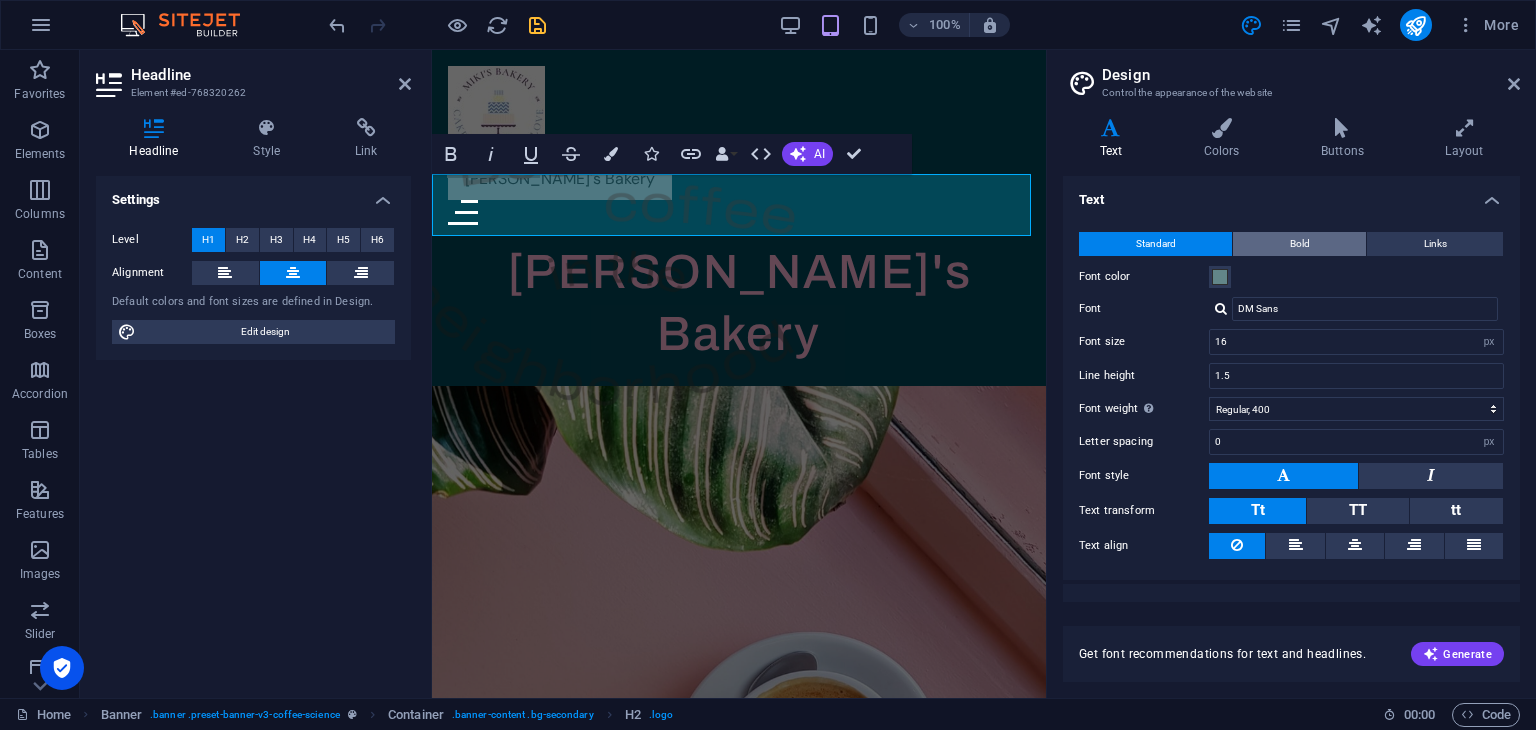 click on "Bold" at bounding box center [1299, 244] 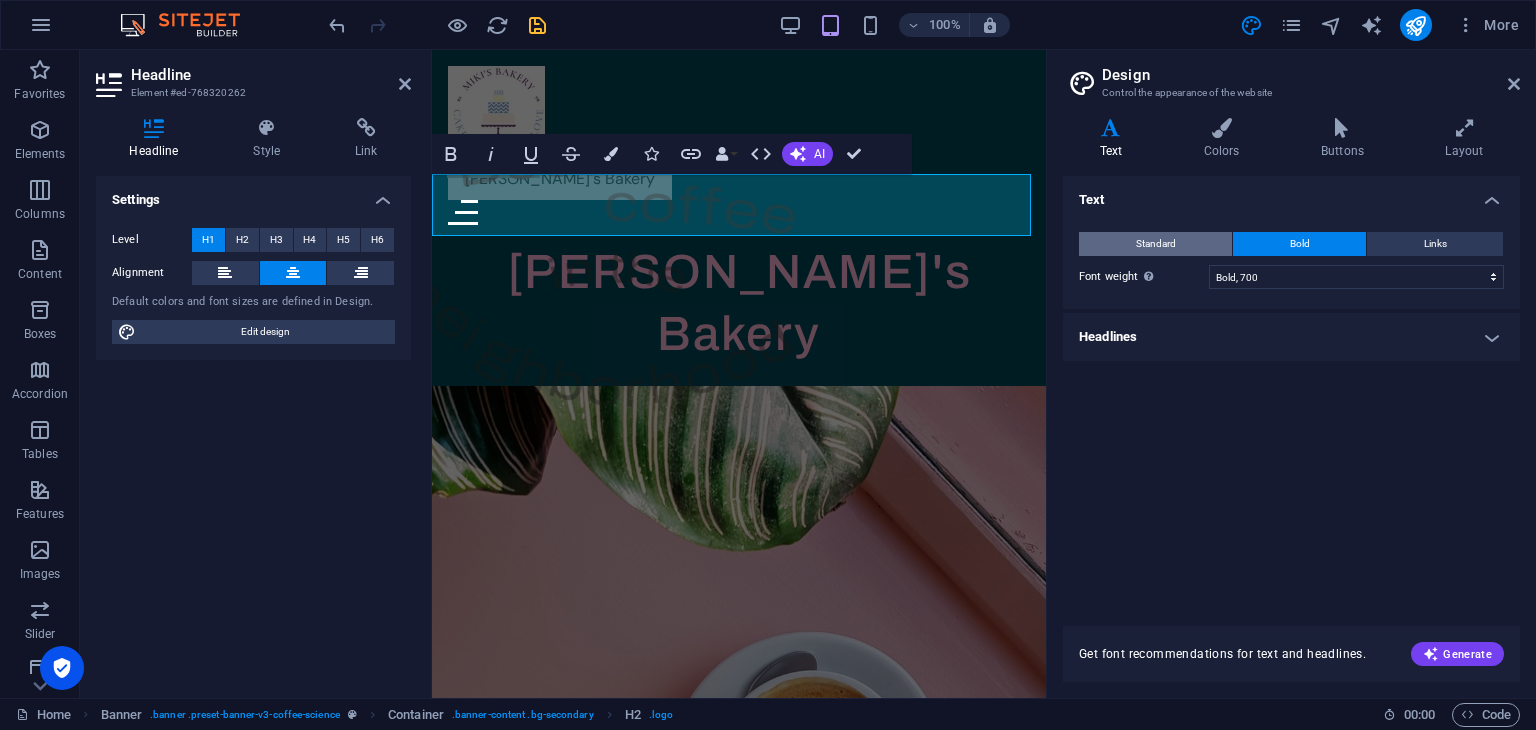 click on "Standard" at bounding box center (1155, 244) 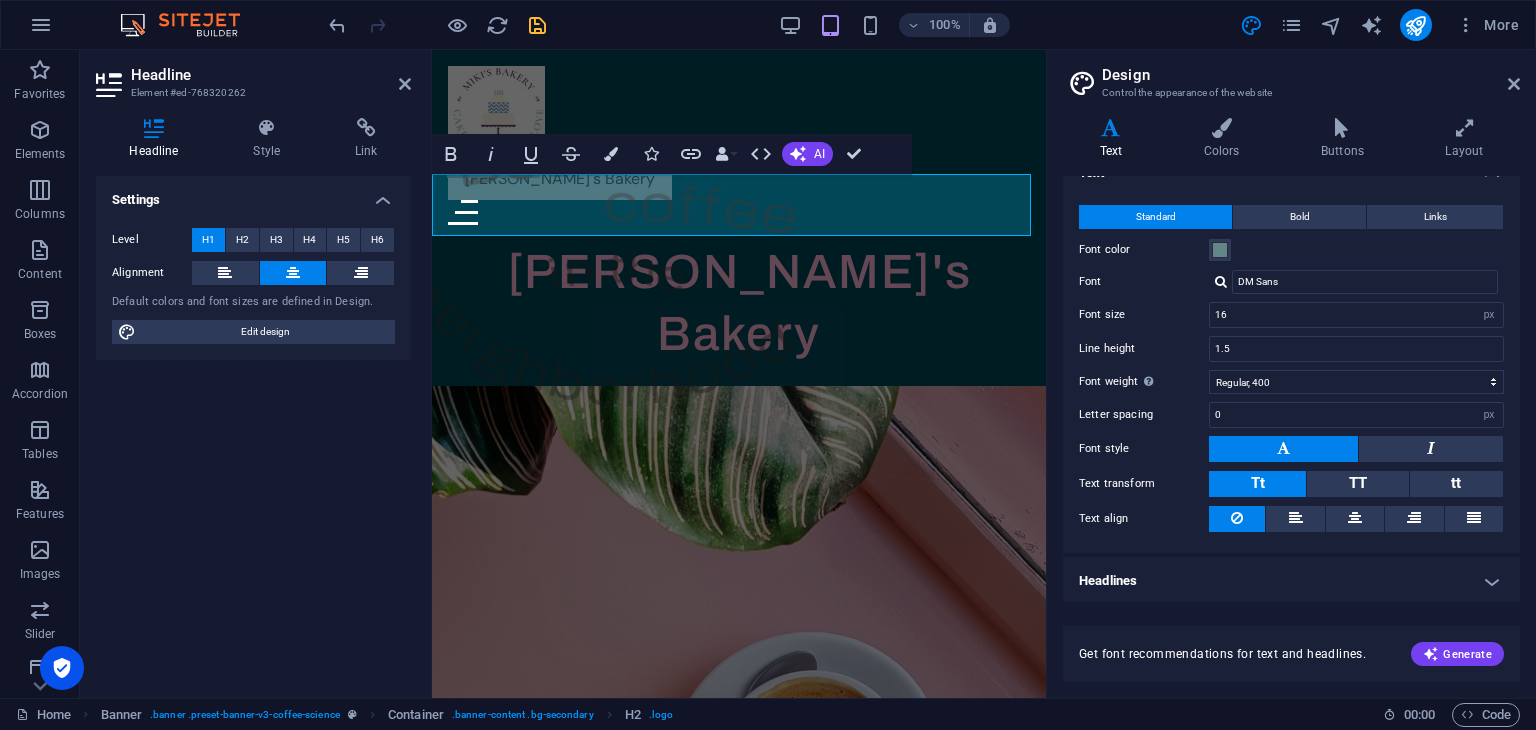 scroll, scrollTop: 0, scrollLeft: 0, axis: both 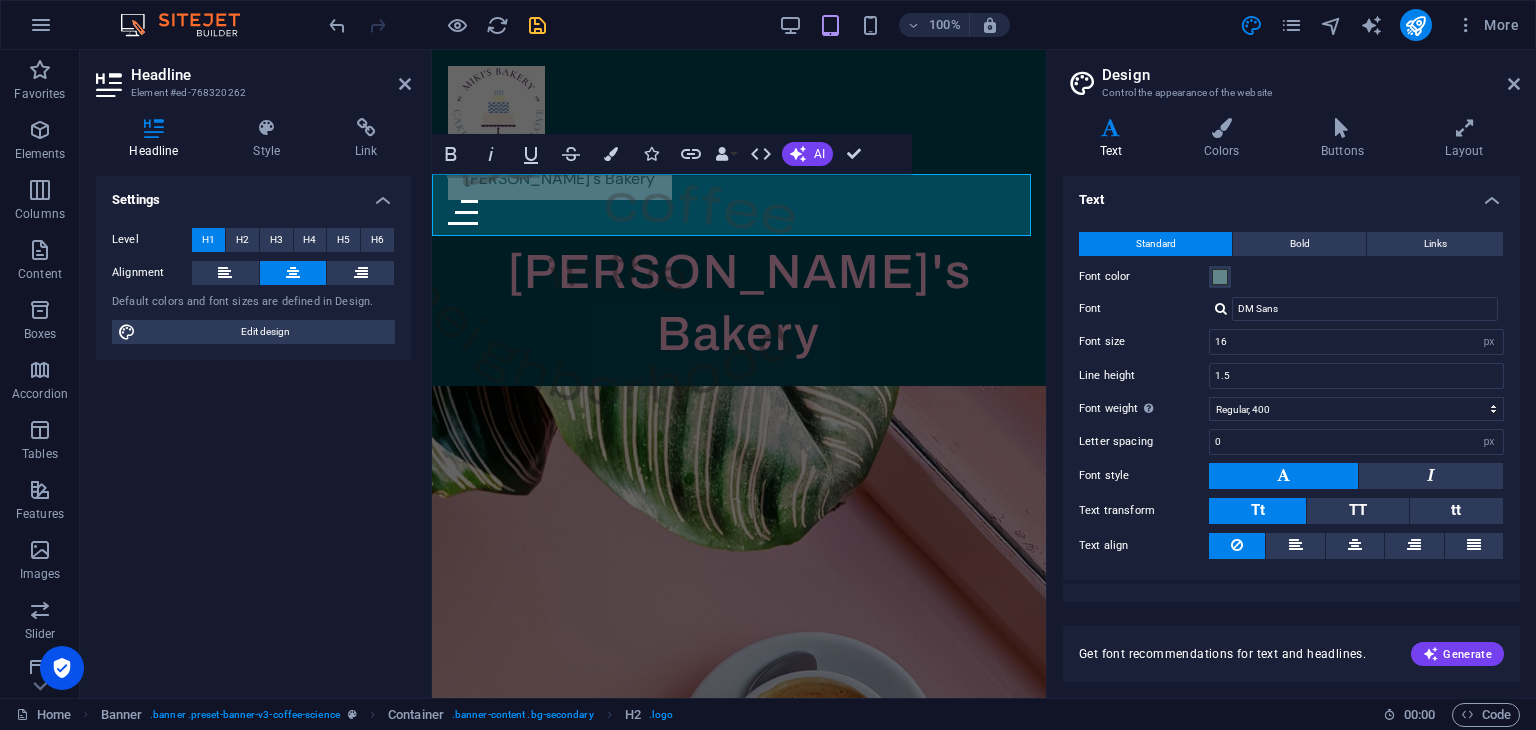 click at bounding box center [1221, 308] 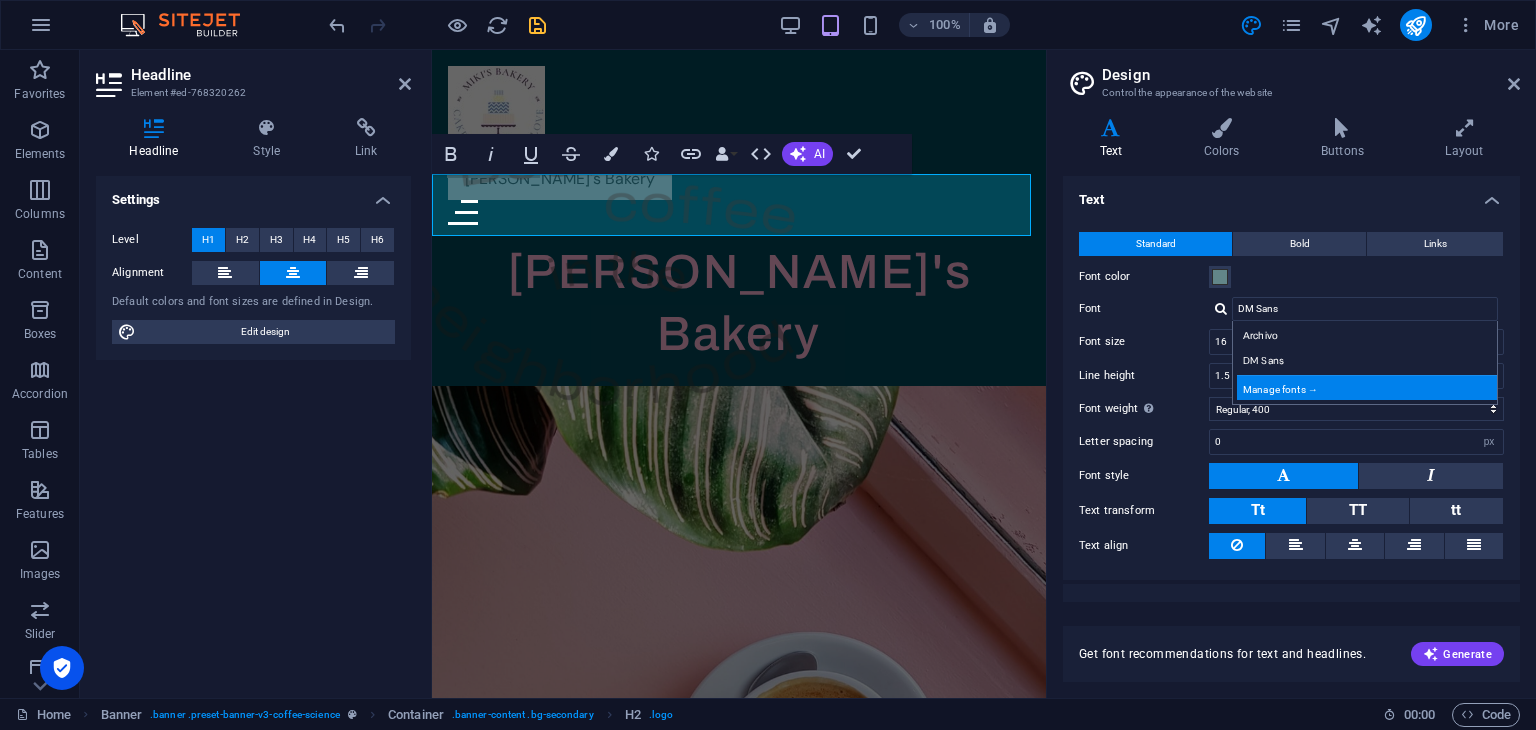 click on "Manage fonts →" at bounding box center [1369, 387] 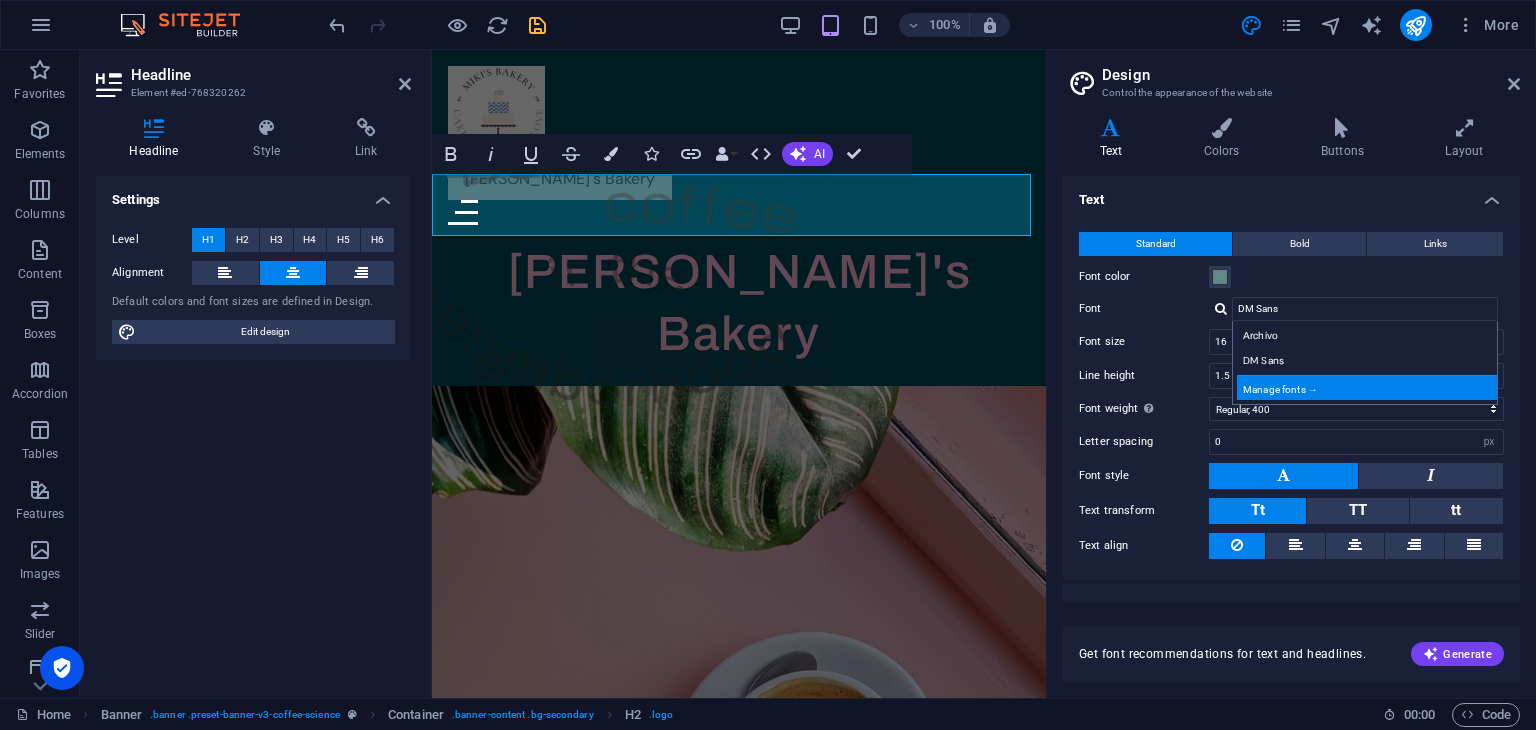 select on "popularity" 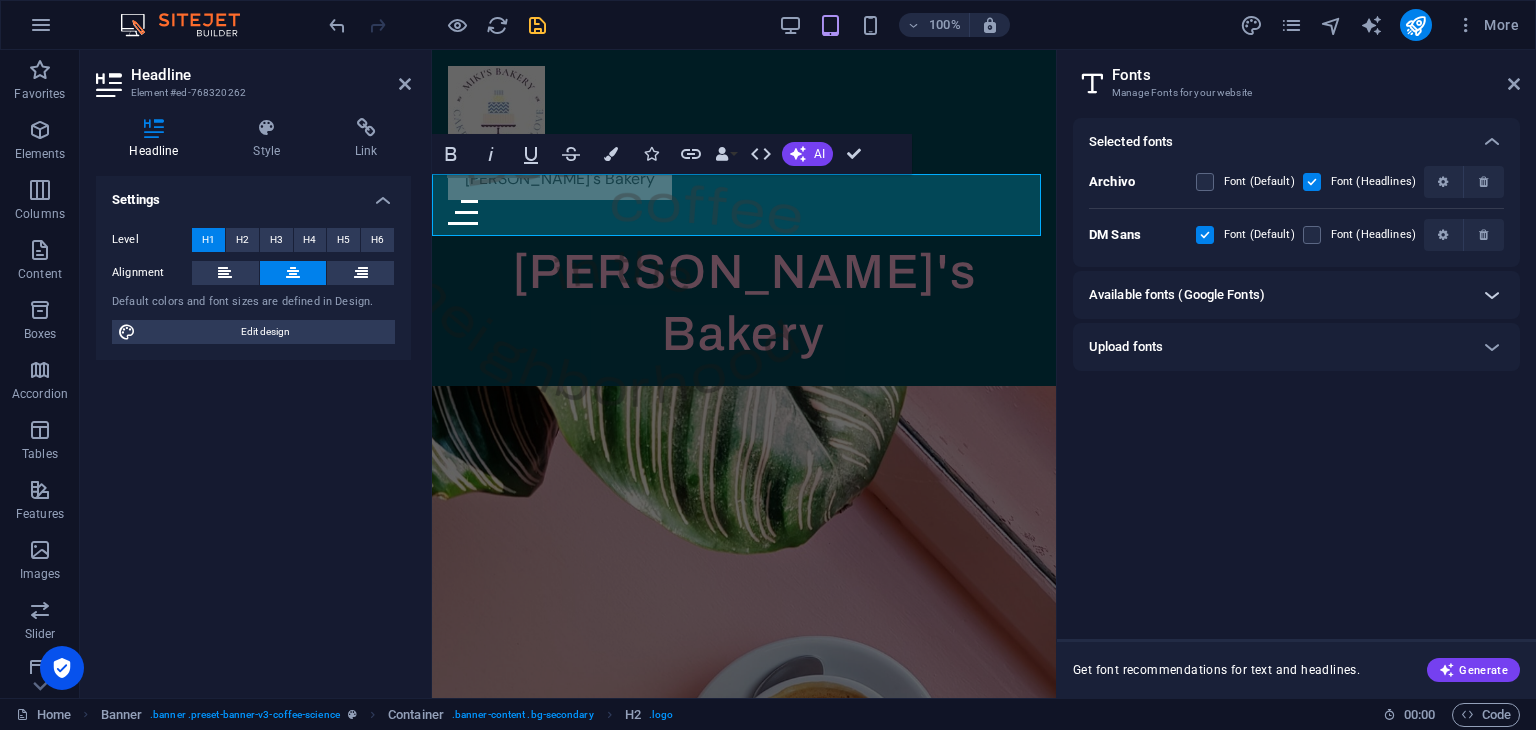 click at bounding box center (1492, 295) 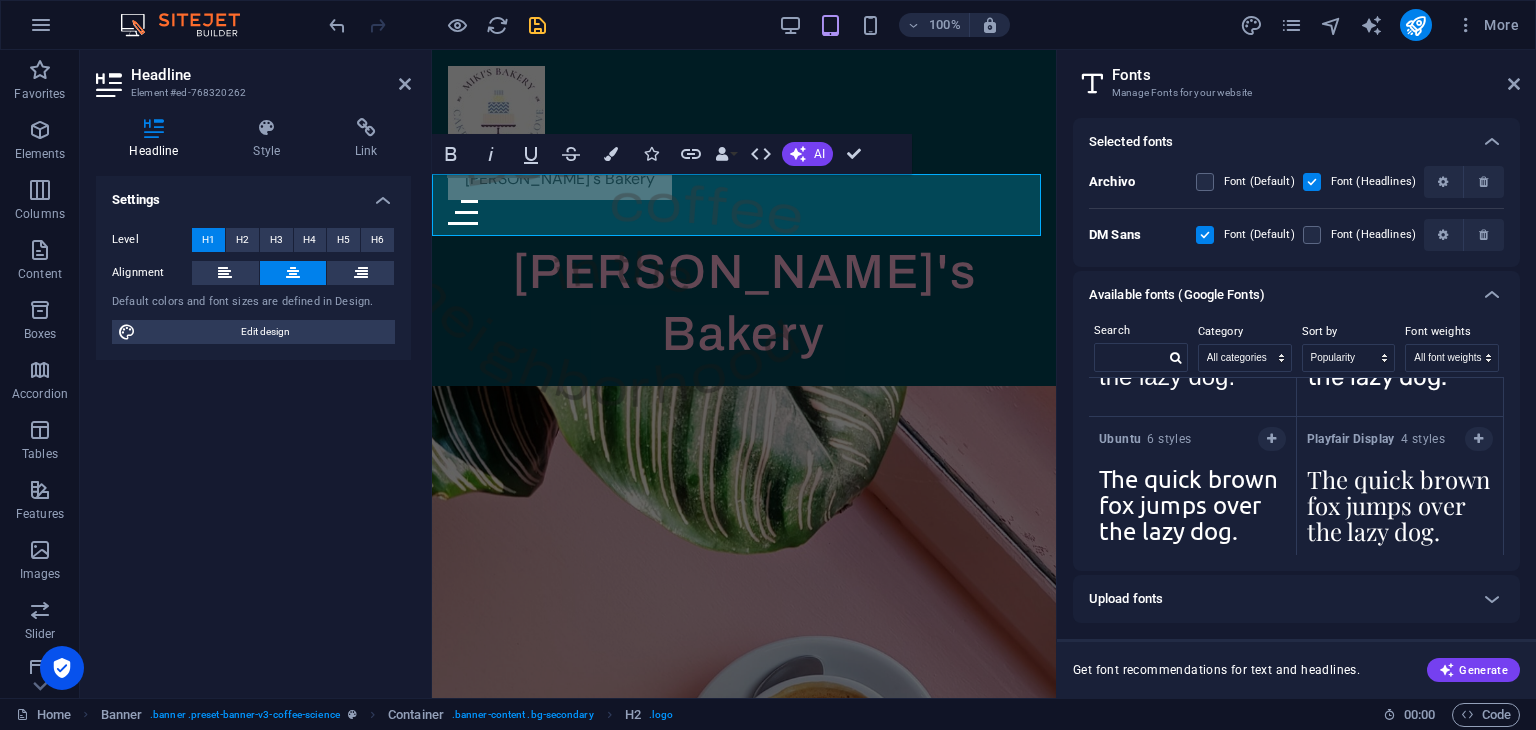 scroll, scrollTop: 1220, scrollLeft: 0, axis: vertical 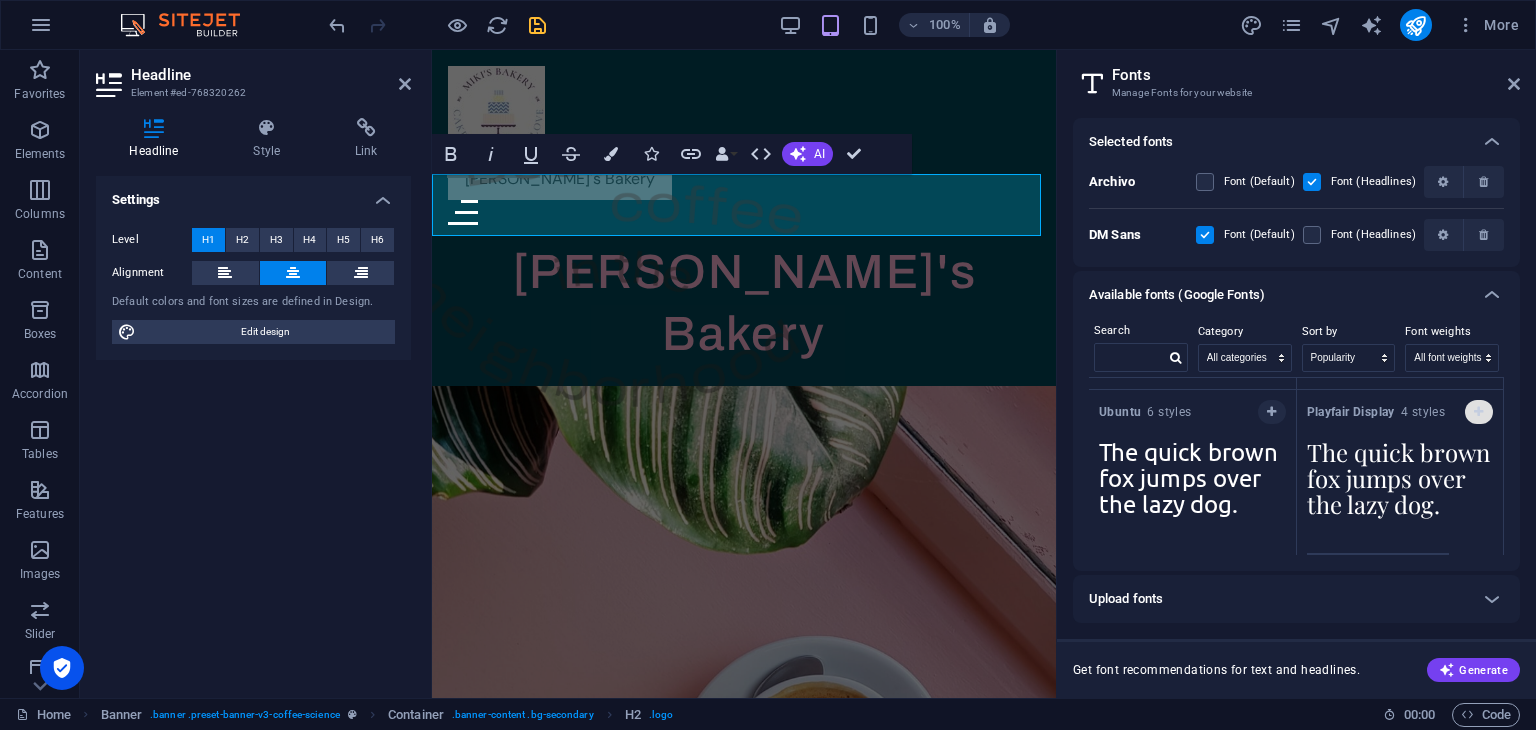 click at bounding box center (1479, 412) 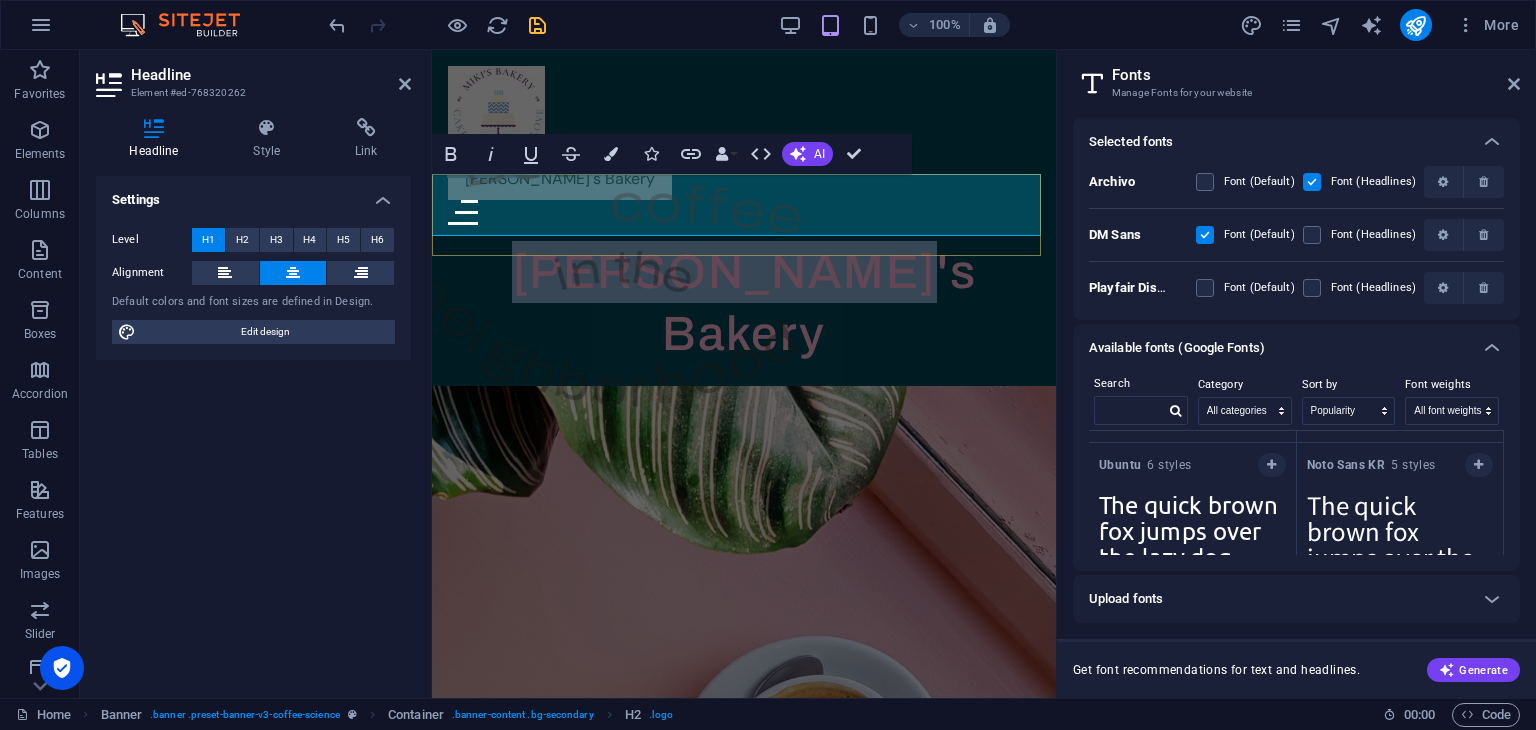 drag, startPoint x: 896, startPoint y: 207, endPoint x: 567, endPoint y: 217, distance: 329.15195 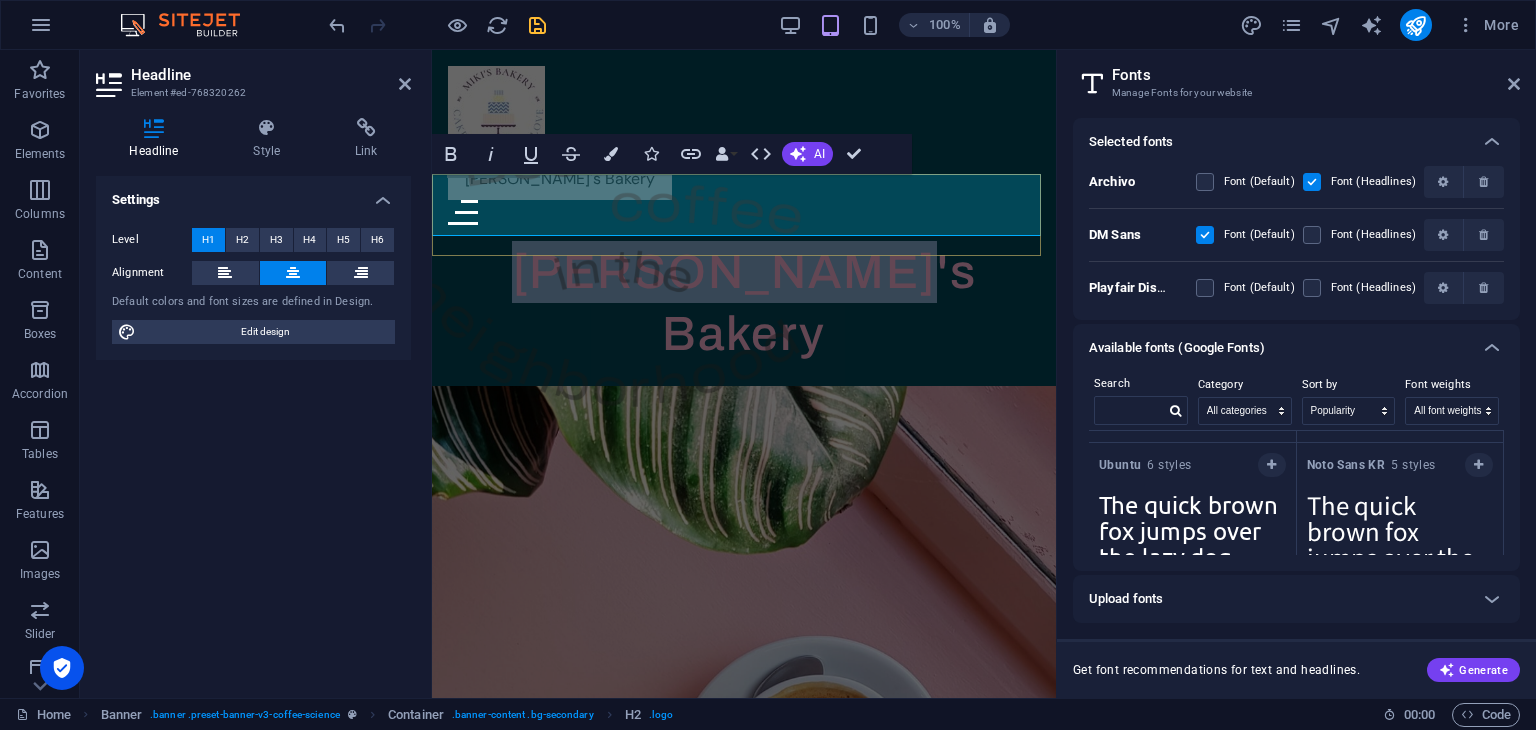 click on "[PERSON_NAME]'s Bakery" at bounding box center [744, 303] 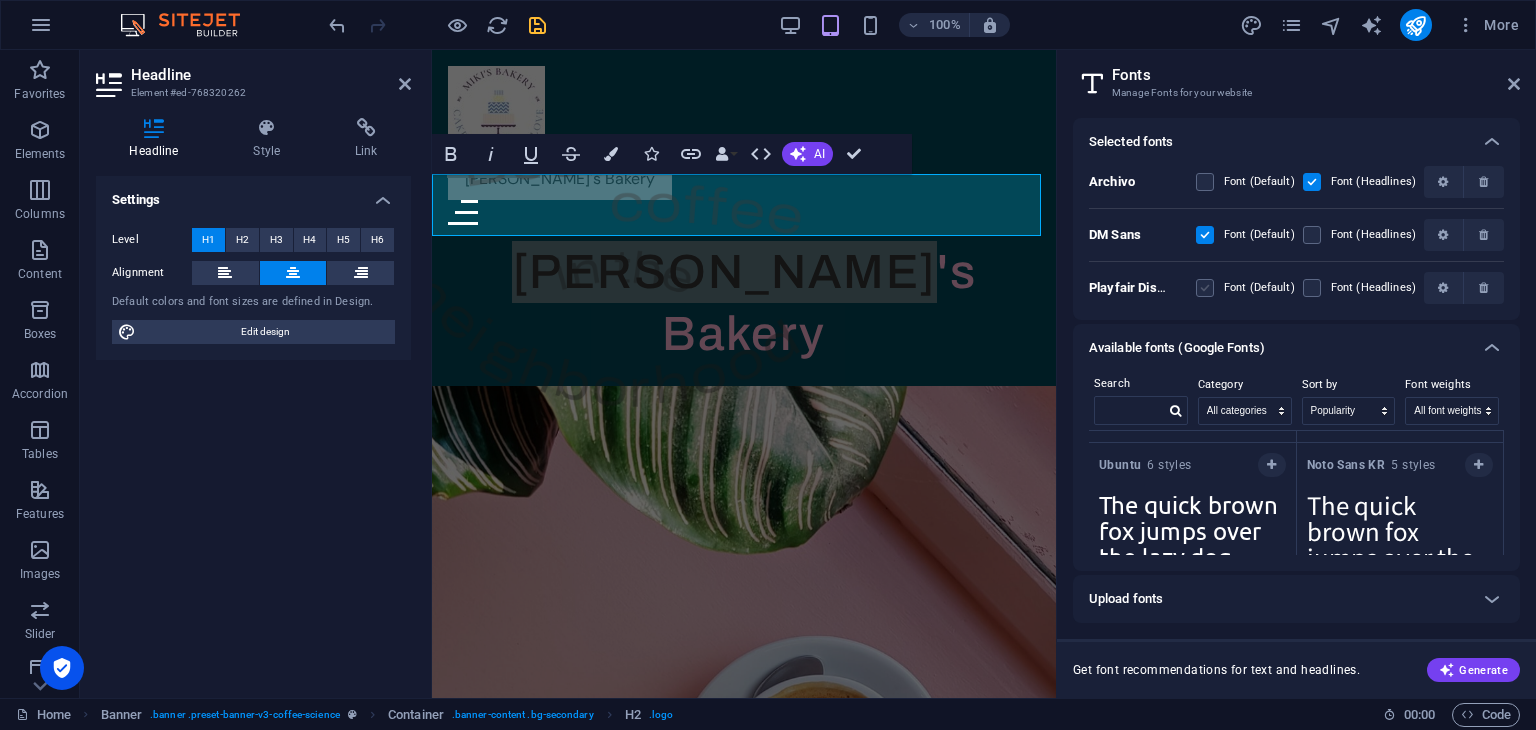click at bounding box center (1205, 288) 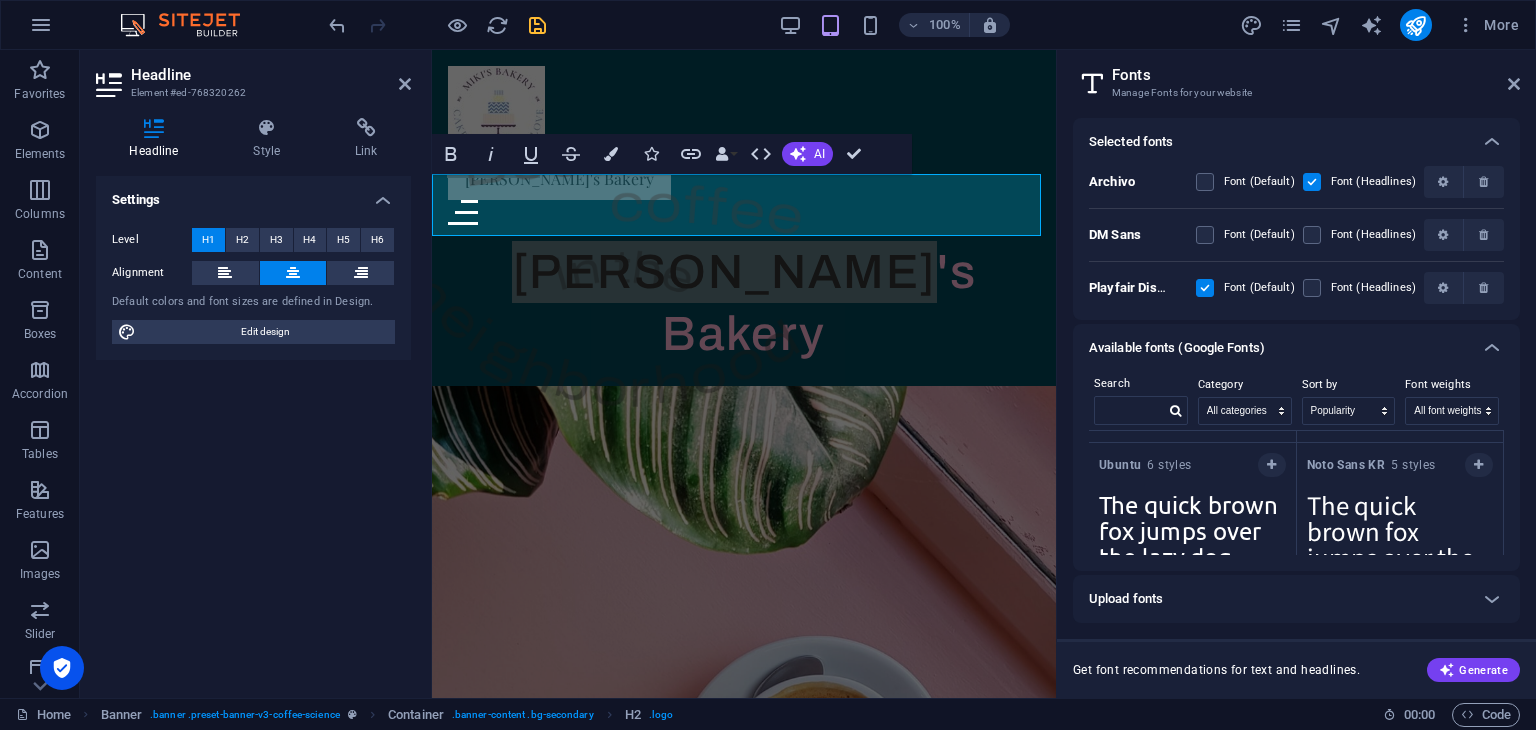 click at bounding box center [1205, 288] 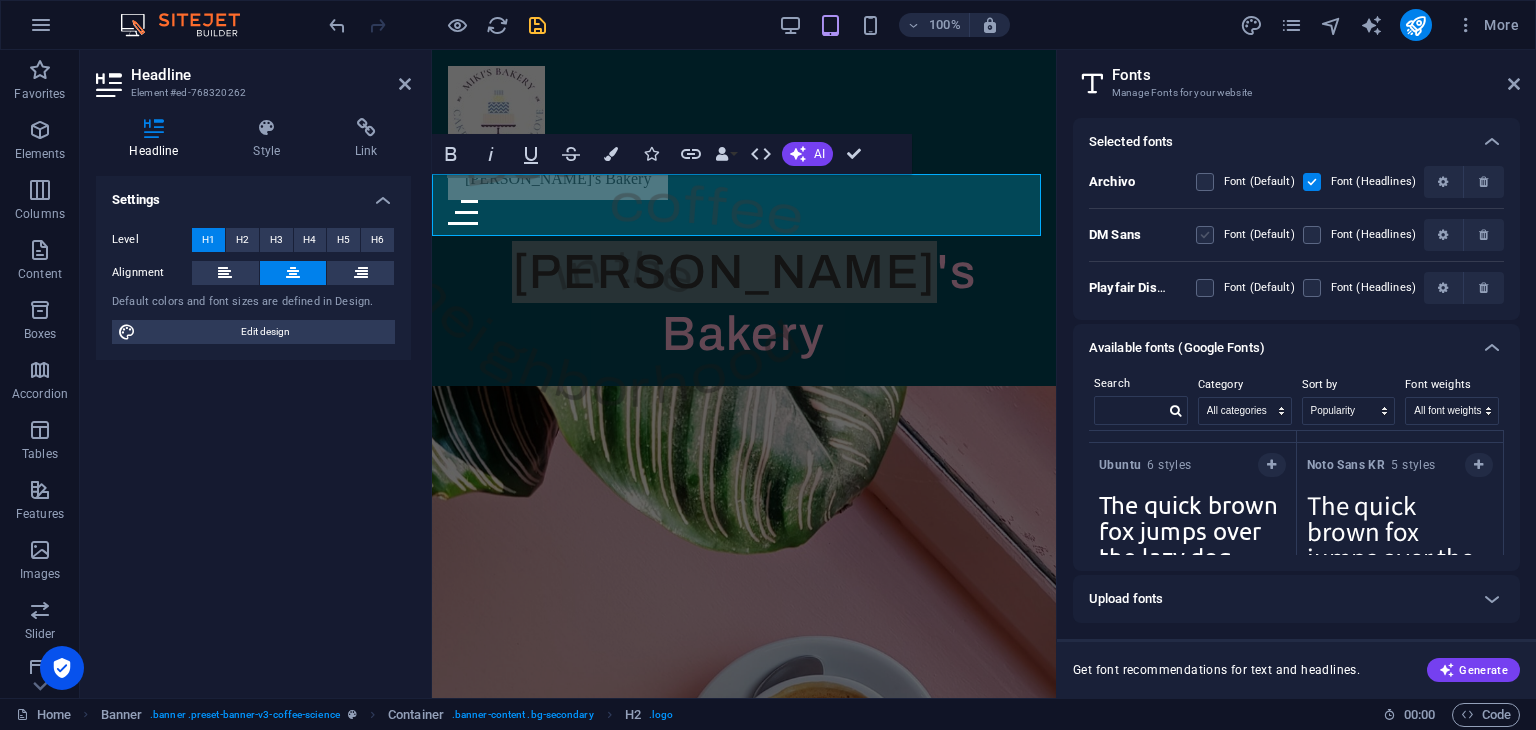 click at bounding box center [1205, 235] 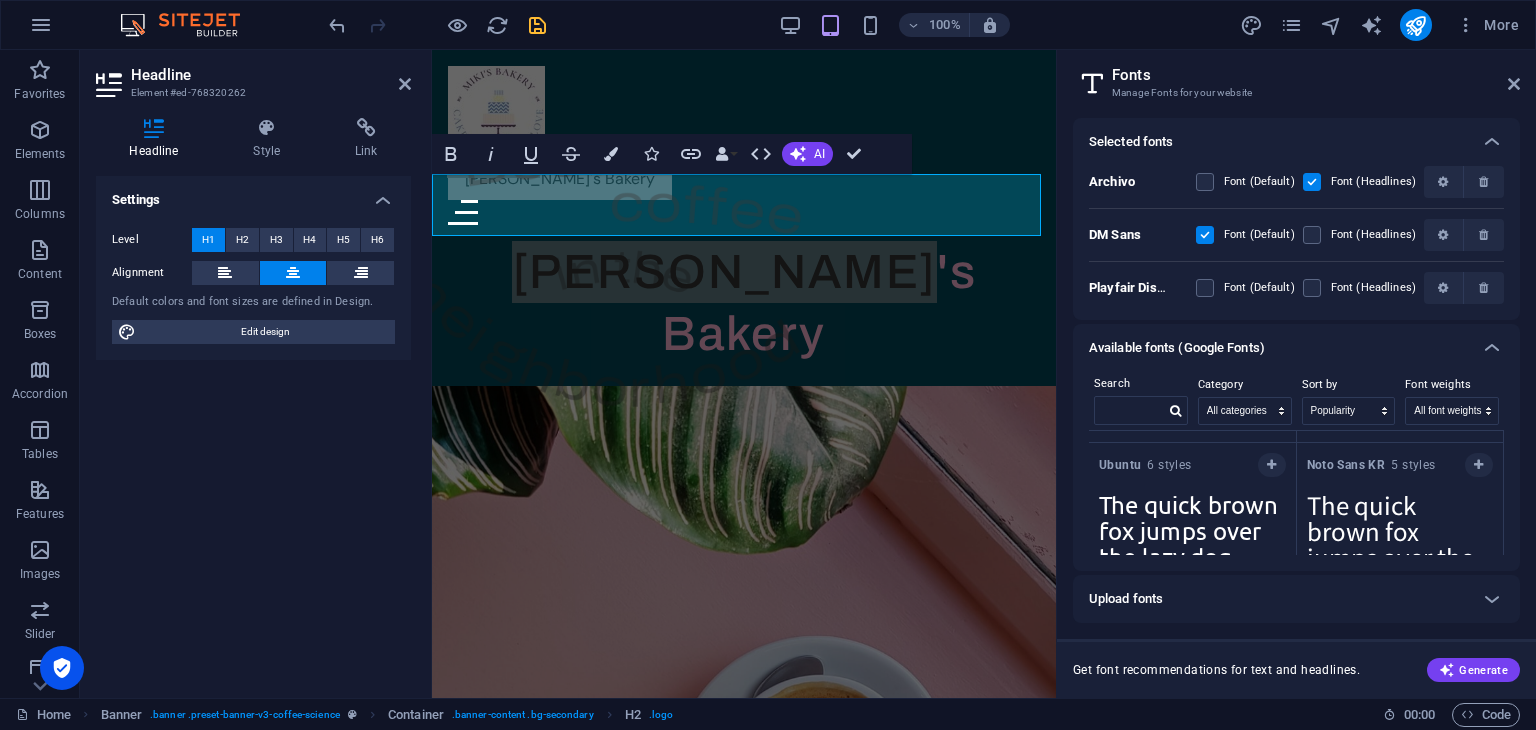 click at bounding box center (1205, 235) 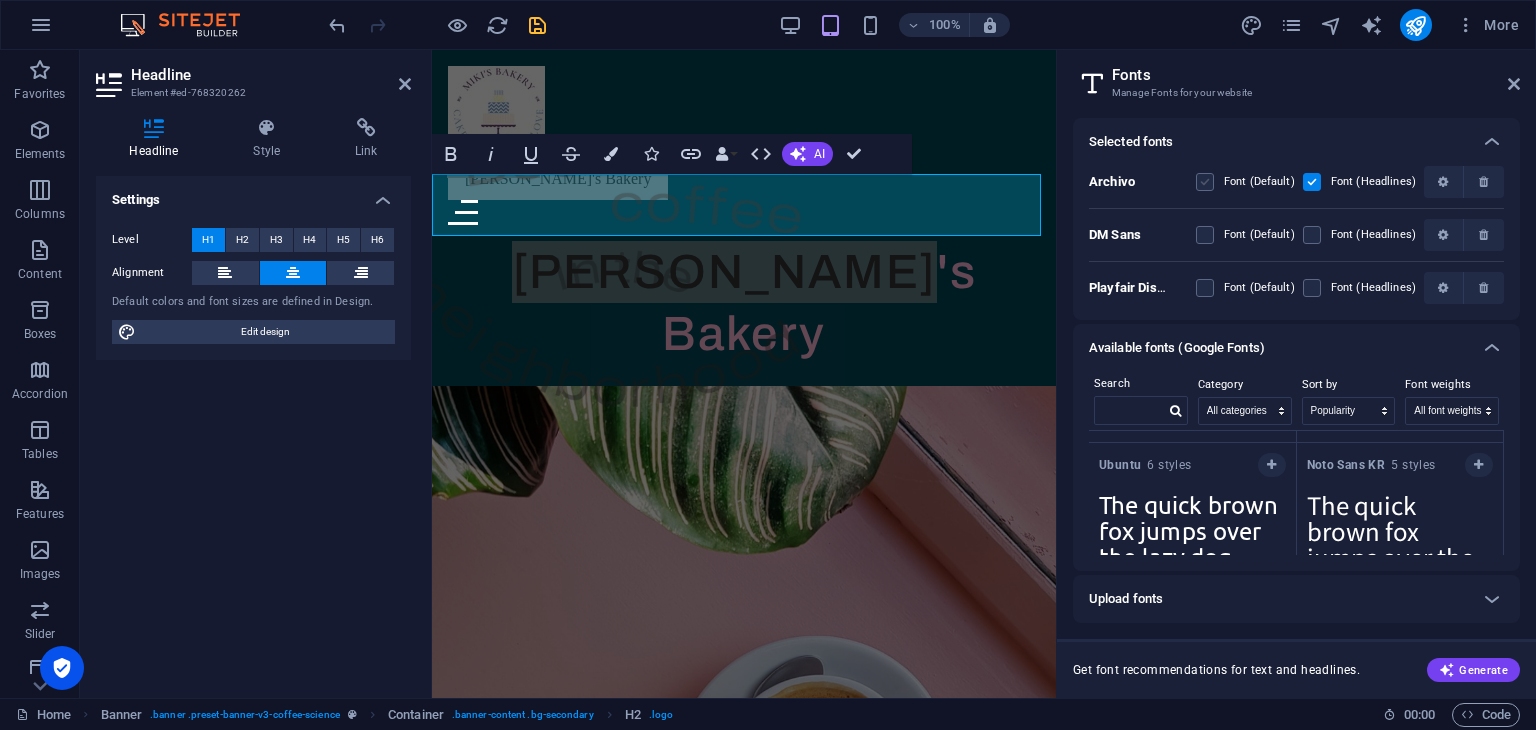 click at bounding box center (1205, 182) 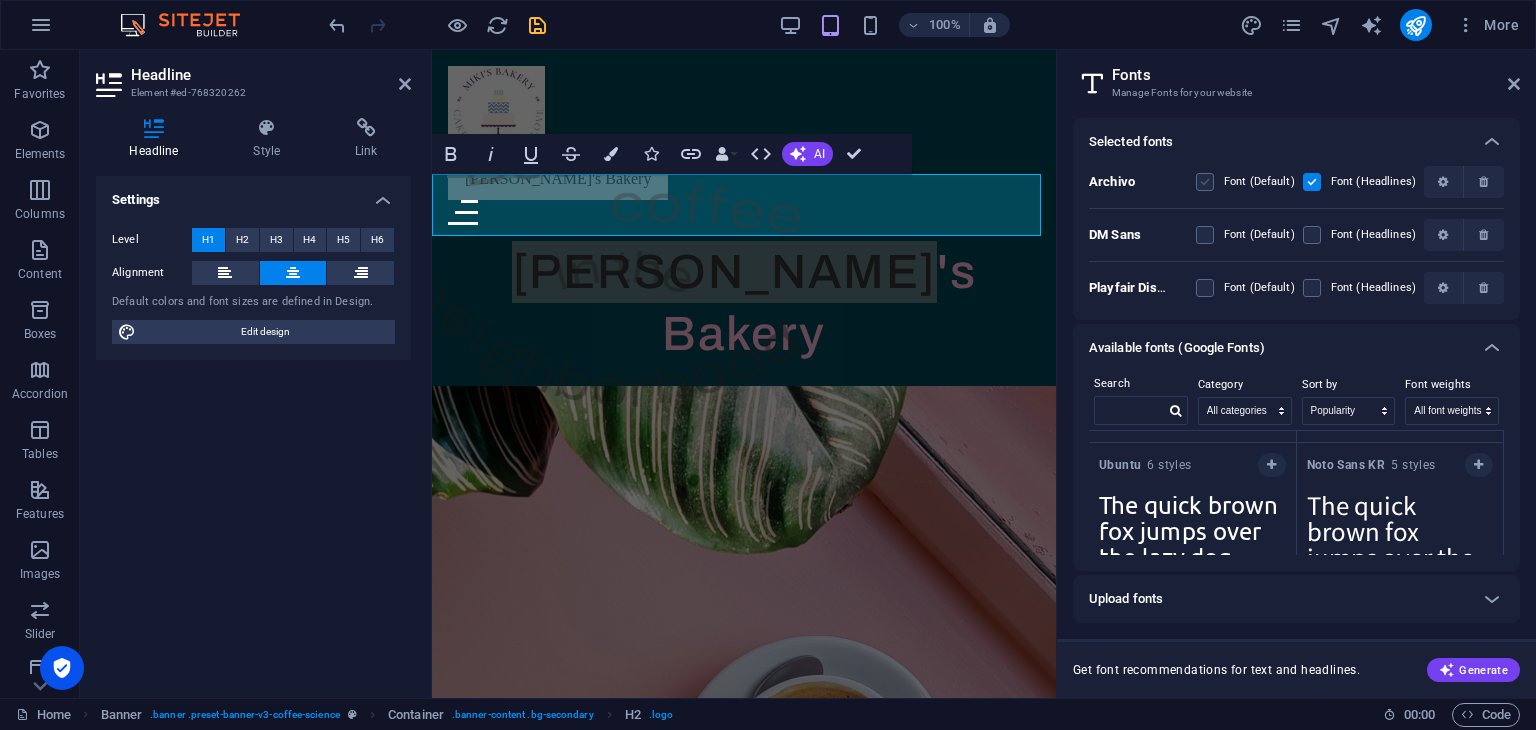 click at bounding box center (0, 0) 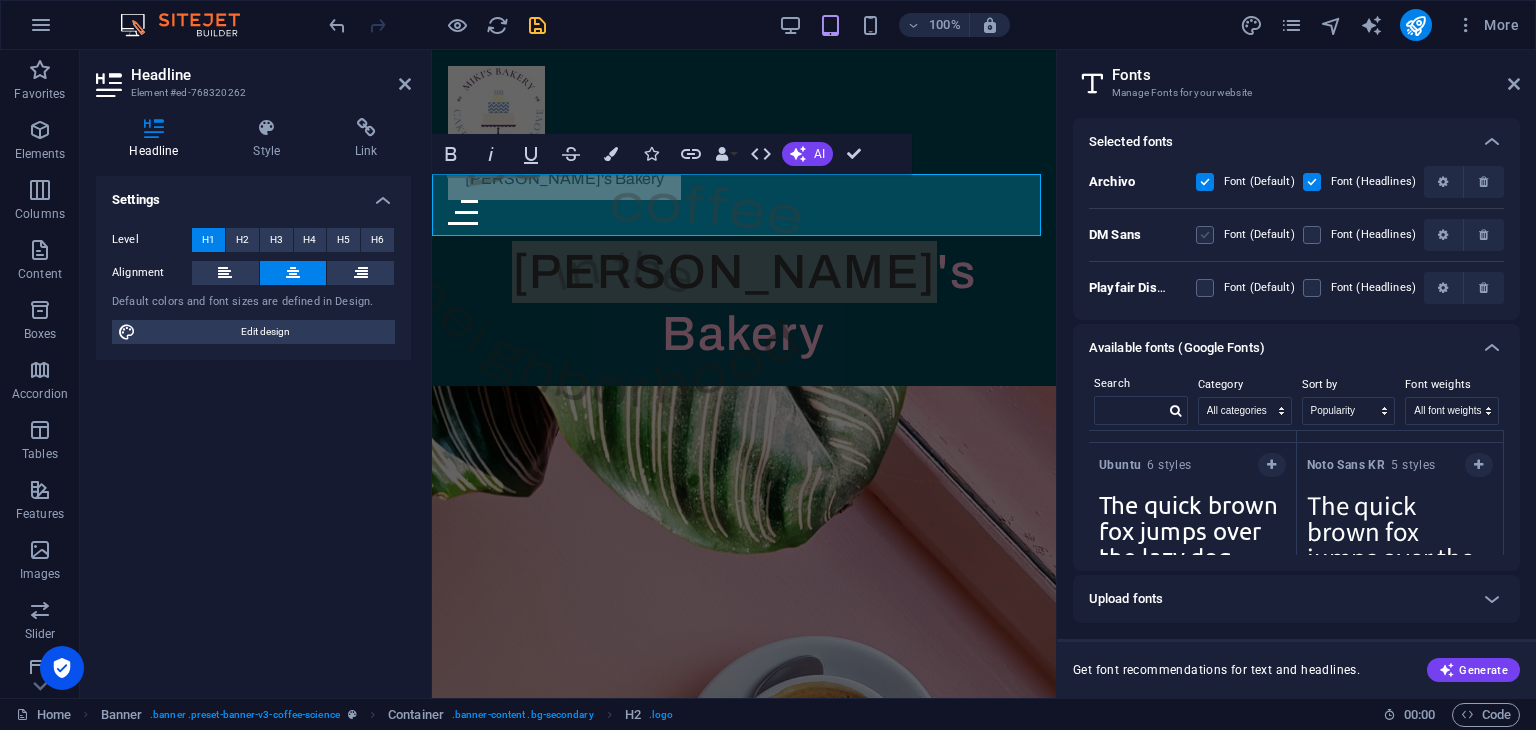 click at bounding box center (1205, 235) 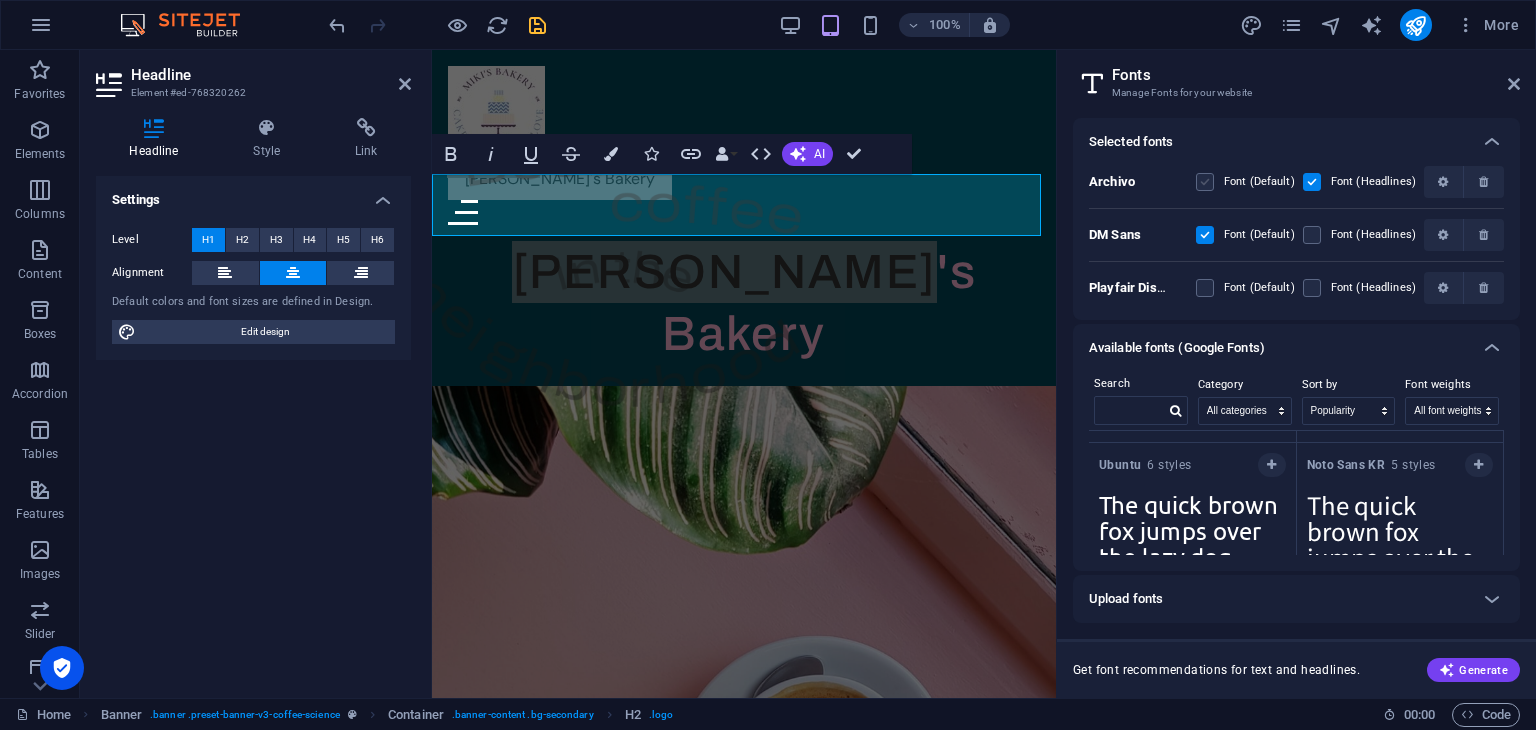 click at bounding box center [1205, 182] 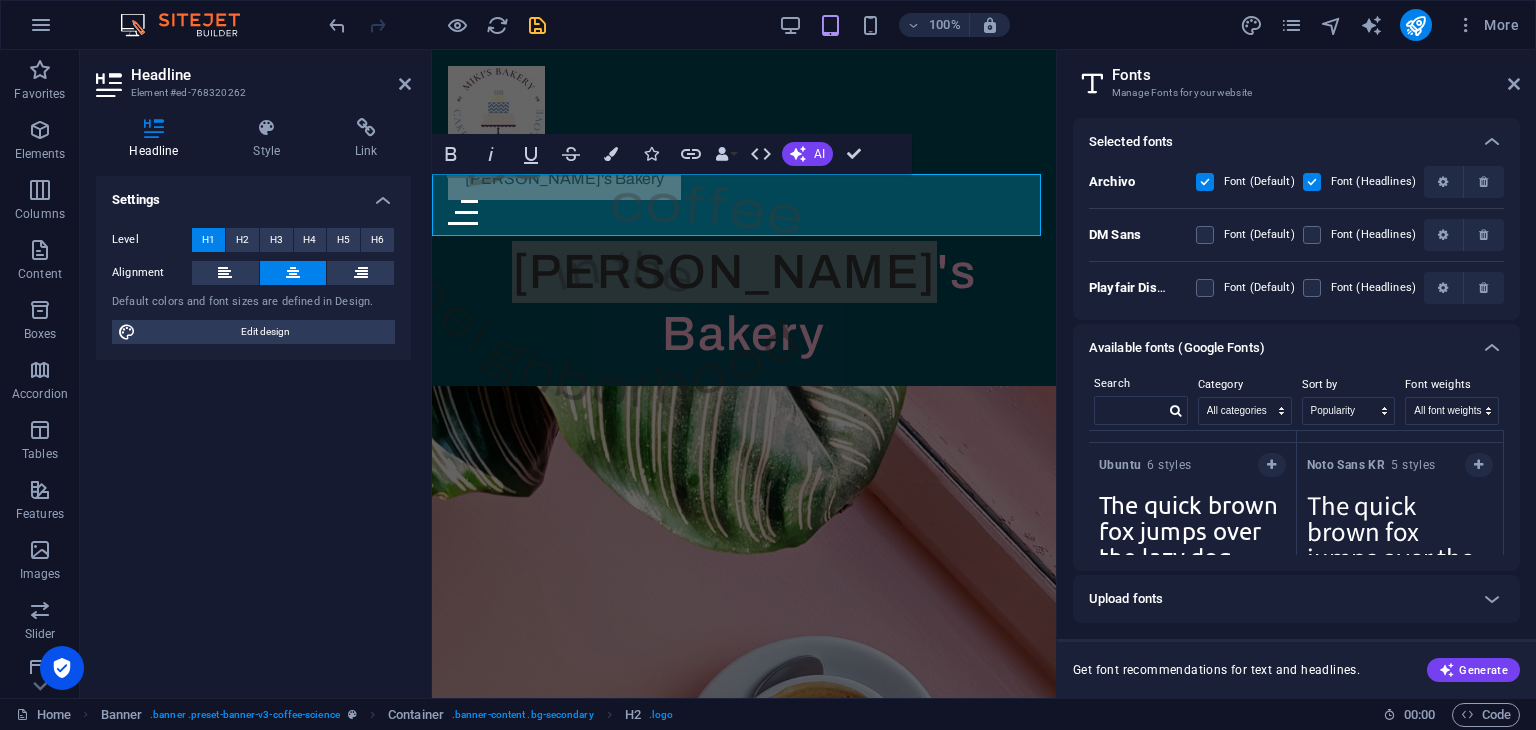 click at bounding box center (1205, 182) 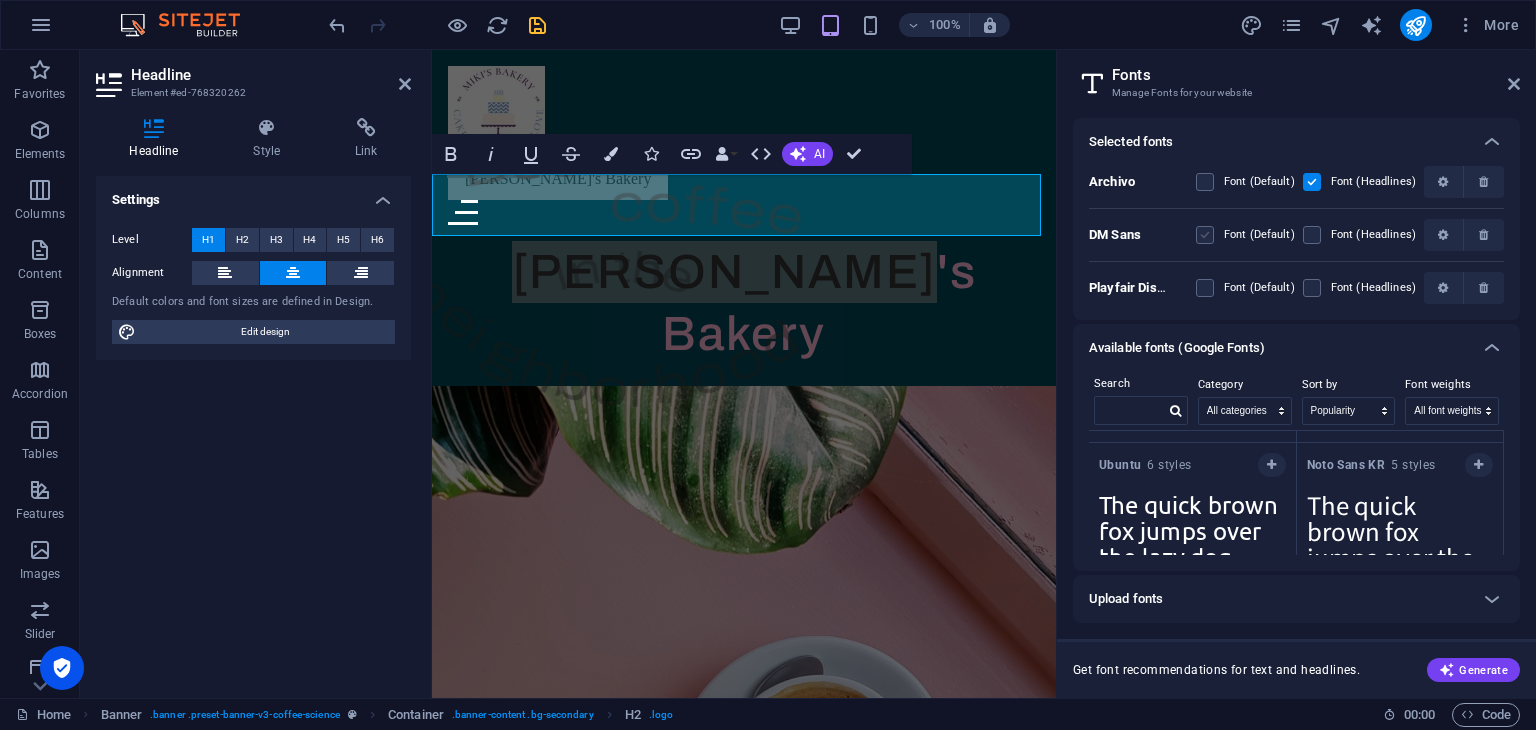 click at bounding box center (1205, 235) 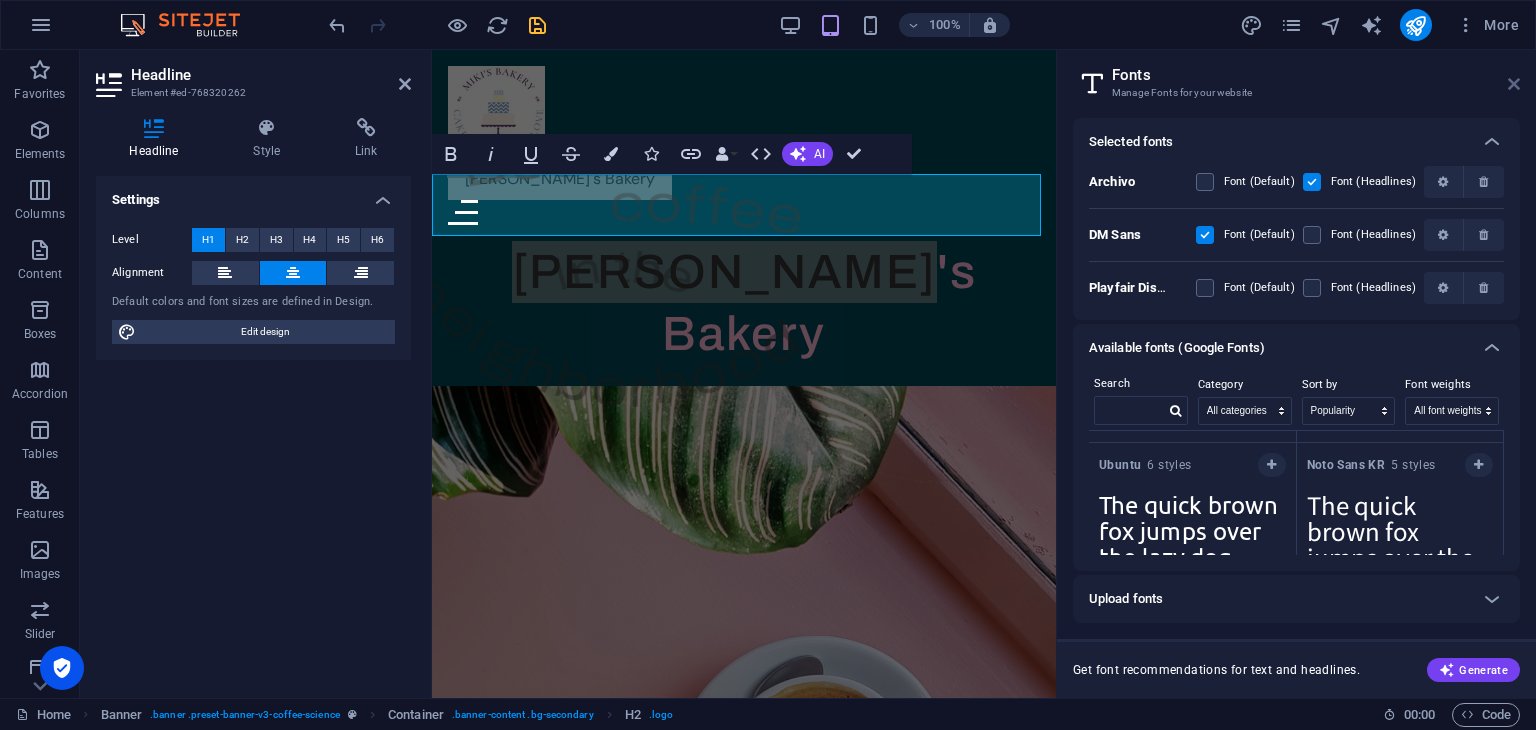 click at bounding box center (1514, 84) 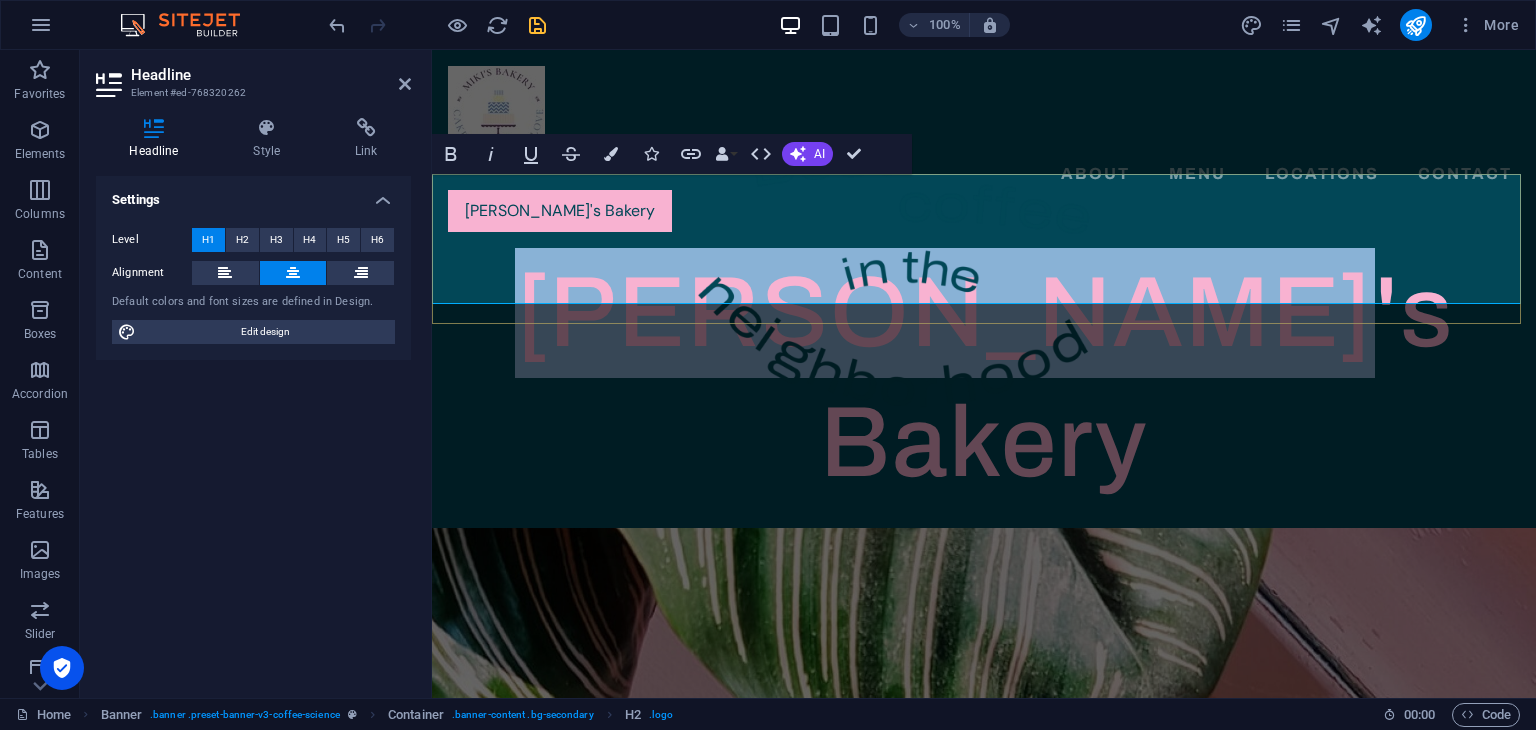 click on "[PERSON_NAME]'s Bakery" at bounding box center (984, 377) 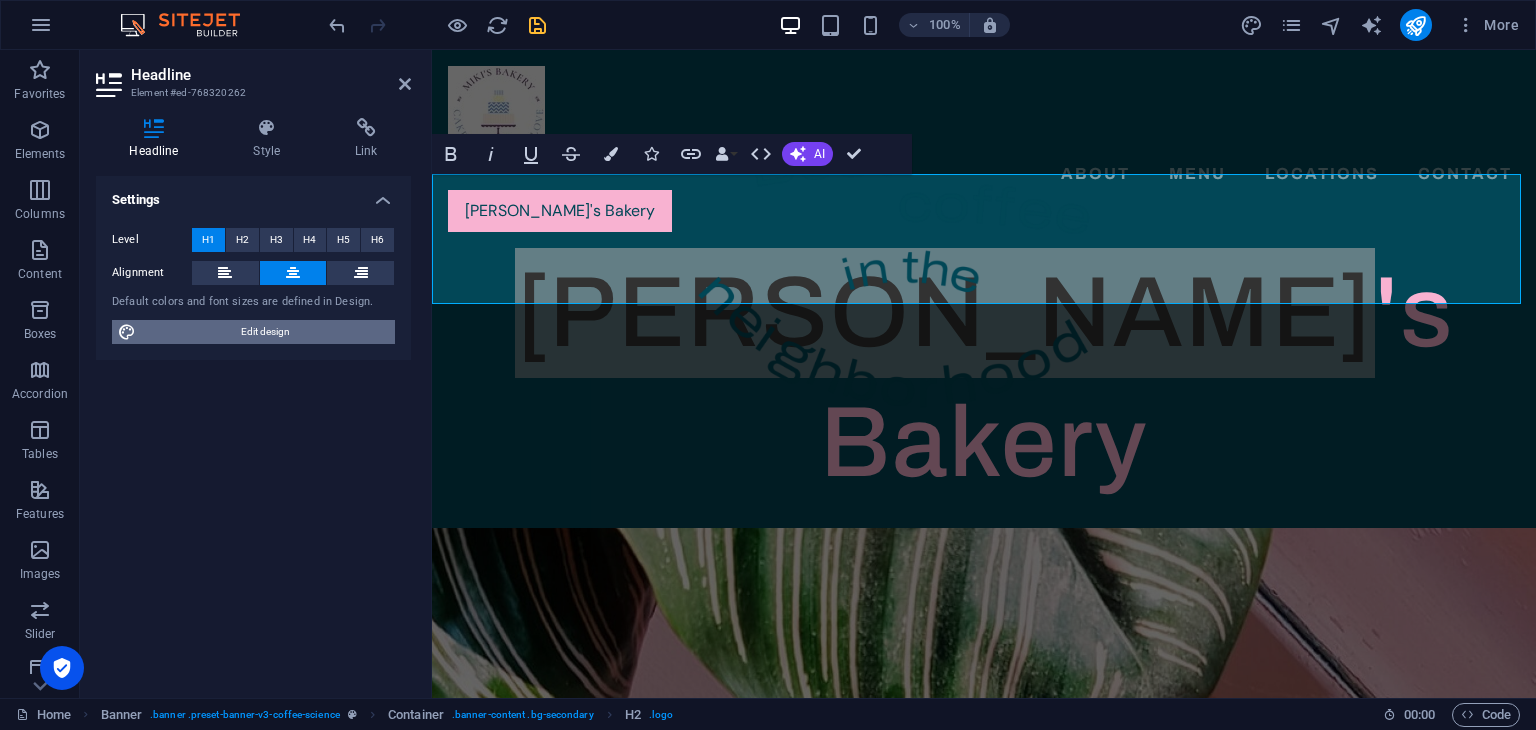 click on "Edit design" at bounding box center (265, 332) 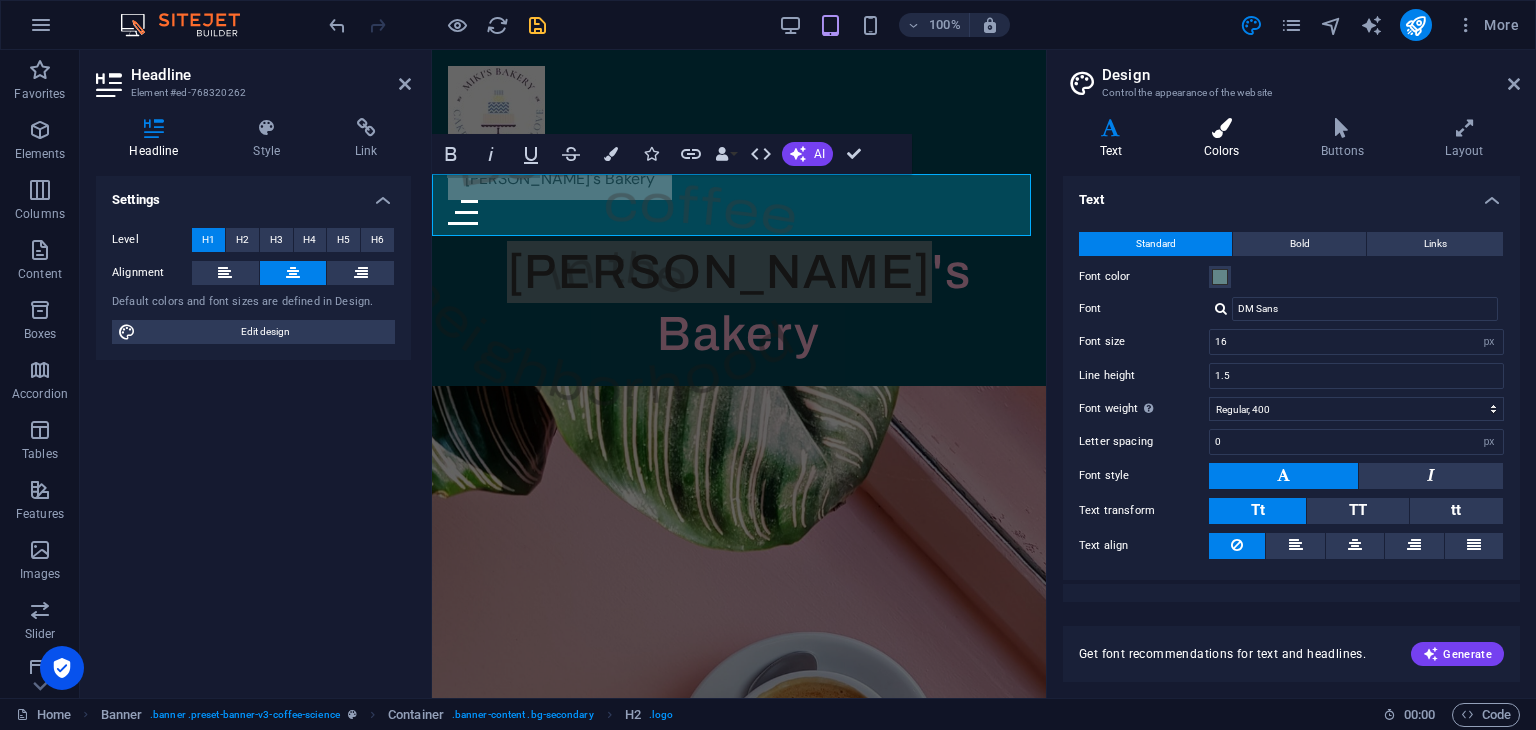 click at bounding box center [1221, 128] 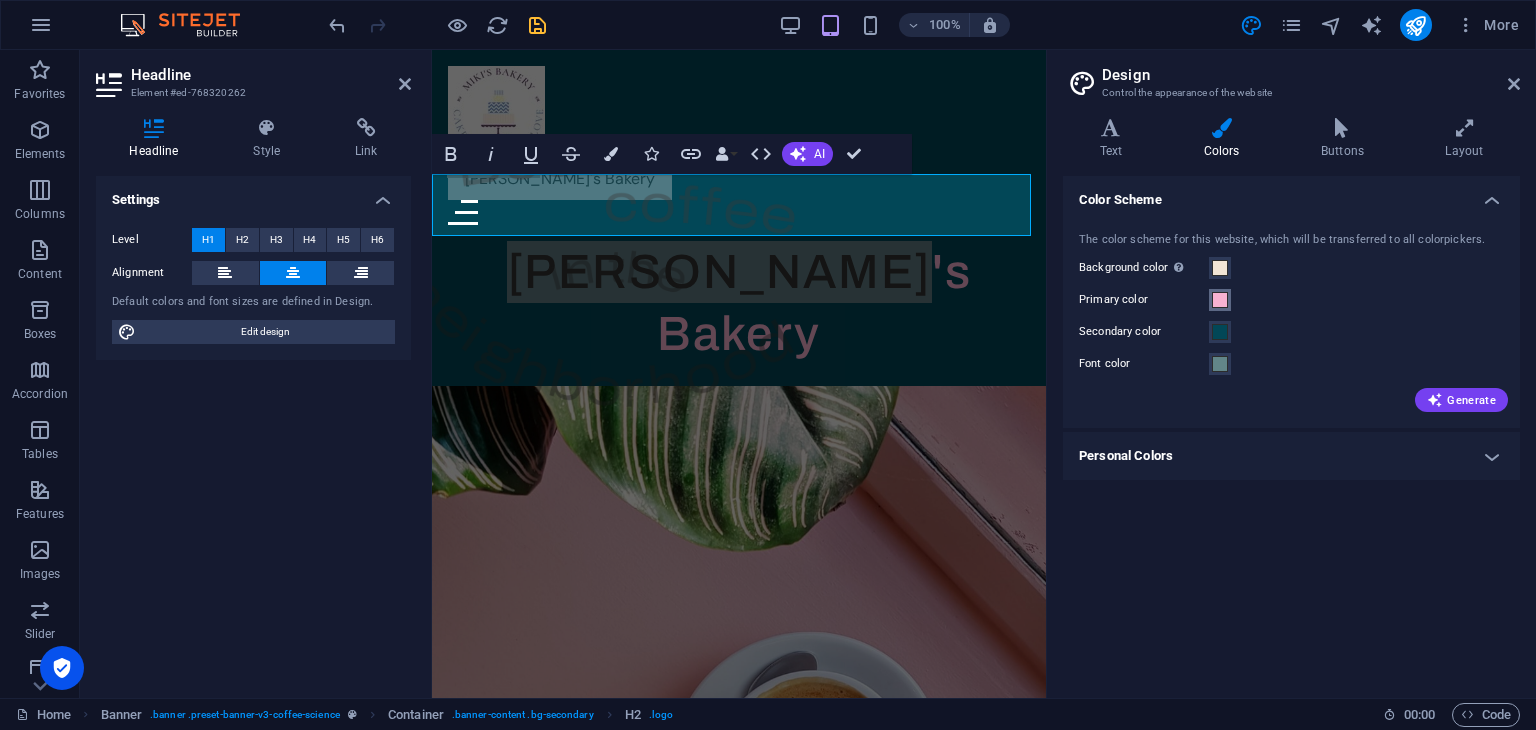click at bounding box center [1220, 300] 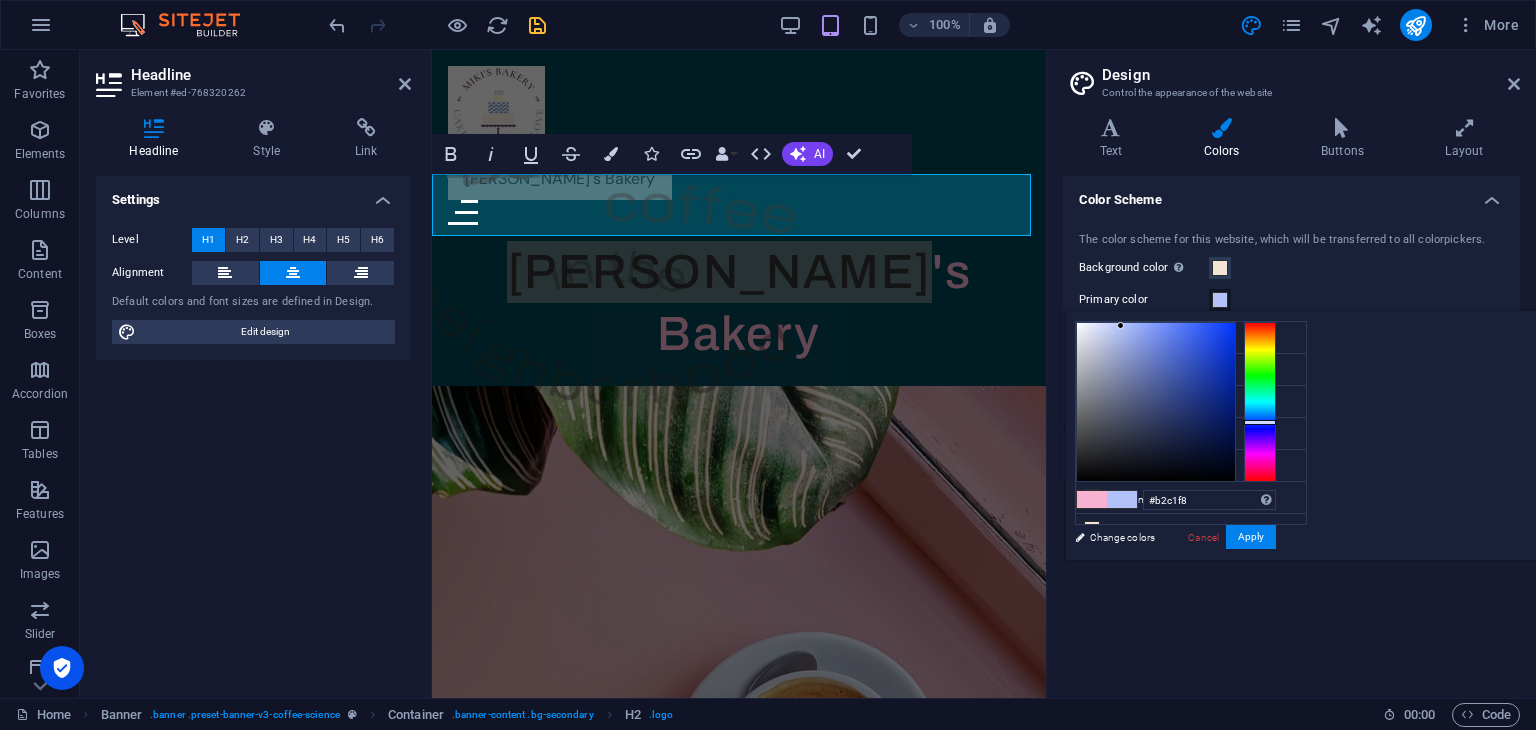 click at bounding box center [1260, 402] 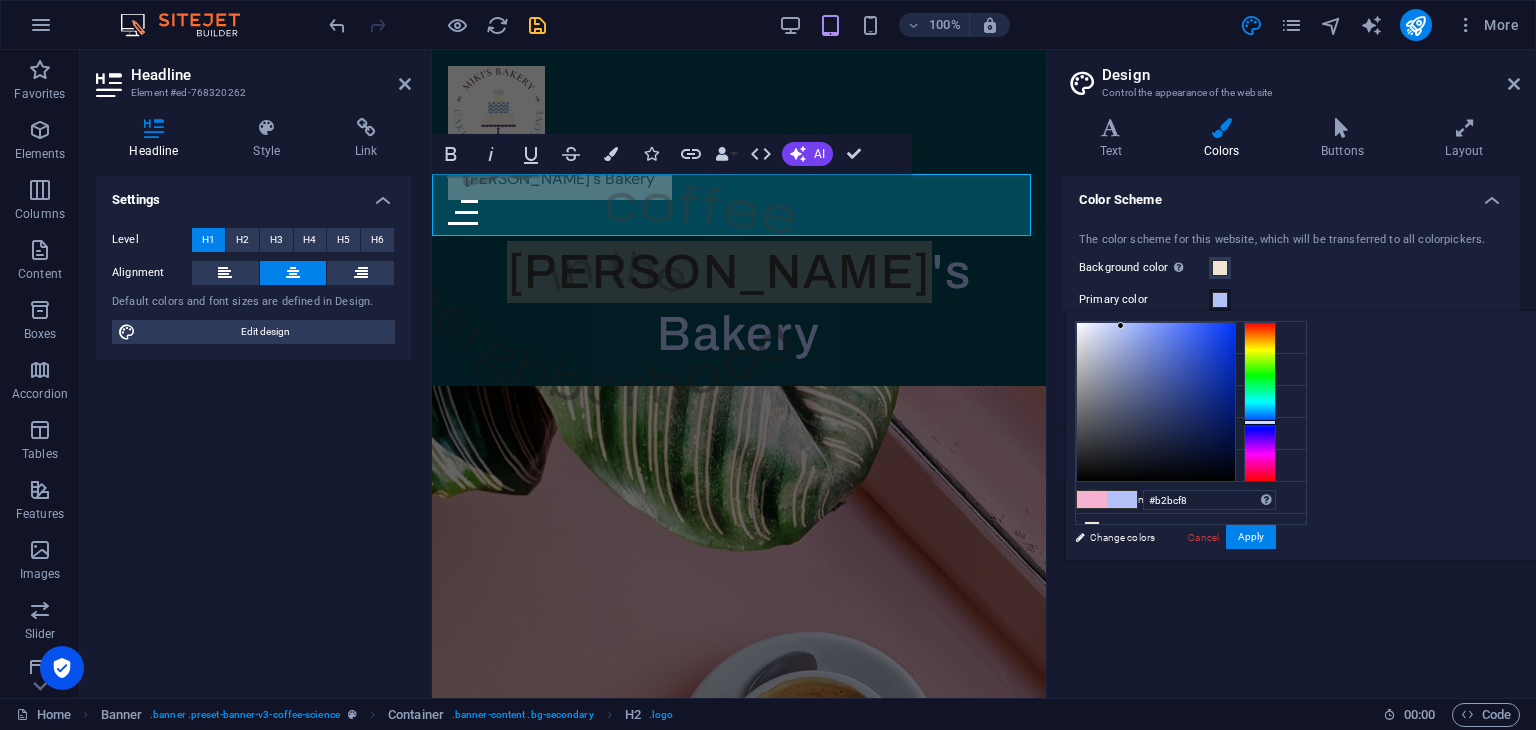 click at bounding box center (1260, 422) 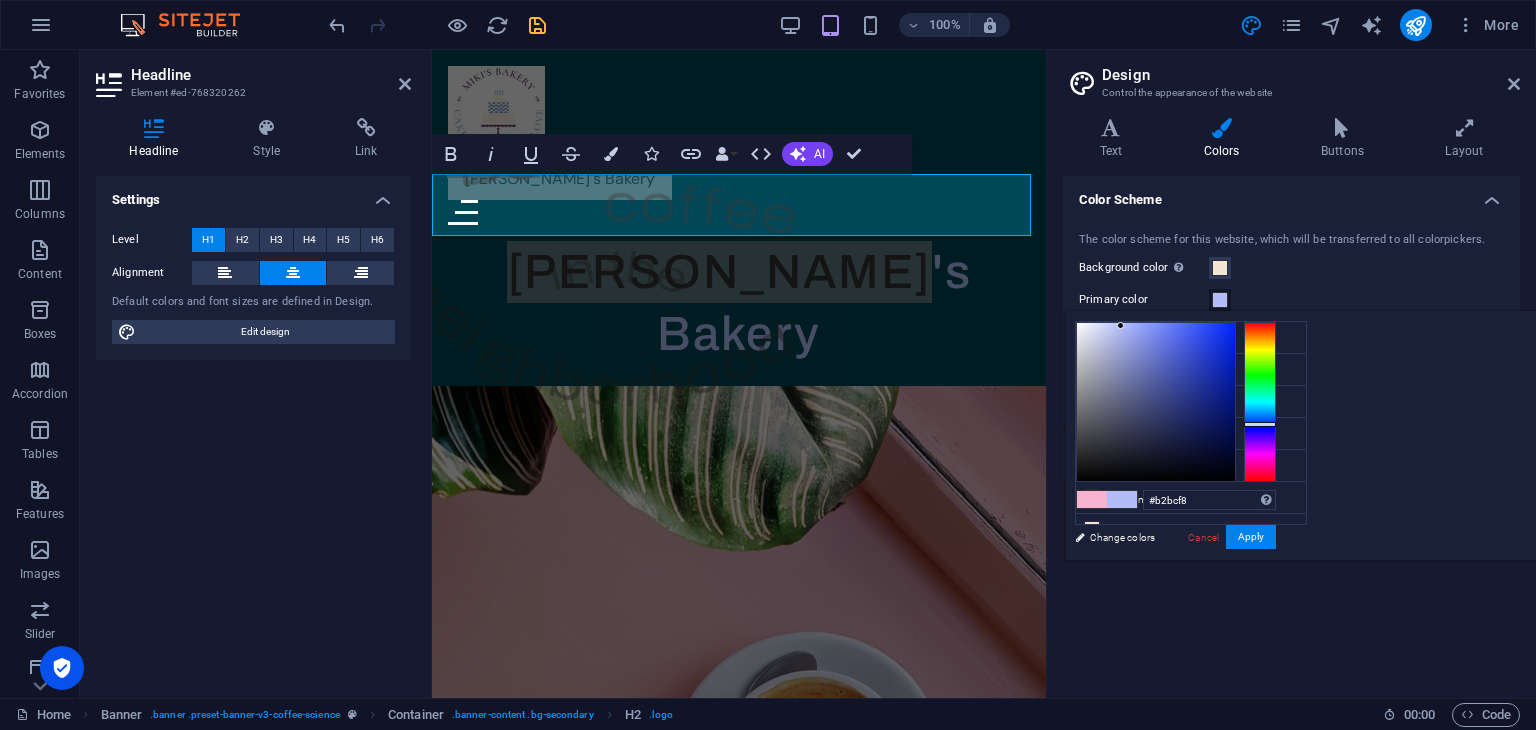 type on "#0921b0" 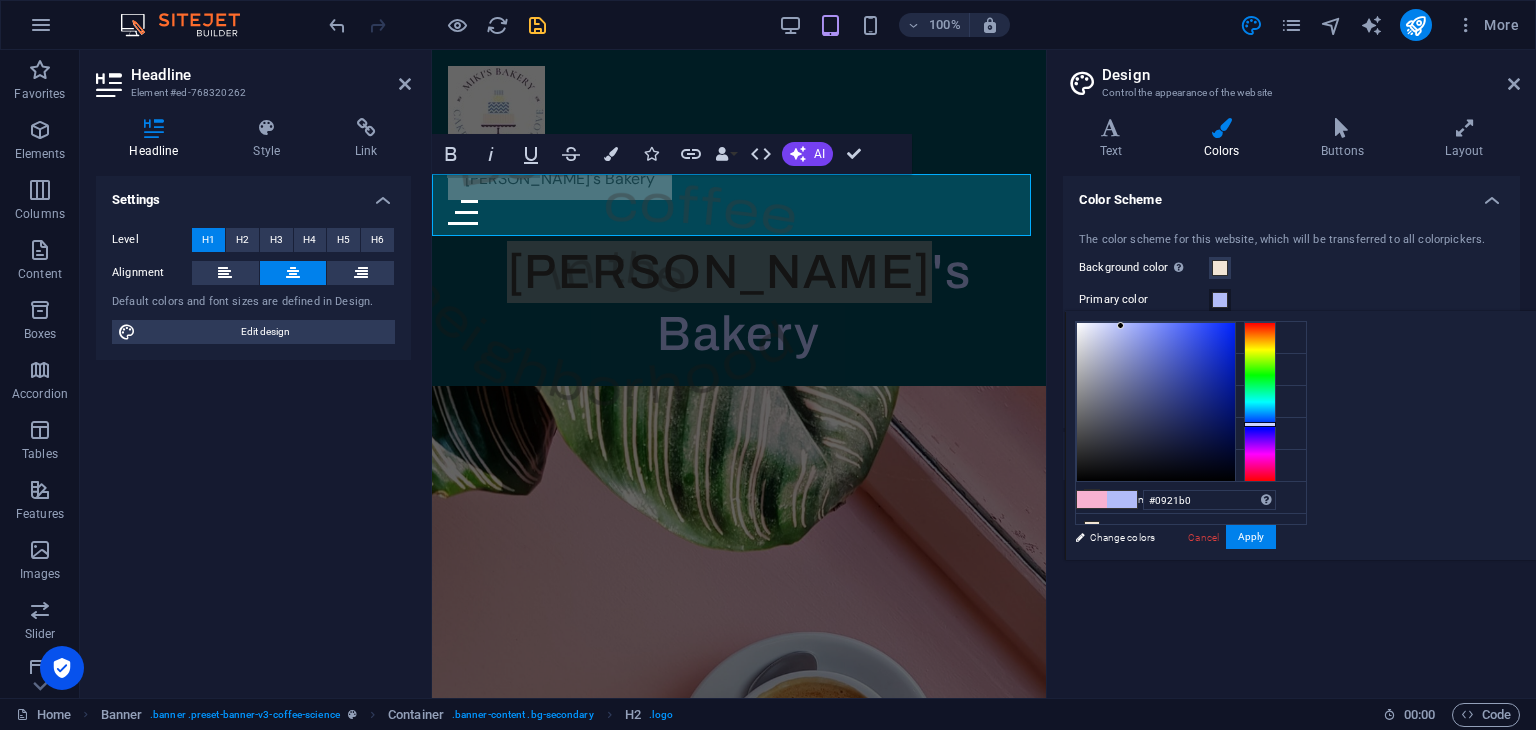 click at bounding box center (1156, 402) 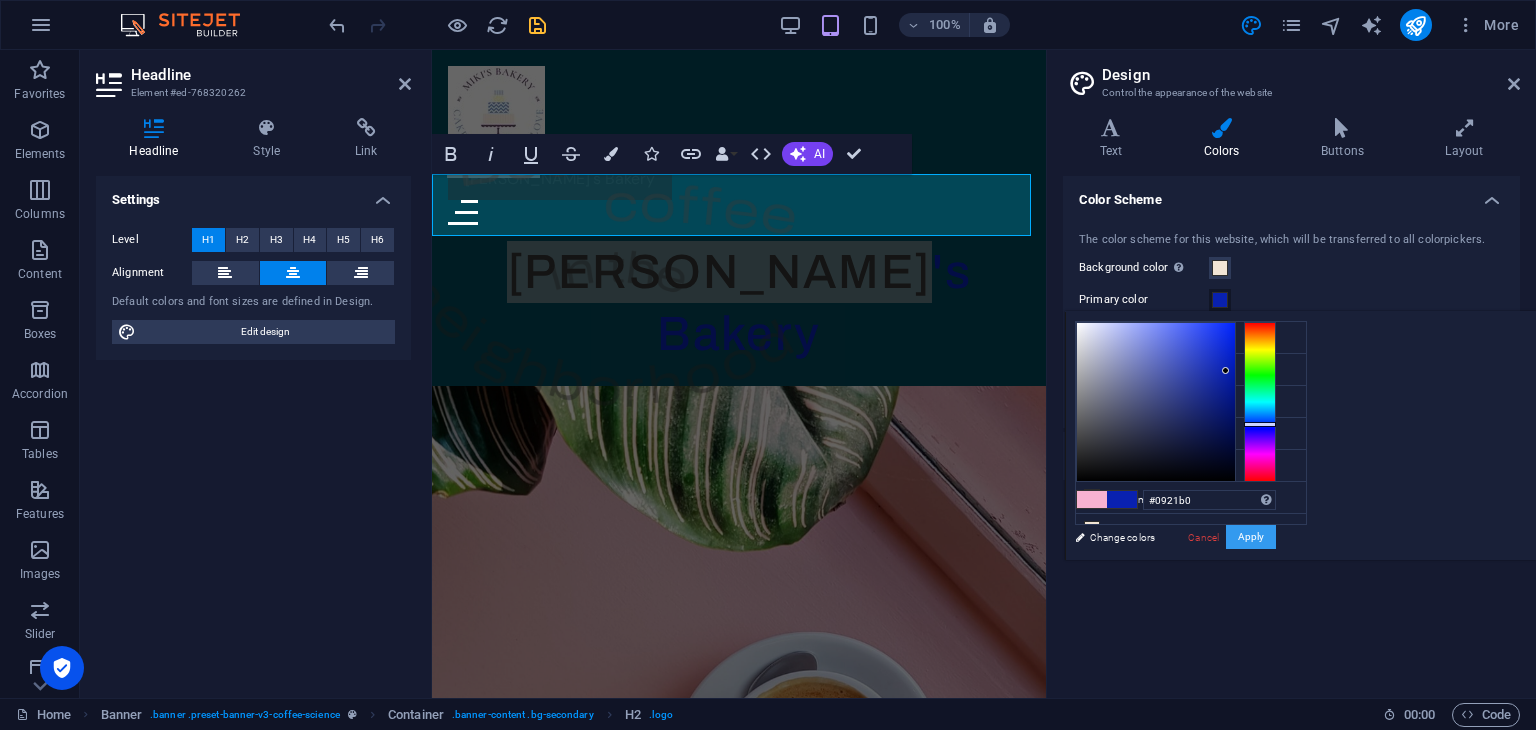 click on "Apply" at bounding box center [1251, 537] 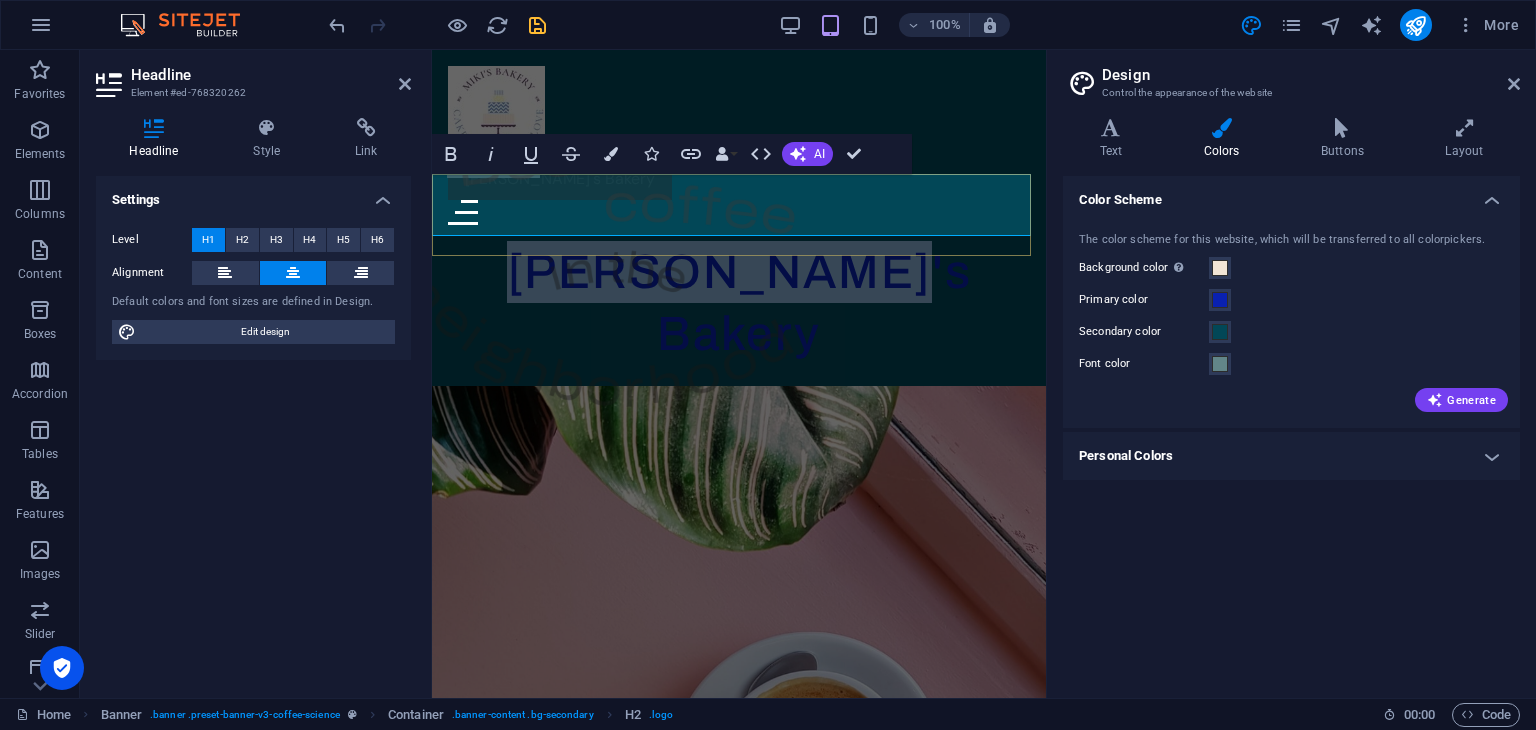 click on "[PERSON_NAME]'s Bakery" at bounding box center (739, 303) 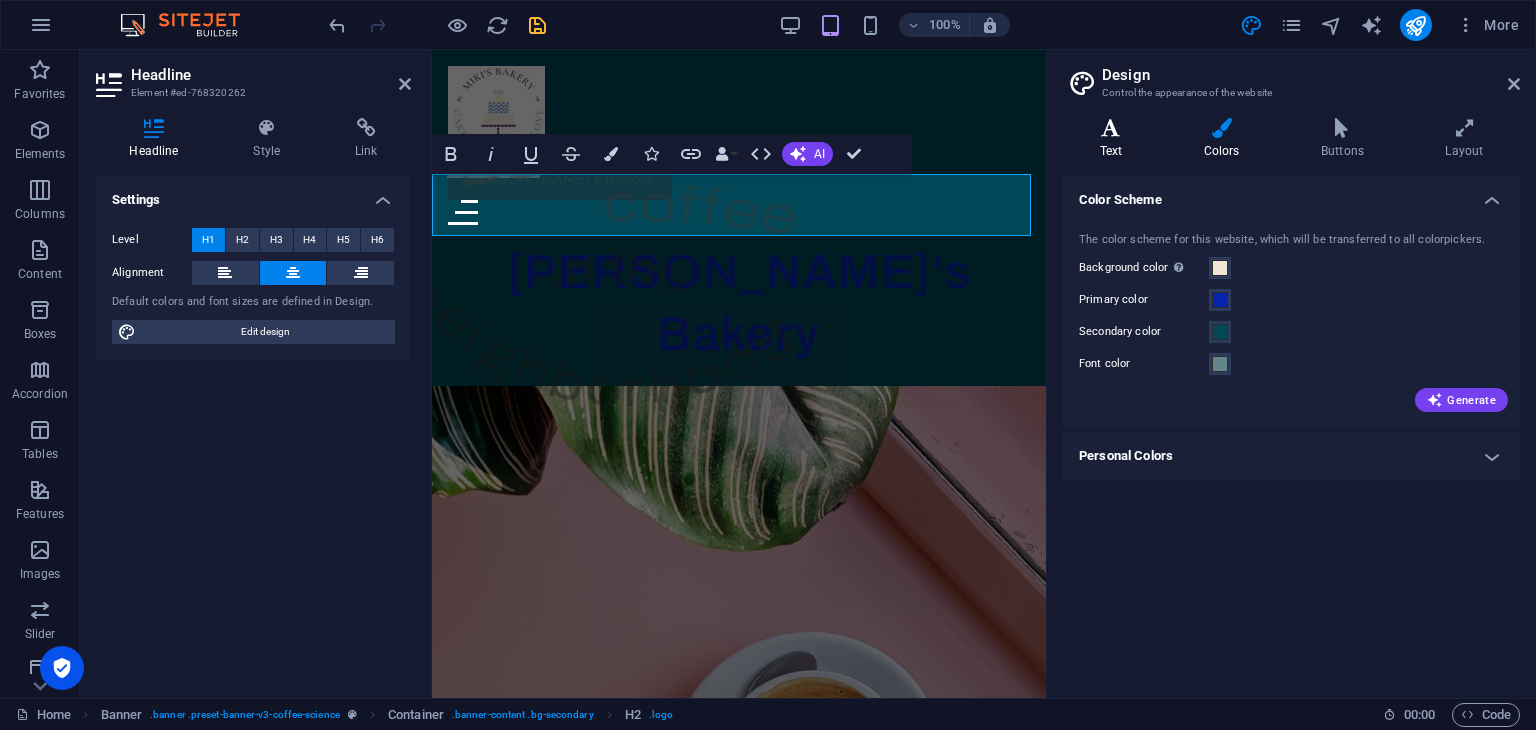 click at bounding box center [1111, 128] 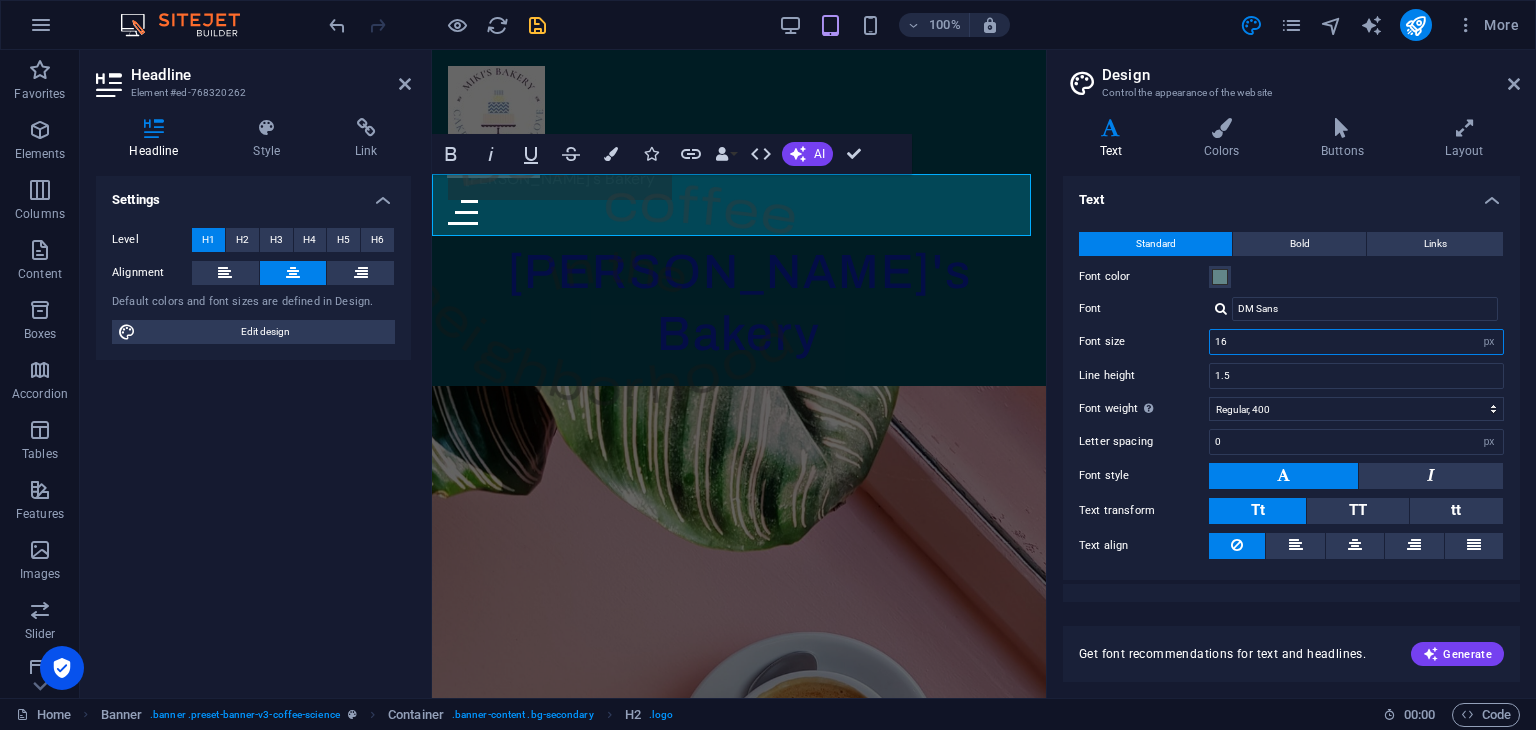 click on "16" at bounding box center [1356, 342] 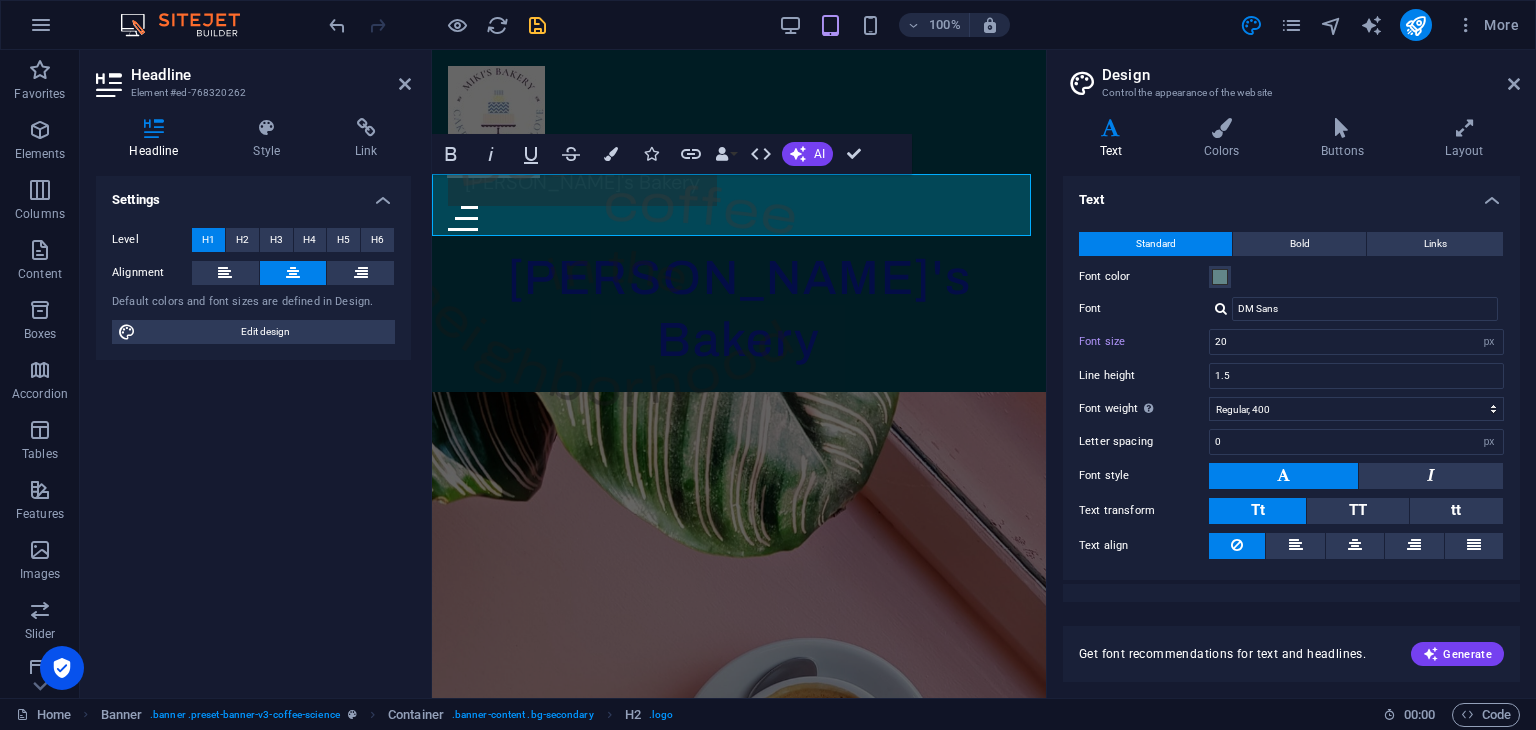 drag, startPoint x: 1515, startPoint y: 264, endPoint x: 1519, endPoint y: 319, distance: 55.145264 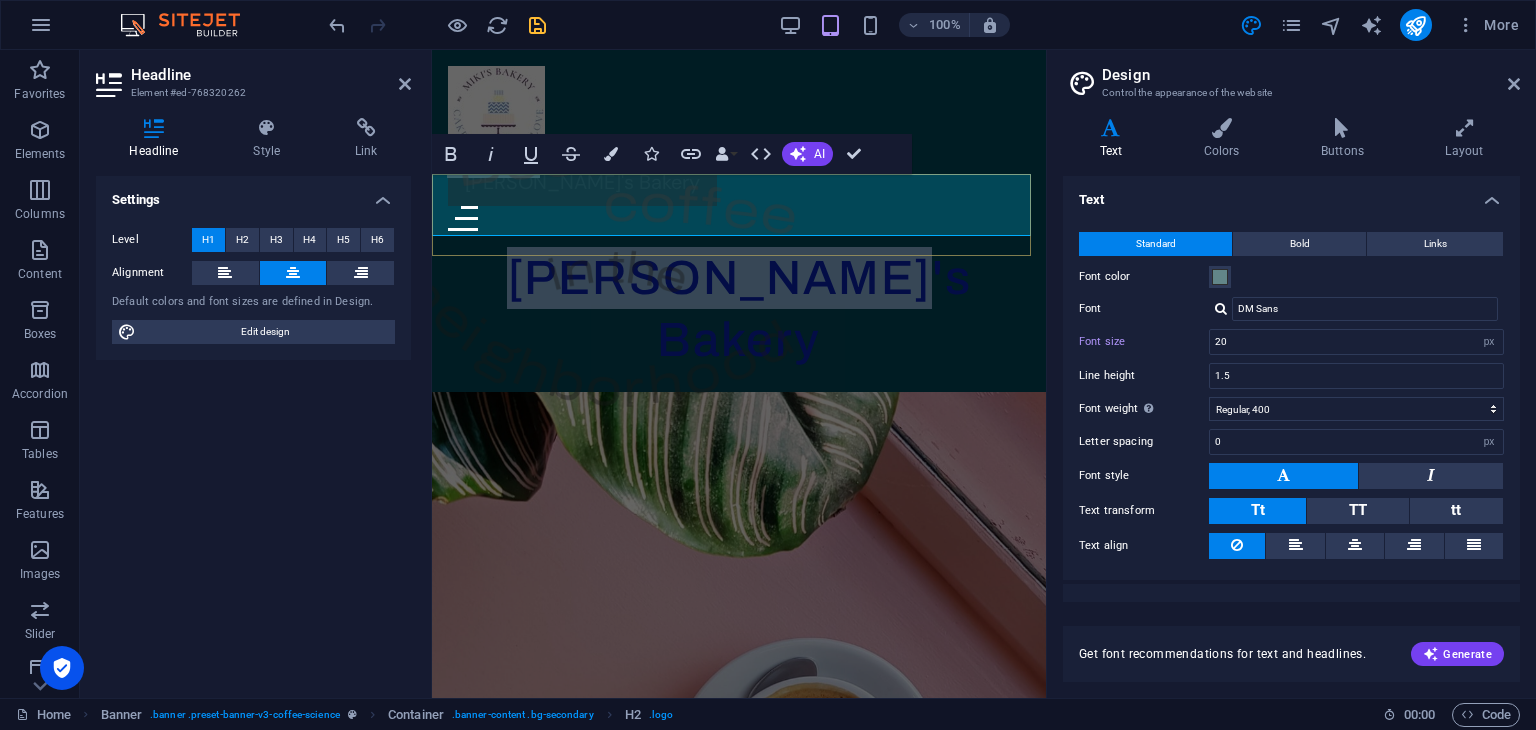 drag, startPoint x: 576, startPoint y: 203, endPoint x: 952, endPoint y: 232, distance: 377.1167 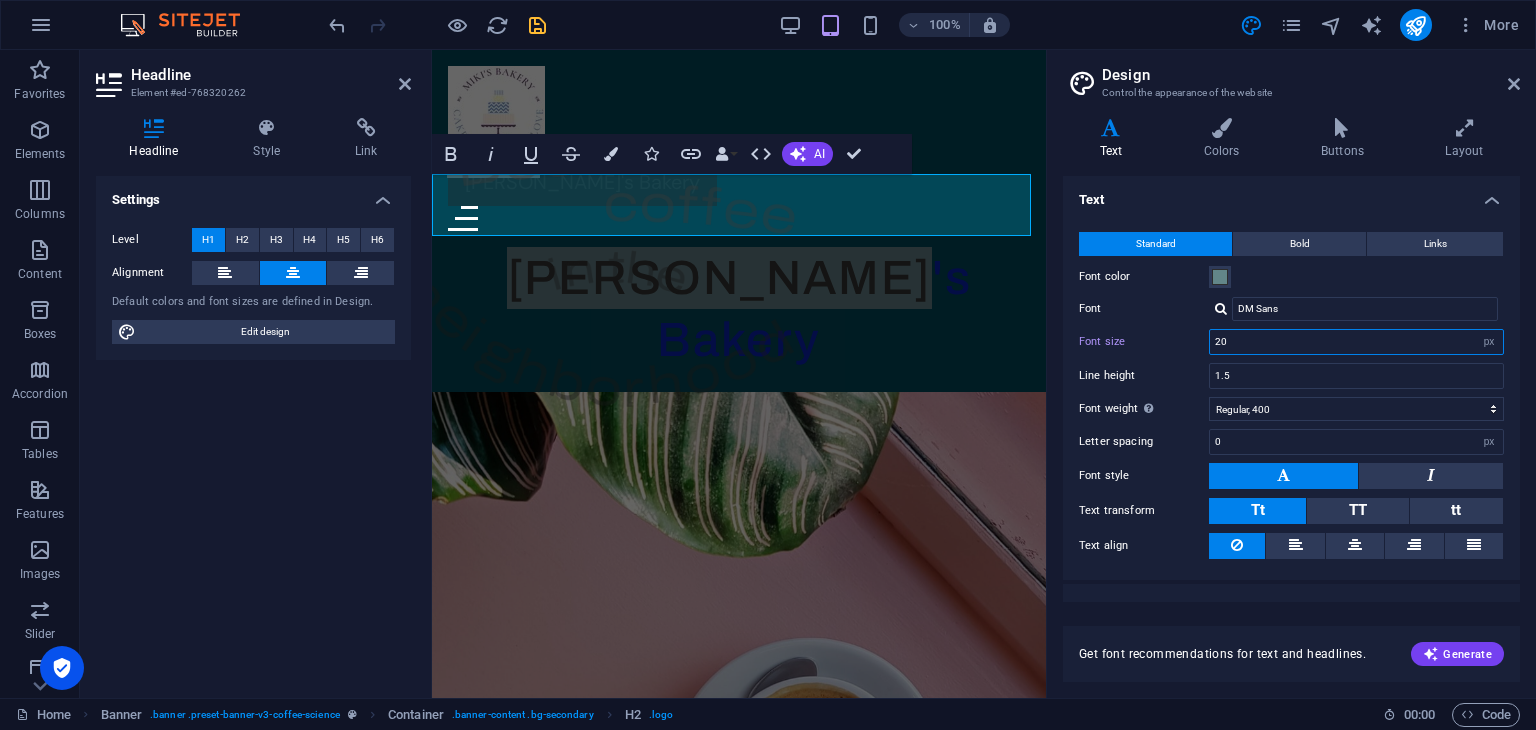 click on "20" at bounding box center (1356, 342) 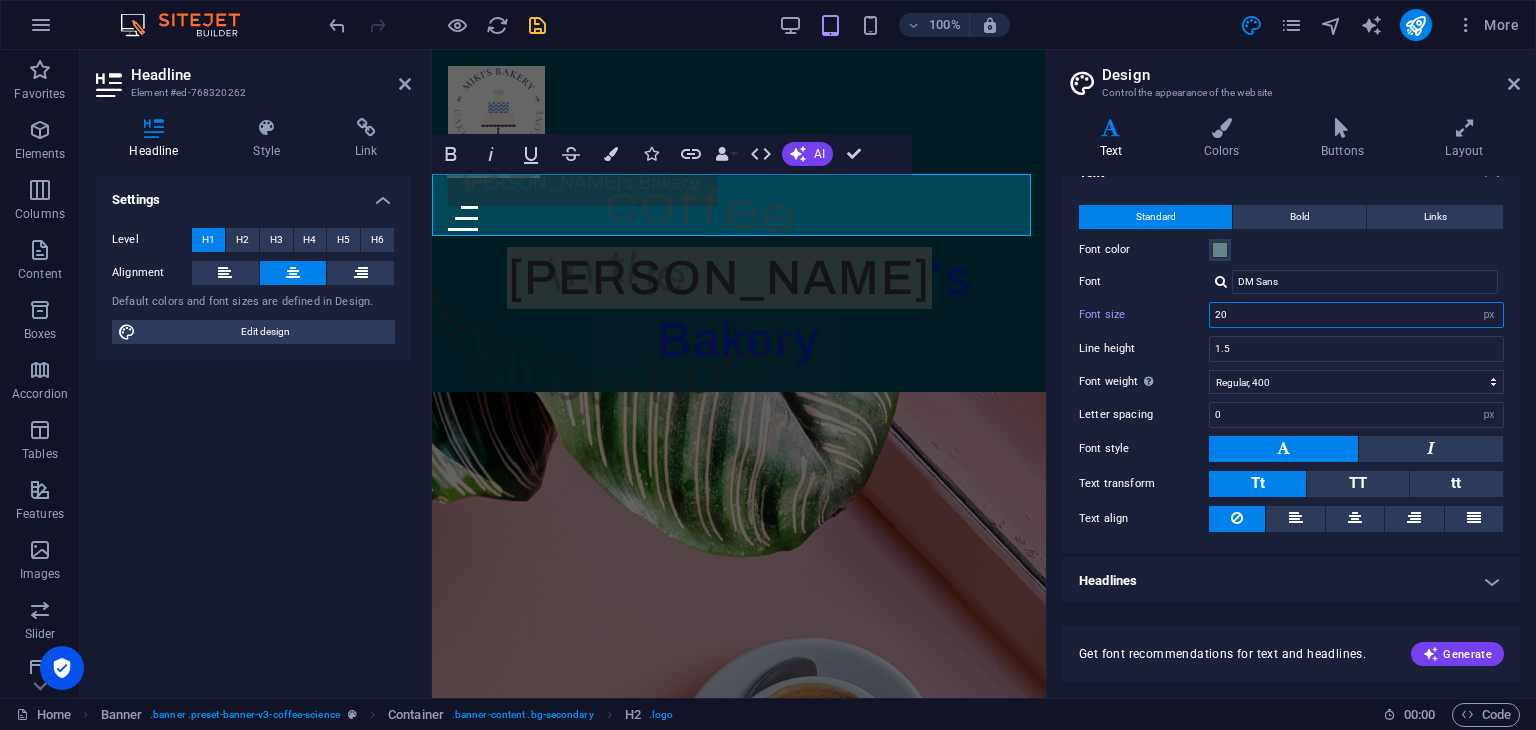 scroll, scrollTop: 0, scrollLeft: 0, axis: both 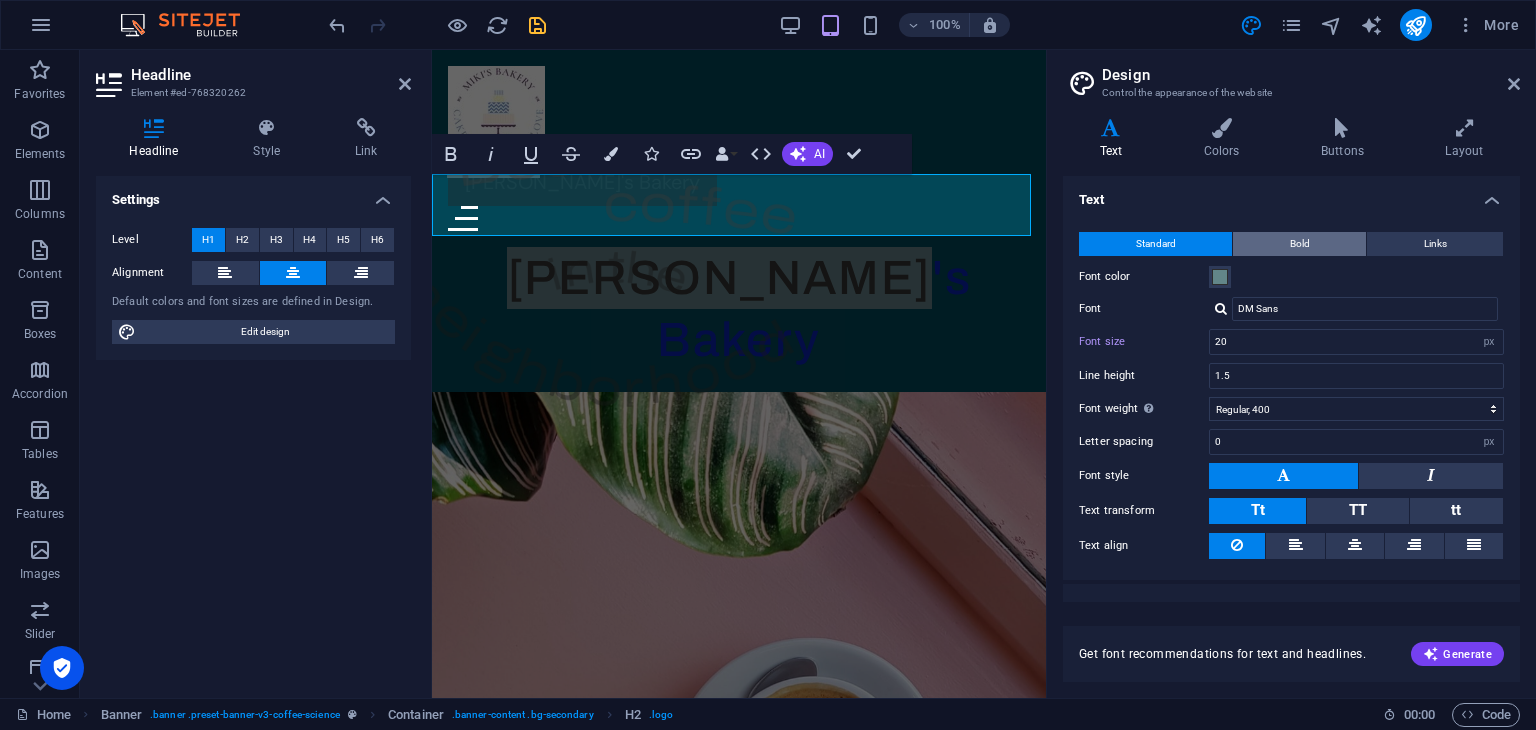 click on "Bold" at bounding box center [1300, 244] 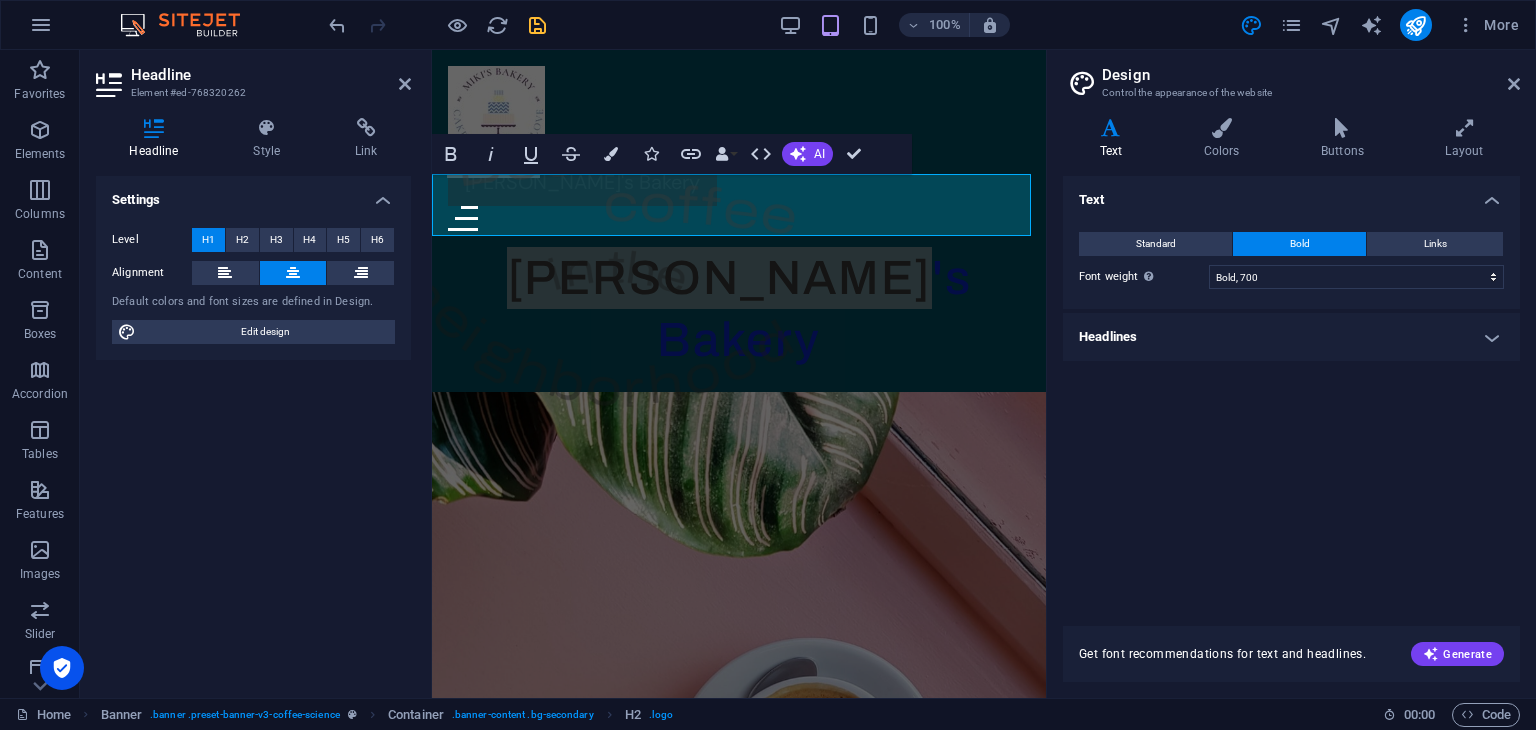 click on "Bold" at bounding box center (1300, 244) 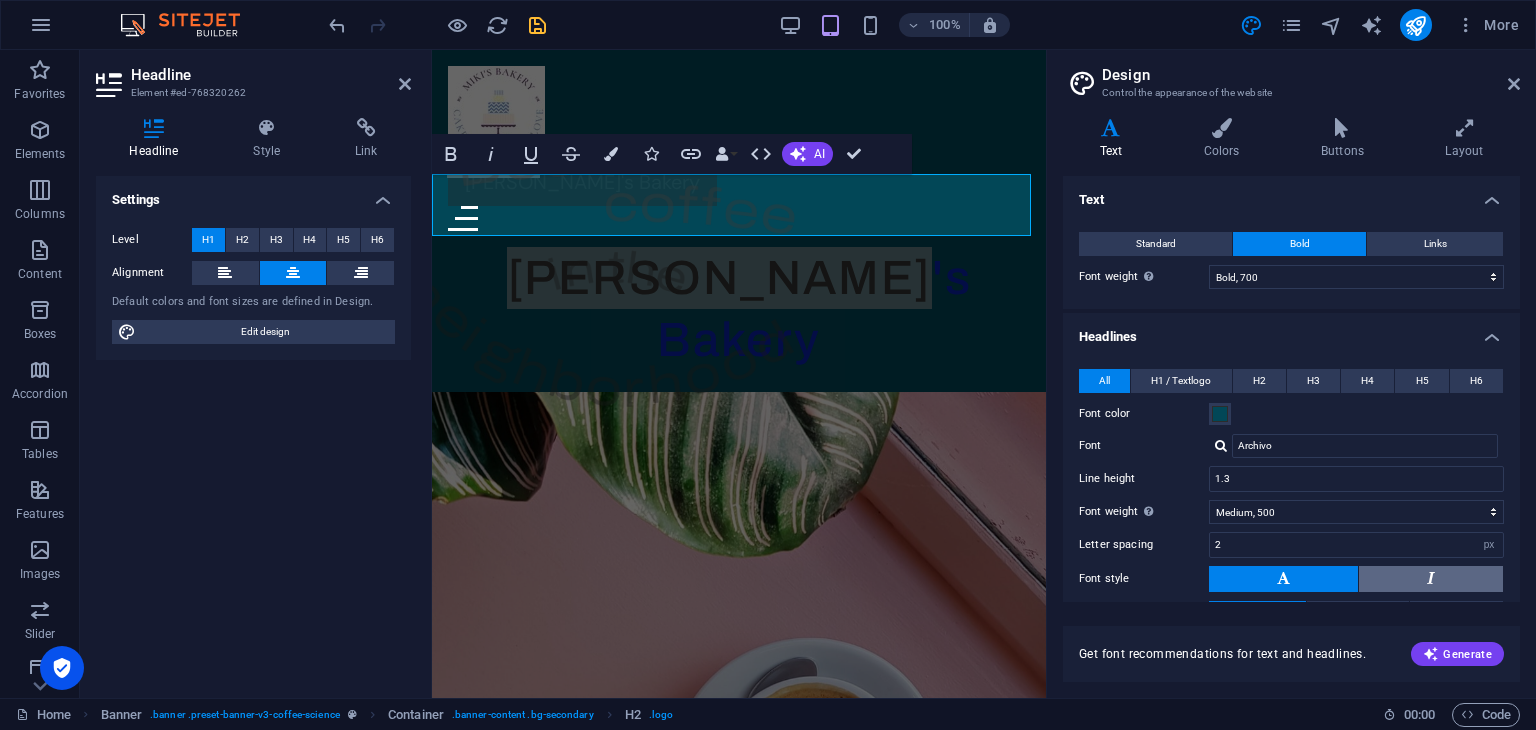 click at bounding box center [1431, 579] 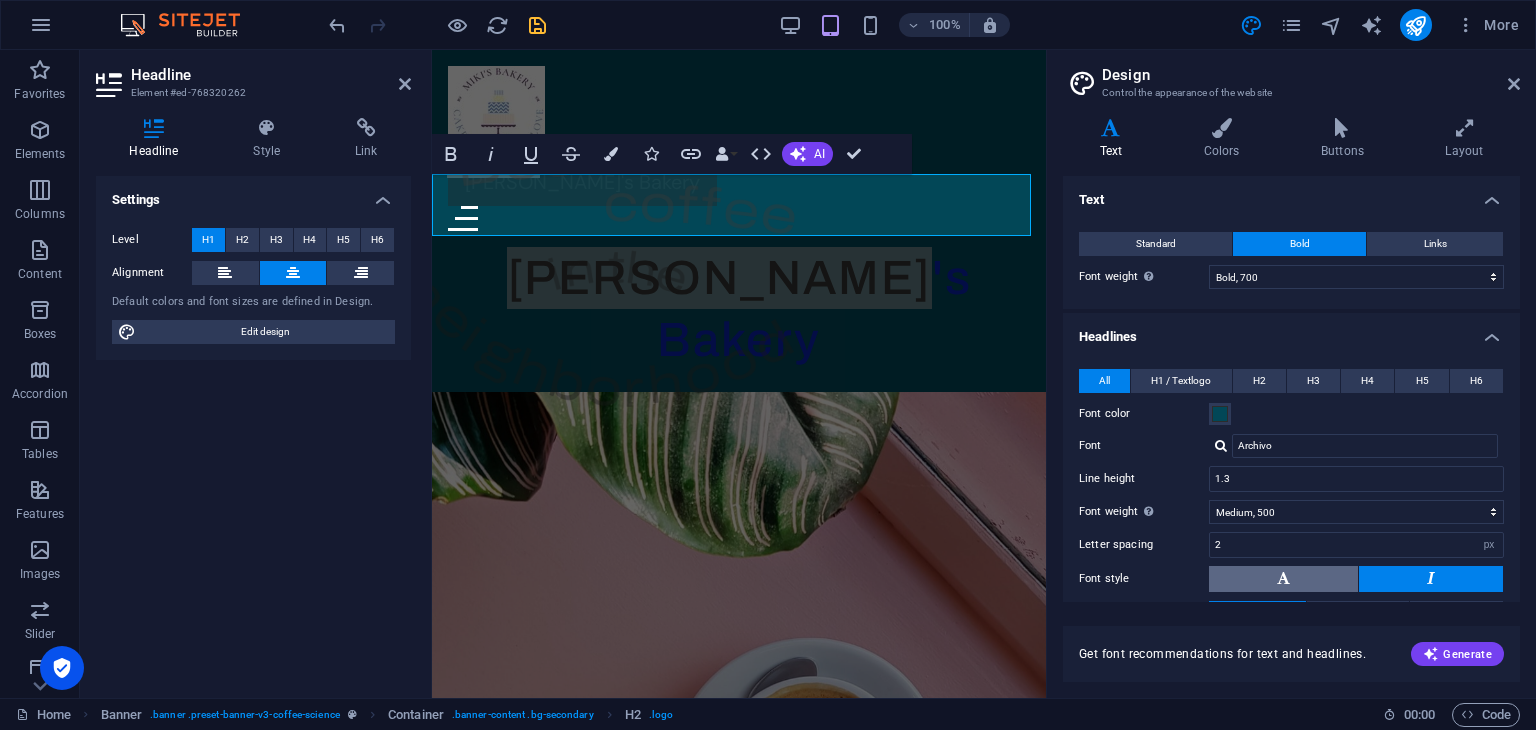 click at bounding box center (1283, 579) 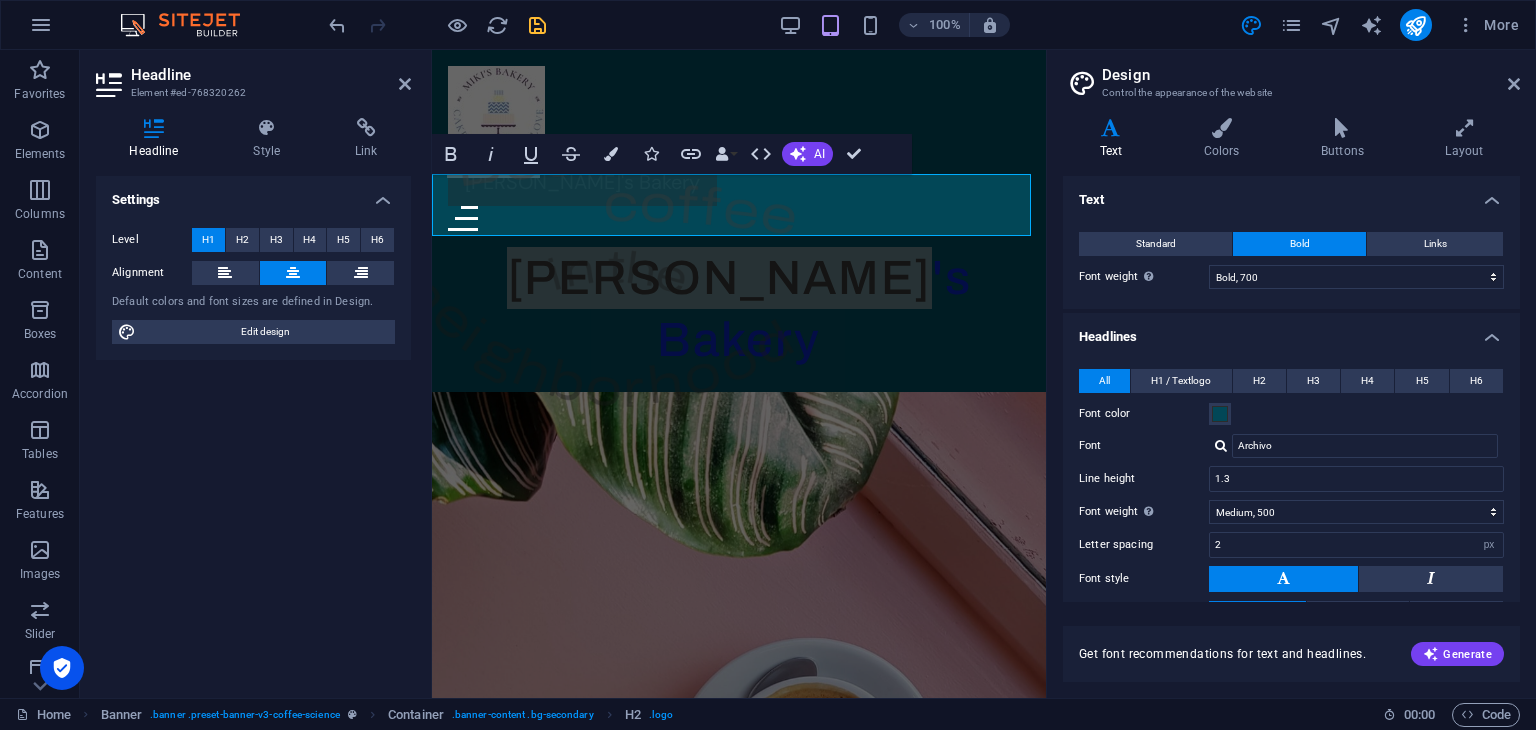drag, startPoint x: 1521, startPoint y: 304, endPoint x: 1514, endPoint y: 345, distance: 41.59327 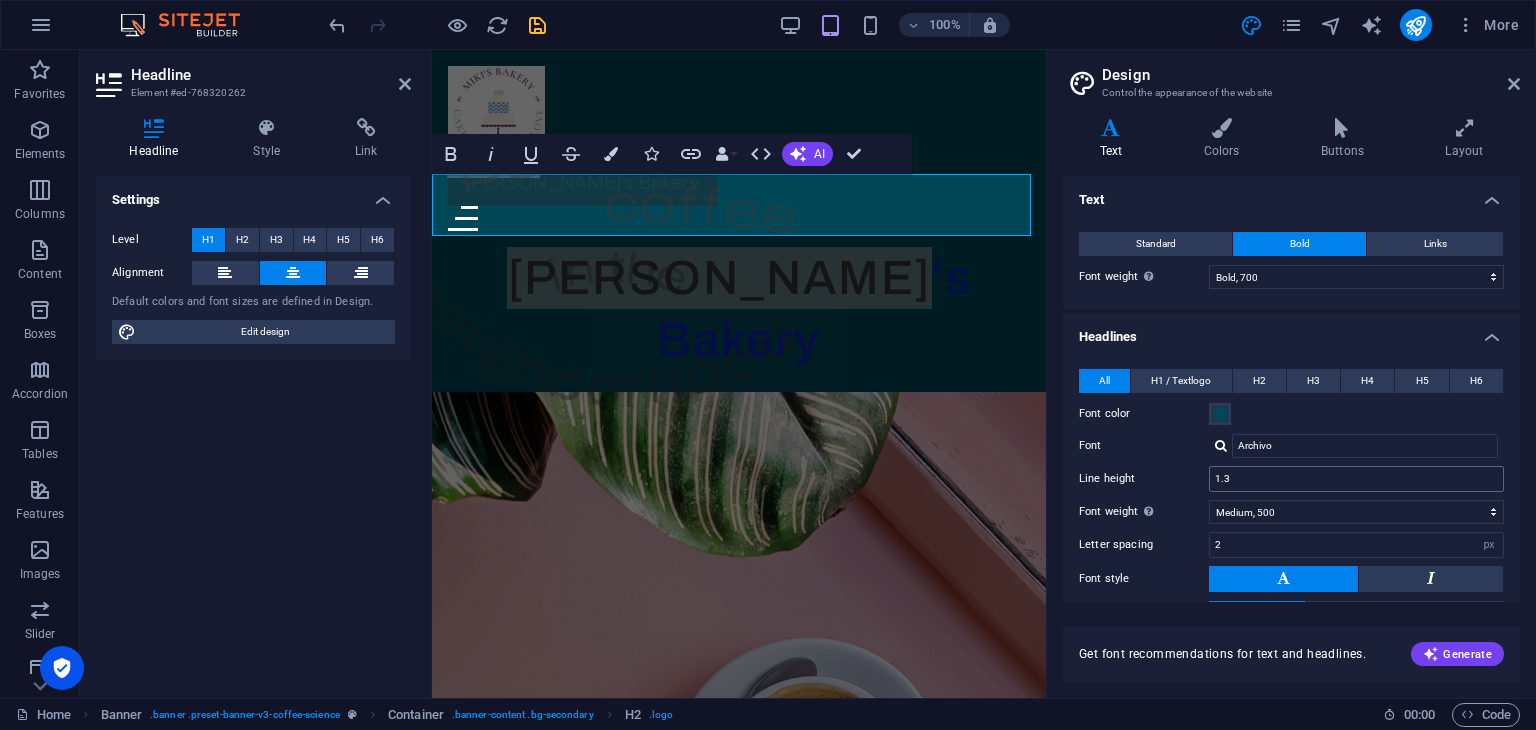 drag, startPoint x: 1514, startPoint y: 345, endPoint x: 1499, endPoint y: 473, distance: 128.87592 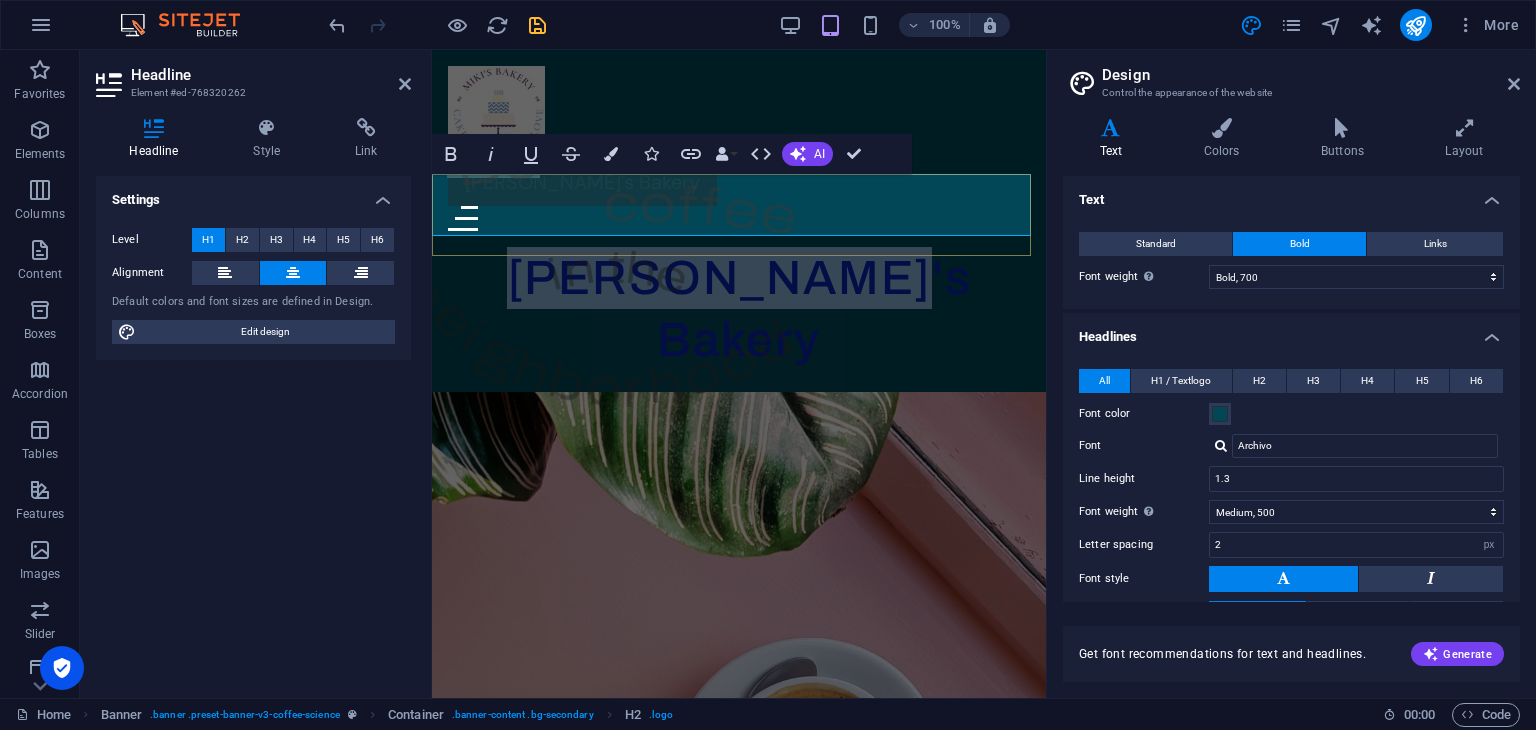 click on "[PERSON_NAME]'s Bakery" at bounding box center (739, 309) 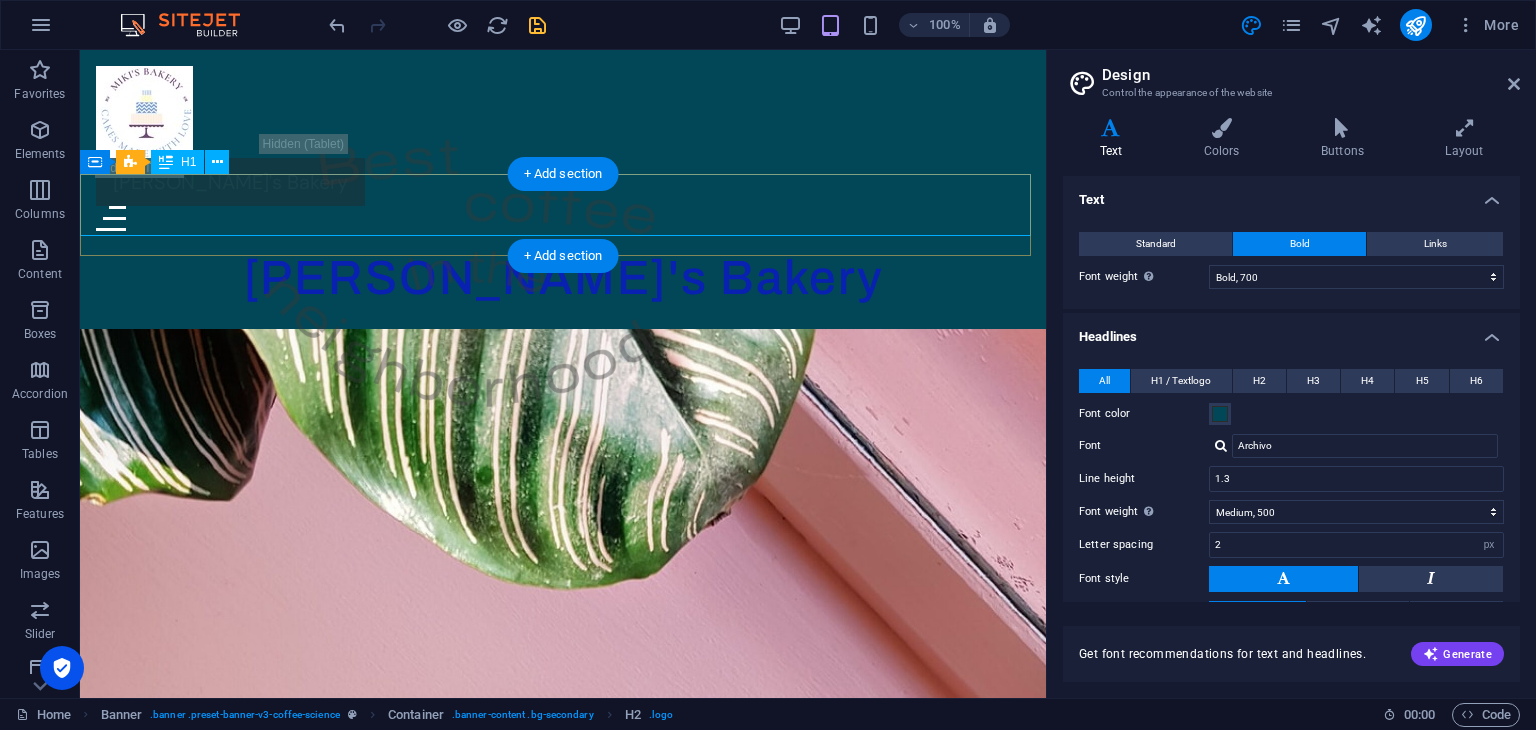 click on "[PERSON_NAME]'s Bakery" at bounding box center (563, 278) 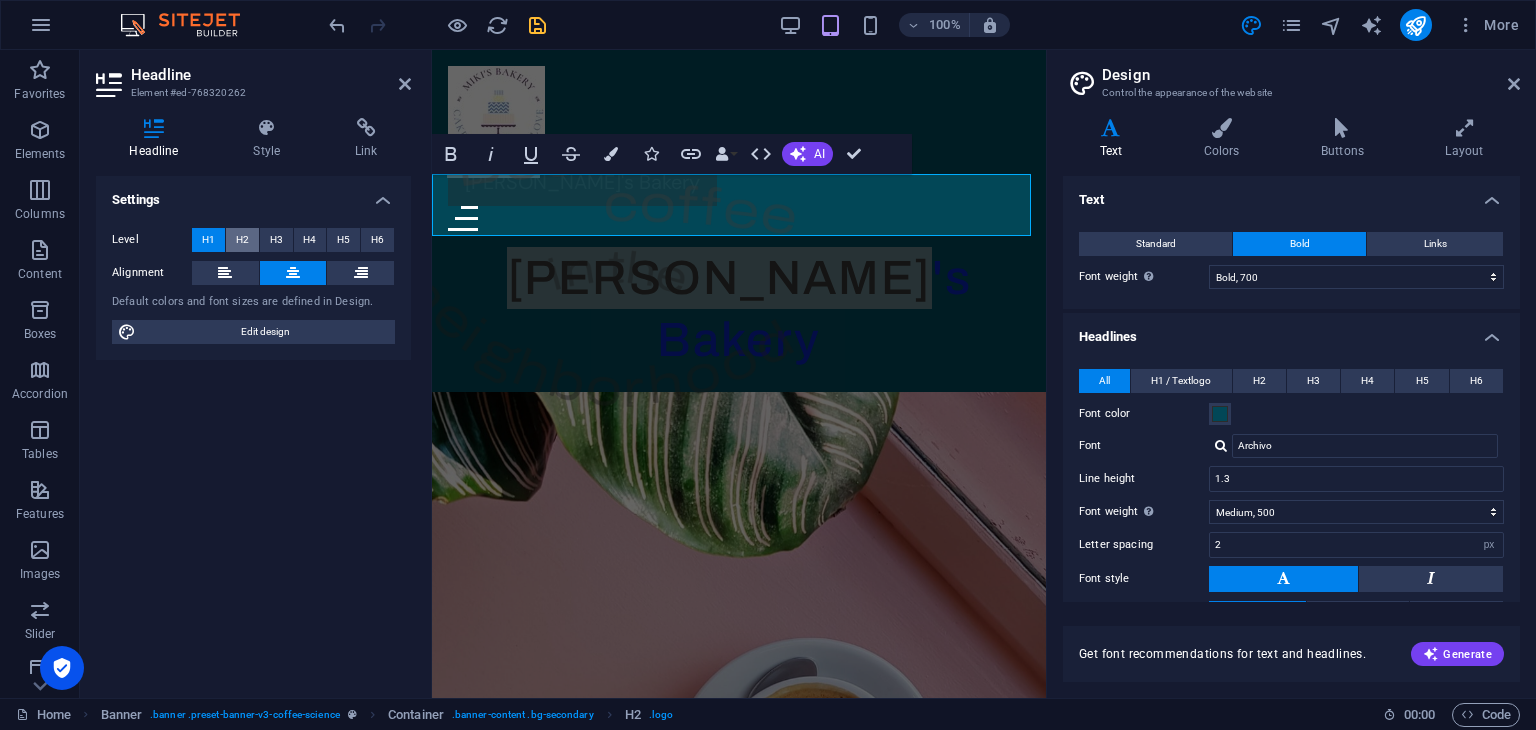 click on "H2" at bounding box center (242, 240) 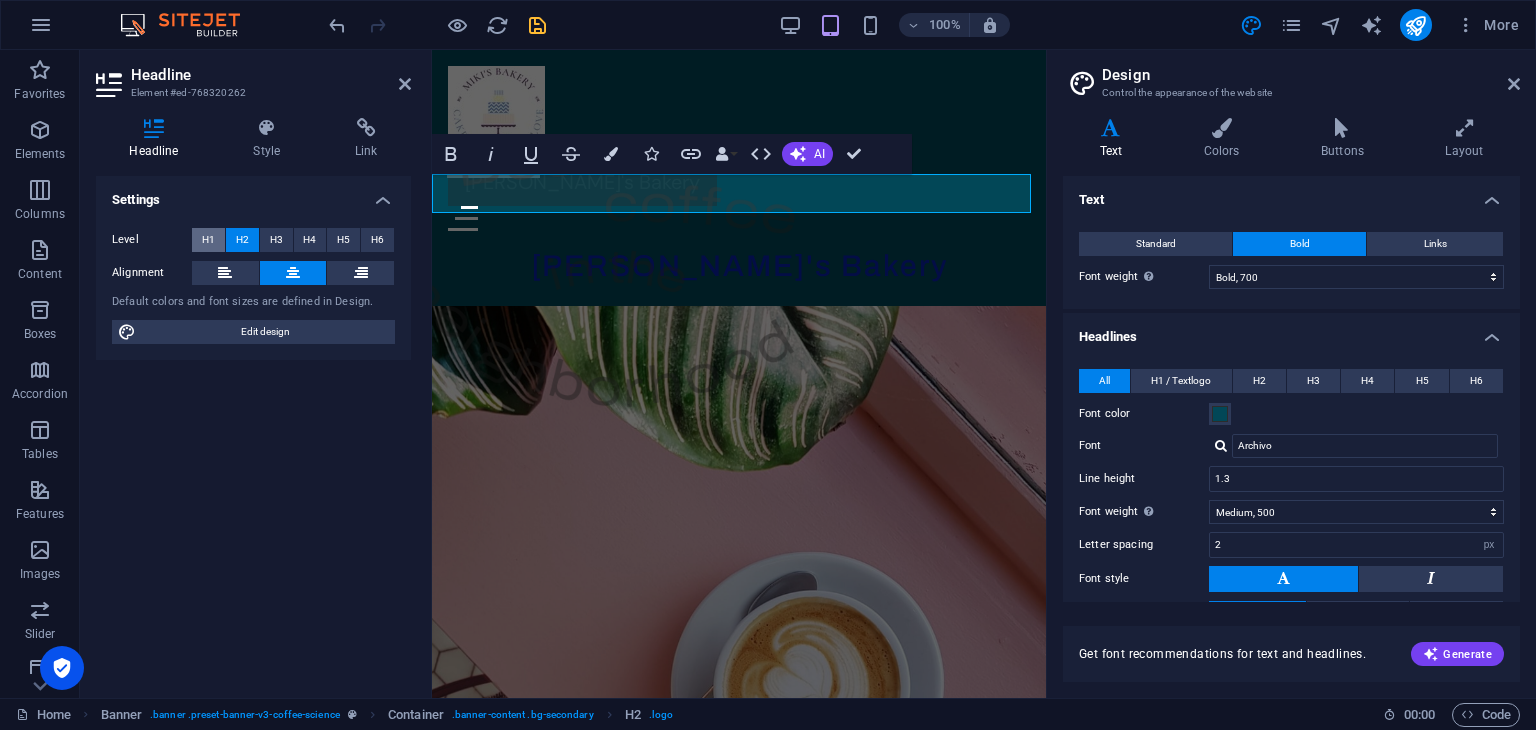 click on "H1" at bounding box center (208, 240) 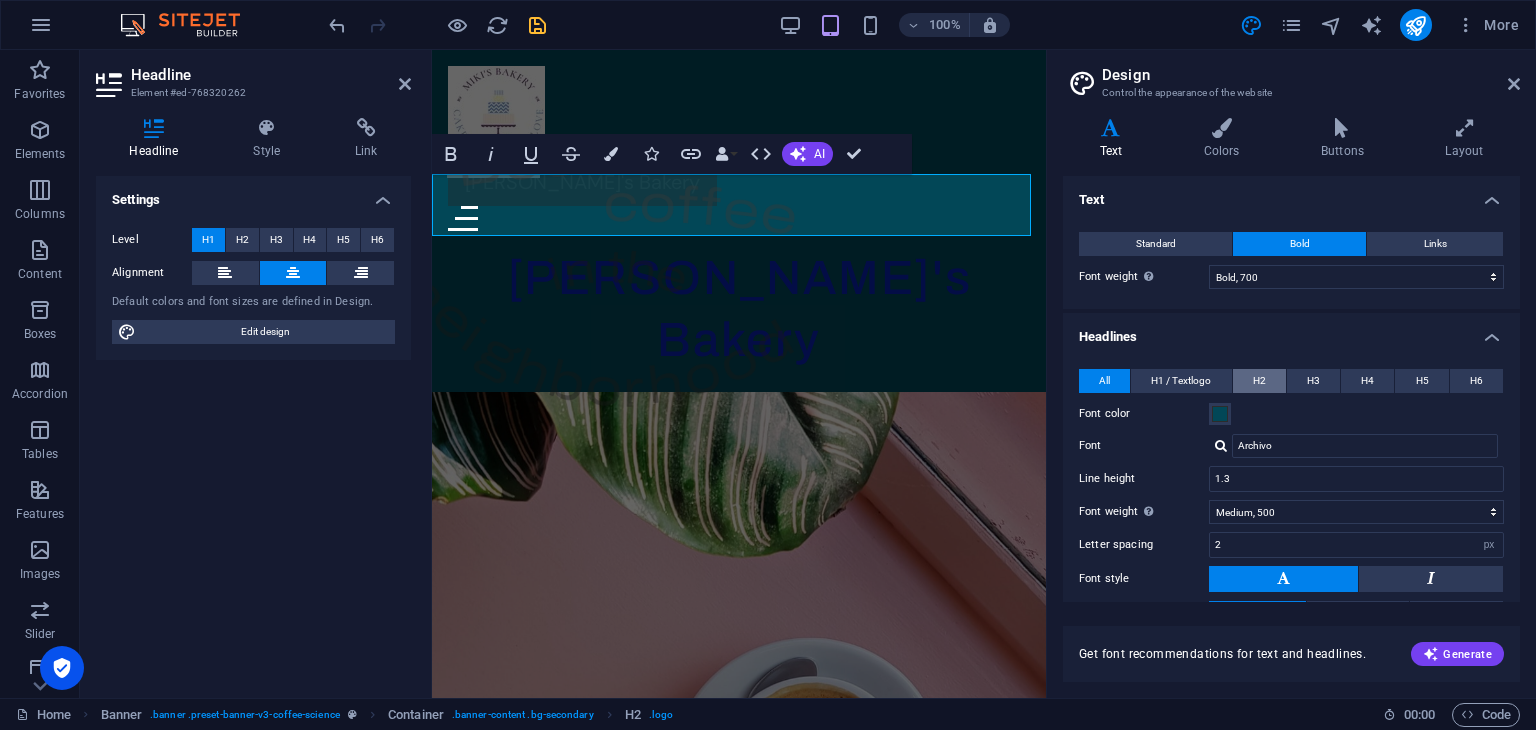 click on "H2" at bounding box center [1259, 381] 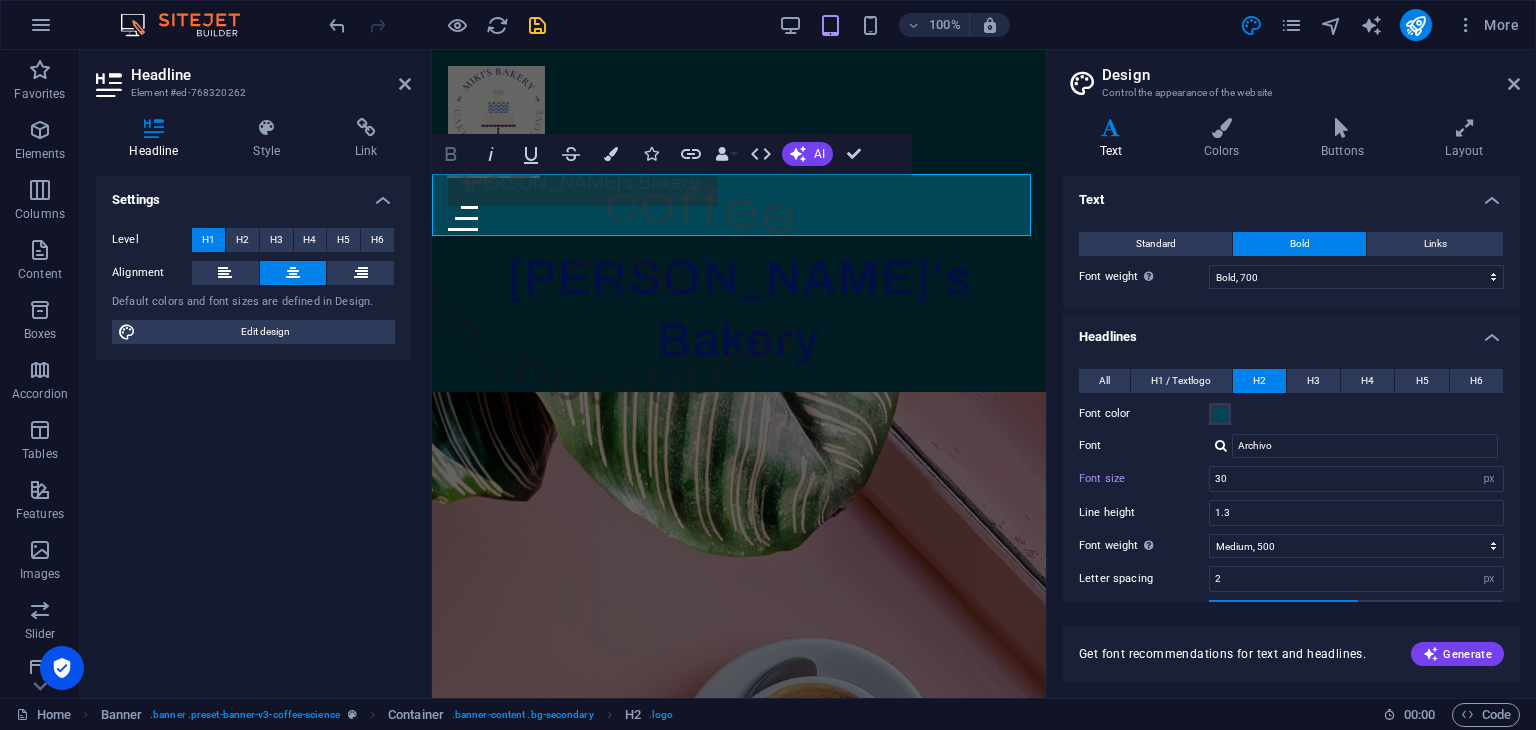 click 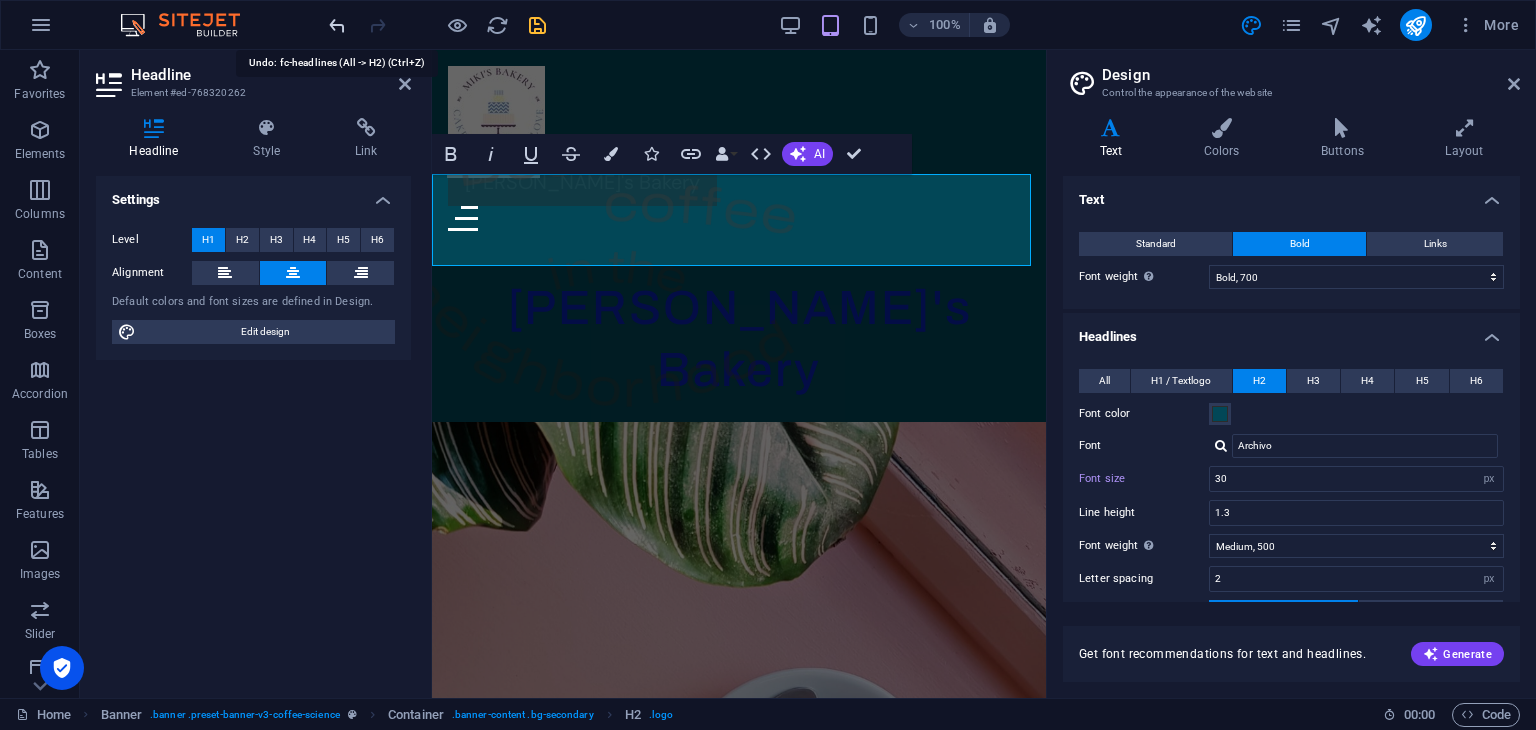 click at bounding box center [337, 25] 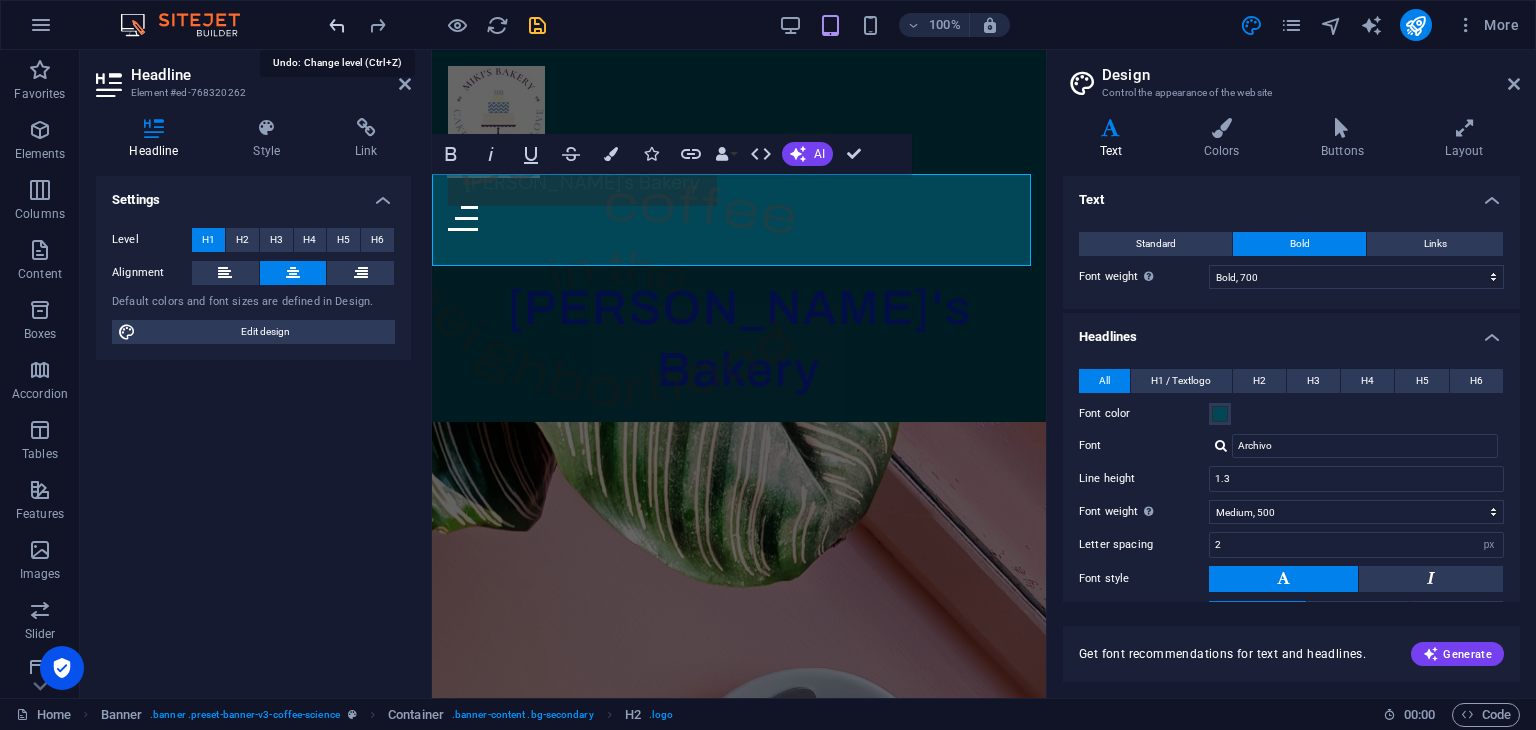 click at bounding box center [337, 25] 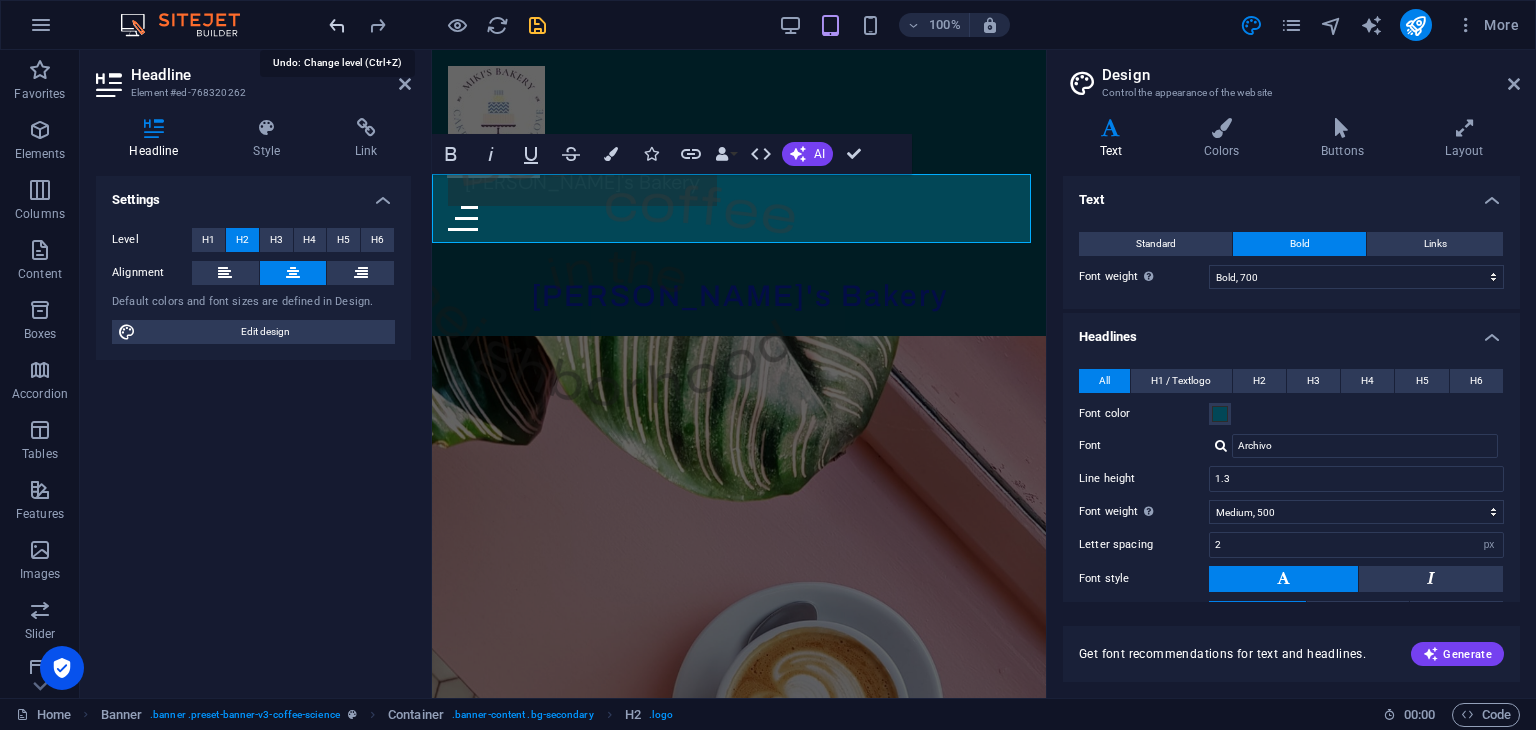 click at bounding box center [337, 25] 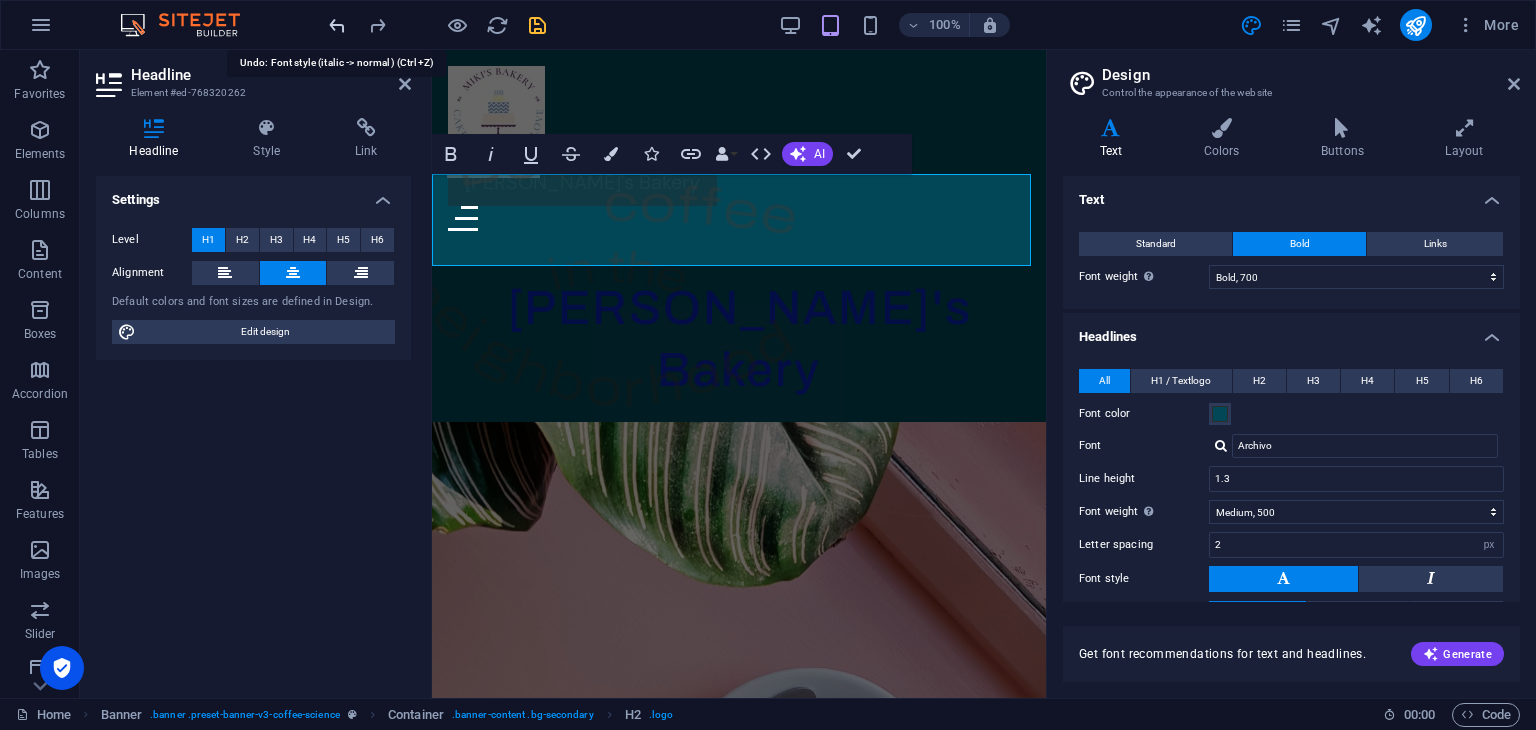 click at bounding box center [337, 25] 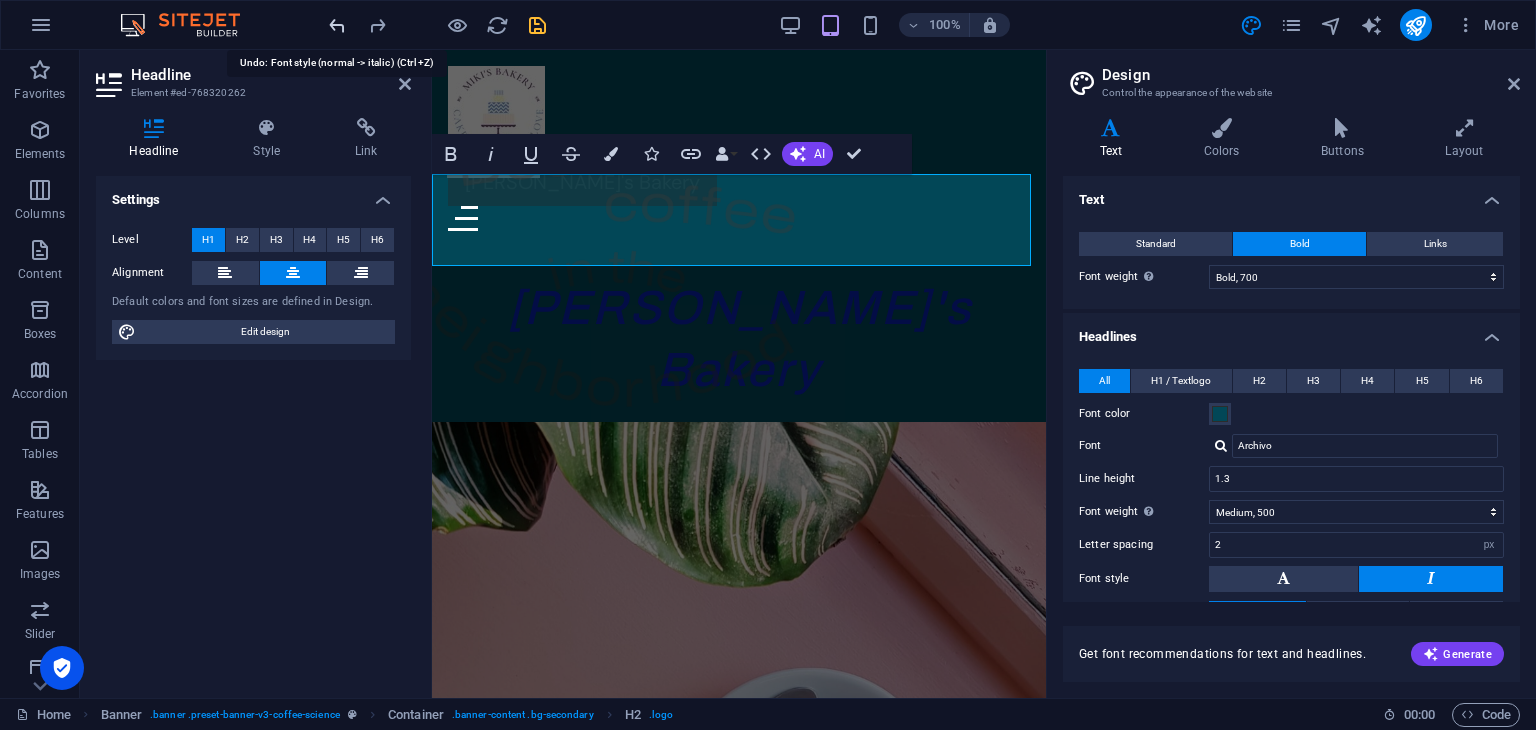 click at bounding box center [337, 25] 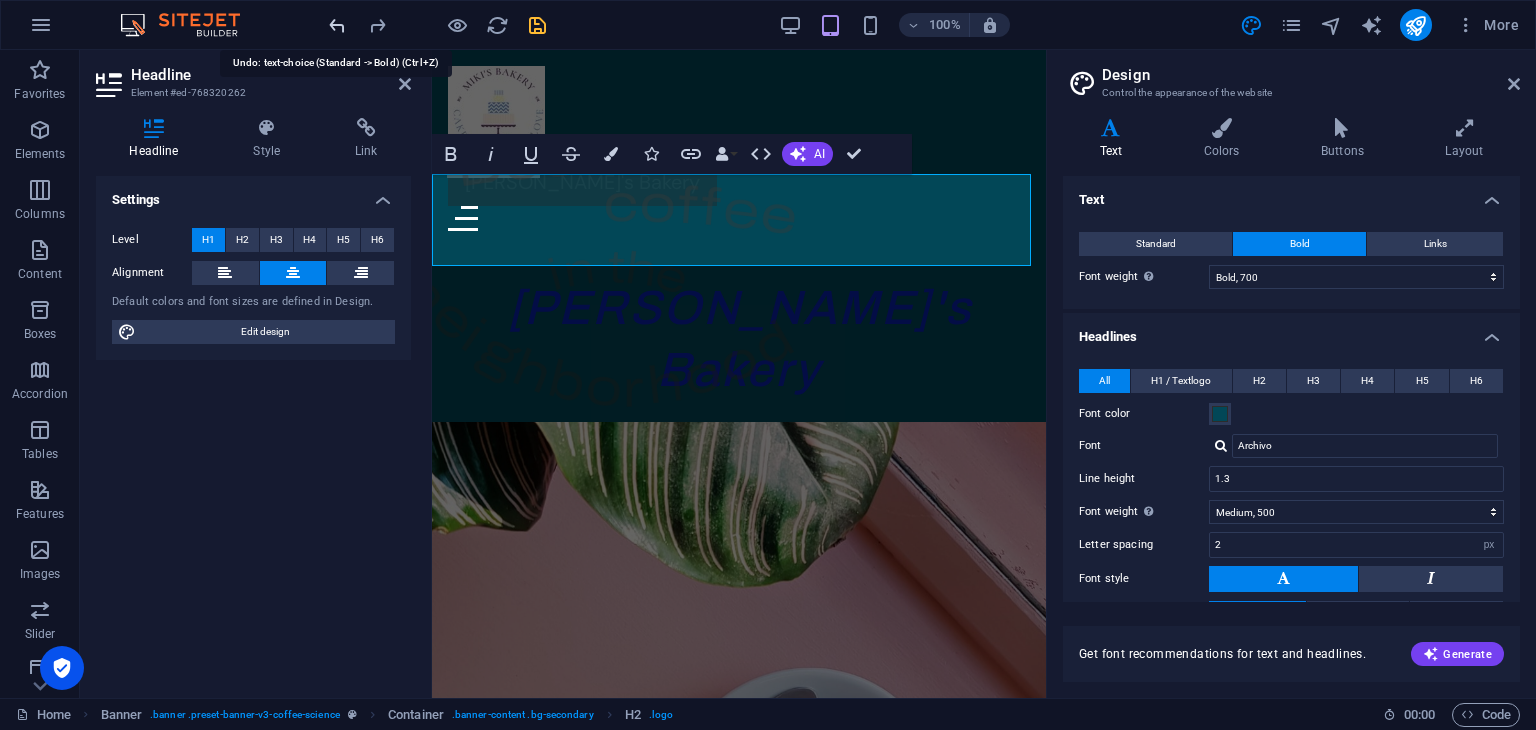 click at bounding box center (337, 25) 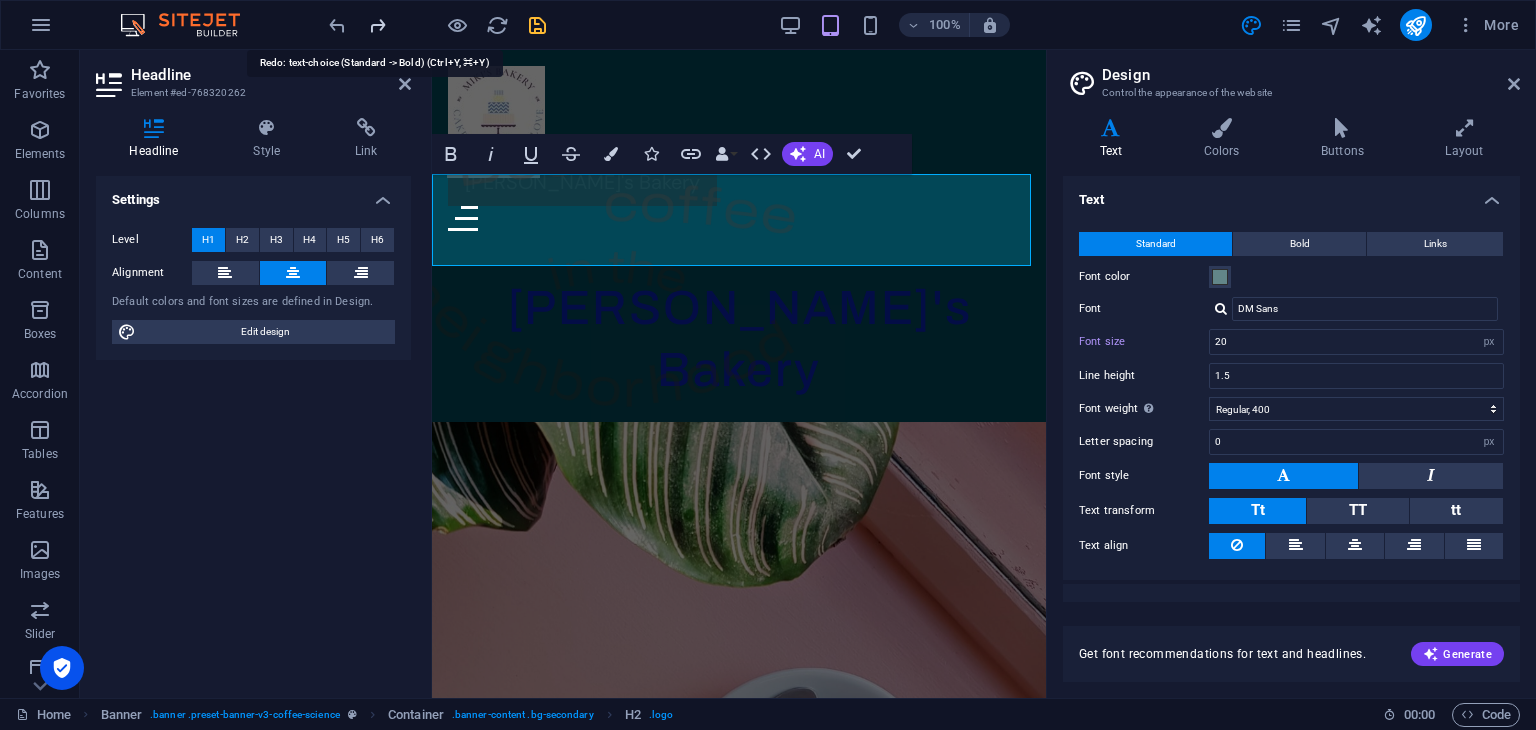 click at bounding box center (377, 25) 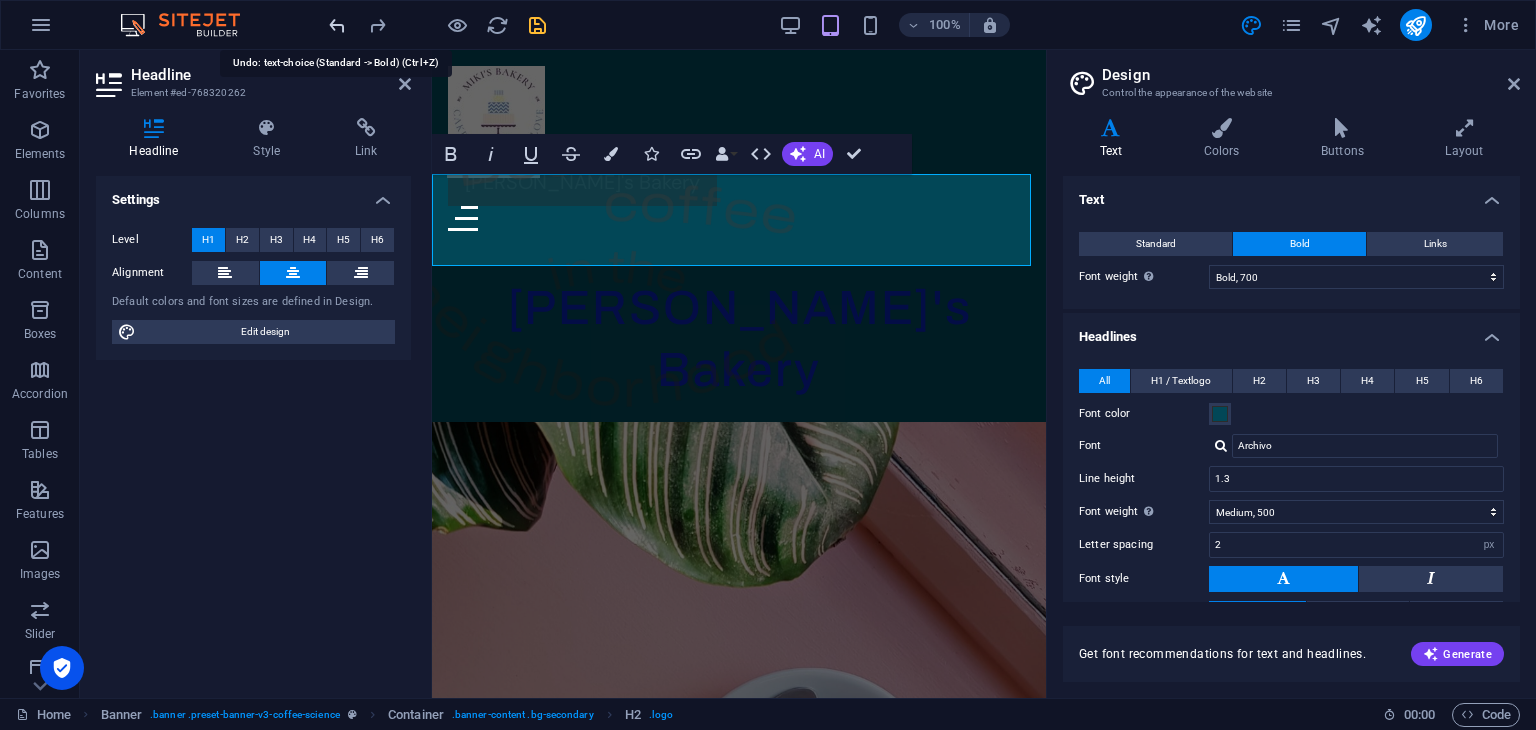 click at bounding box center [337, 25] 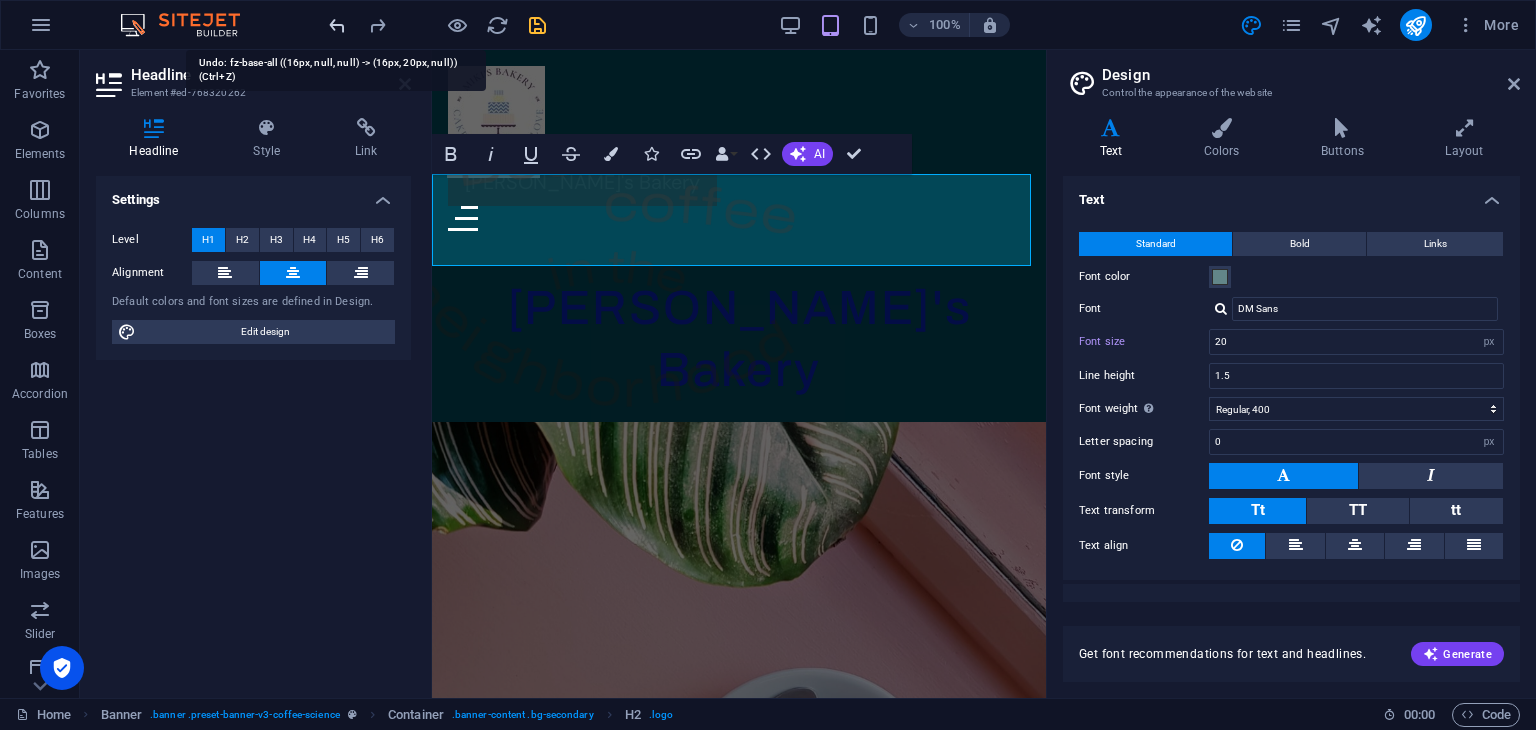 click at bounding box center (337, 25) 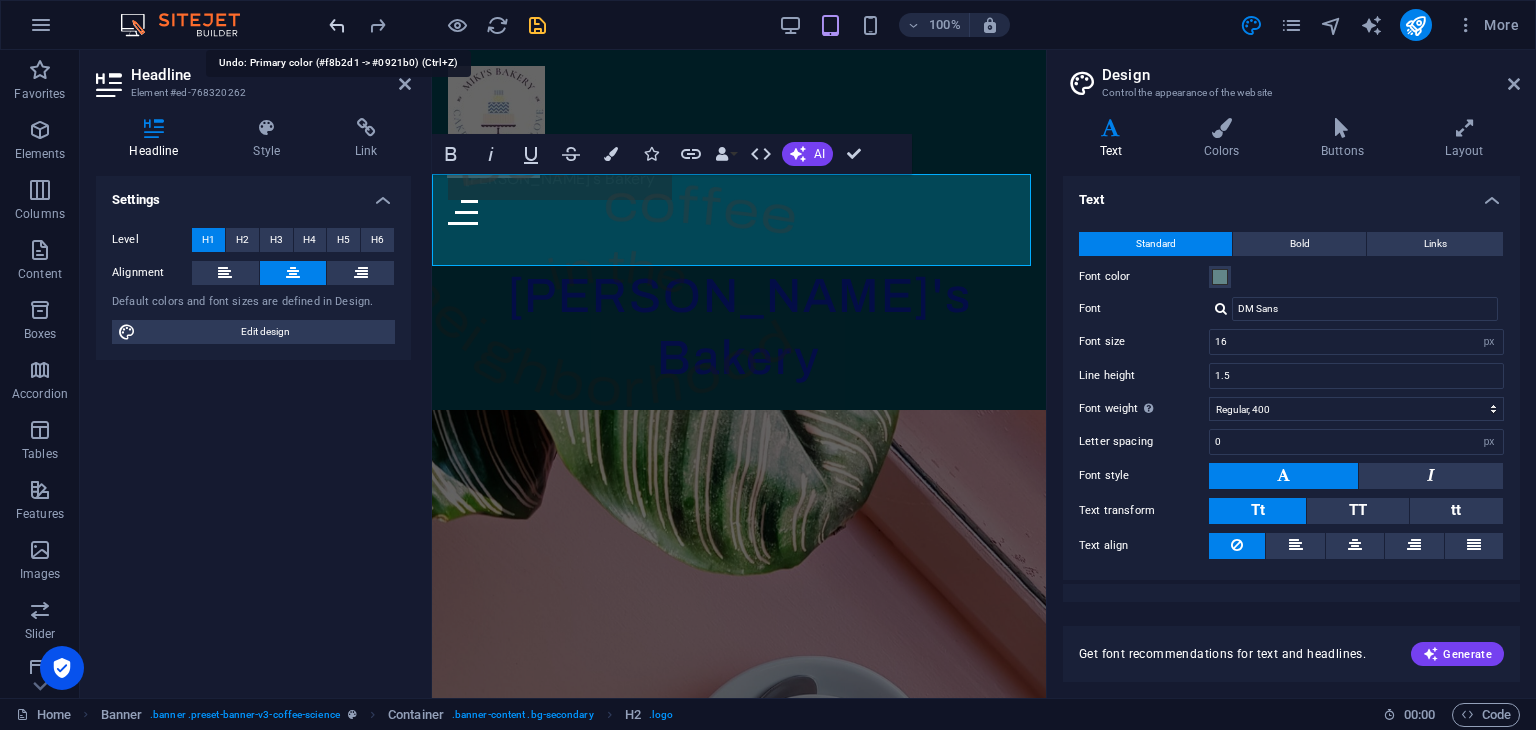 click at bounding box center (337, 25) 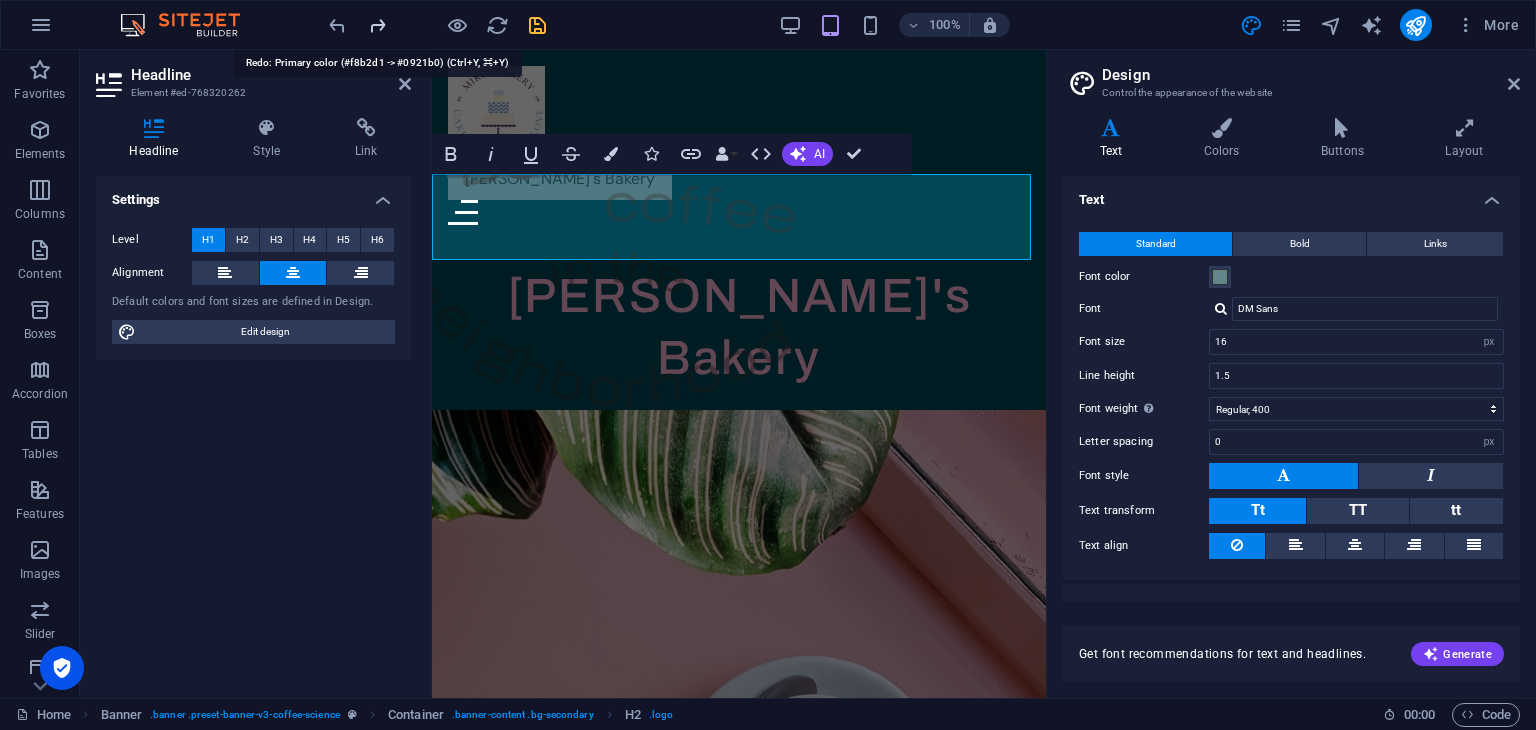 click at bounding box center [377, 25] 